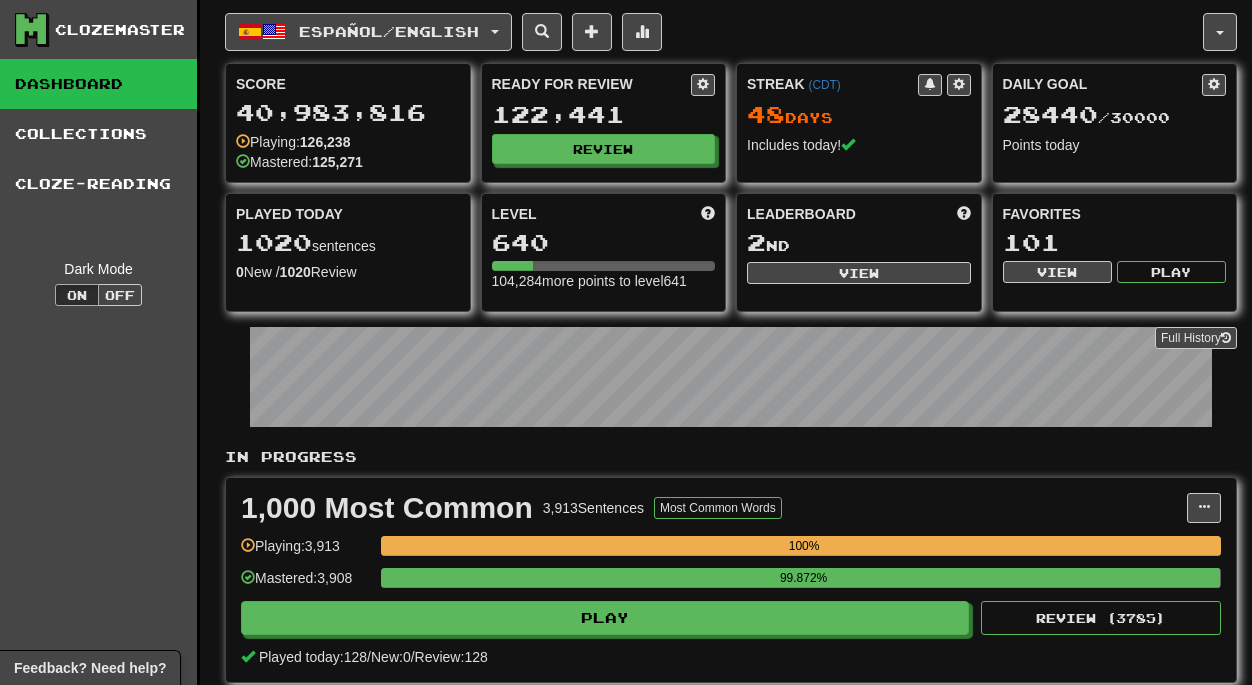 scroll, scrollTop: 0, scrollLeft: 0, axis: both 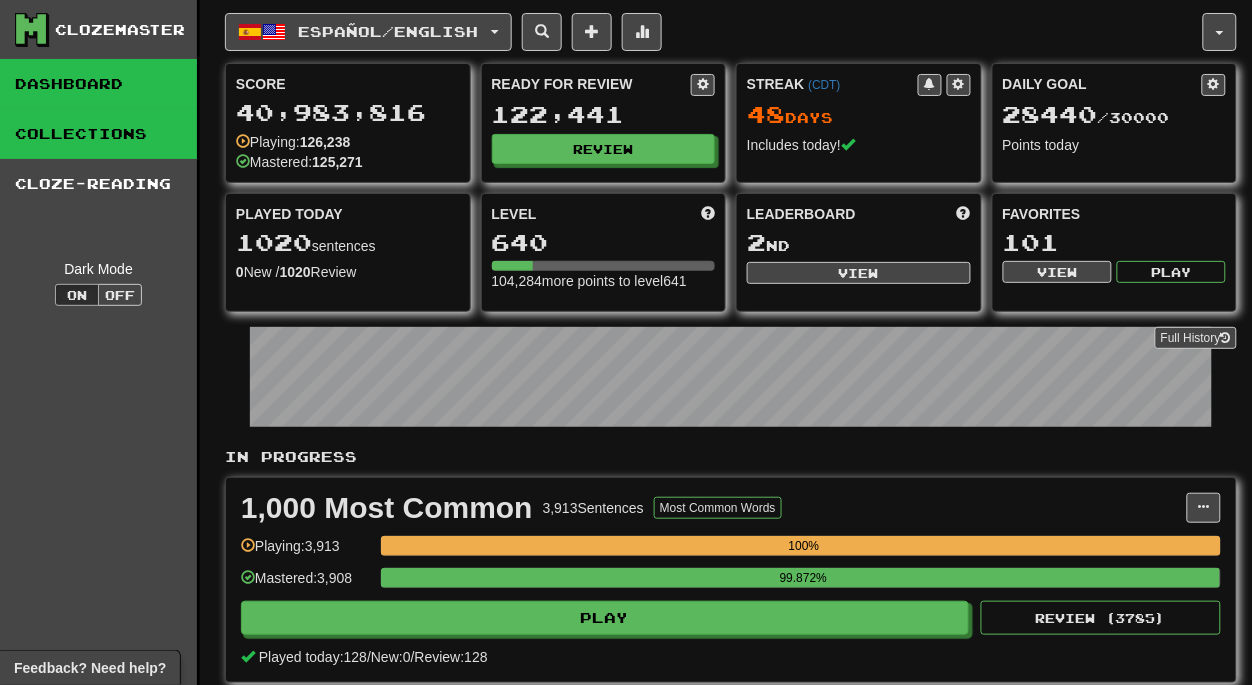click on "Collections" at bounding box center [98, 134] 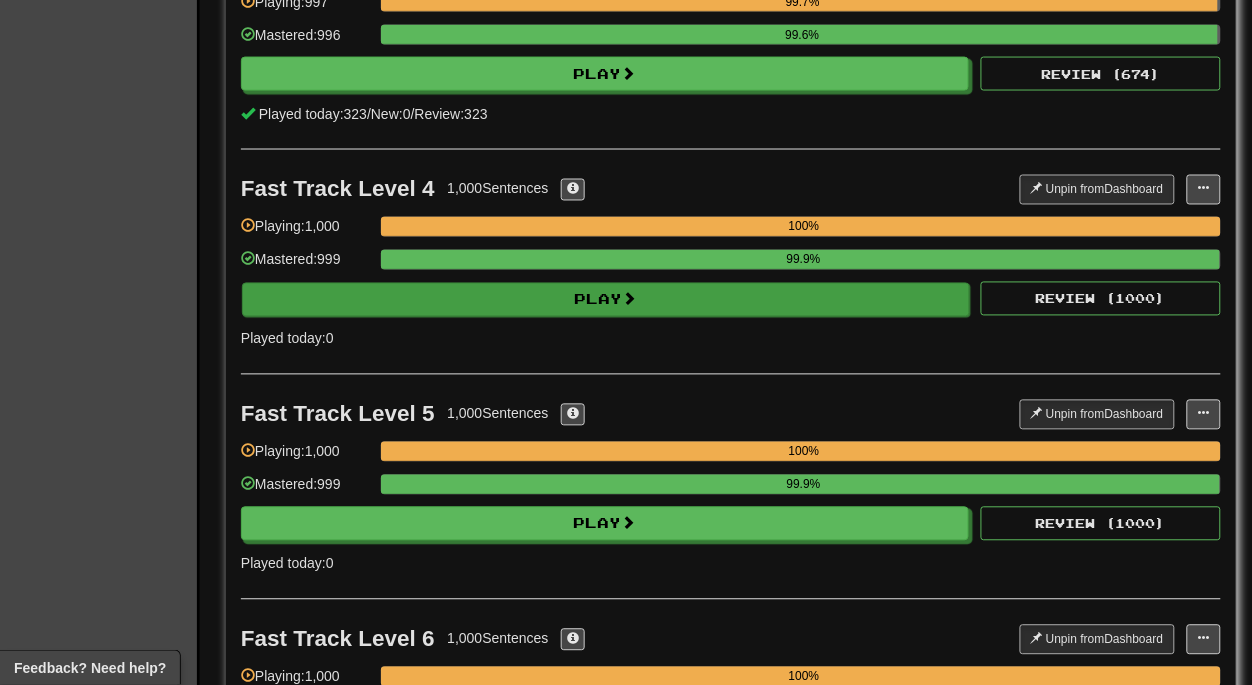 scroll, scrollTop: 702, scrollLeft: 0, axis: vertical 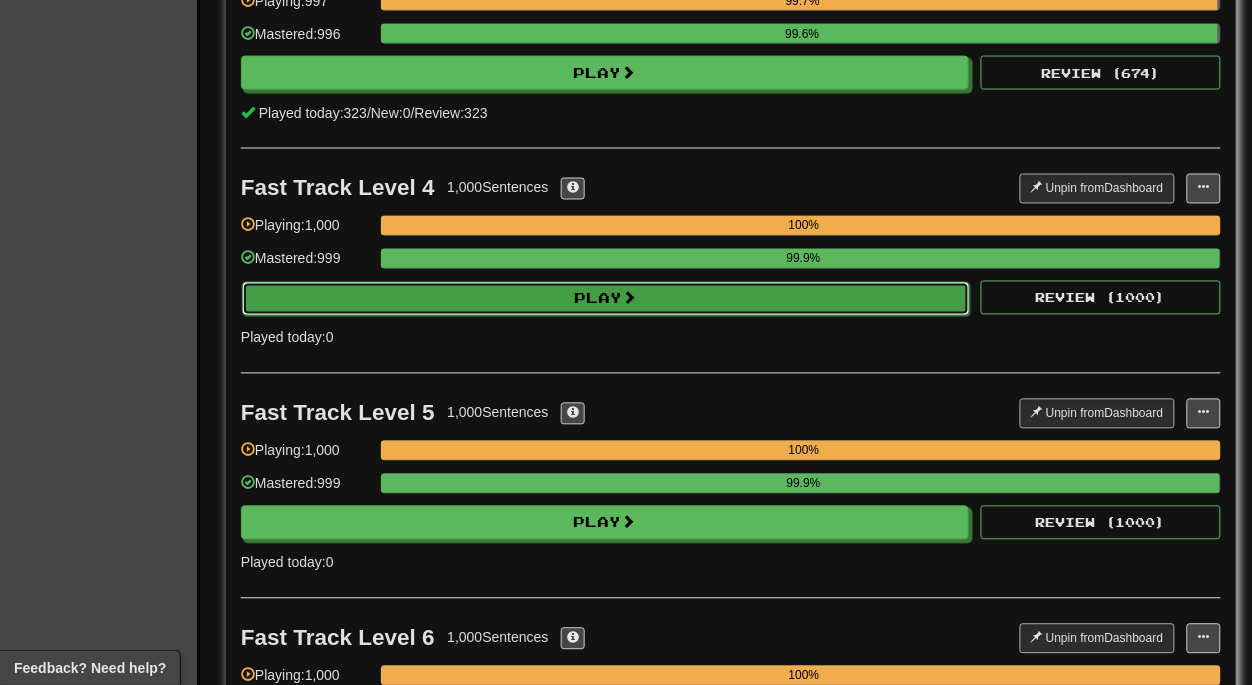 click on "Play" at bounding box center [606, 299] 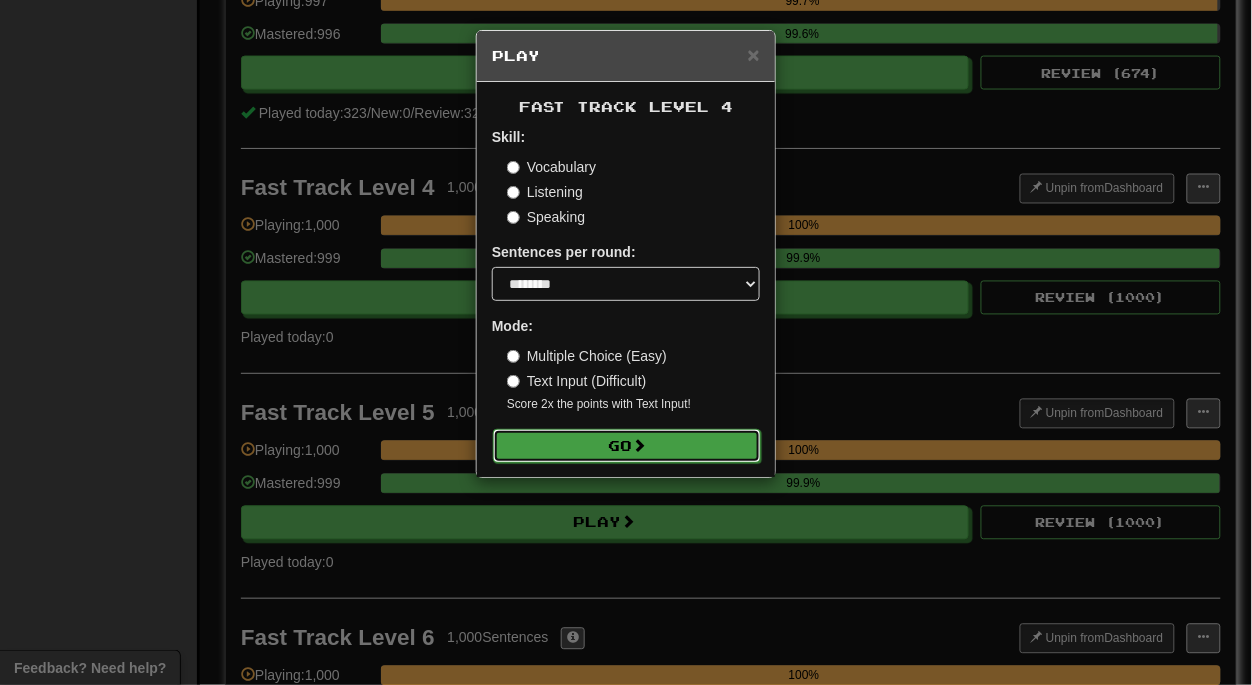 click on "Go" at bounding box center (627, 446) 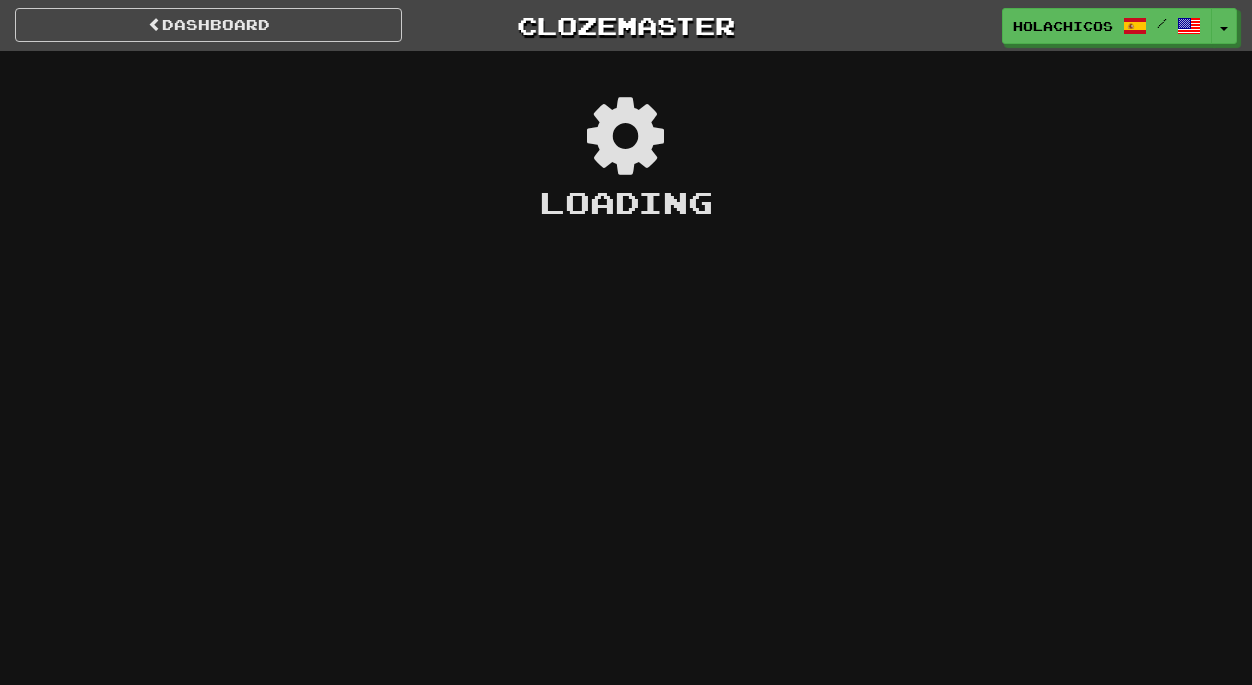 scroll, scrollTop: 0, scrollLeft: 0, axis: both 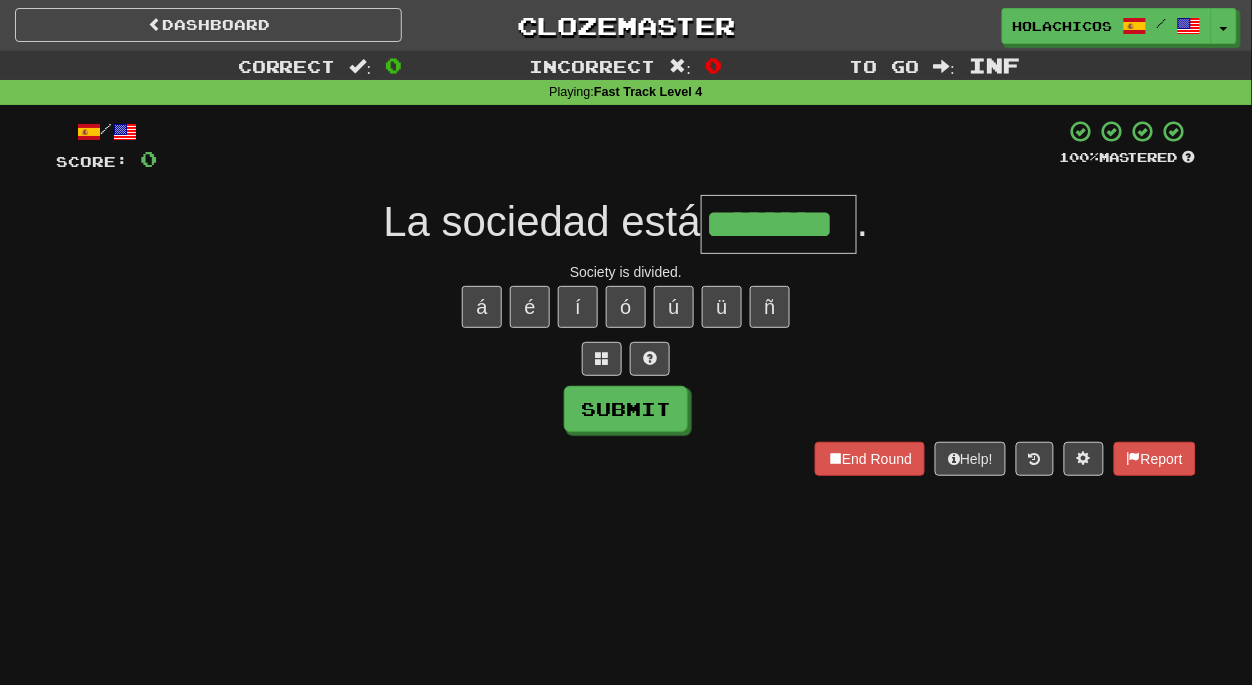 type on "********" 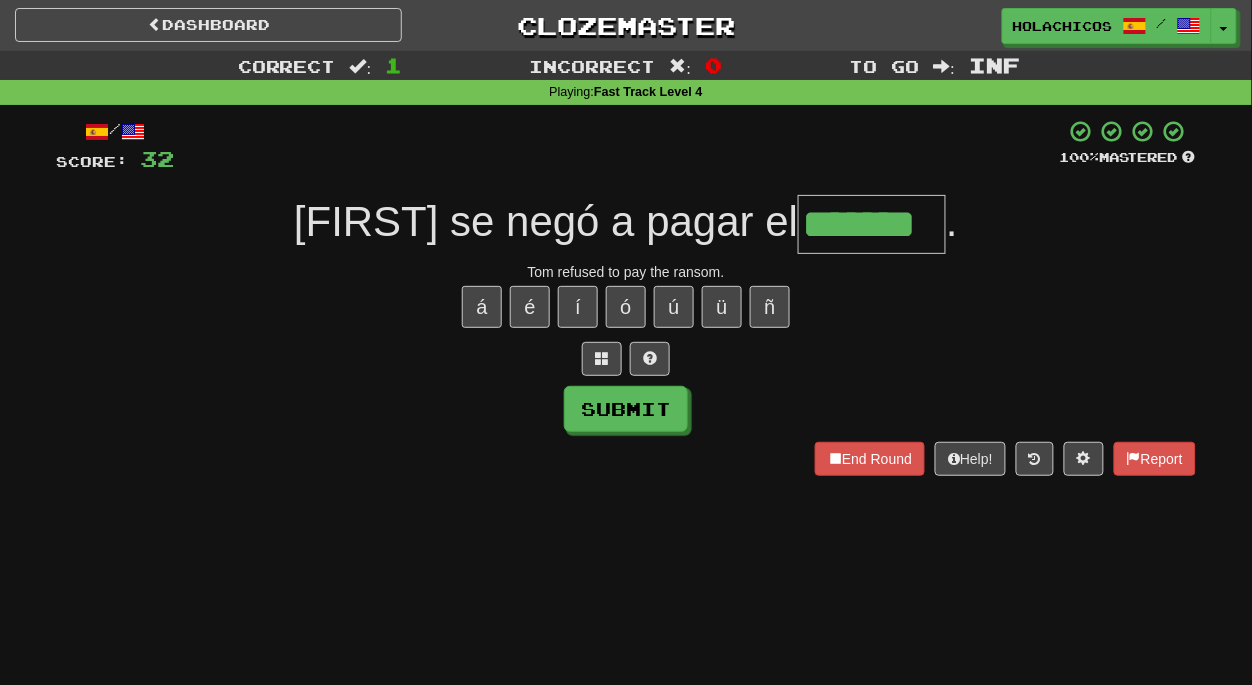 type on "*******" 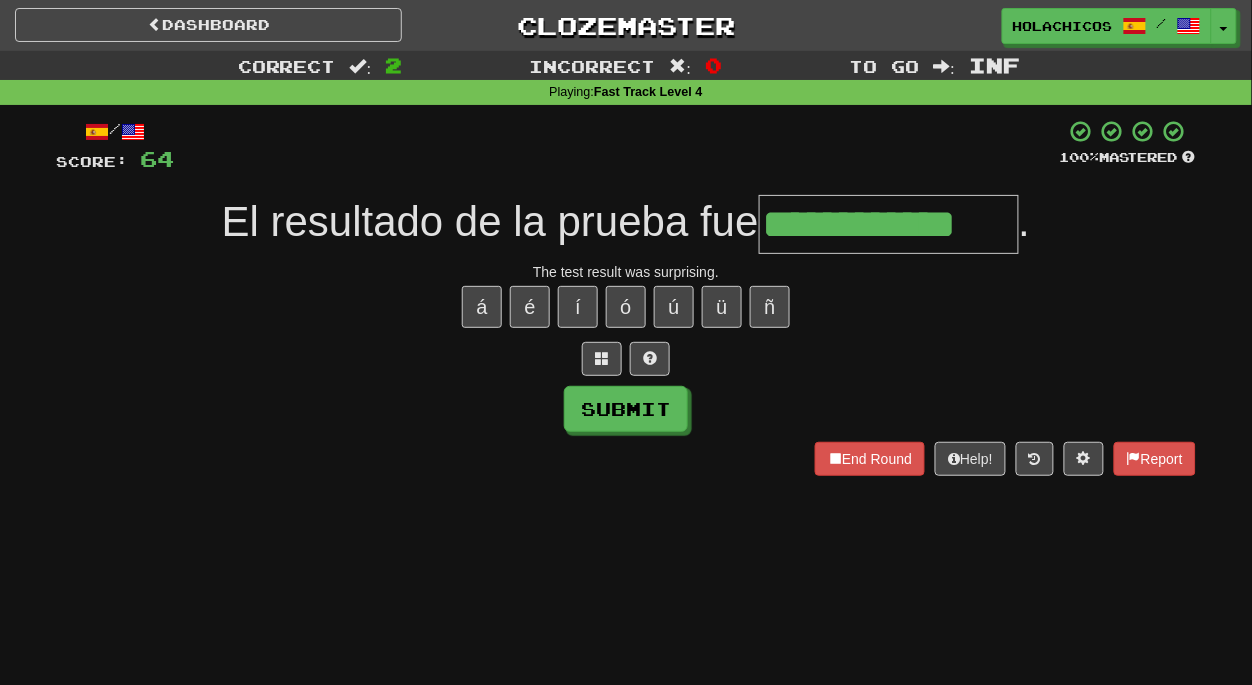 type on "**********" 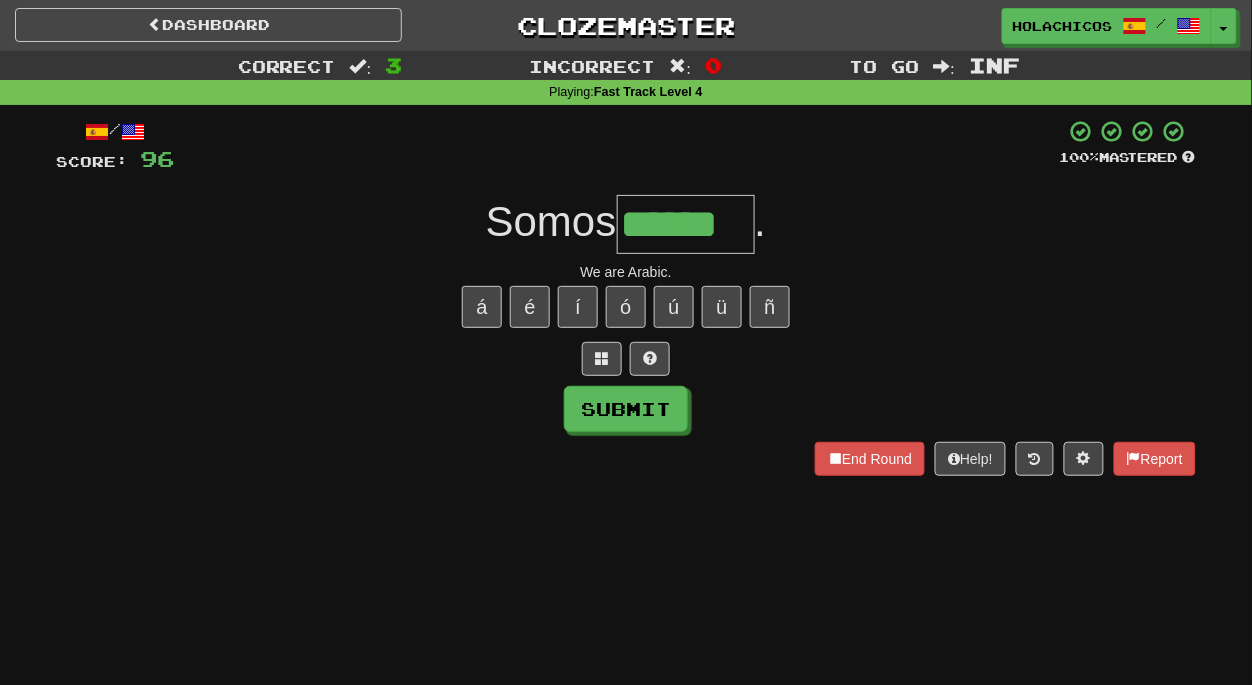 type on "******" 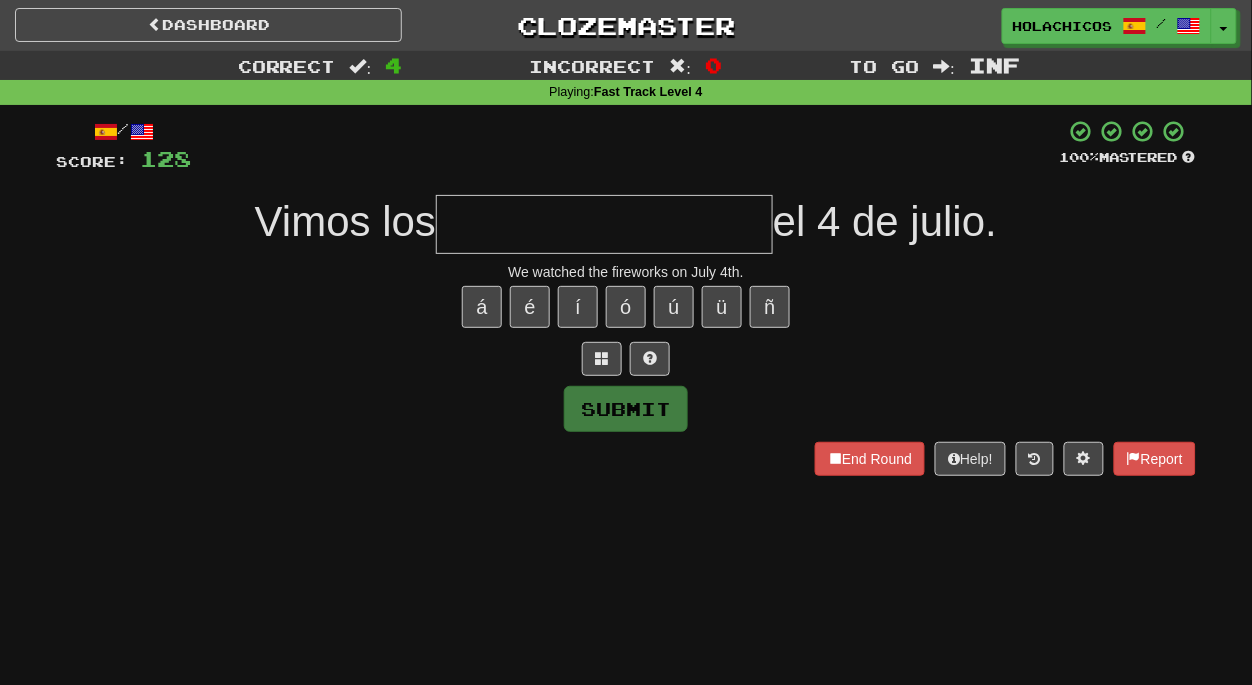 type on "*" 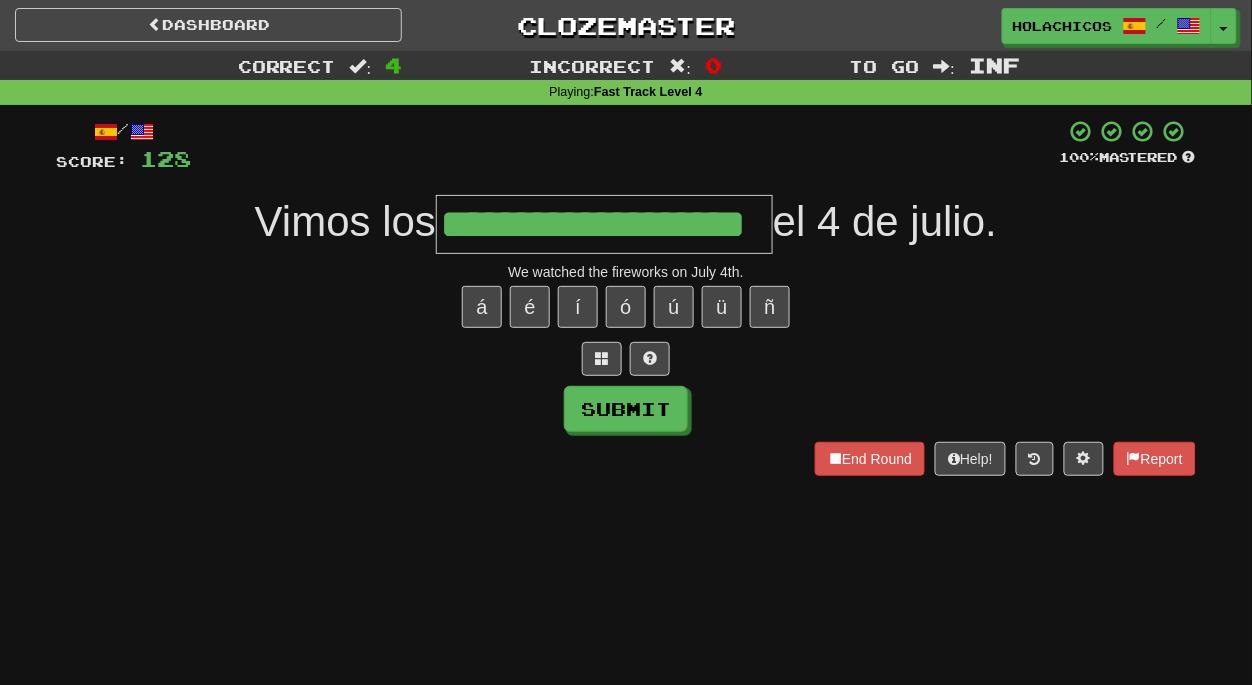 type on "**********" 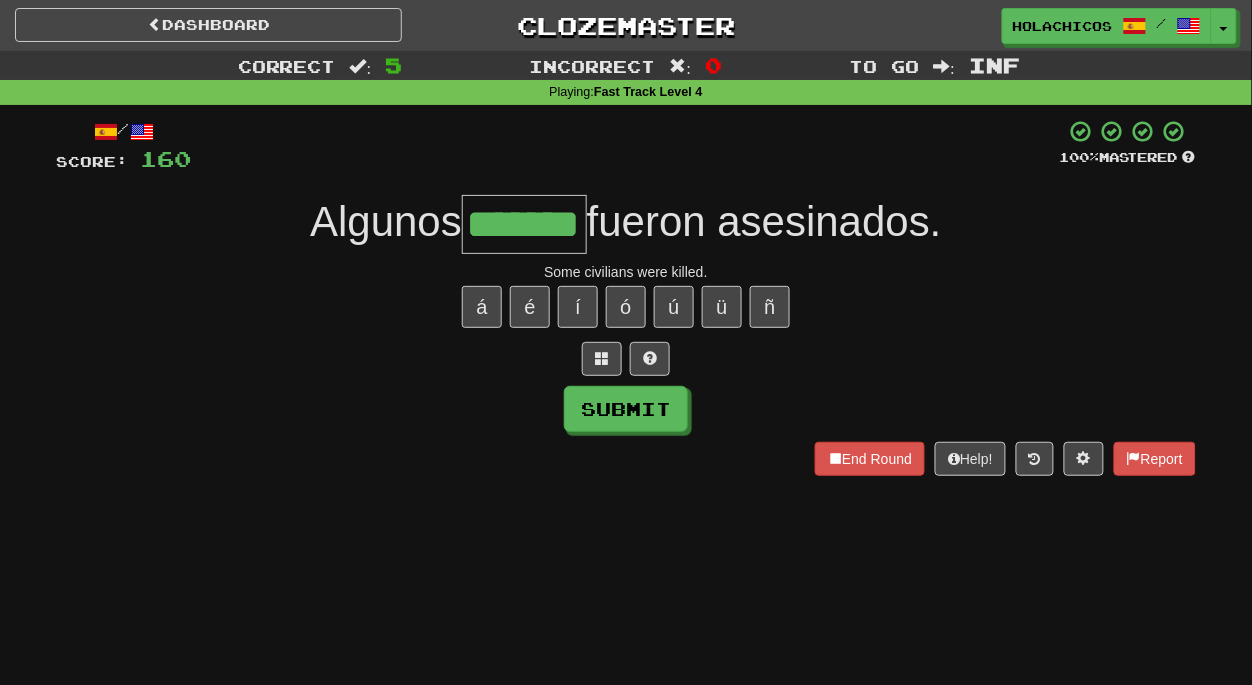 type on "*******" 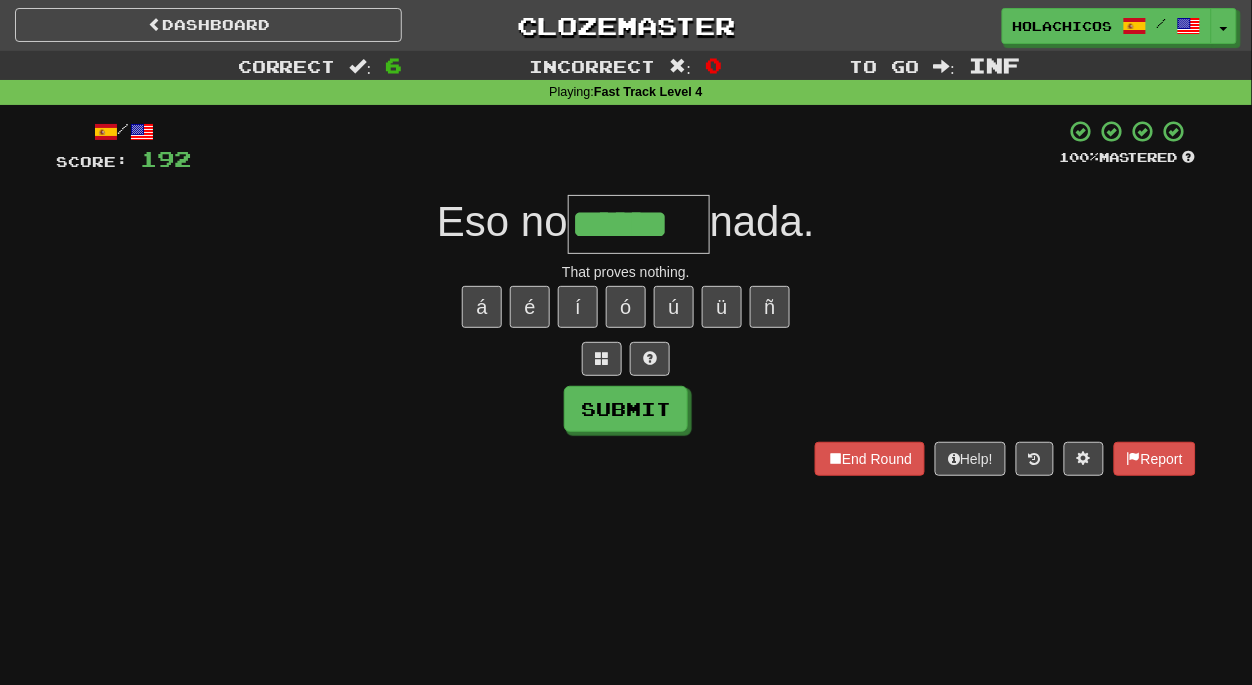type on "******" 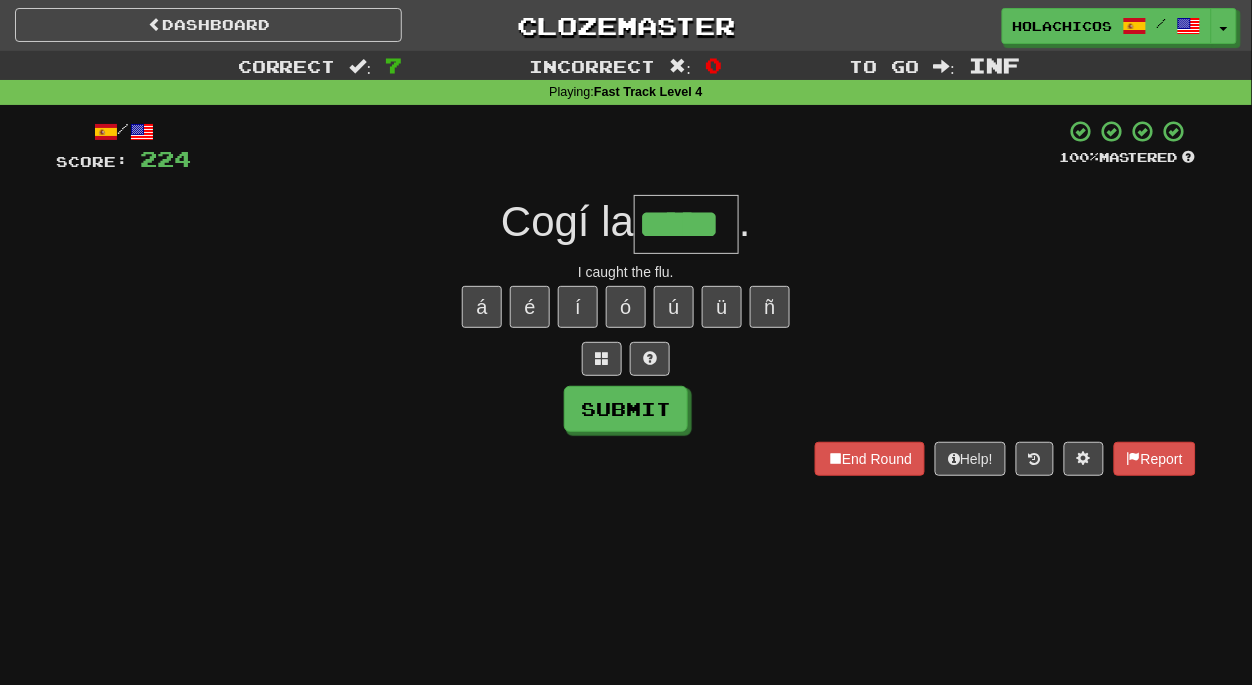 type on "*****" 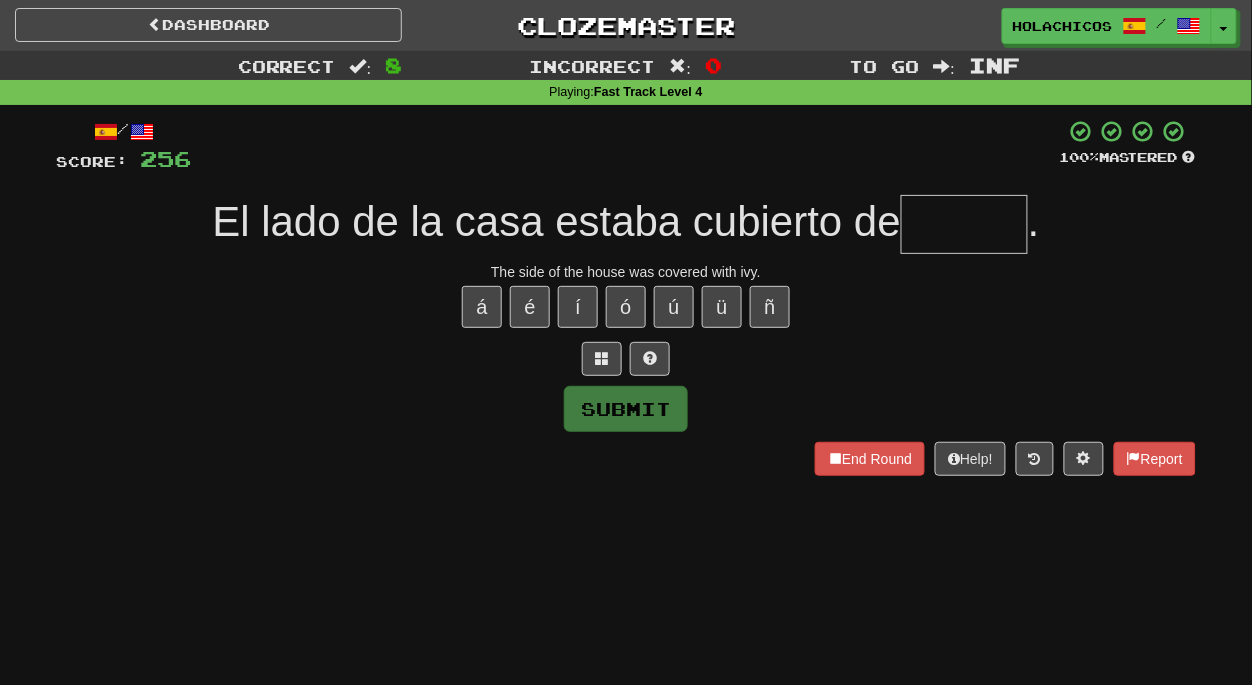 type on "*" 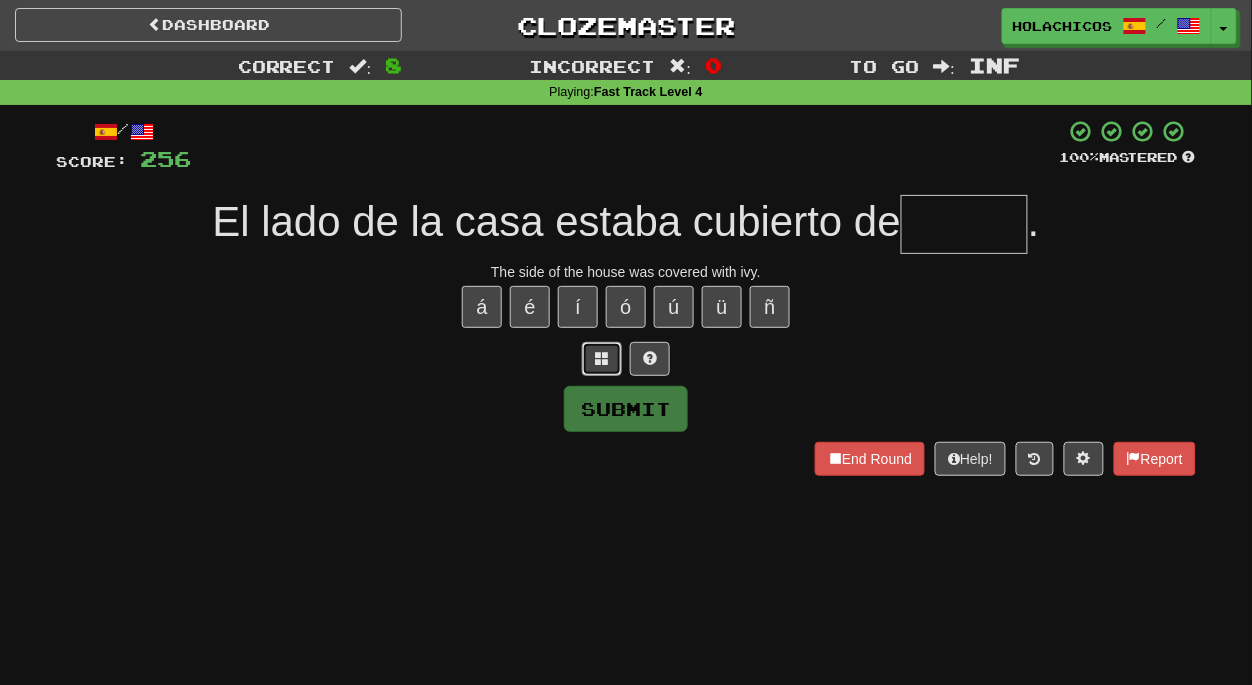 click at bounding box center (602, 358) 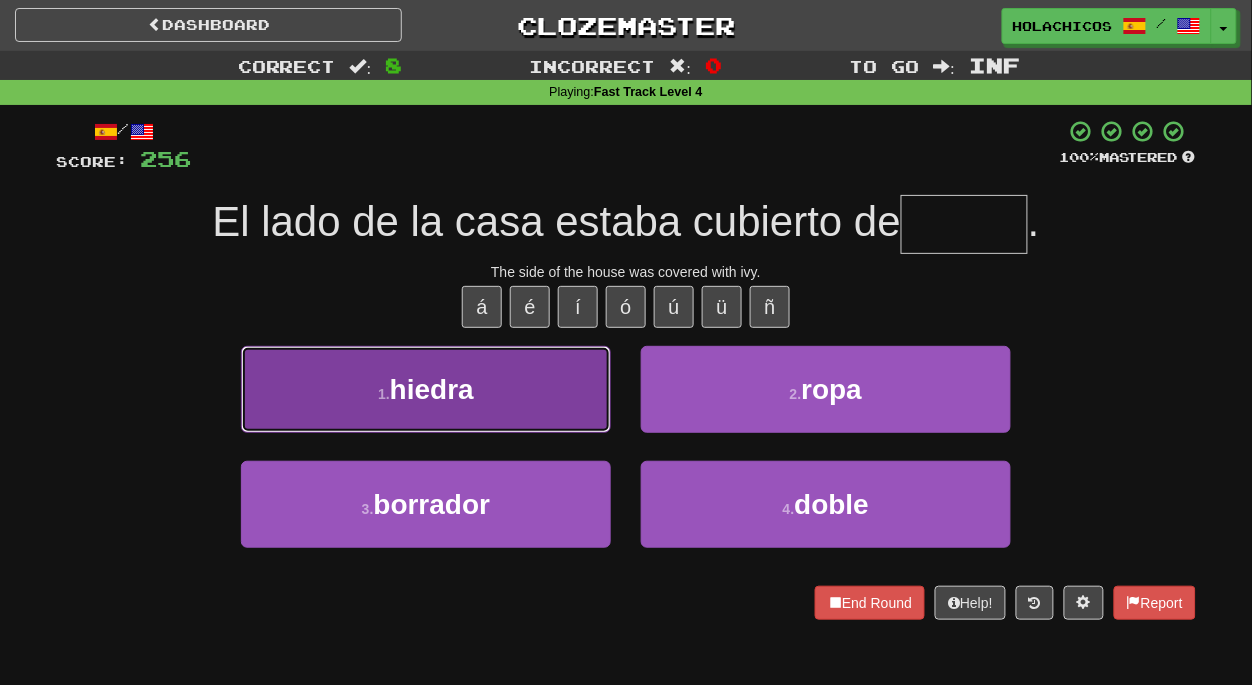 click on "1 .  hiedra" at bounding box center (426, 389) 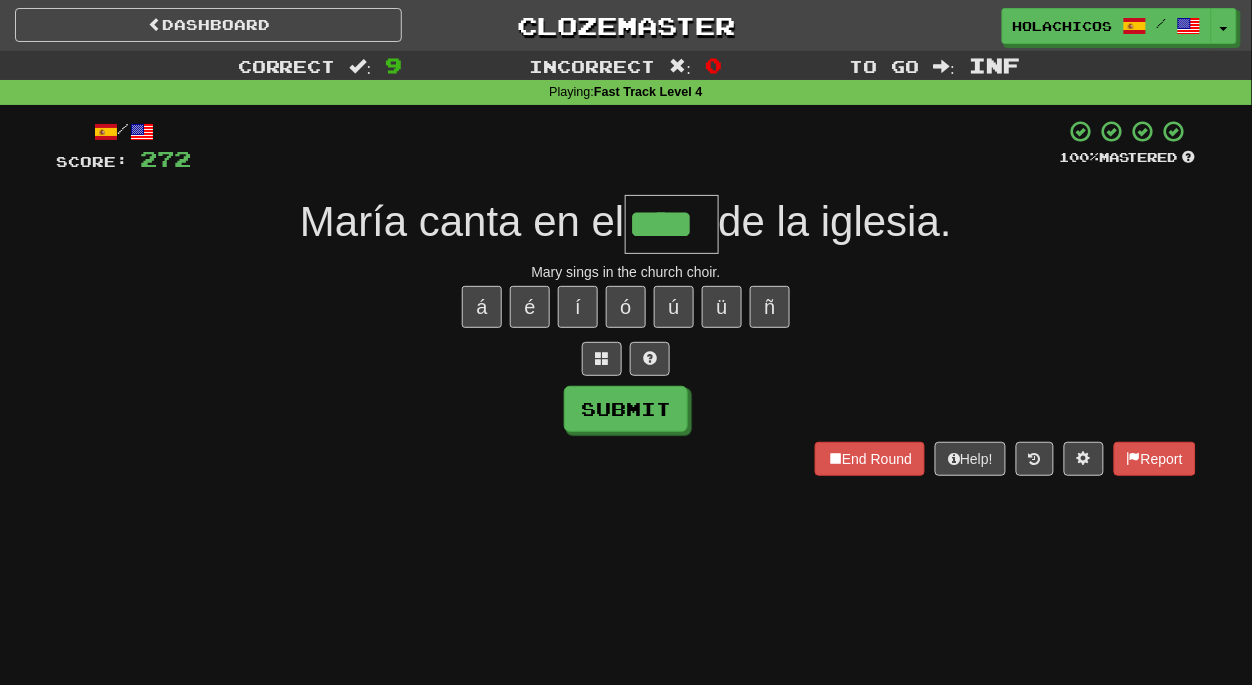 type on "****" 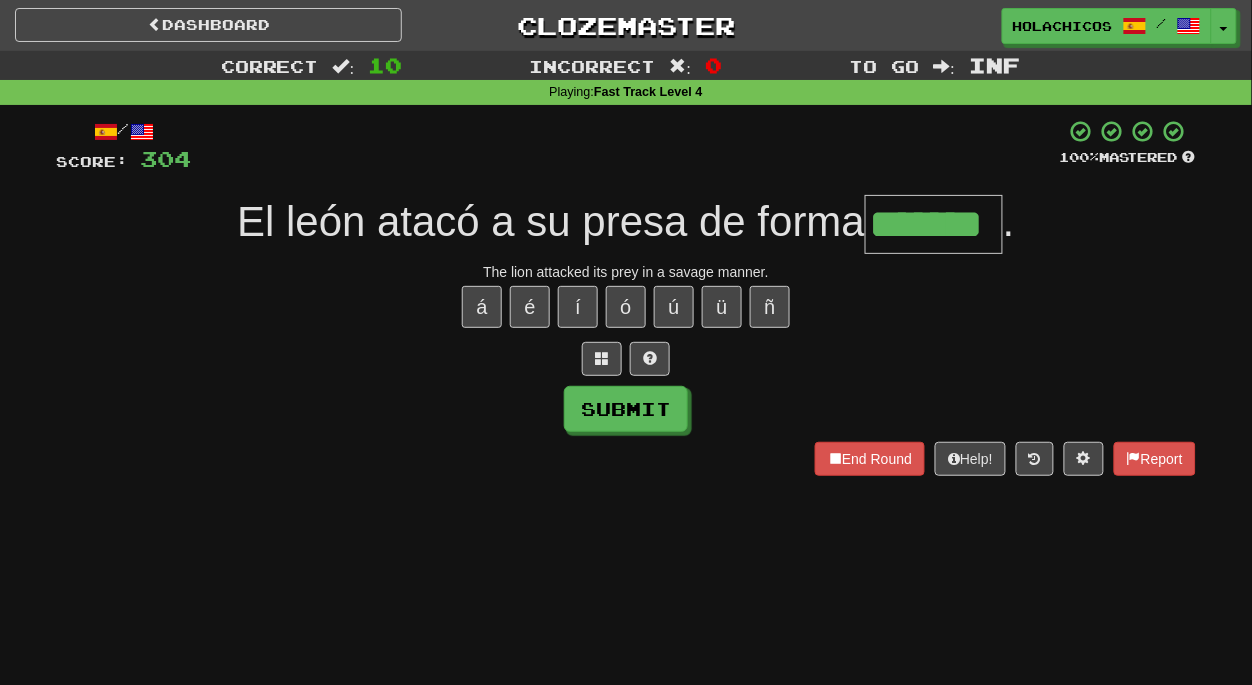 type on "*******" 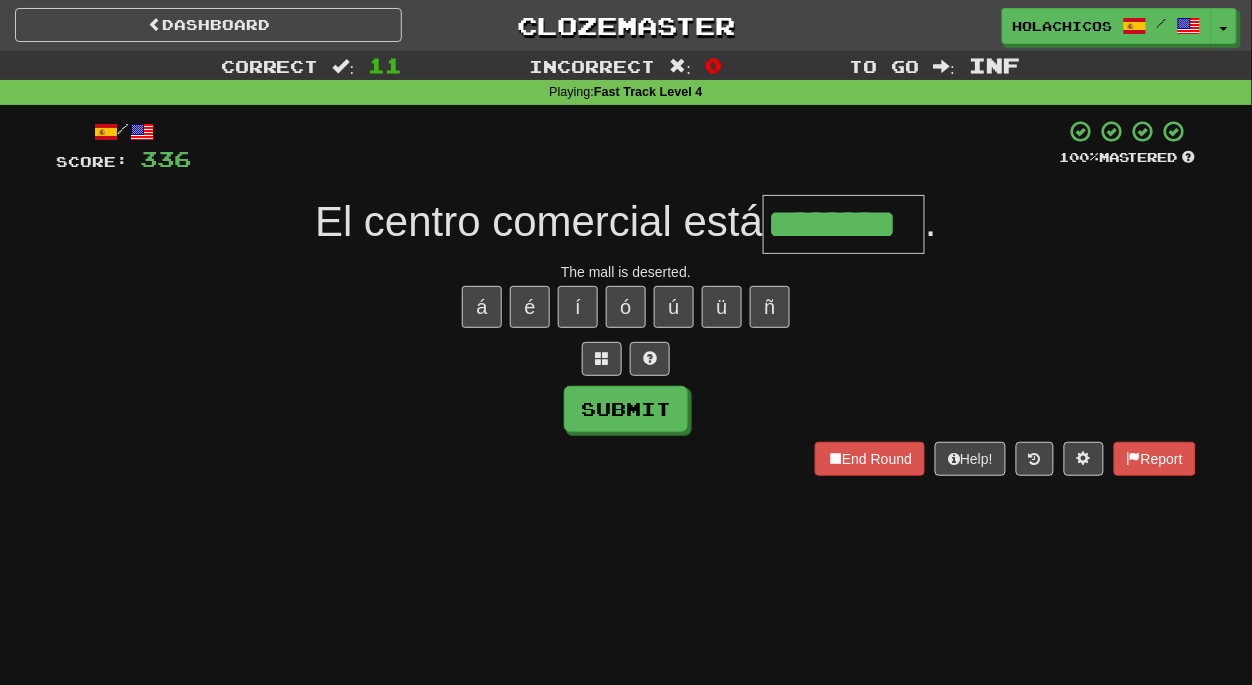 type on "********" 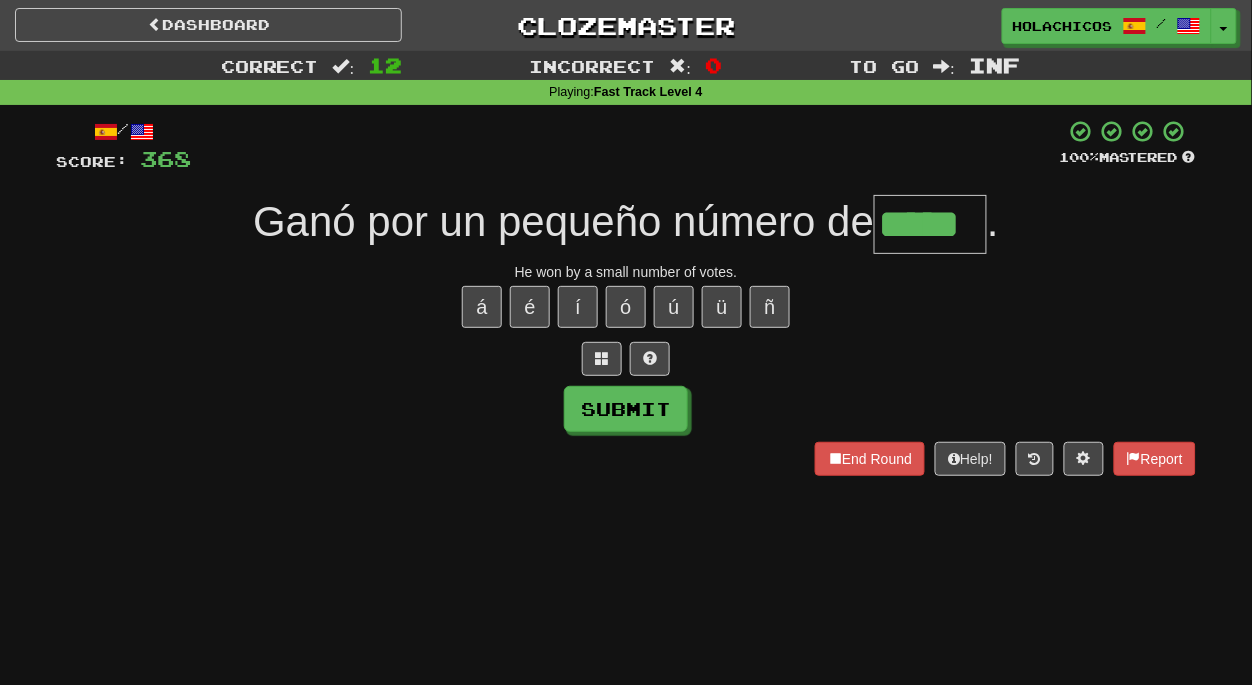 type on "*****" 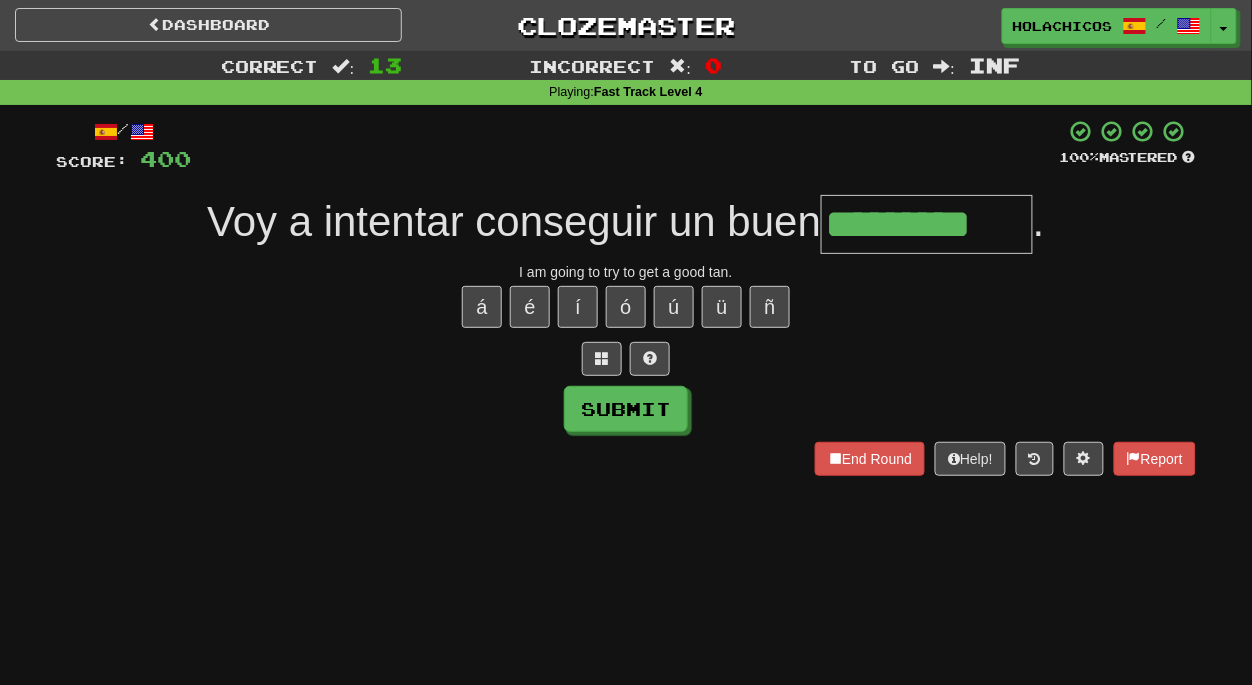 type on "*********" 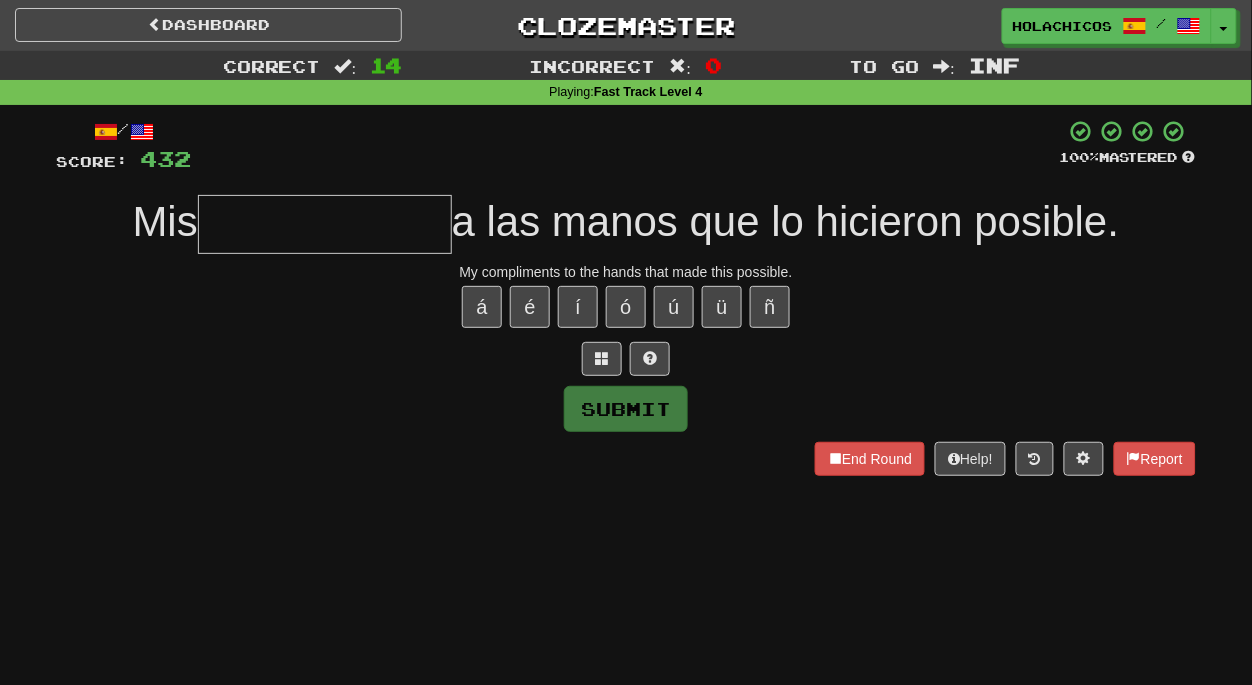 type on "*" 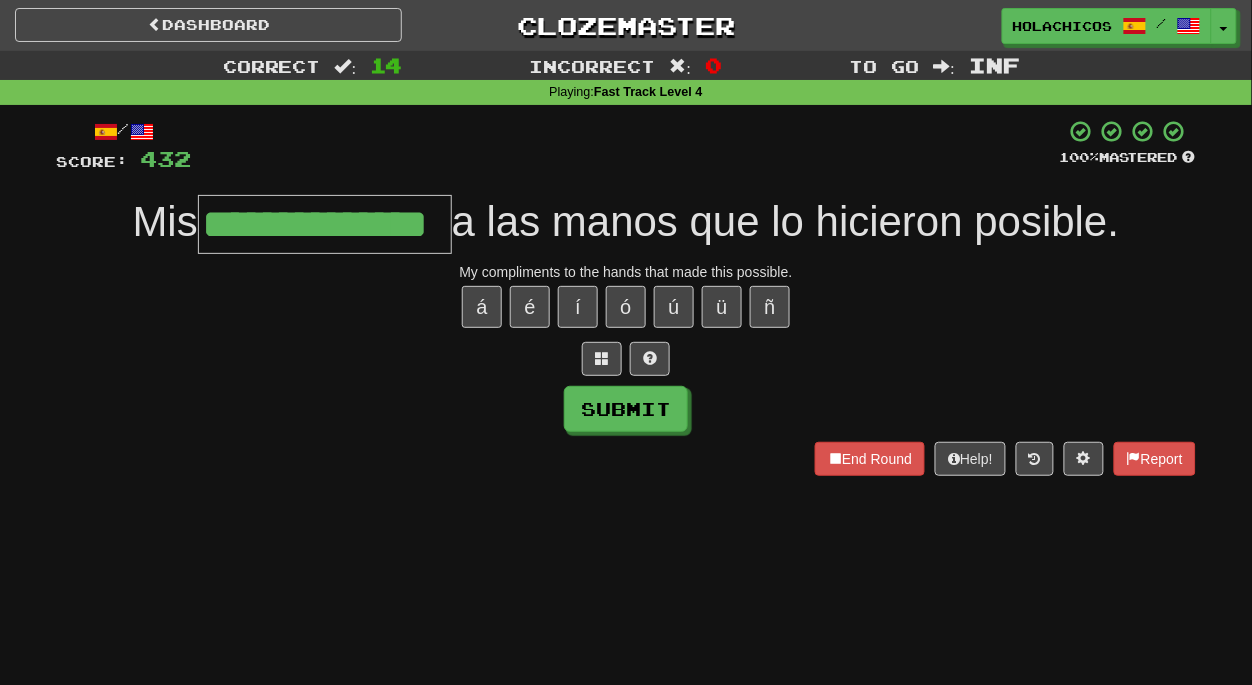 type on "**********" 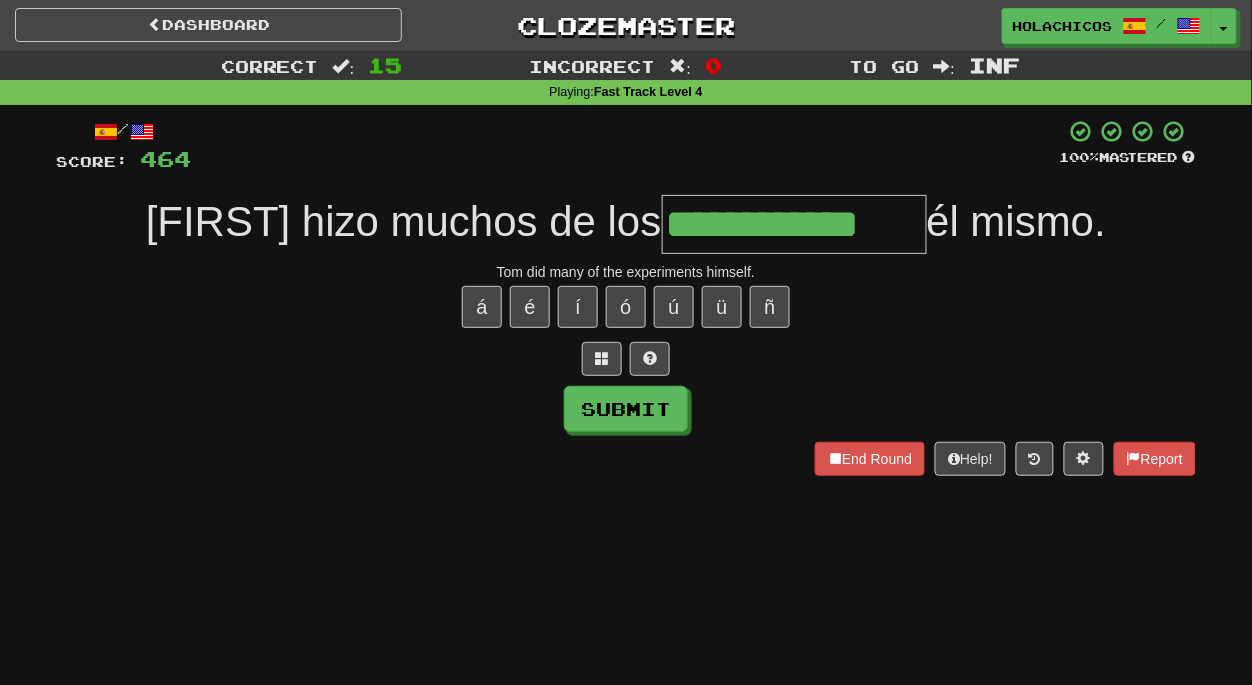 type on "**********" 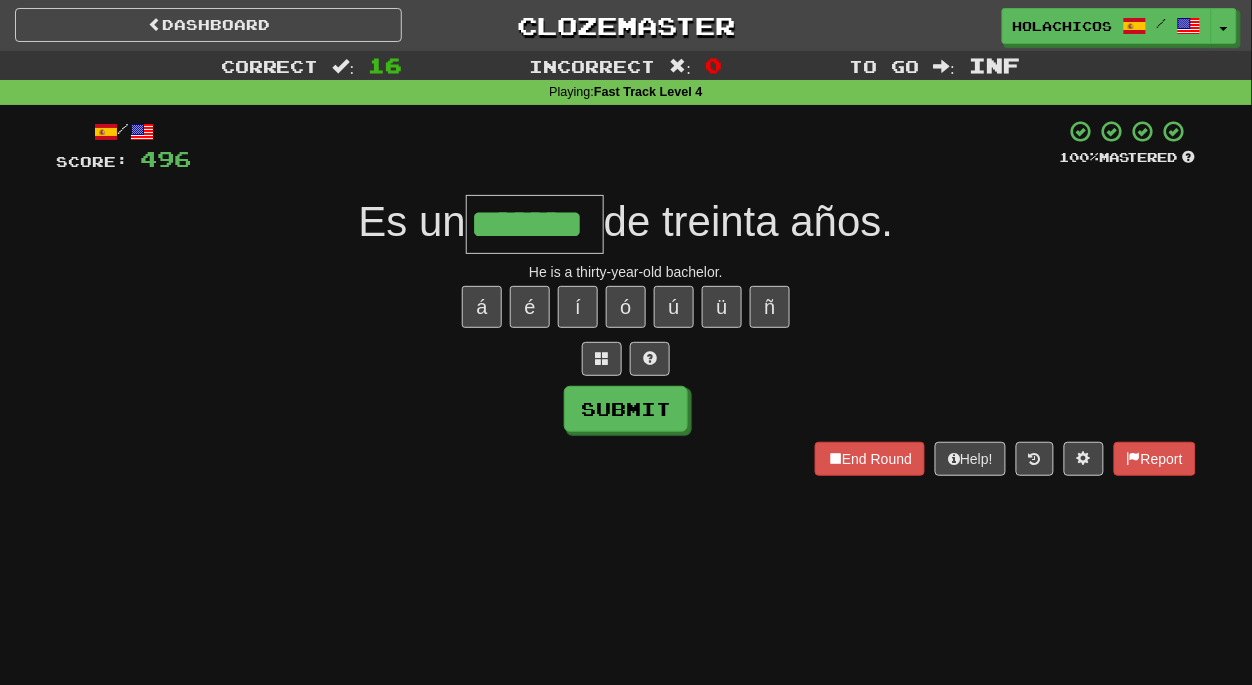type on "*******" 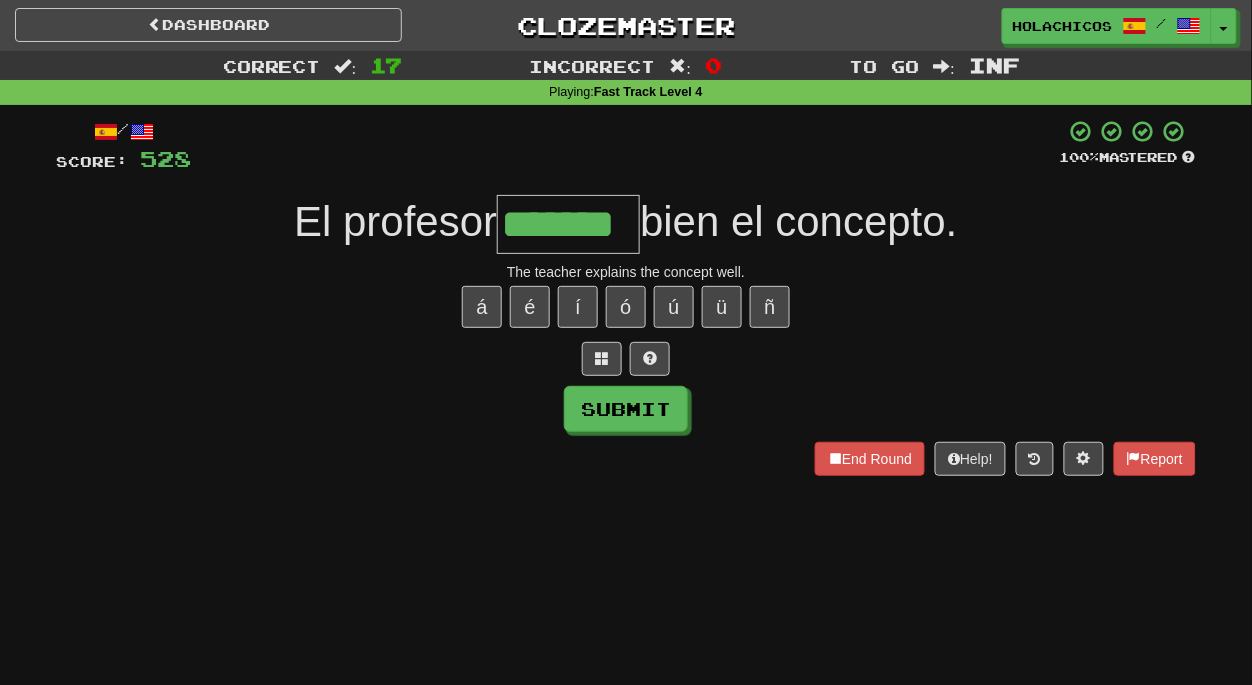 type on "*******" 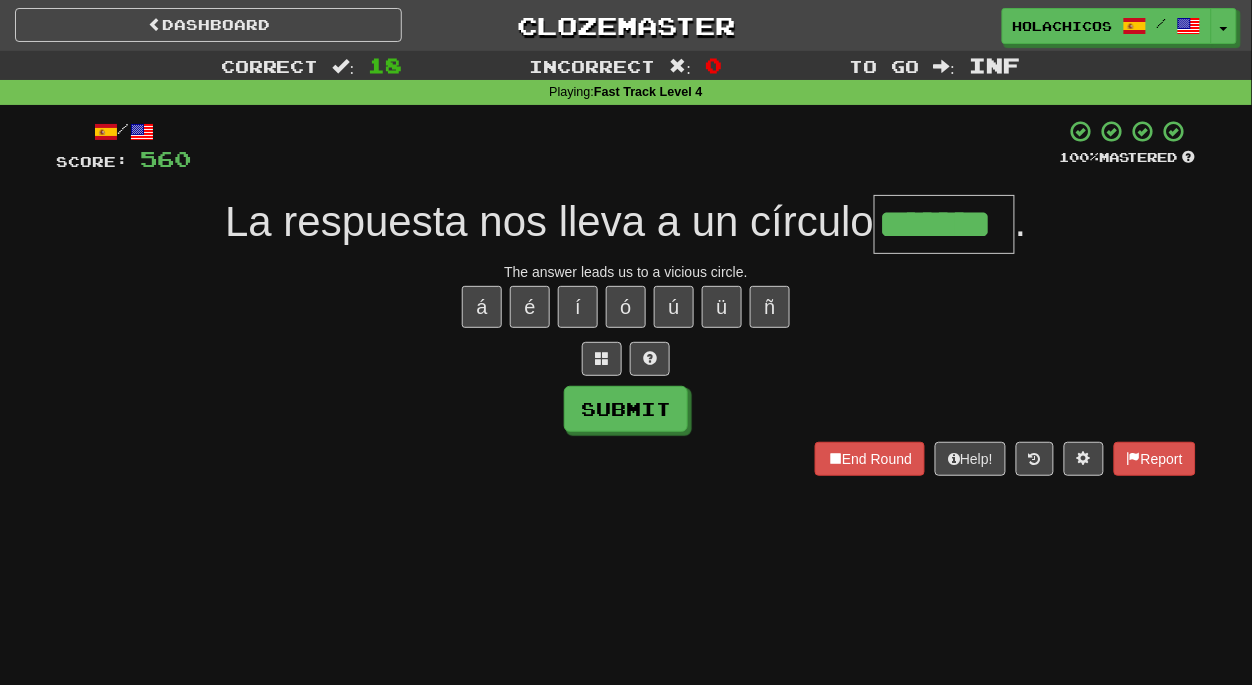 type on "*******" 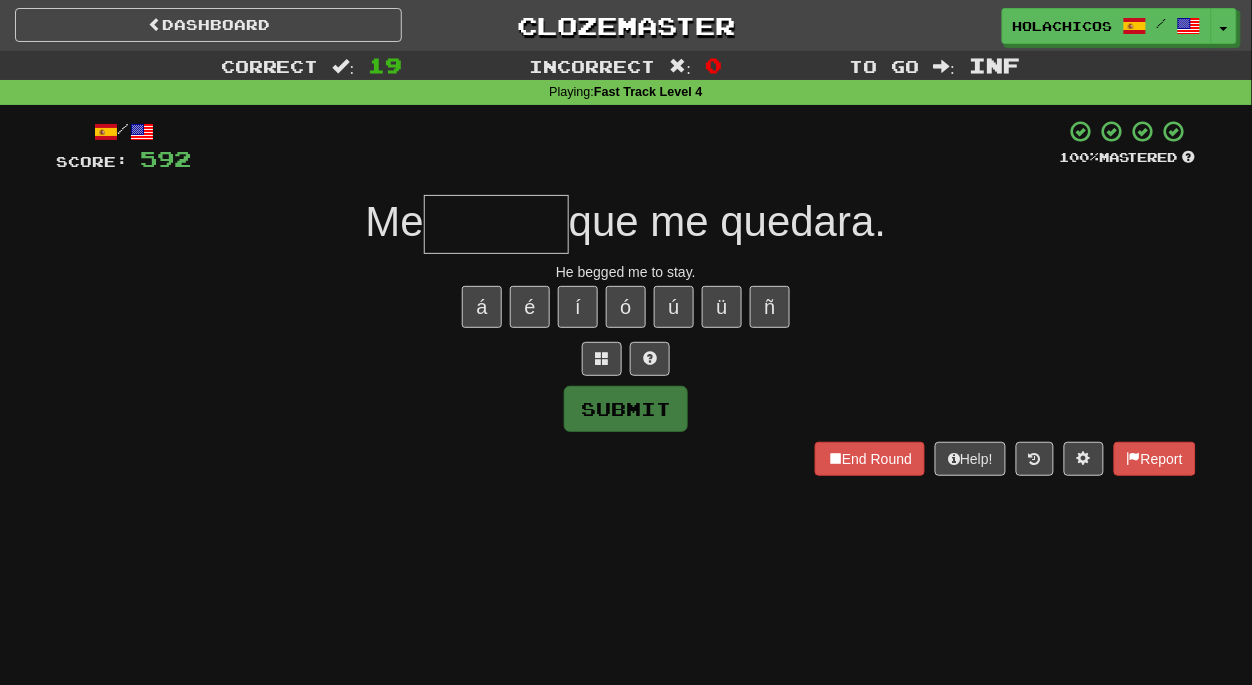 type on "*" 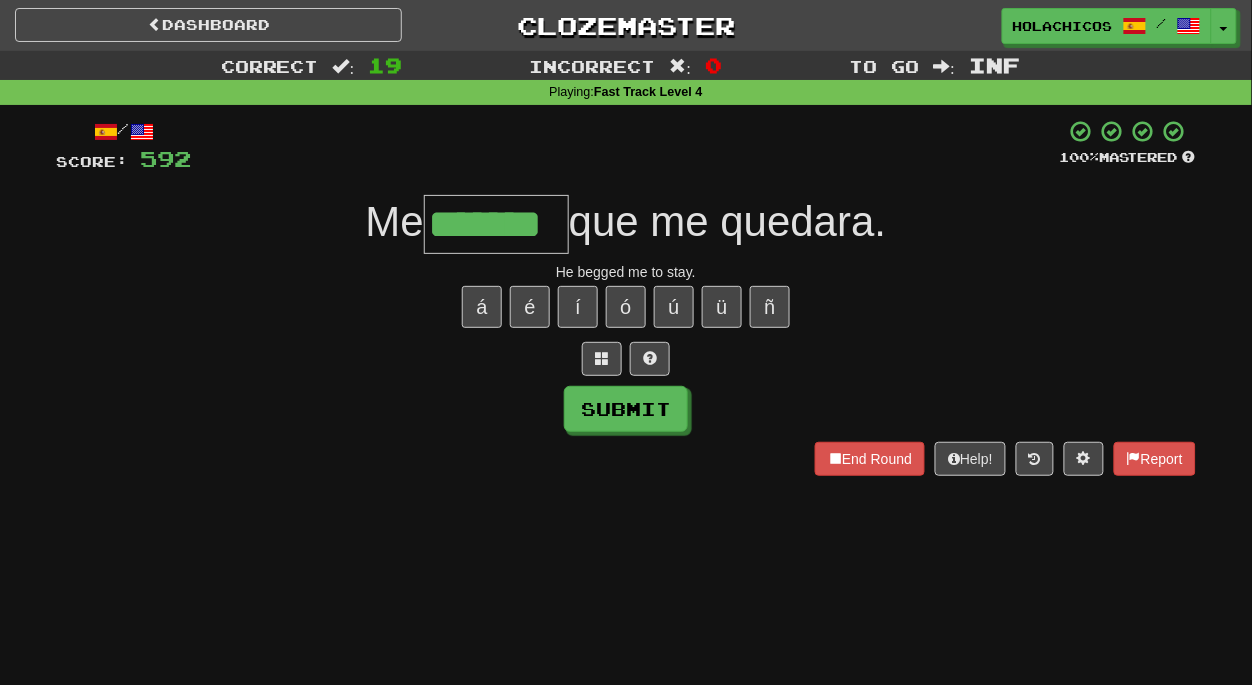 type on "*******" 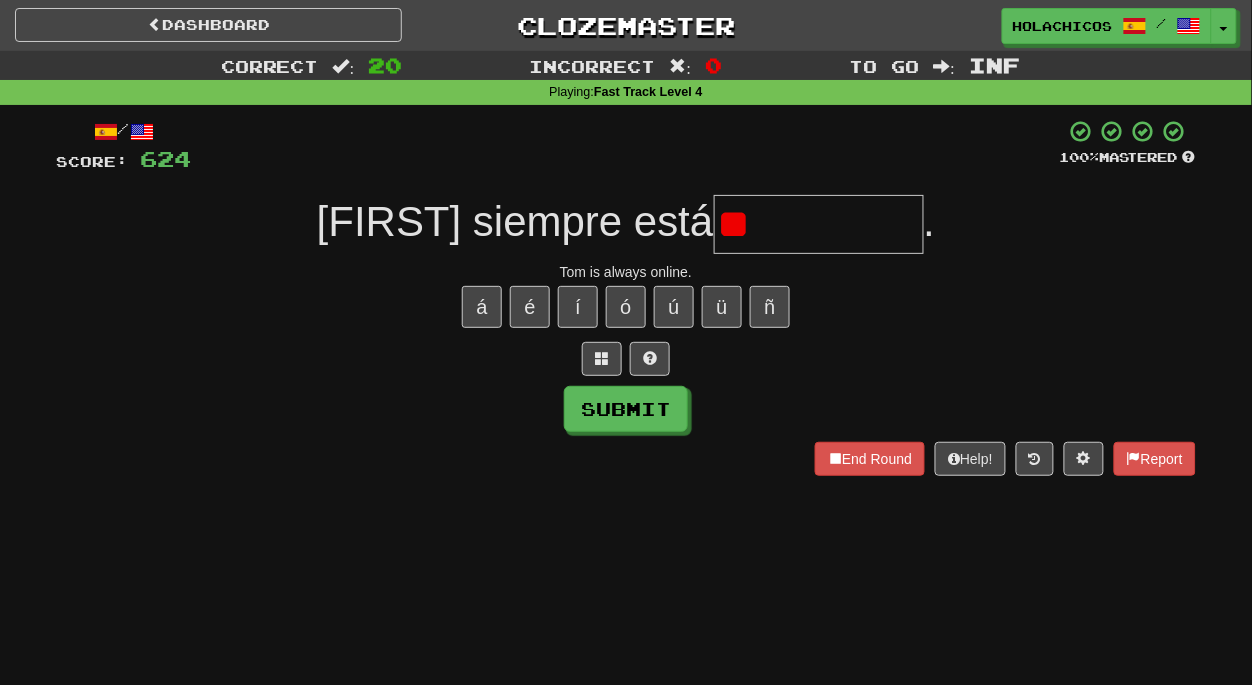 type on "*" 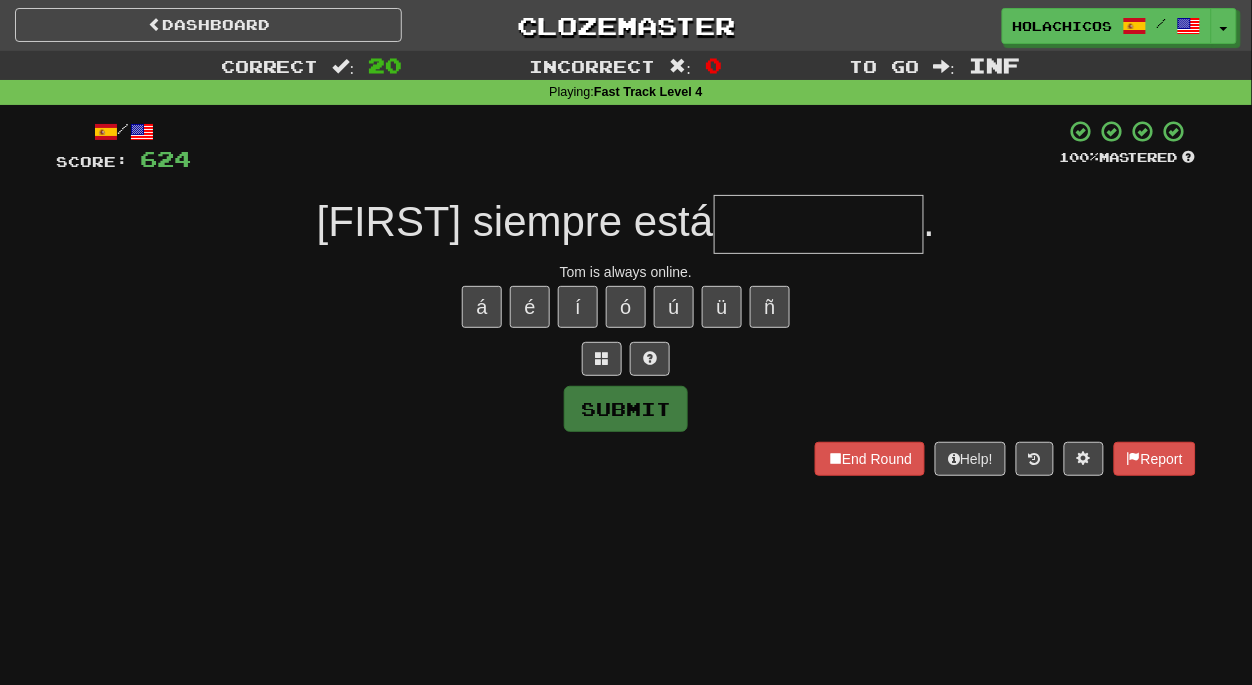 type on "*" 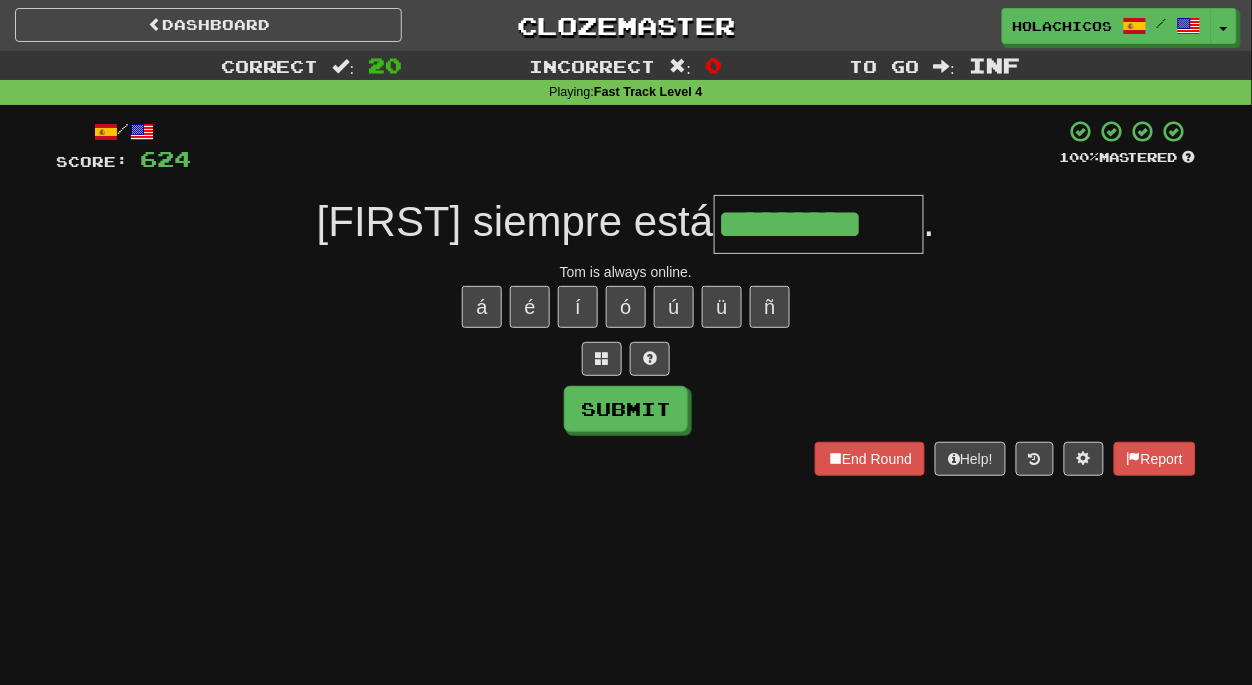type on "*********" 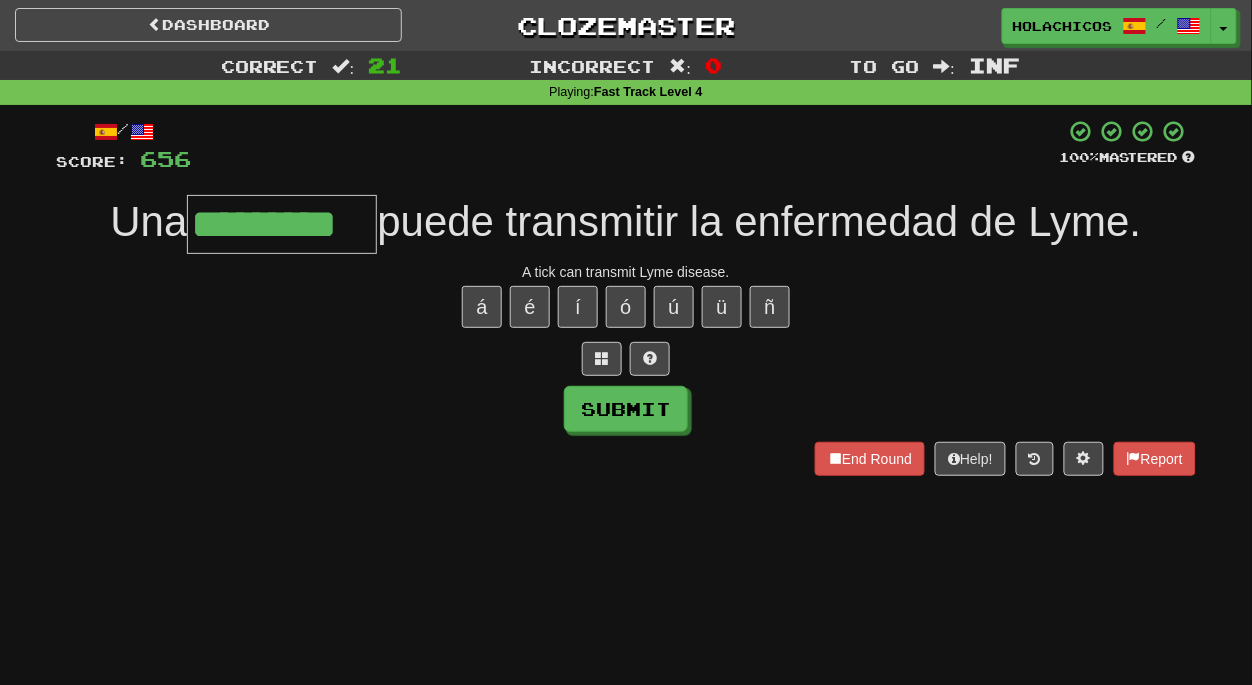 type on "*********" 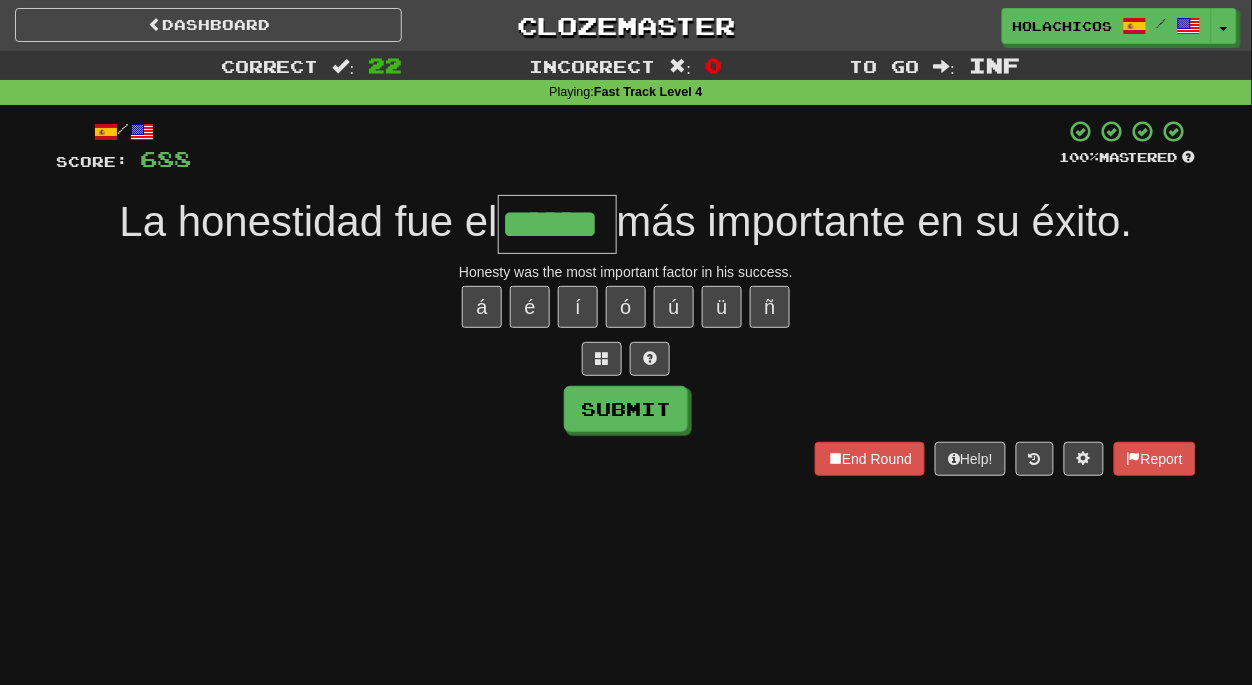 type on "******" 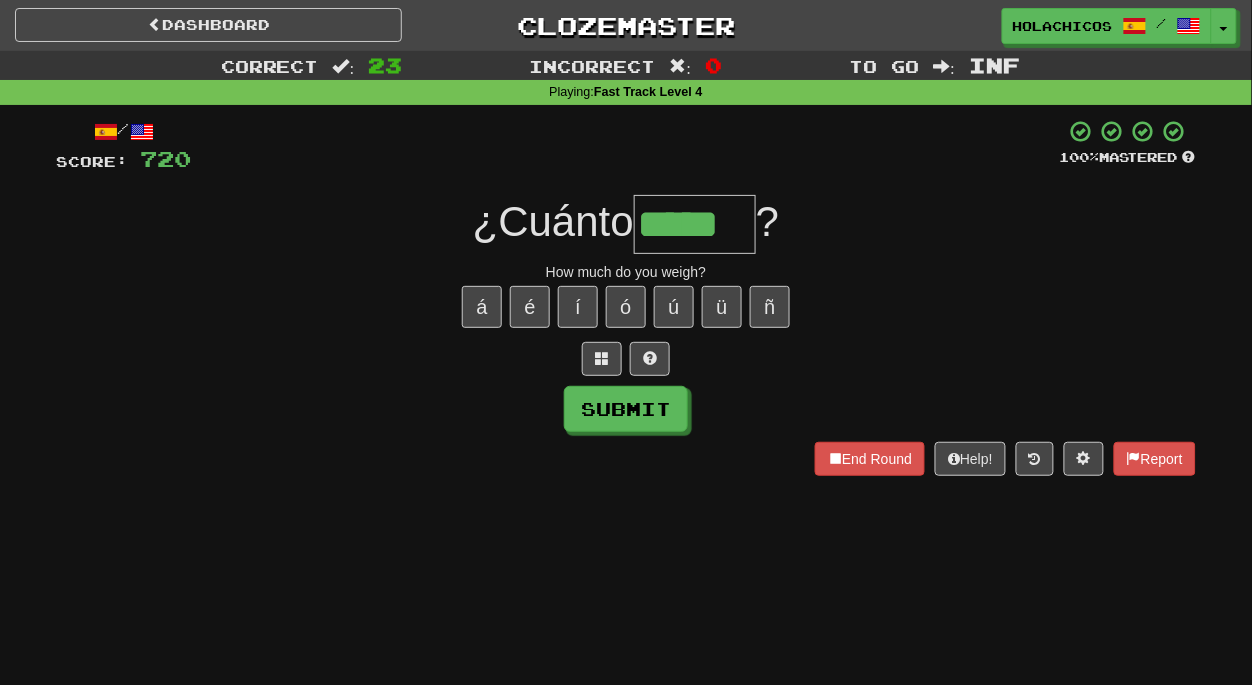 type on "*****" 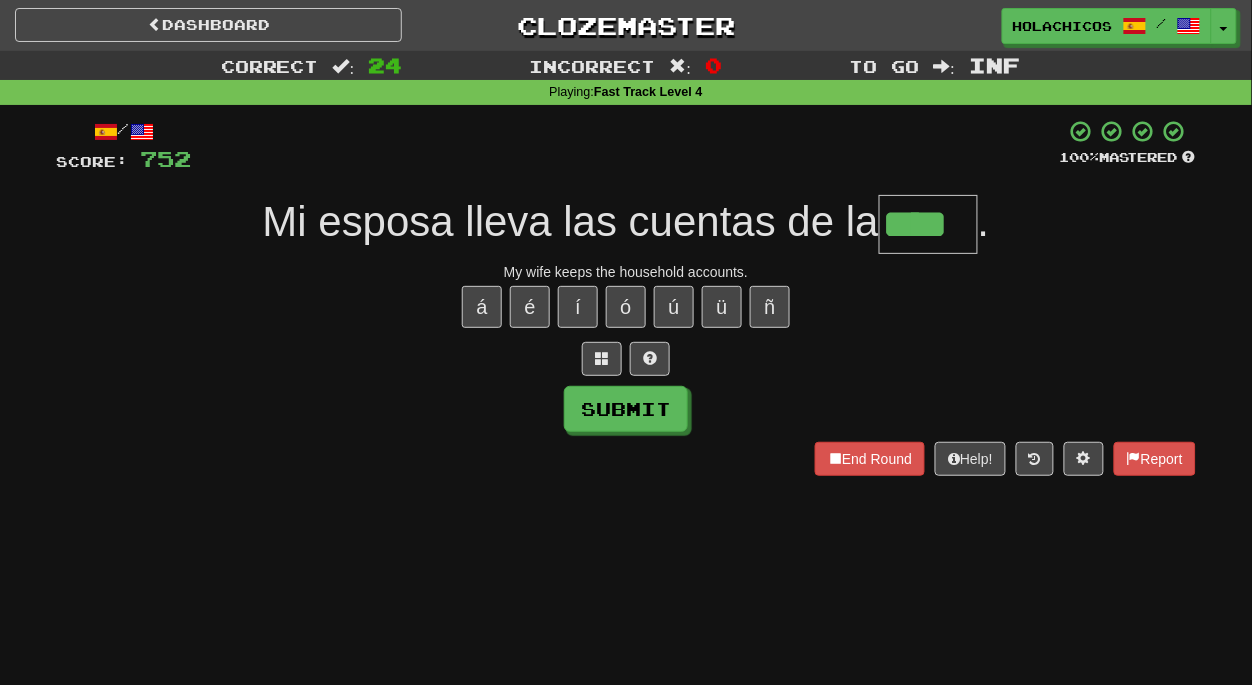 type on "****" 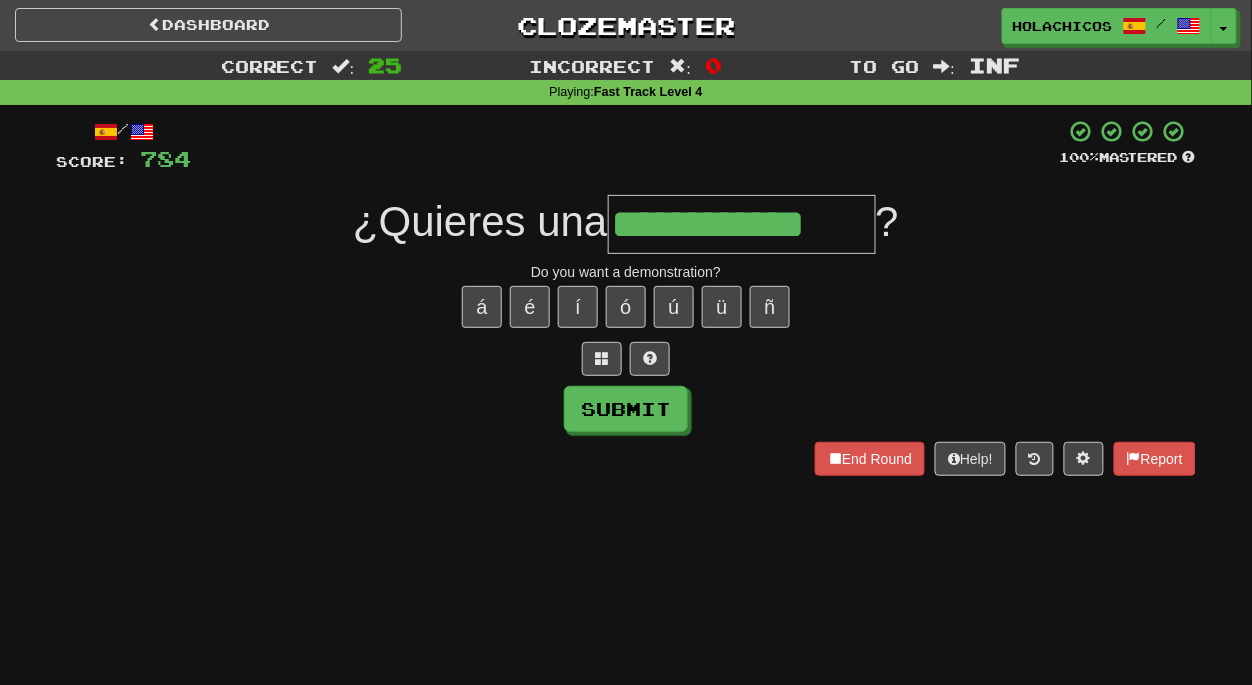 type on "**********" 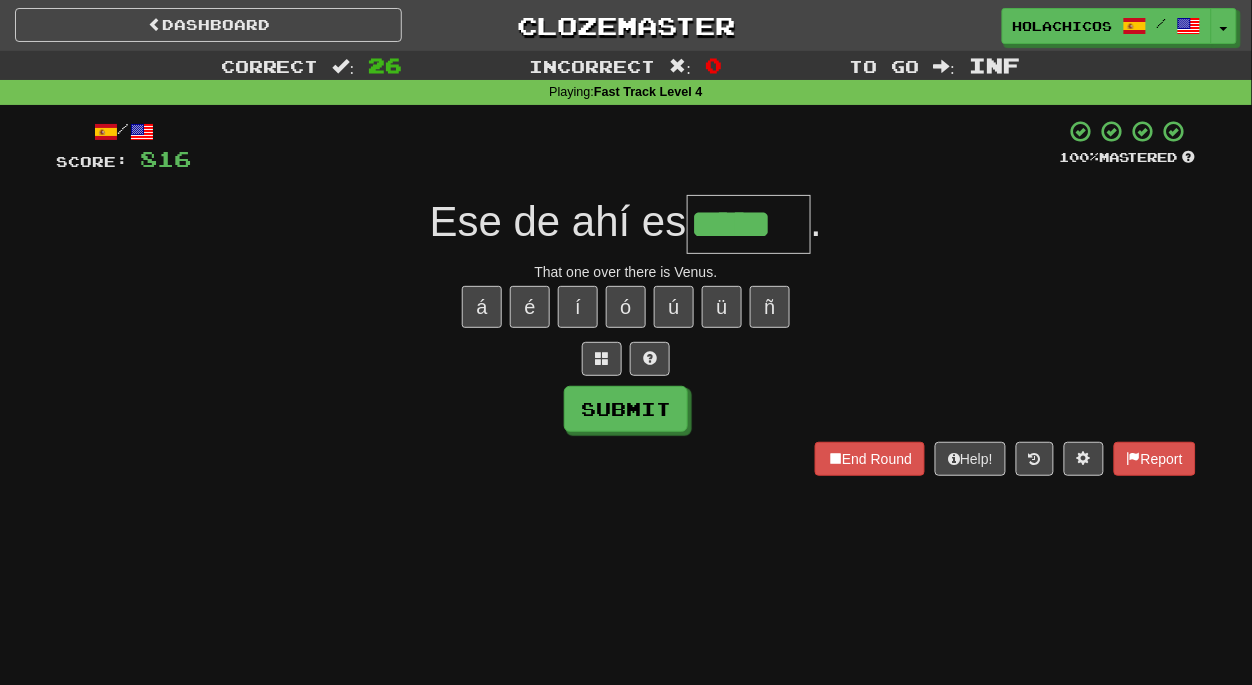 type on "*****" 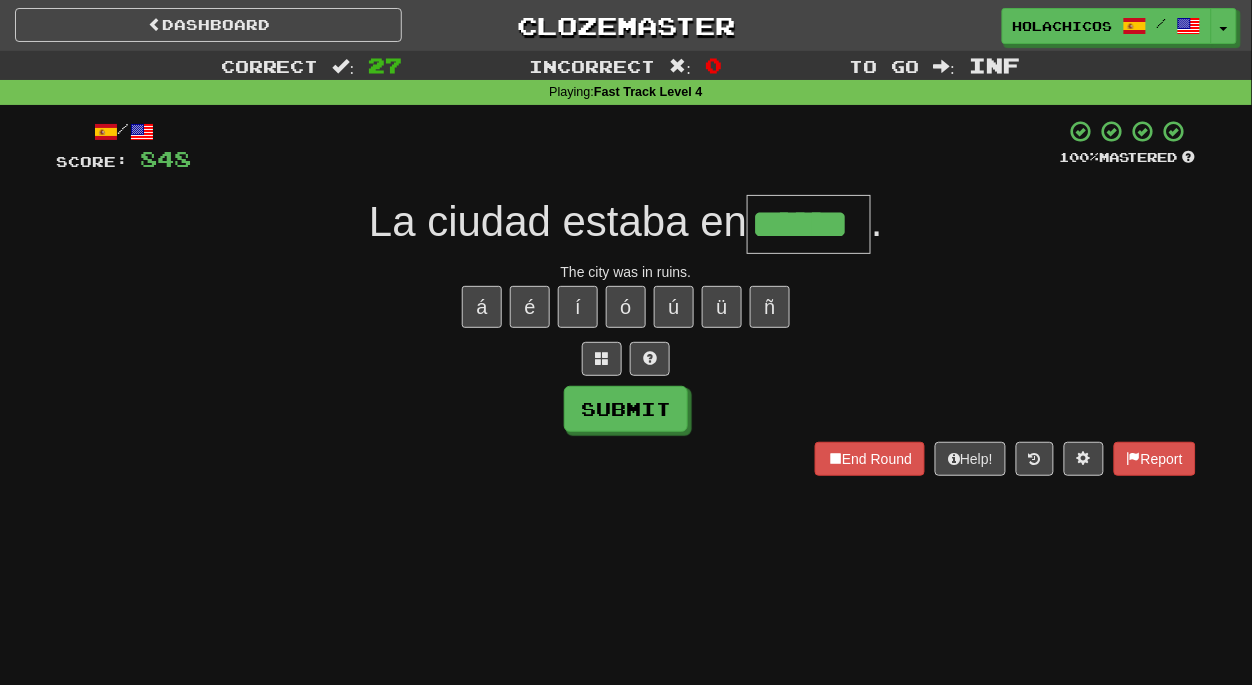 type on "******" 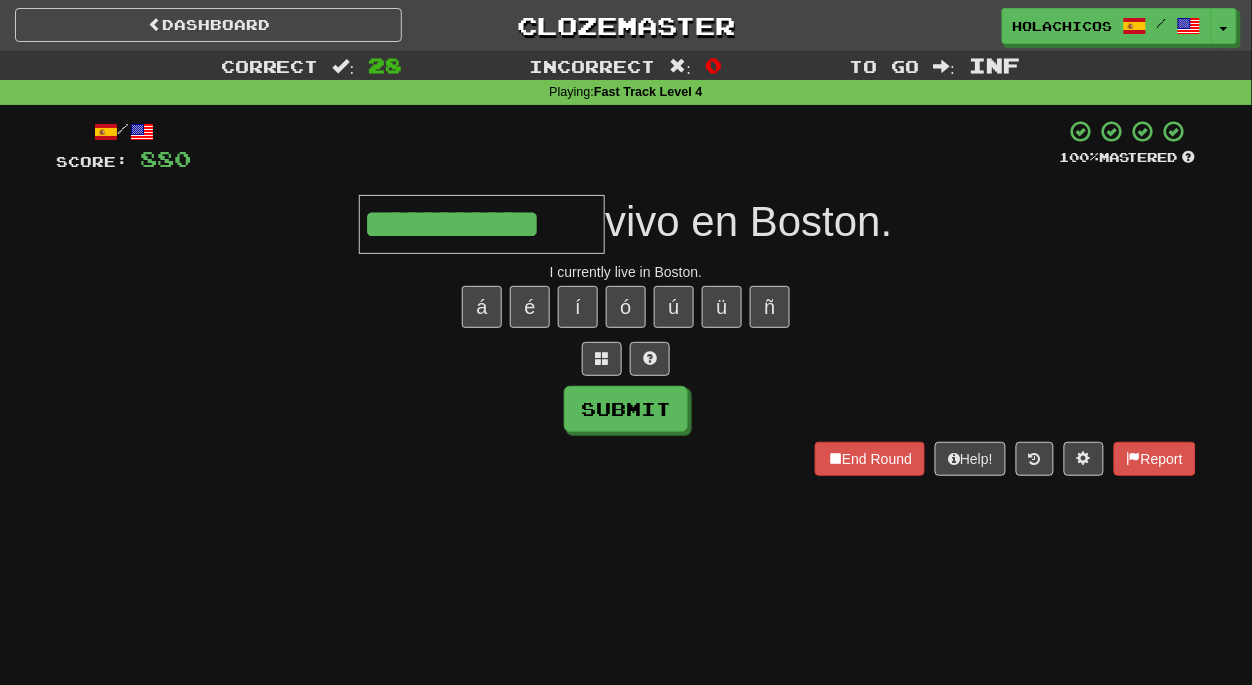 type on "**********" 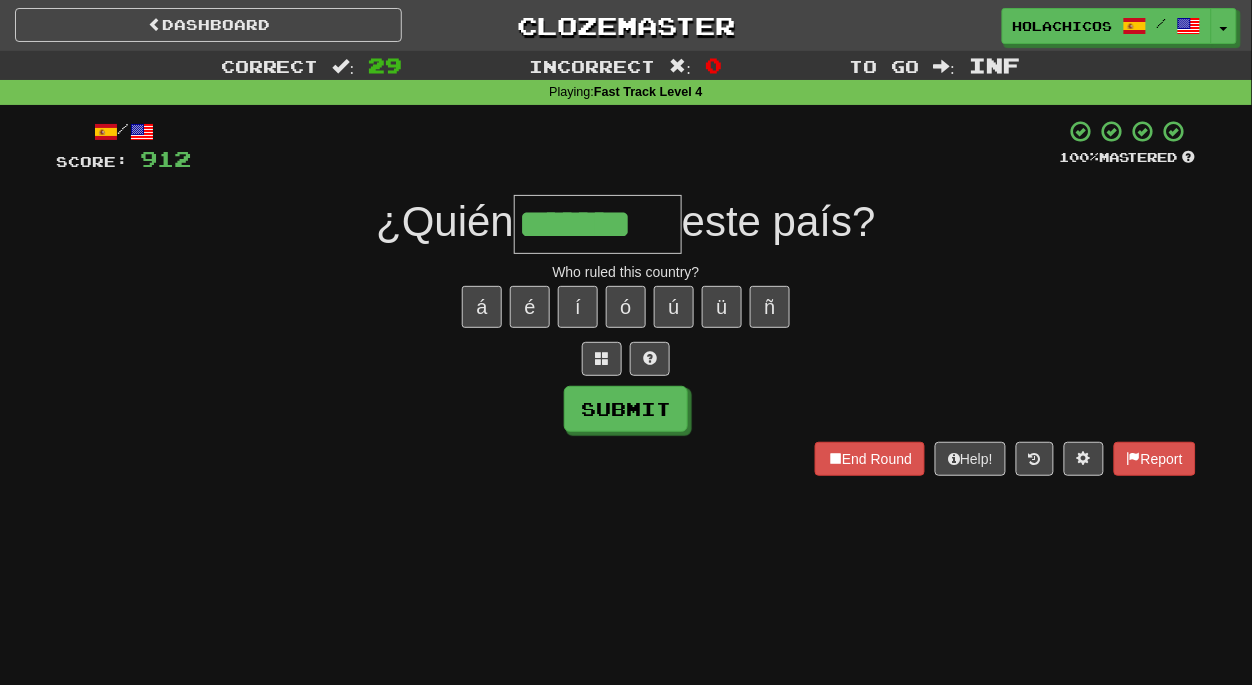 type on "*******" 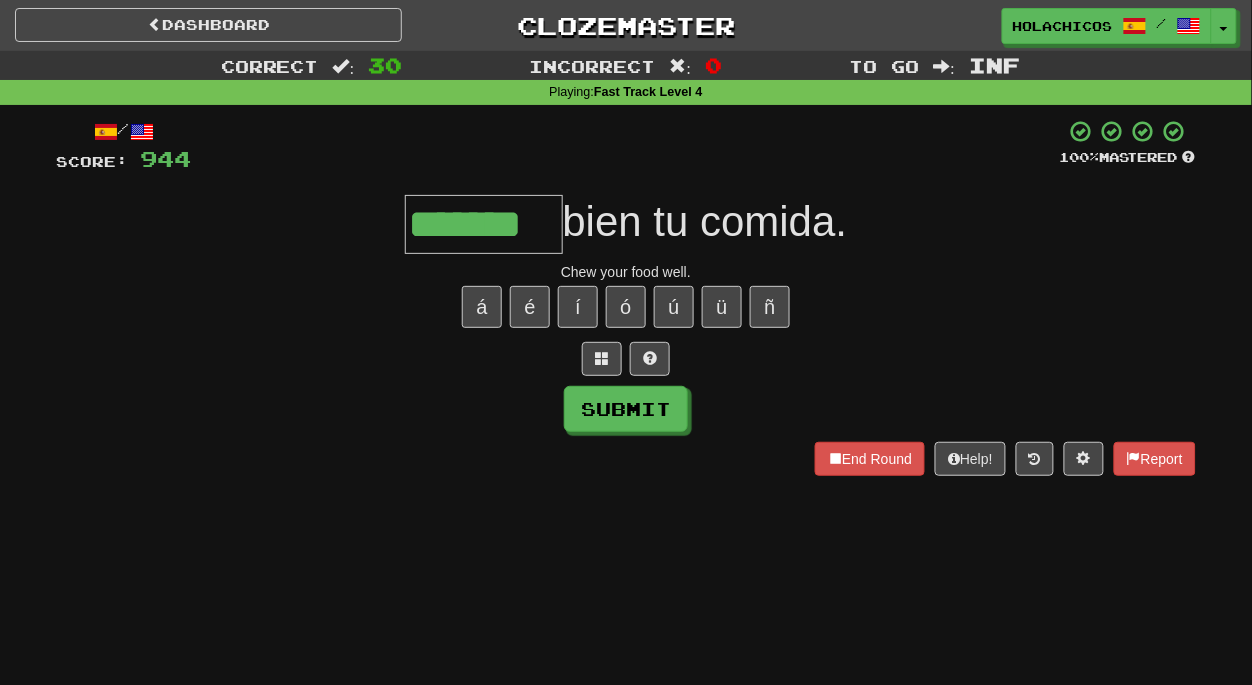 type on "*******" 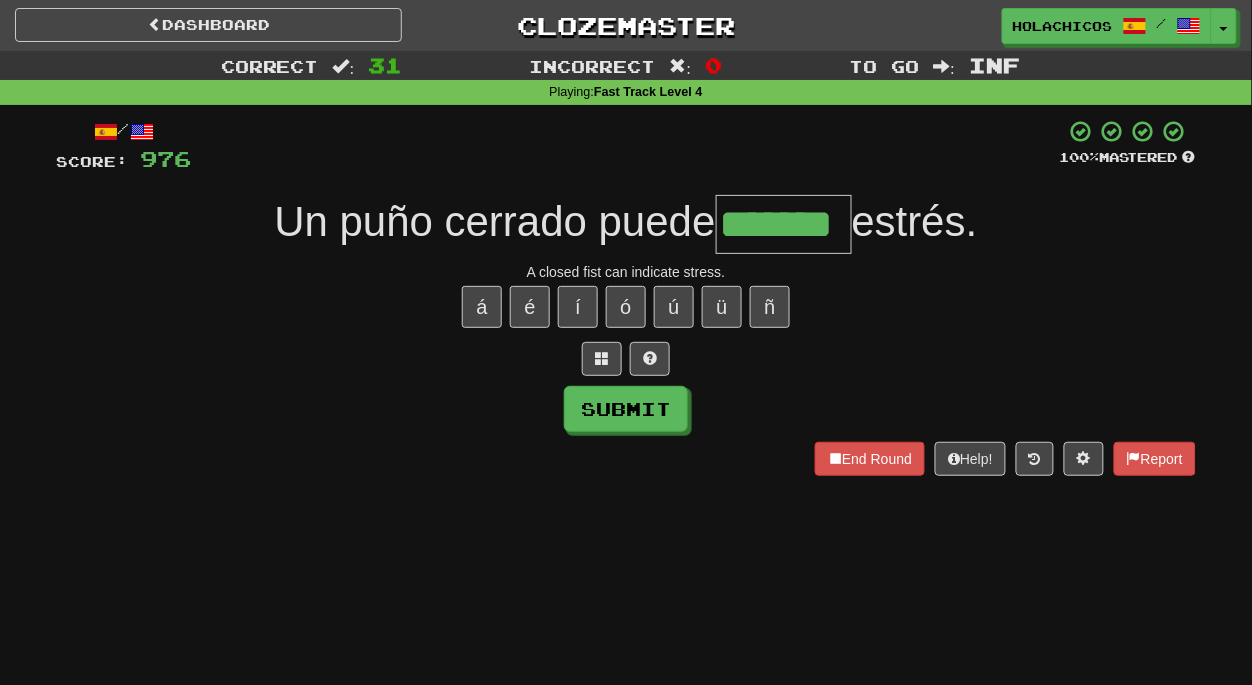 type on "*******" 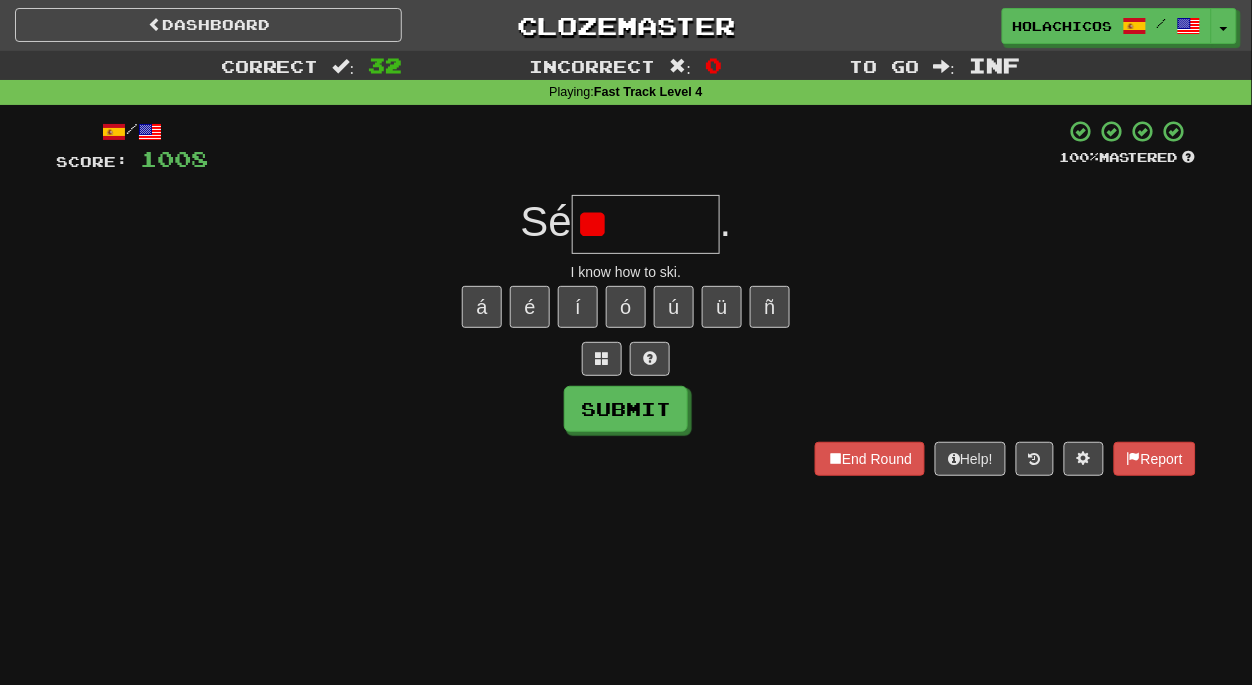 type on "*" 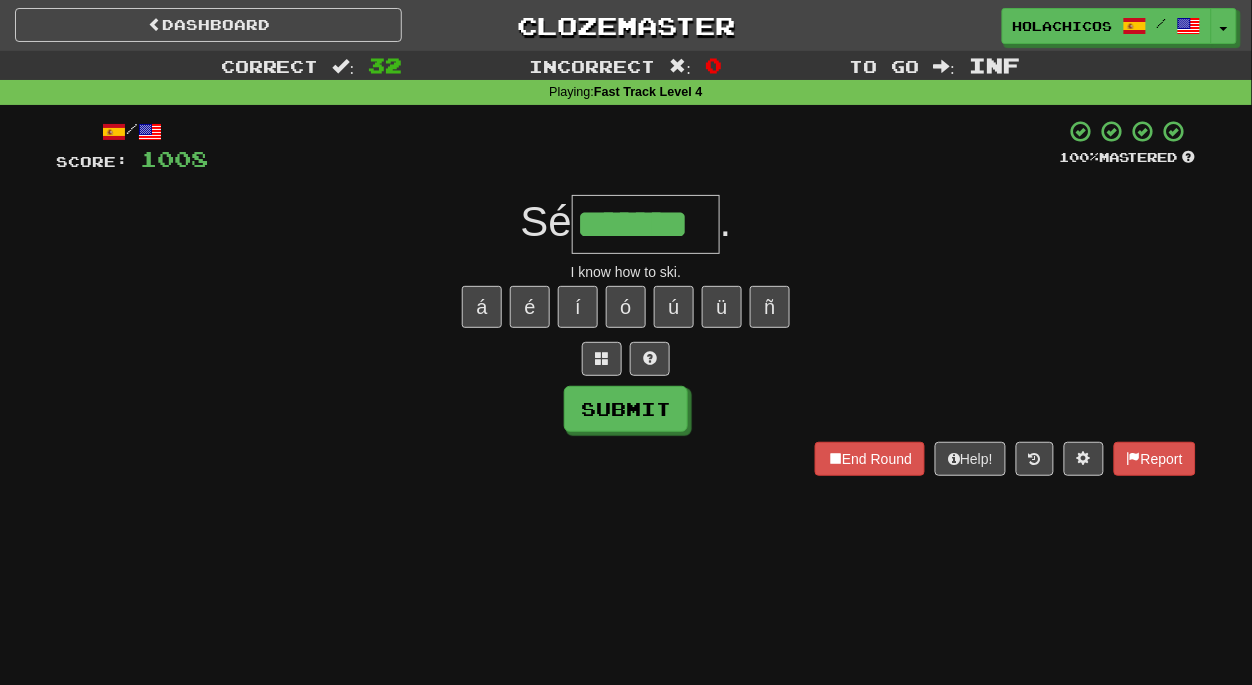 type on "*******" 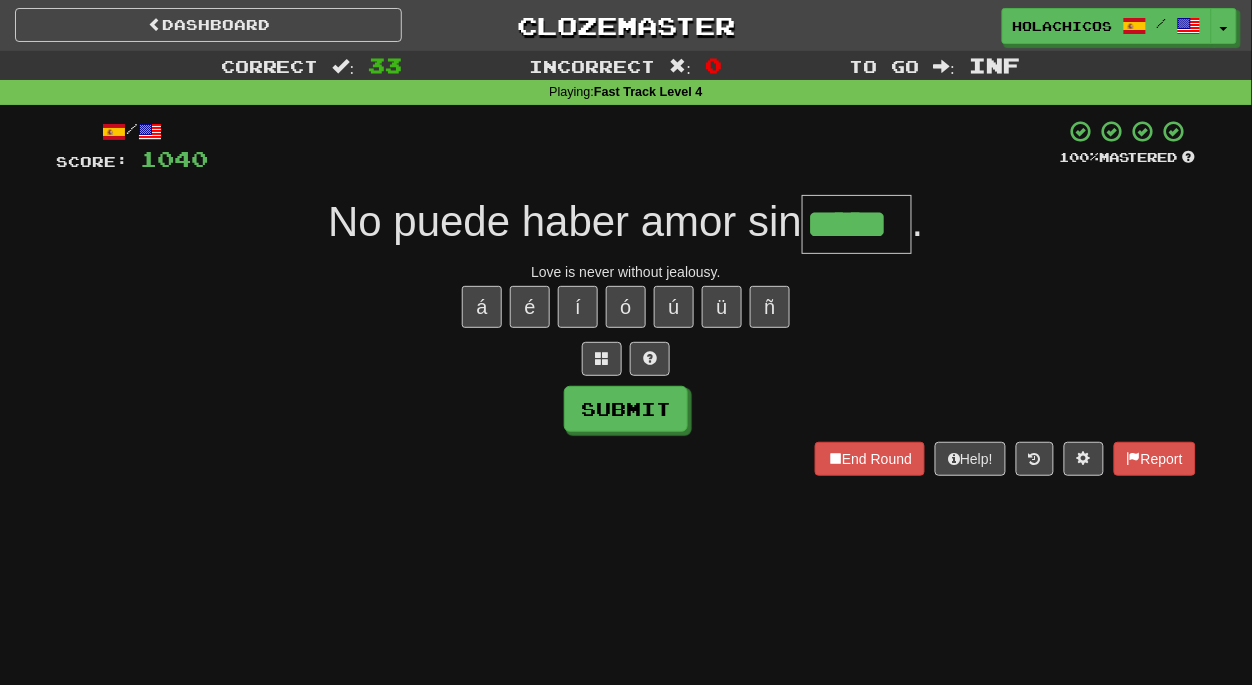 type on "*****" 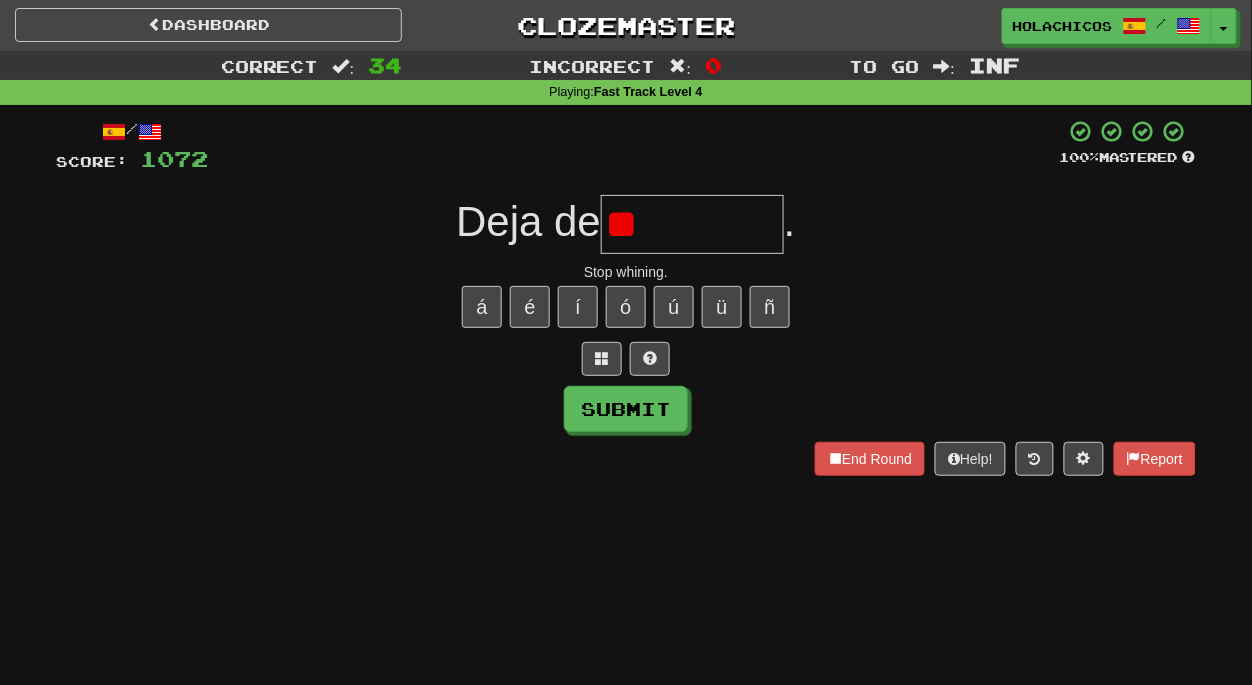 type on "*" 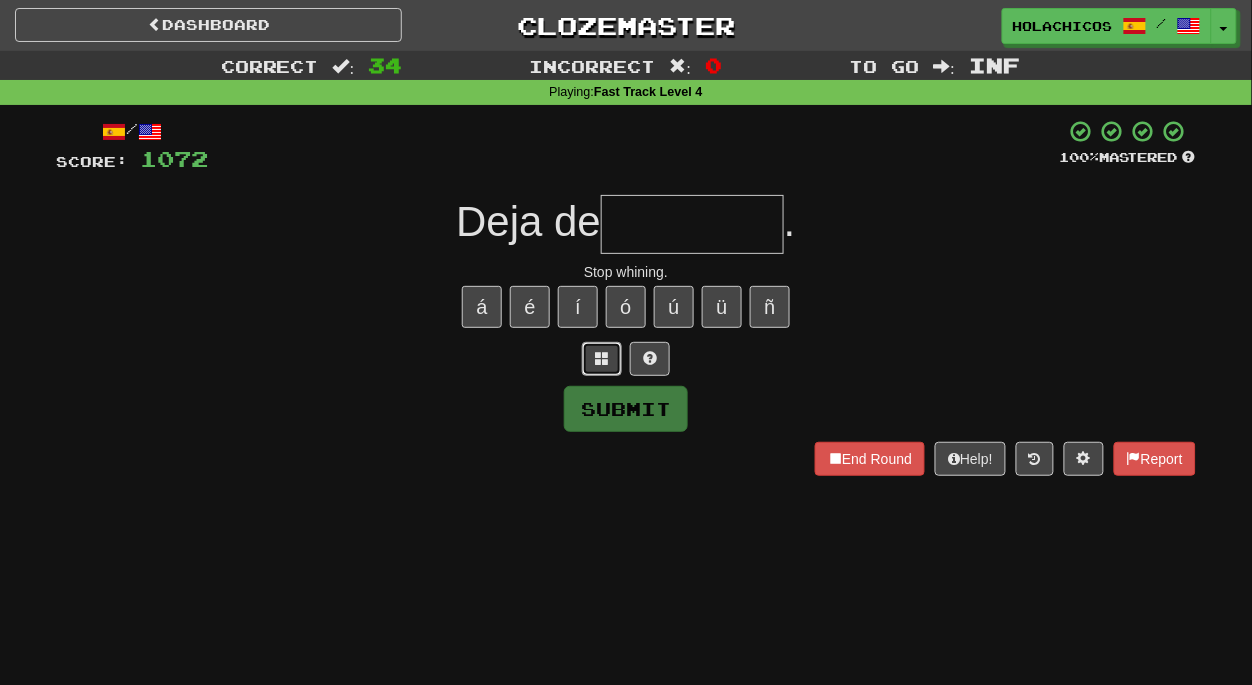 click at bounding box center [602, 358] 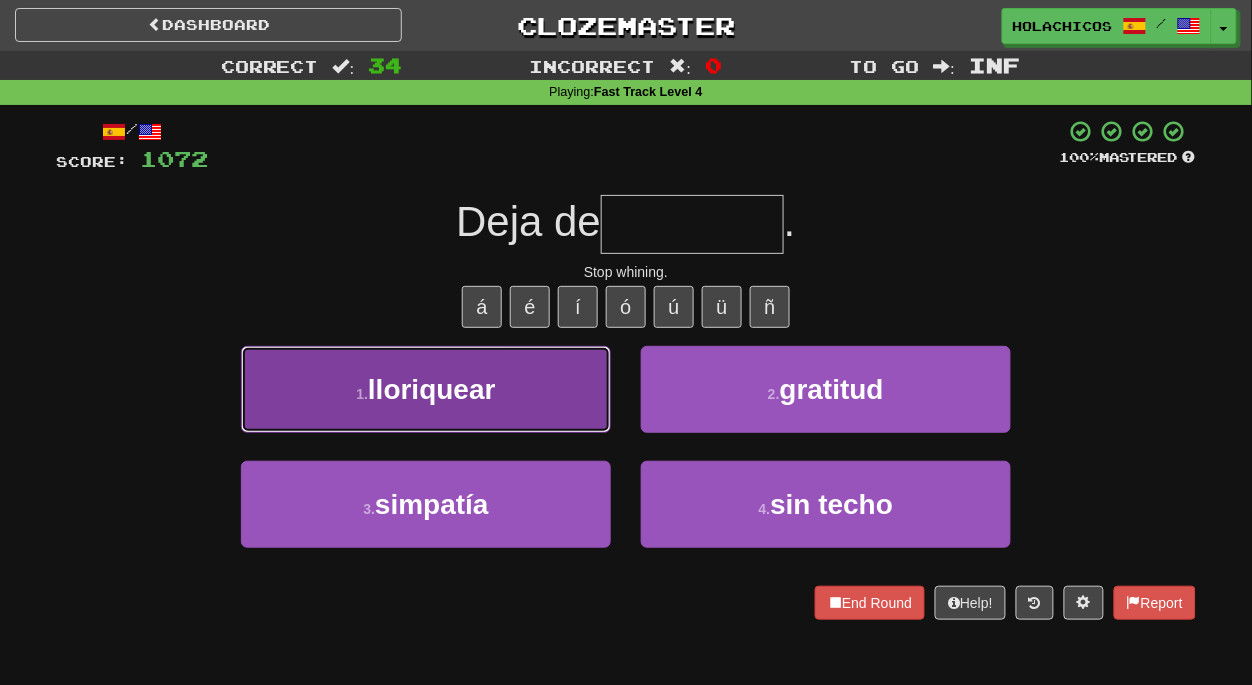 click on "1 .  lloriquear" at bounding box center (426, 389) 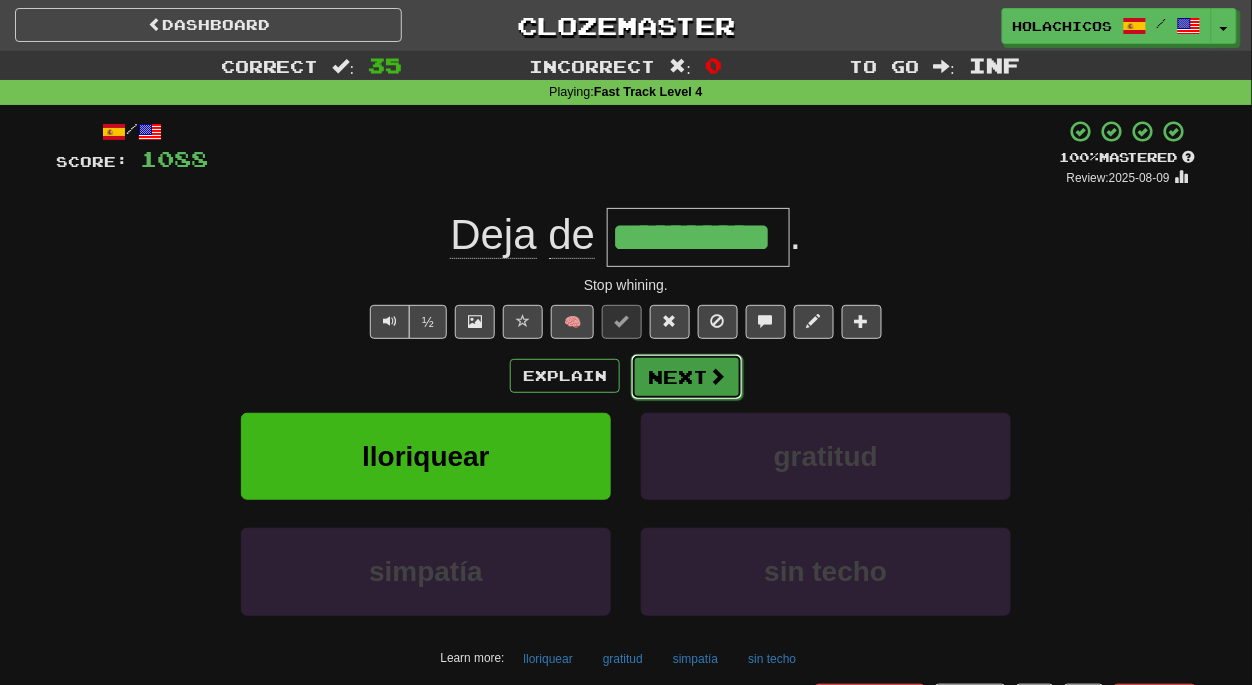 click on "Next" at bounding box center (687, 377) 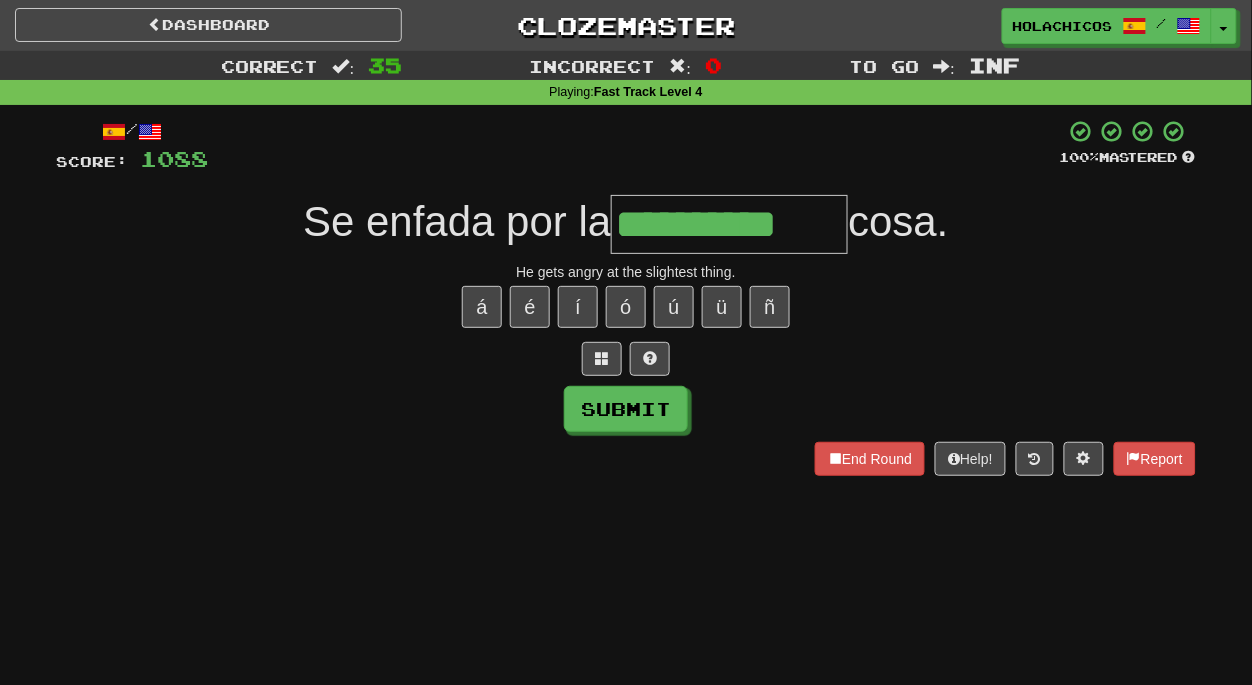 type on "**********" 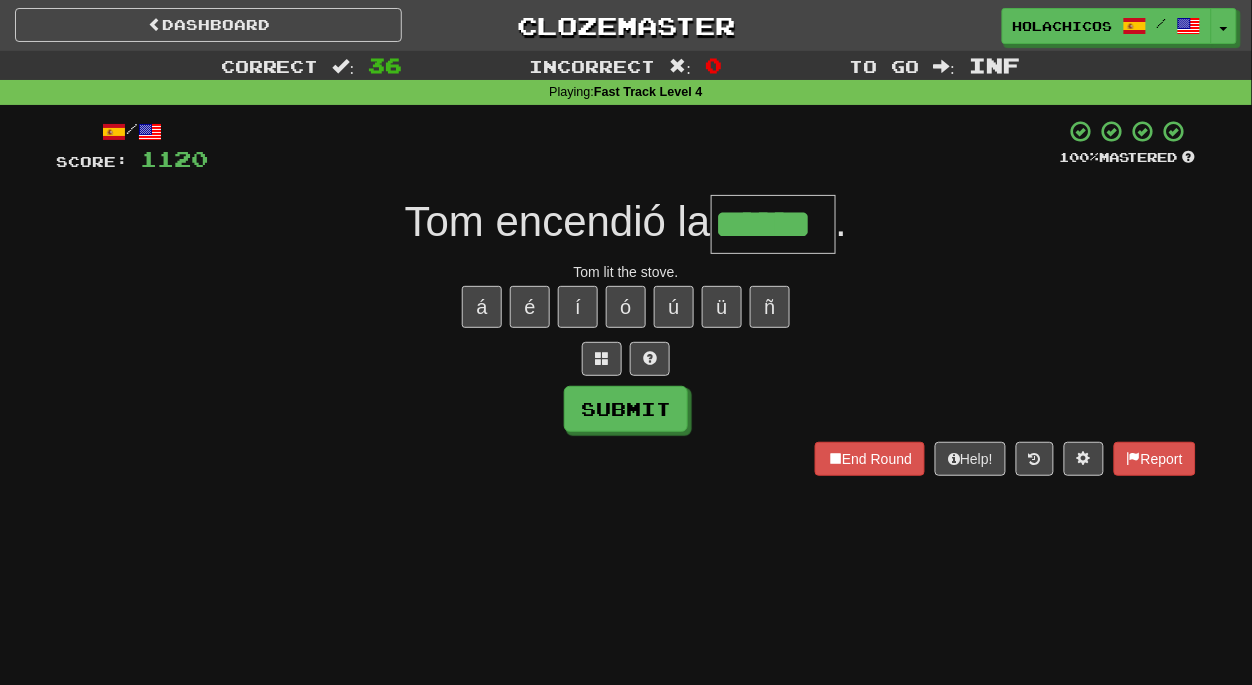 type on "******" 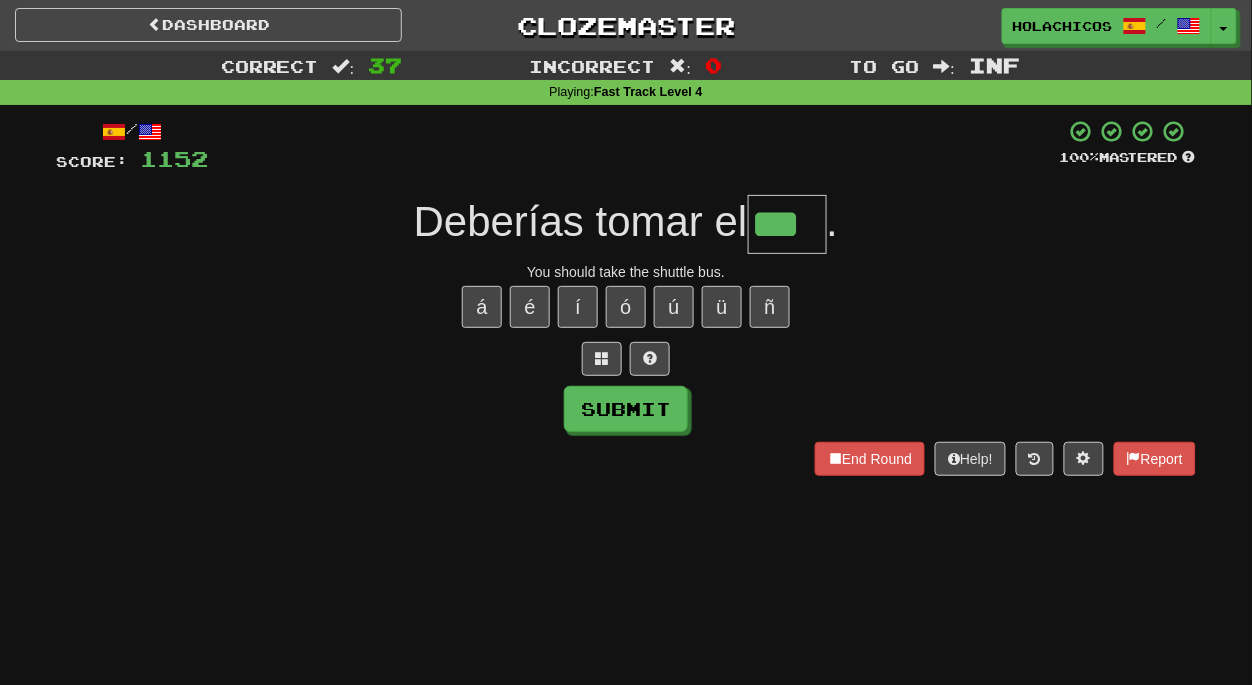 type on "***" 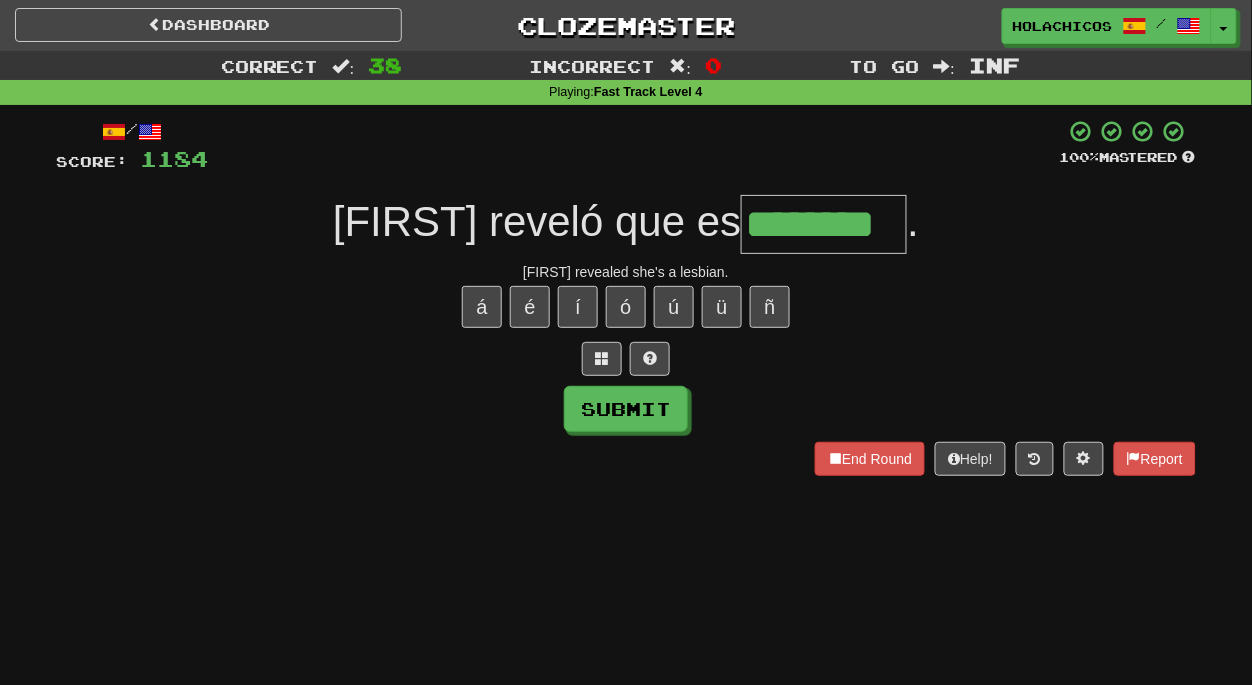 type on "********" 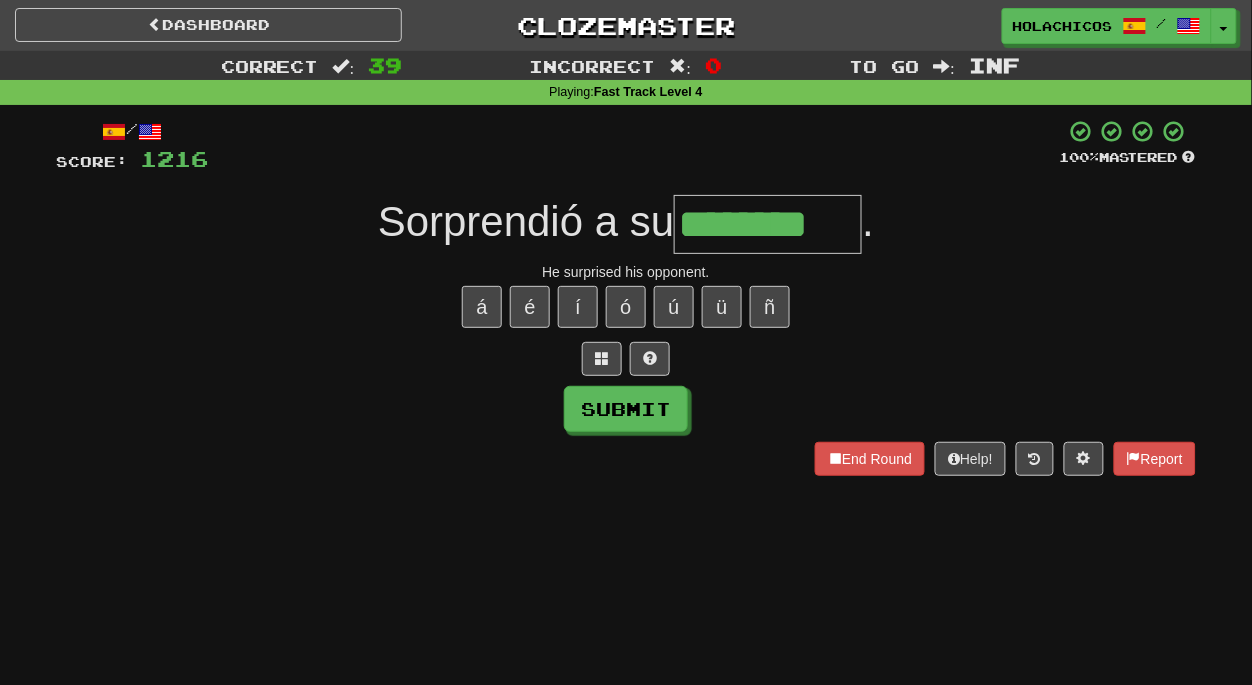 type on "********" 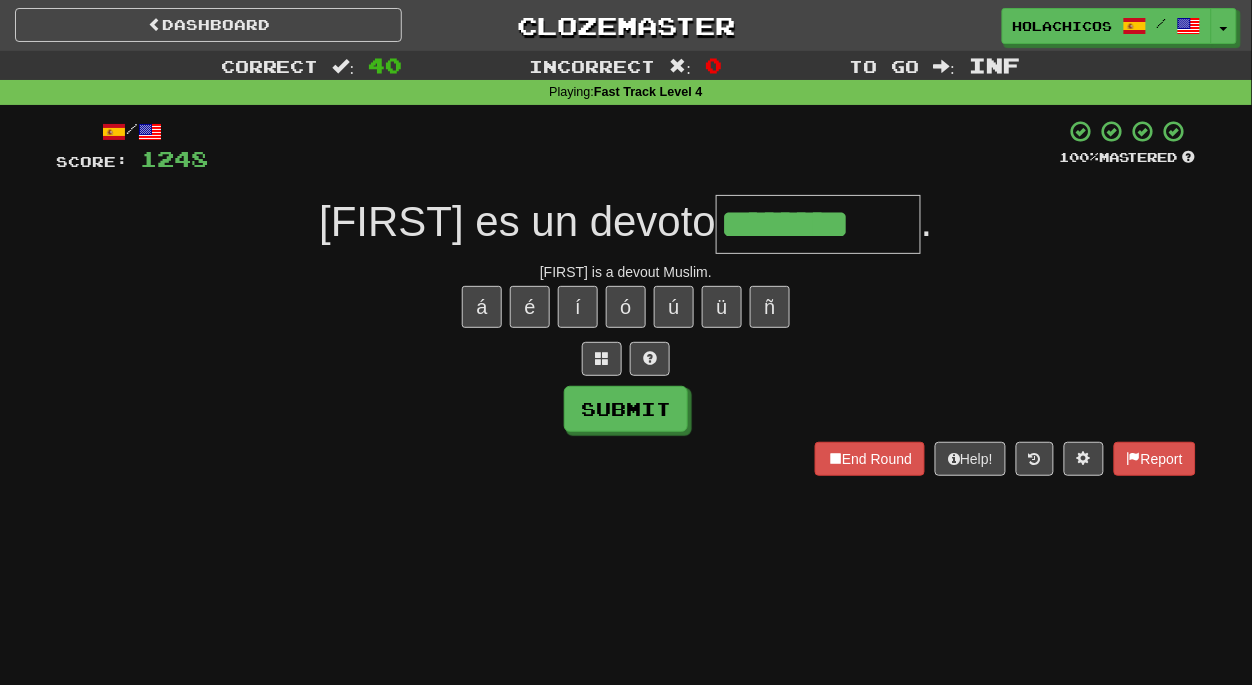 type on "********" 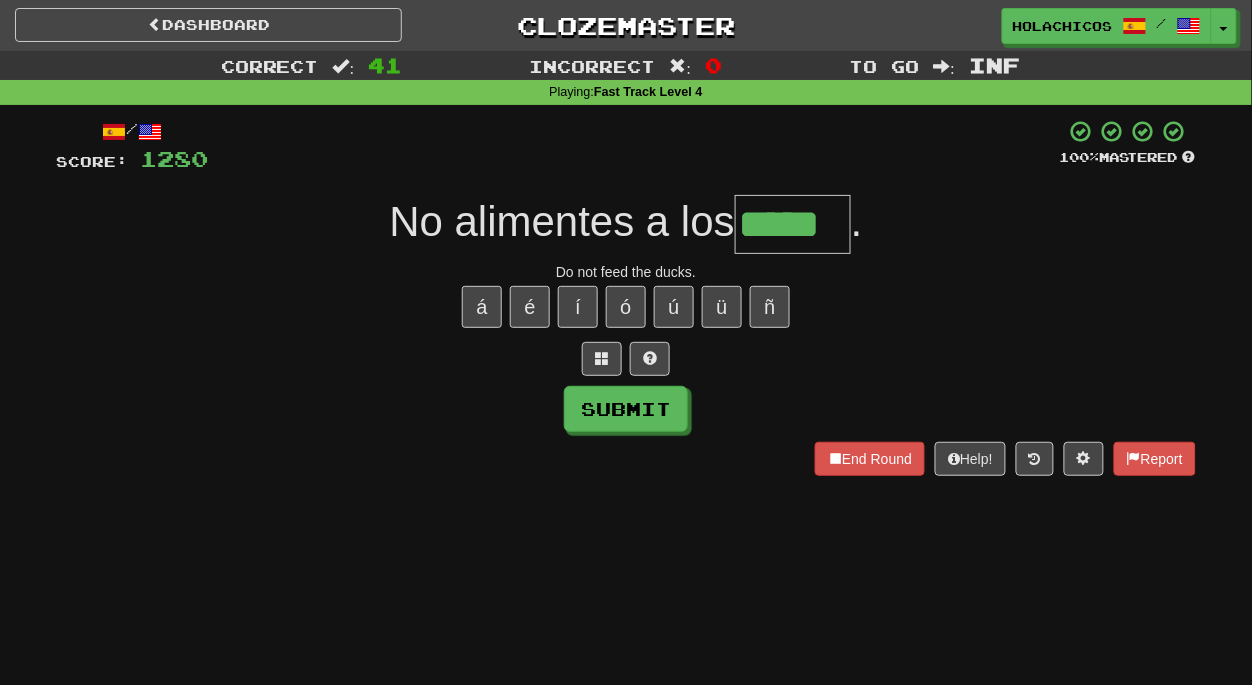 type on "*****" 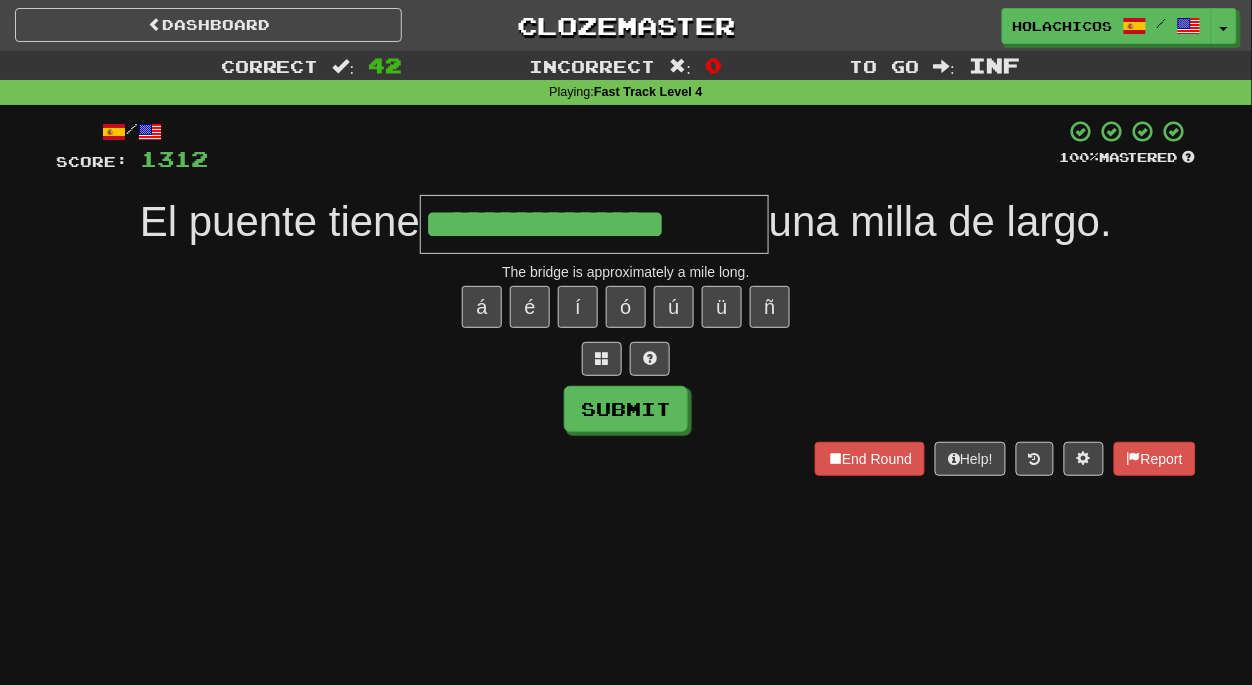 type on "**********" 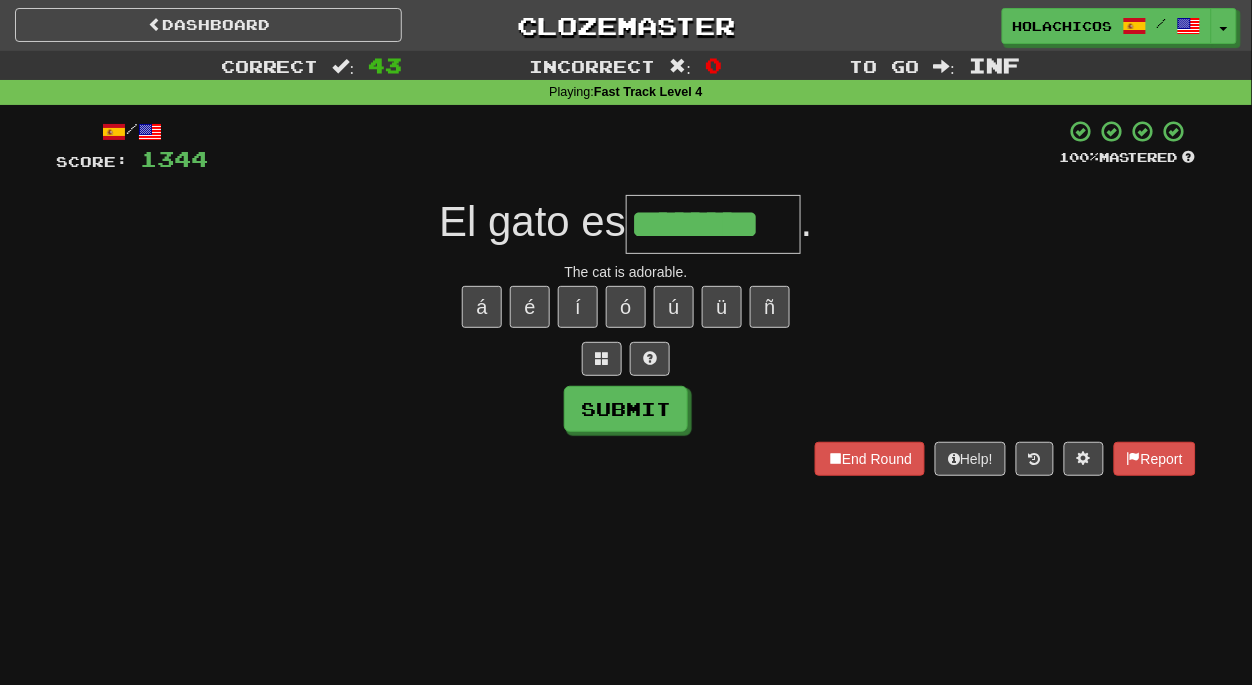 type on "********" 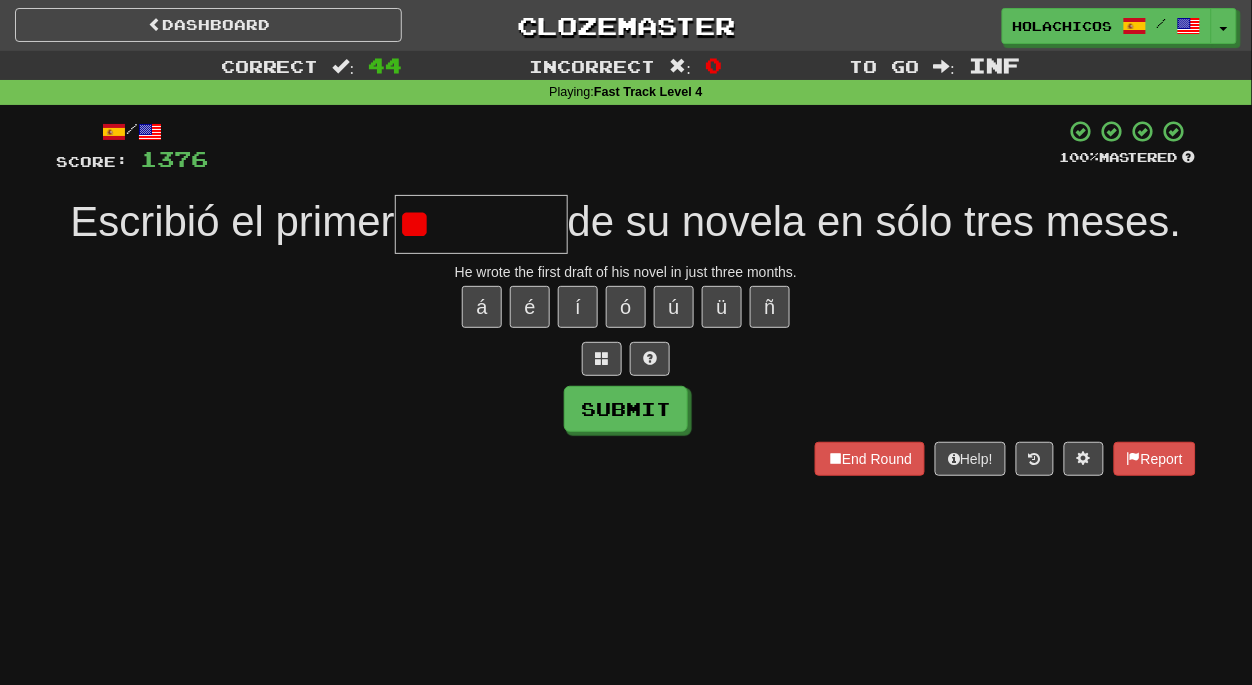 type on "*" 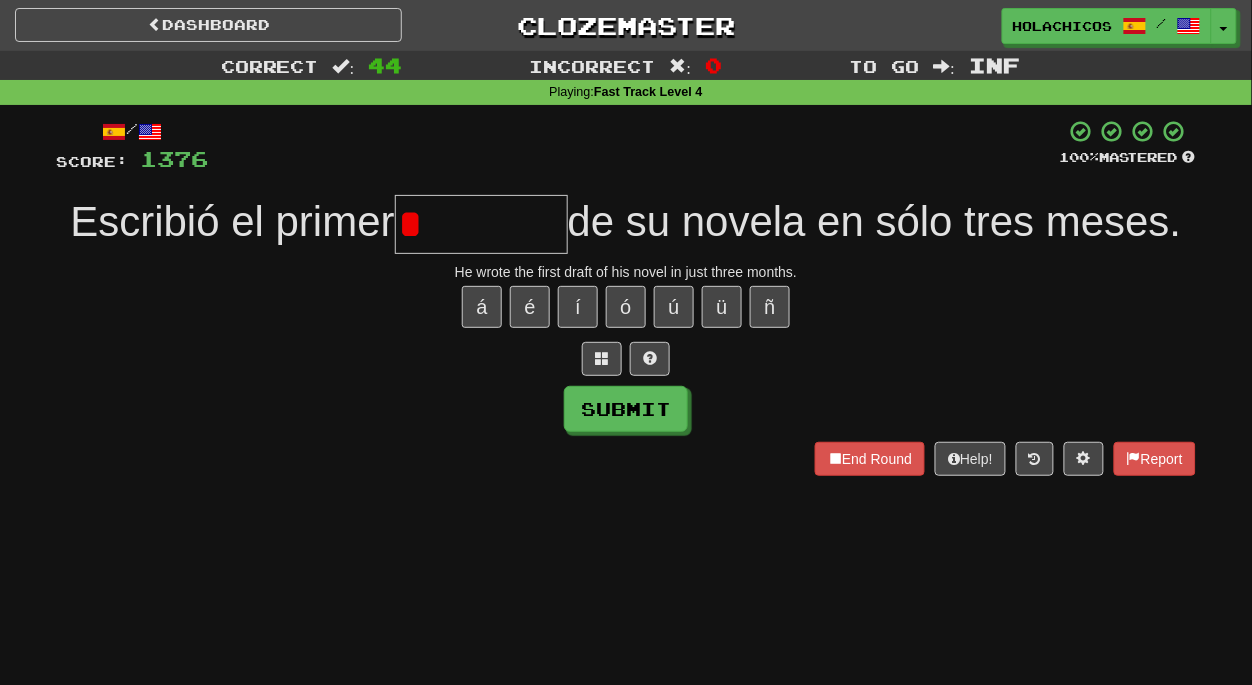 type on "*" 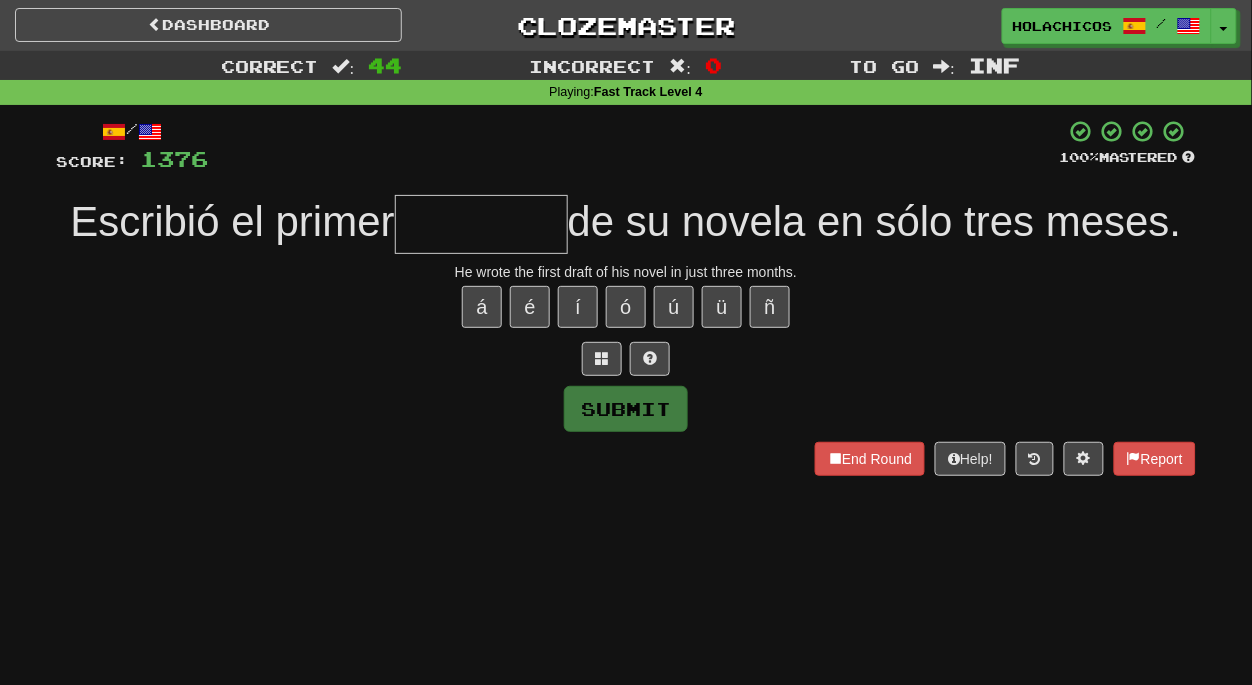 type on "*" 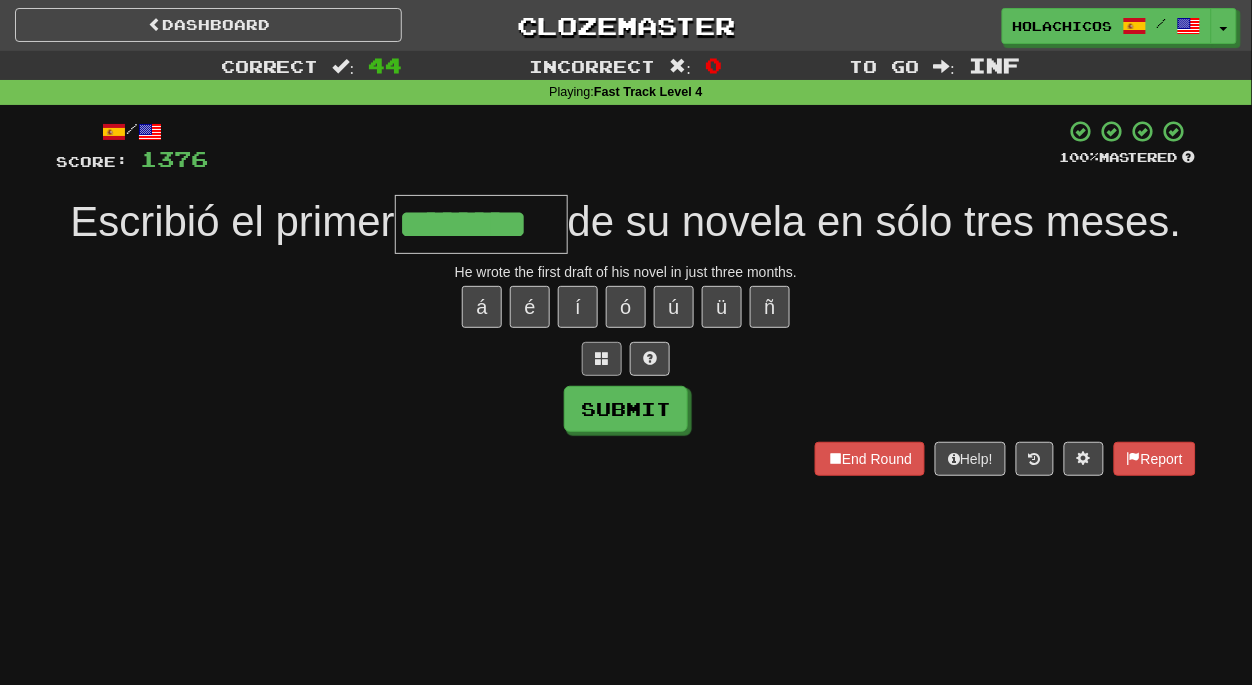 type on "********" 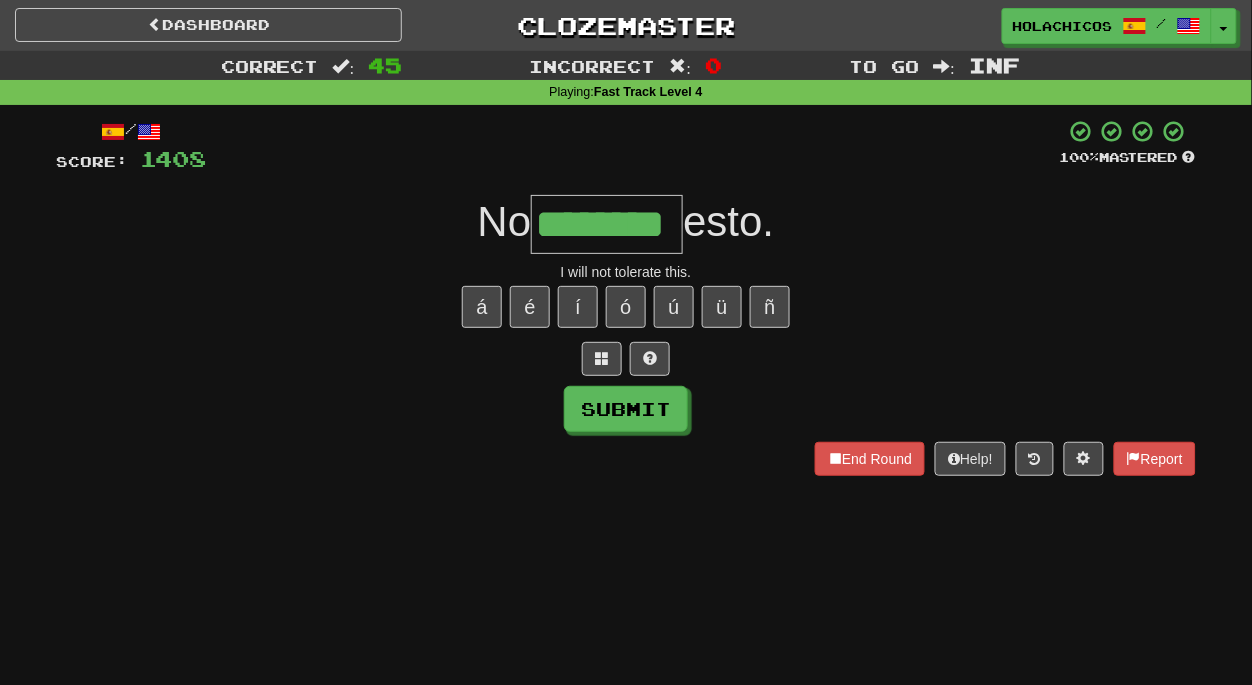 type on "********" 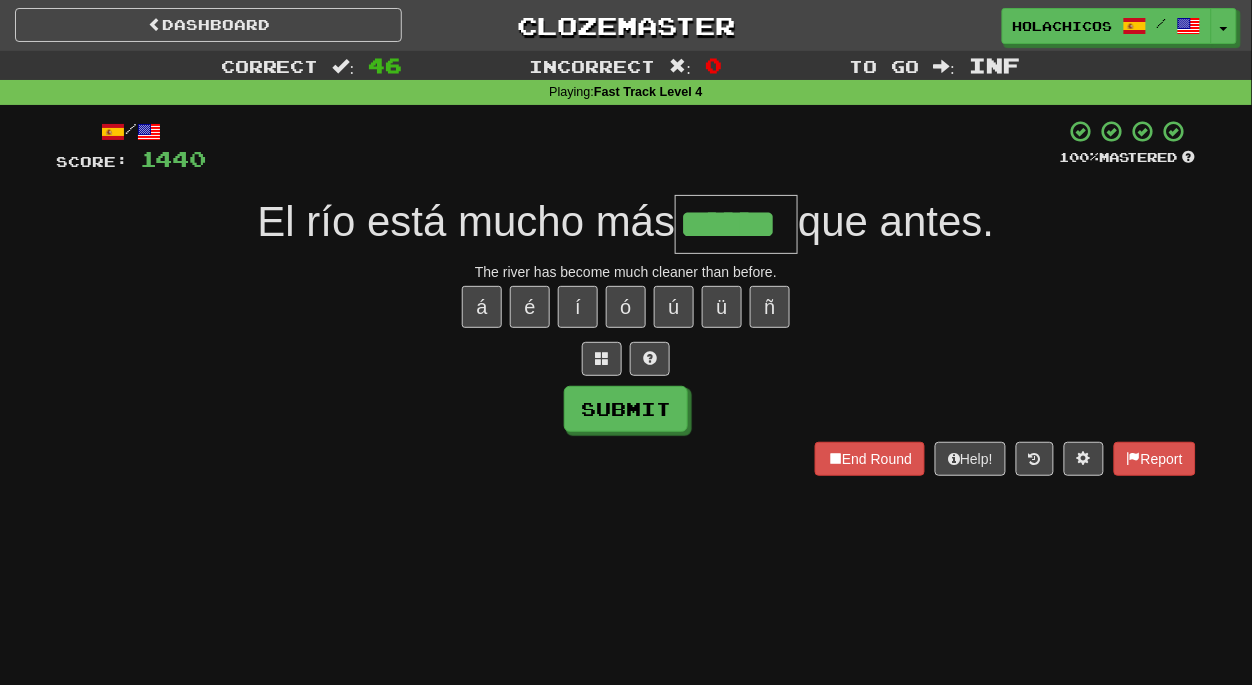 type on "******" 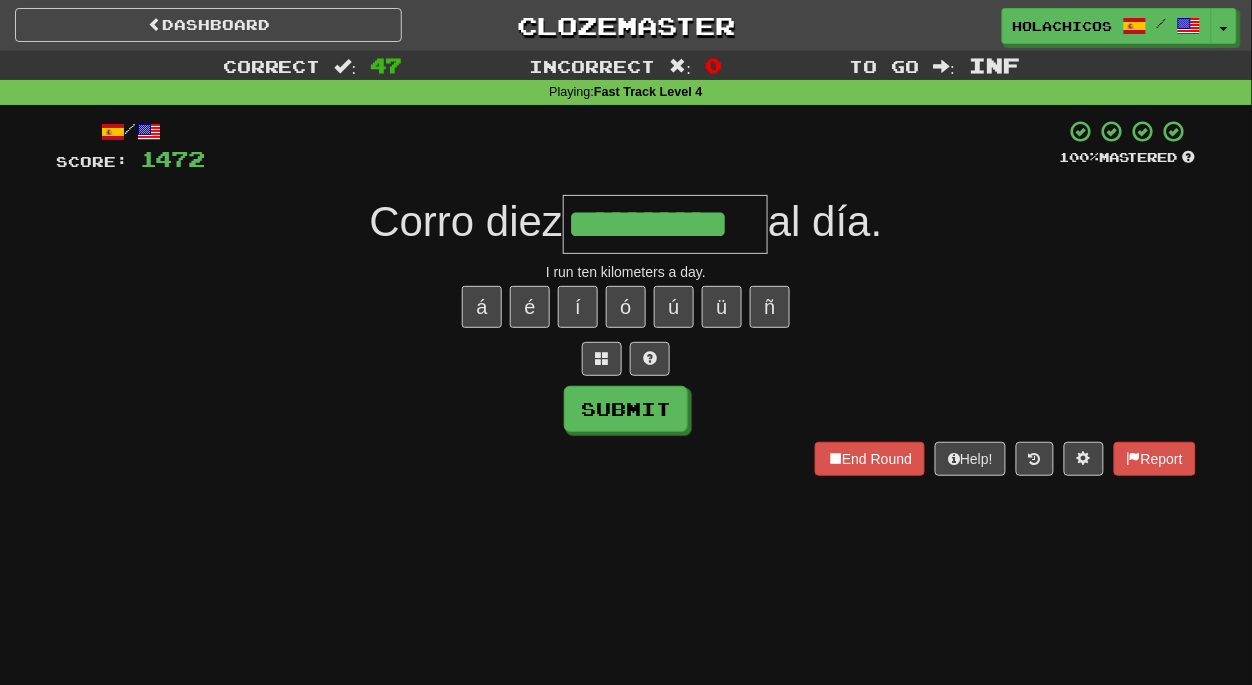 type on "**********" 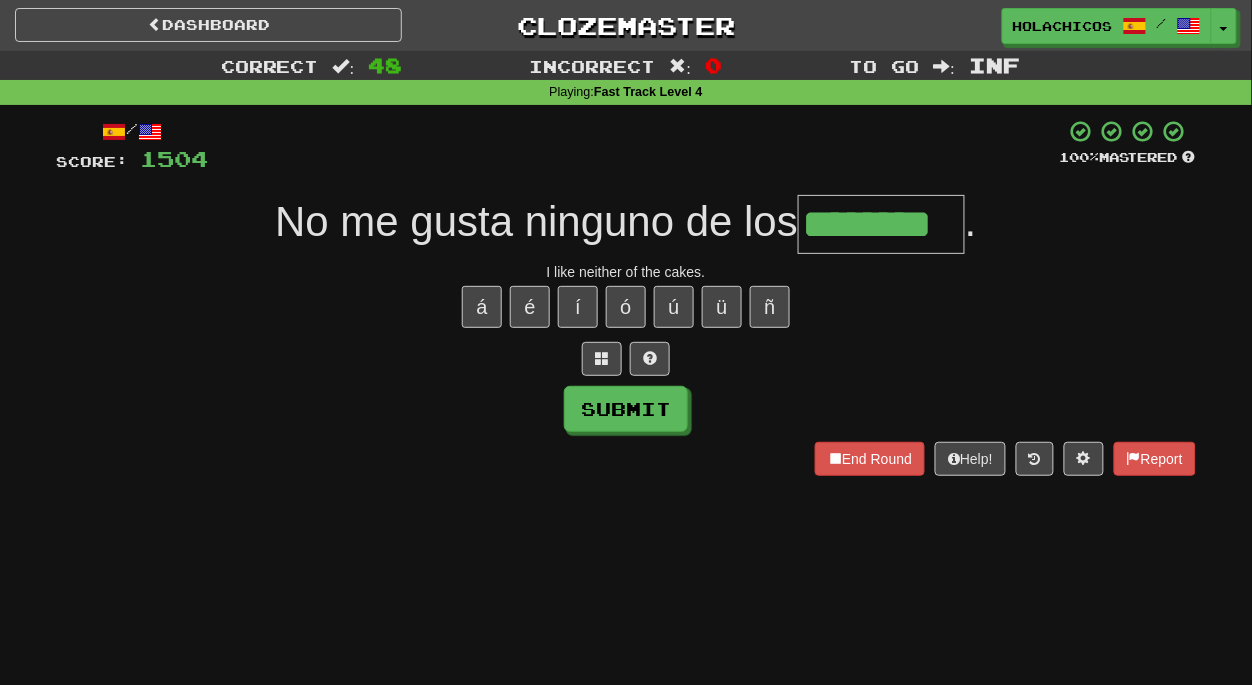 type on "********" 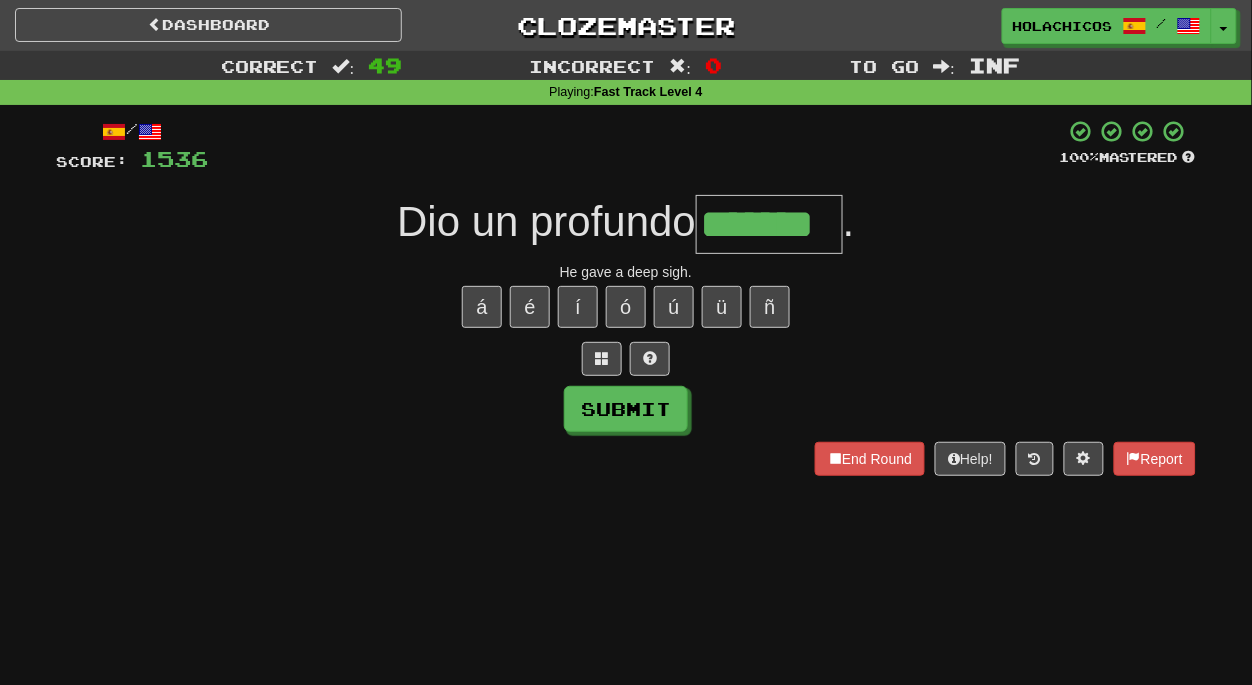type on "*******" 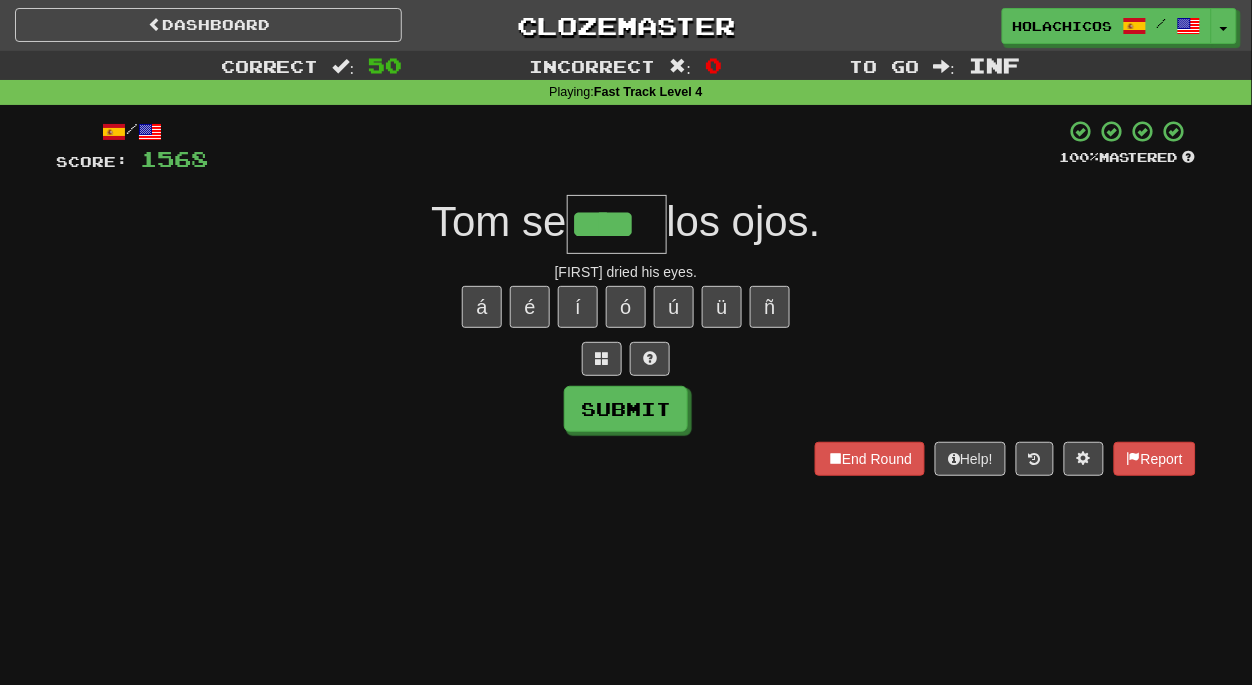 type on "****" 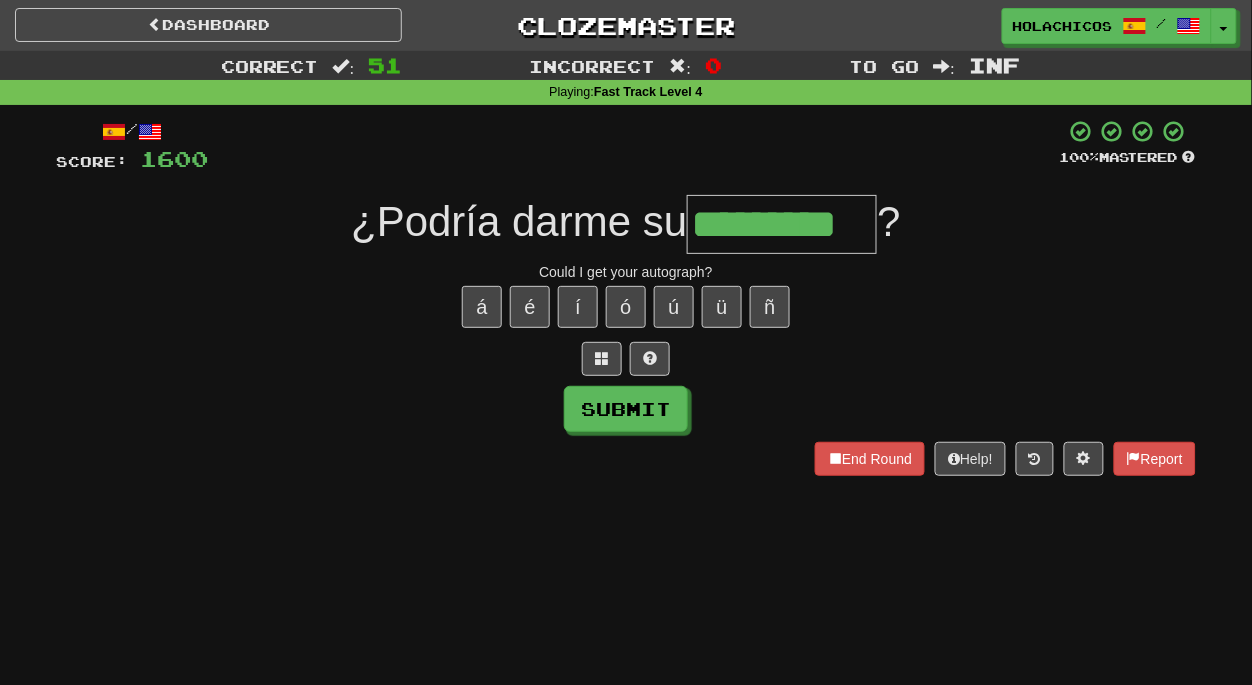 type on "*********" 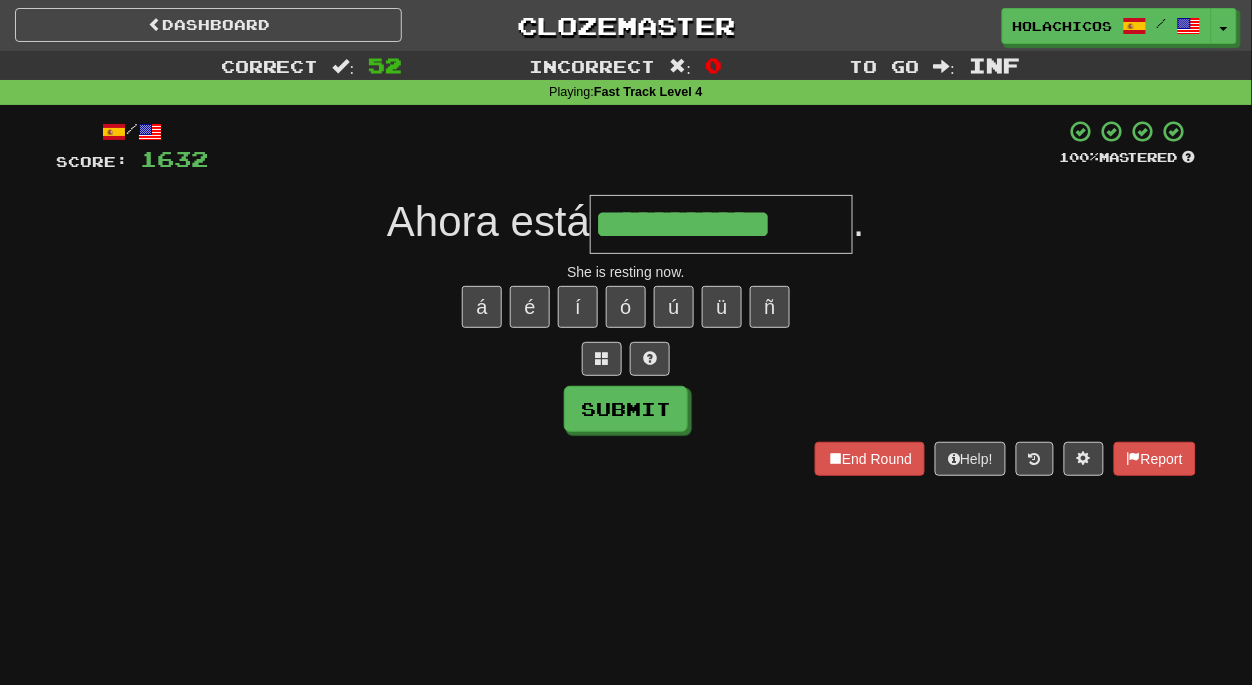 type on "**********" 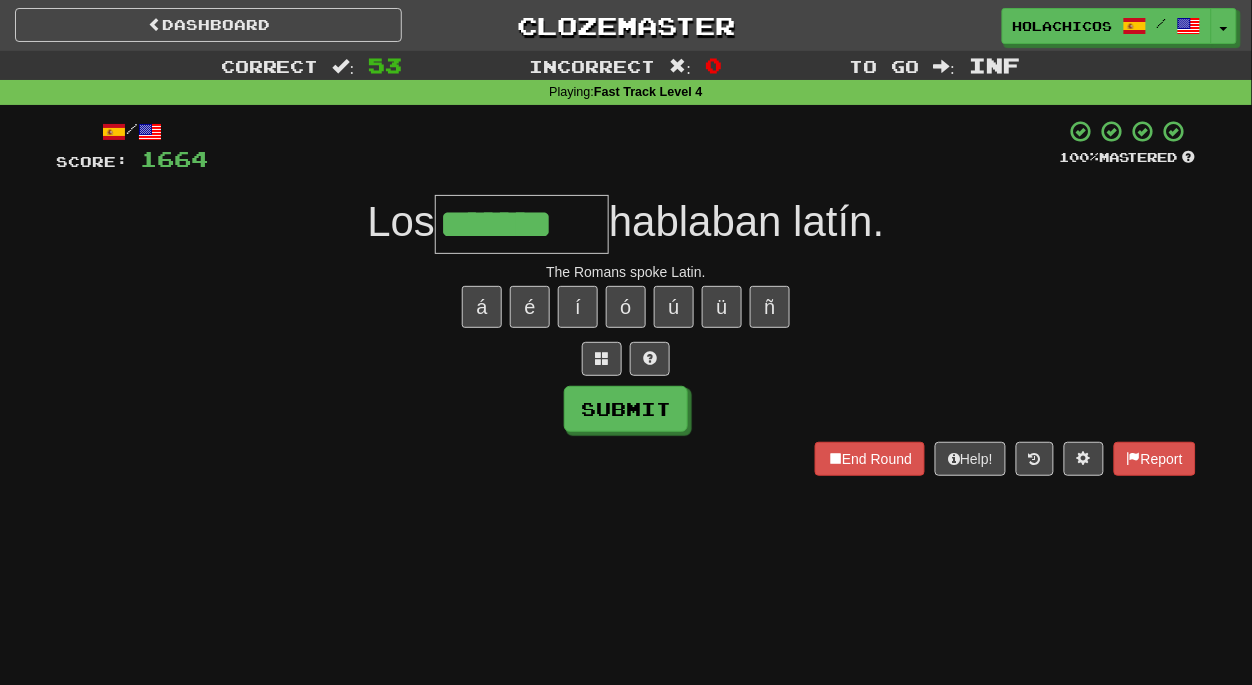 type on "*******" 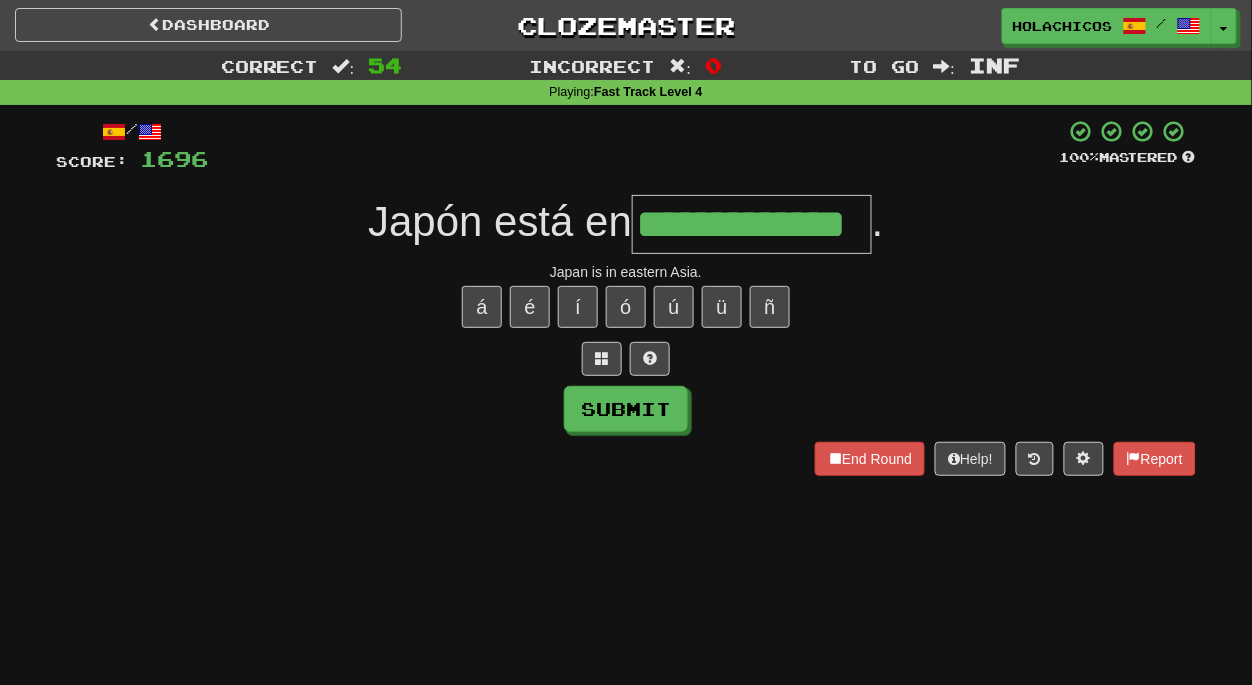 type on "**********" 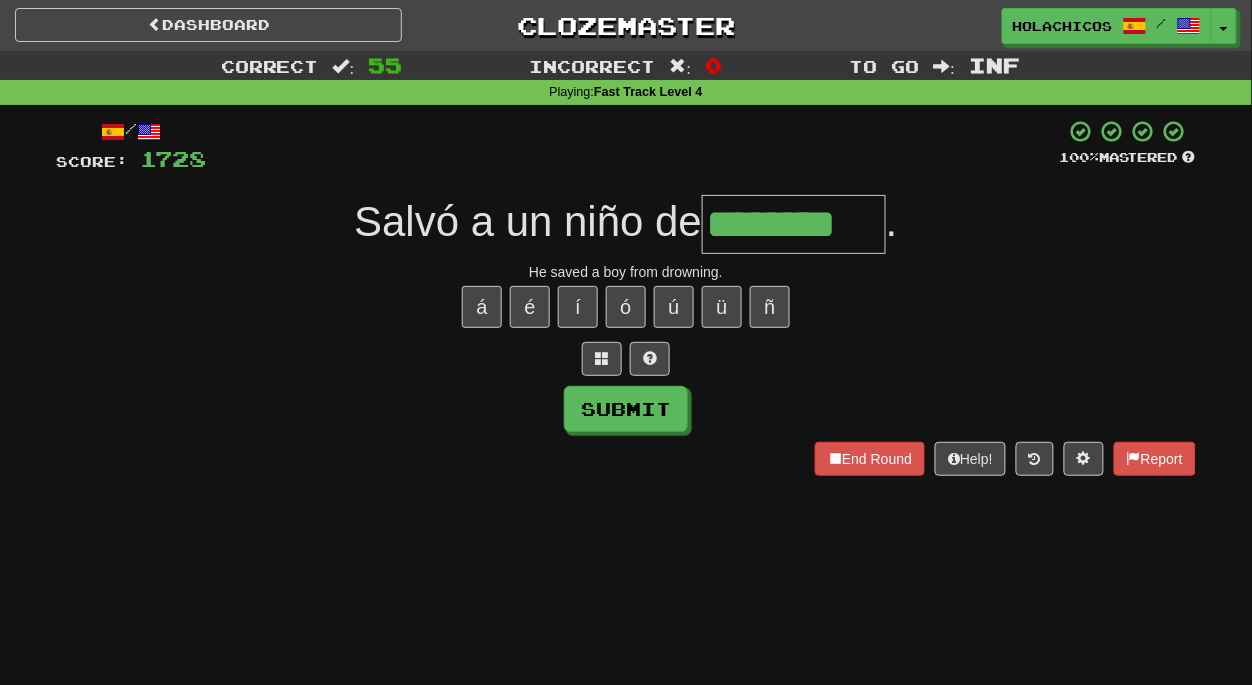 type on "********" 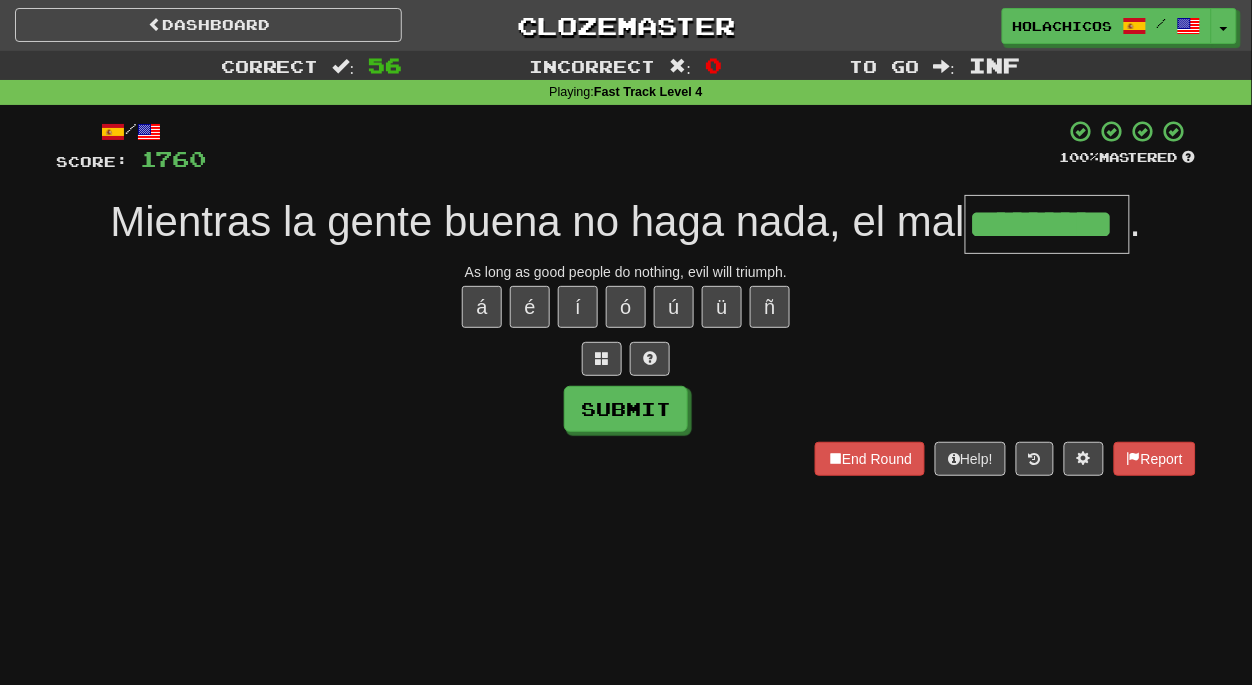 type on "*********" 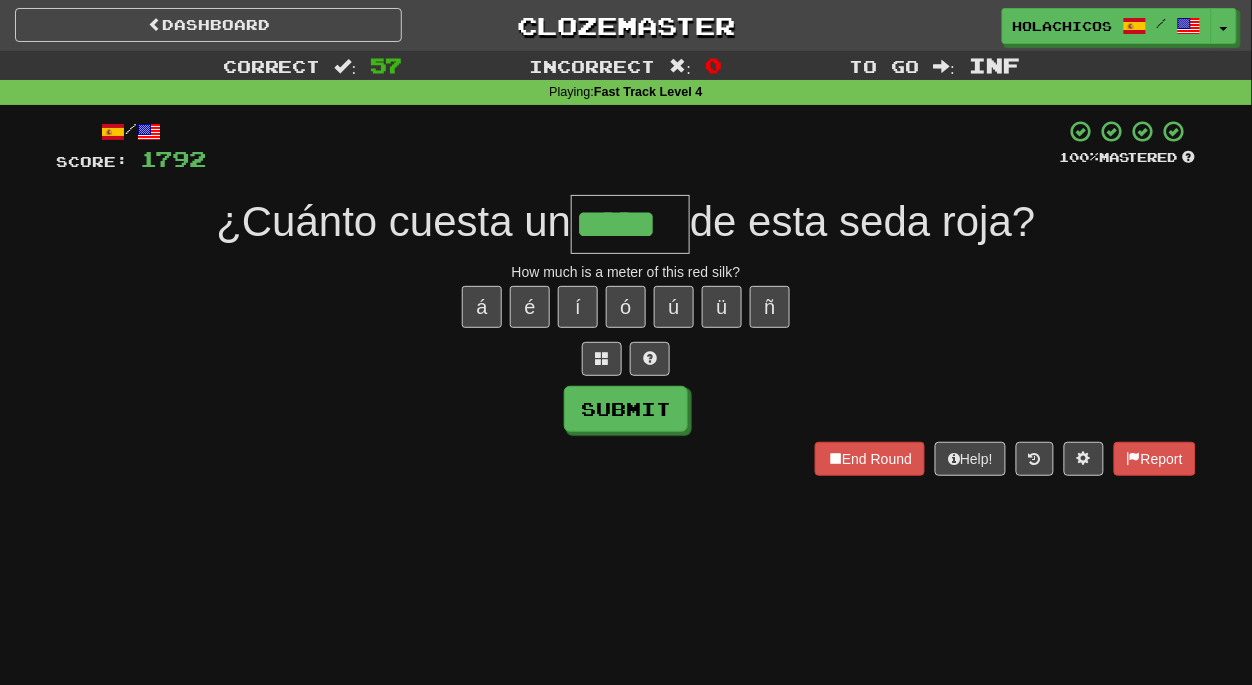 type on "*****" 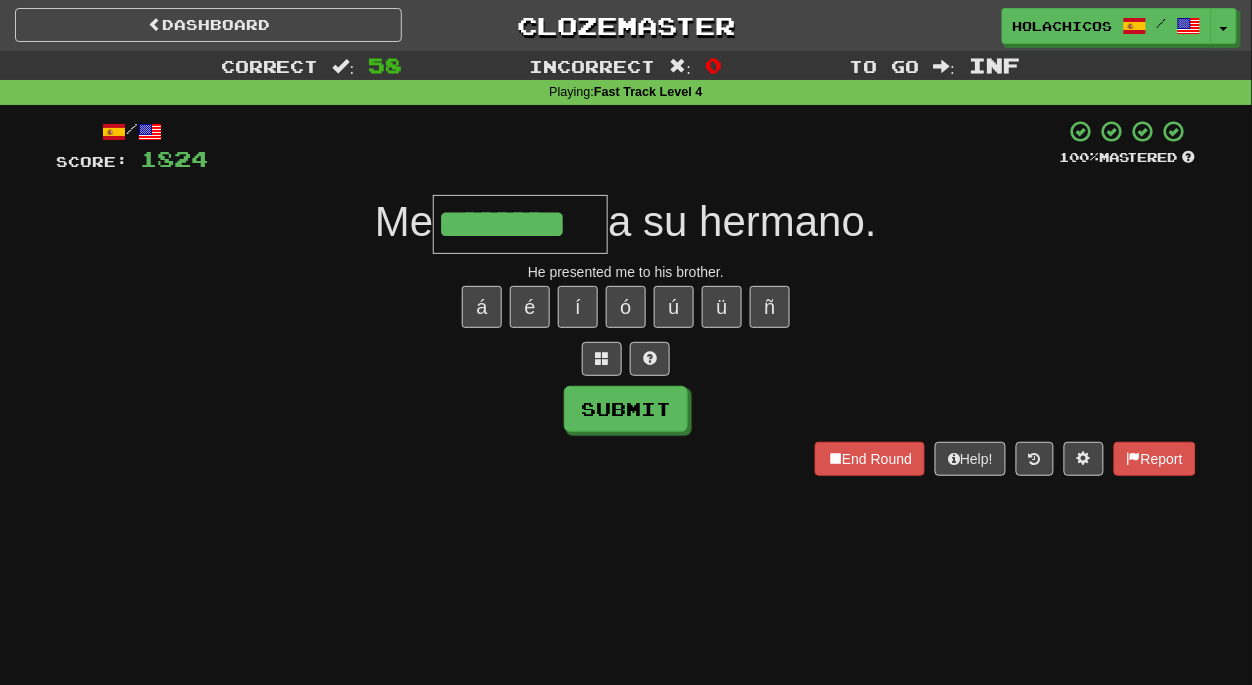 type on "********" 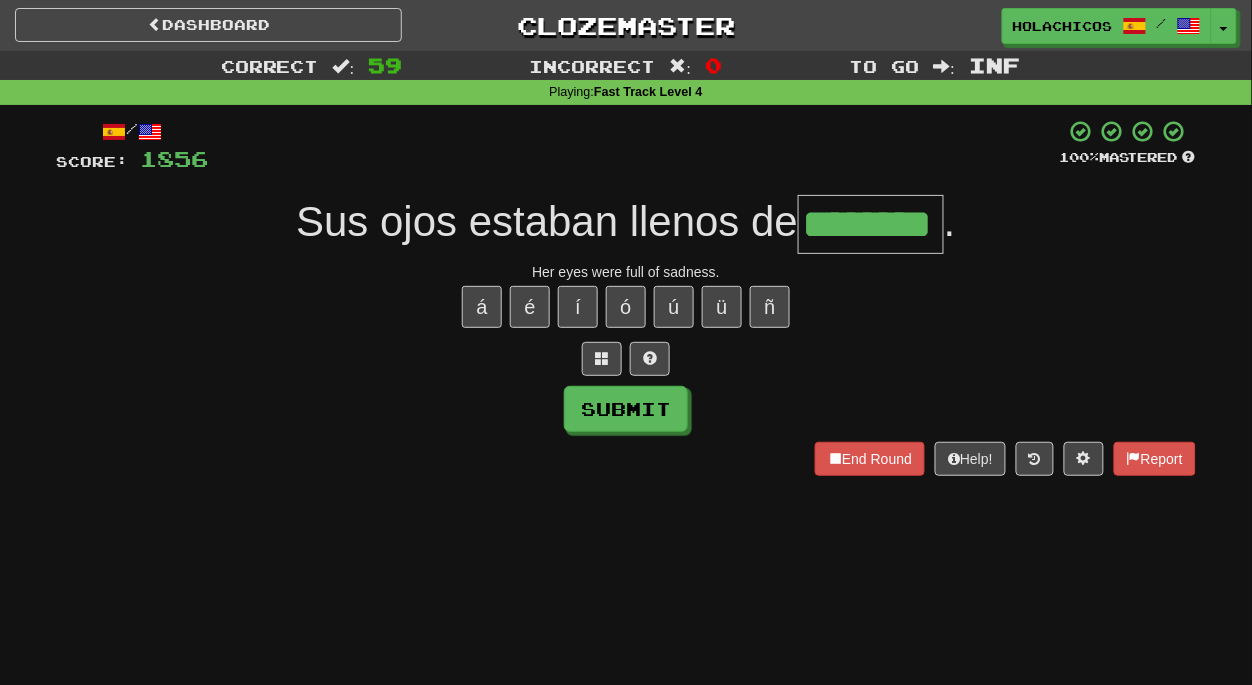 type on "********" 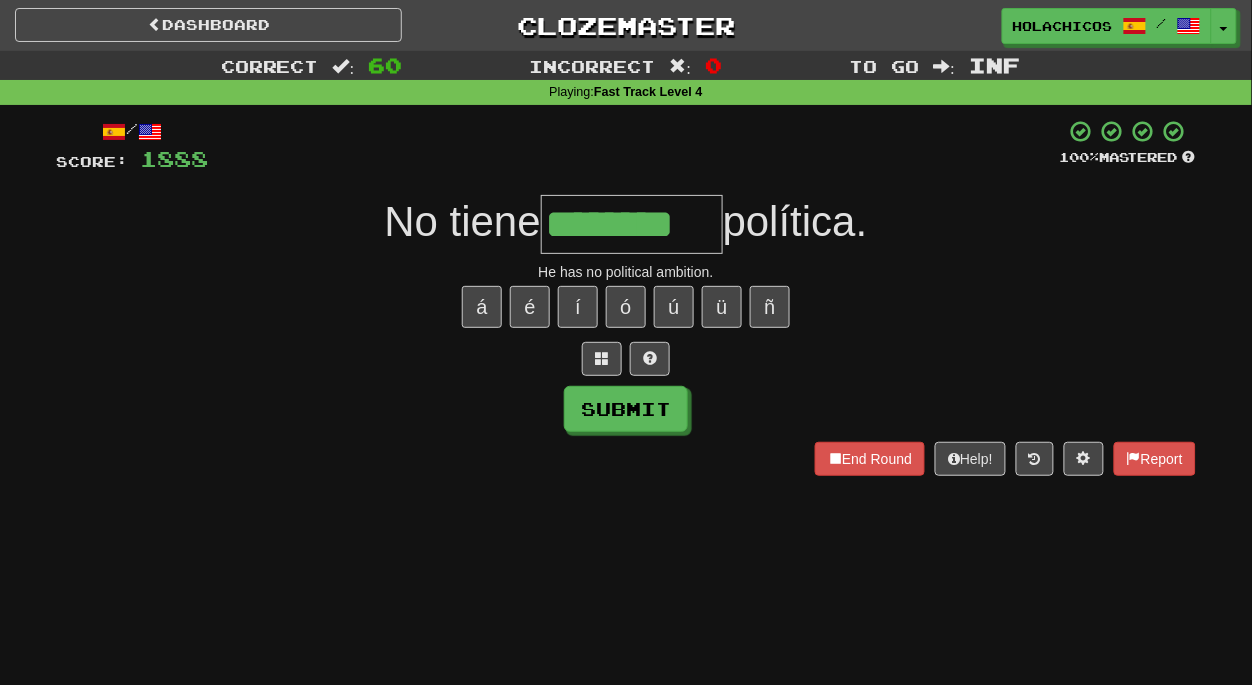 type on "********" 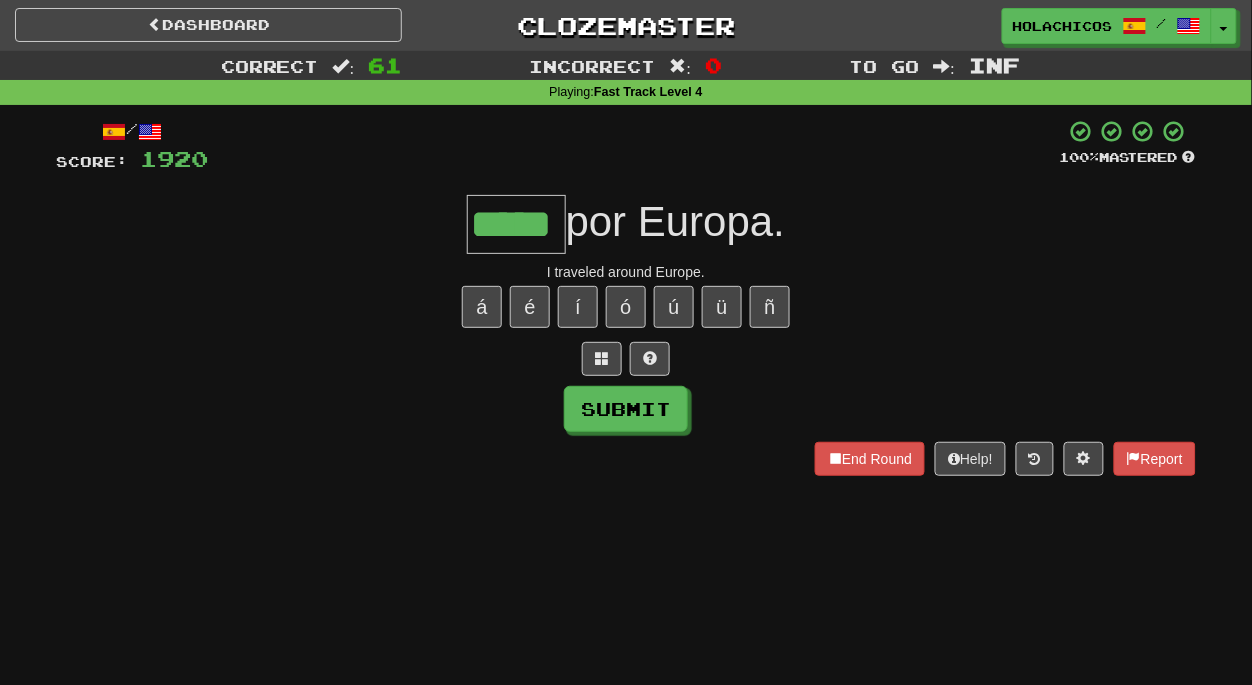 type on "*****" 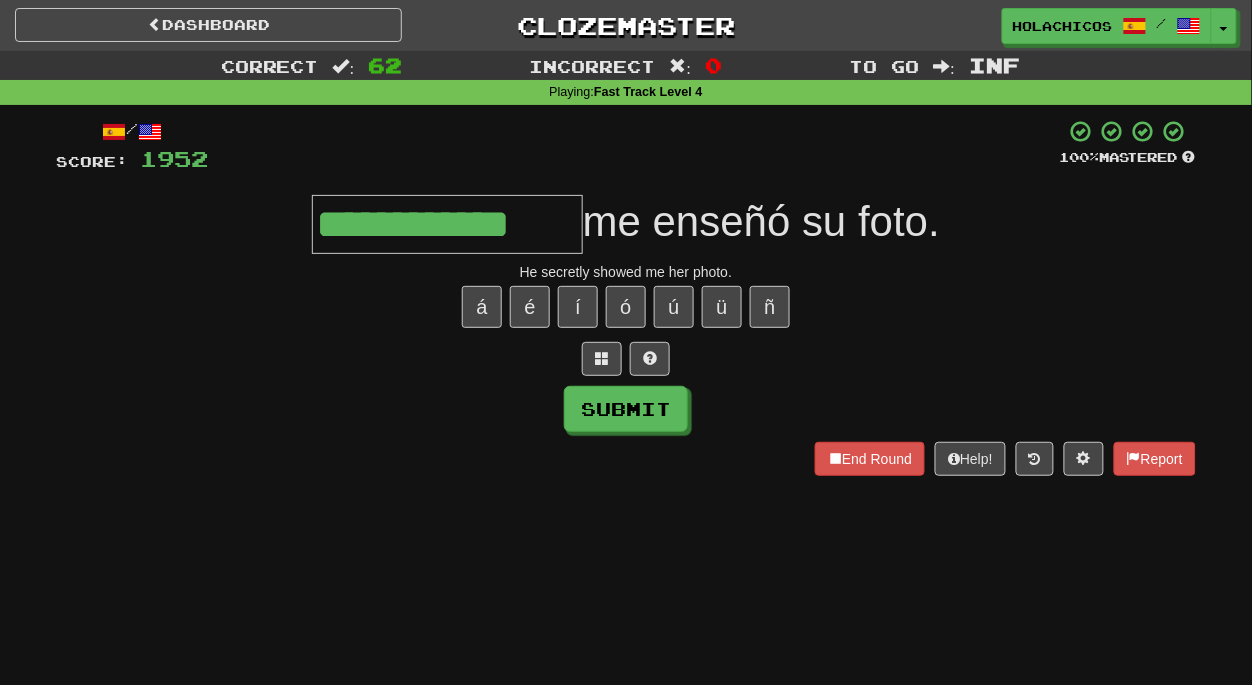 type on "**********" 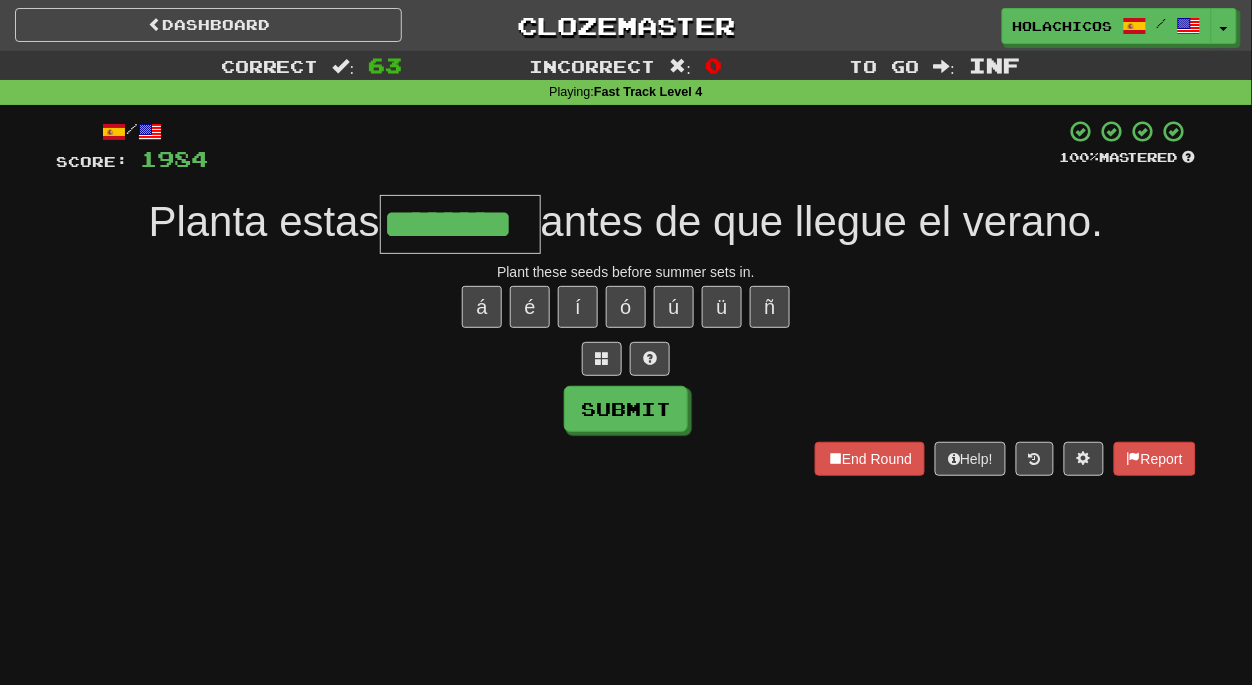 type on "********" 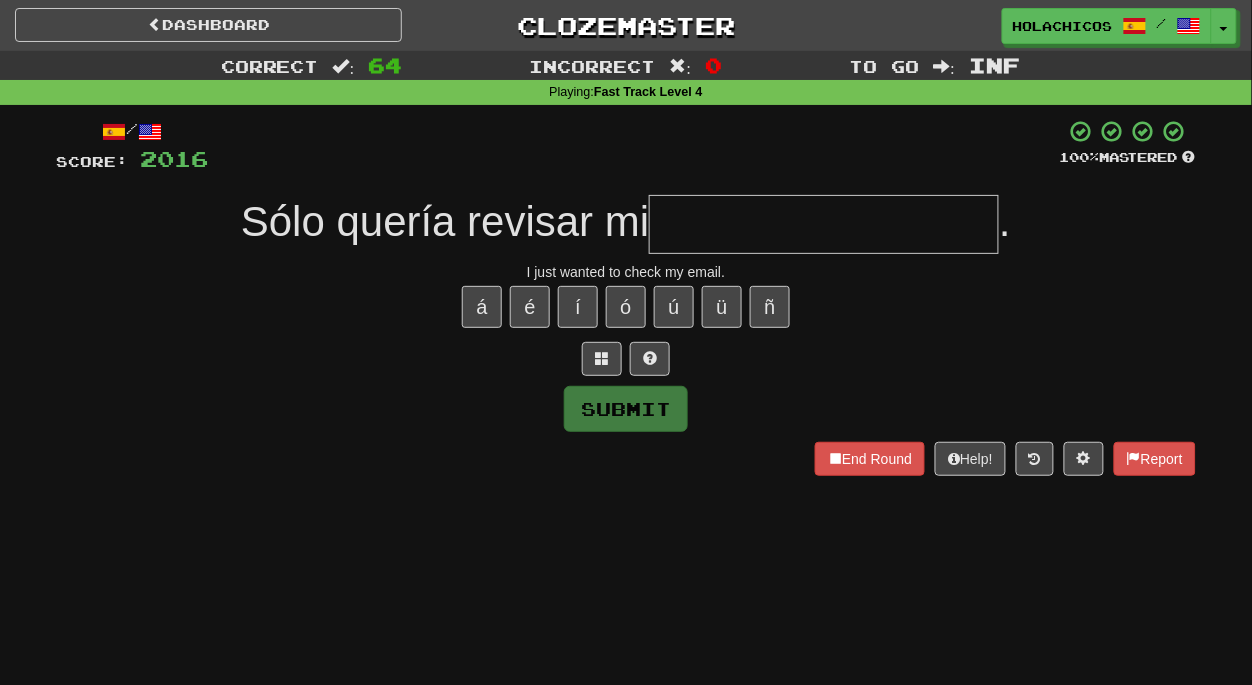 type on "*" 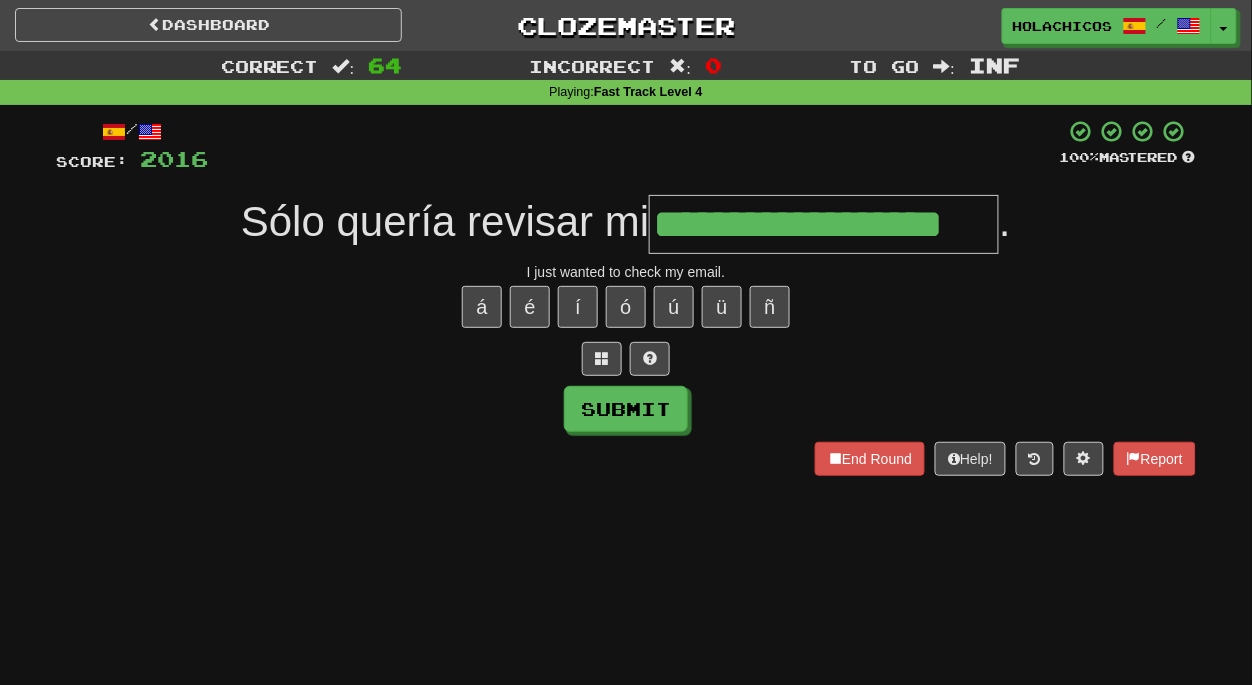 type on "**********" 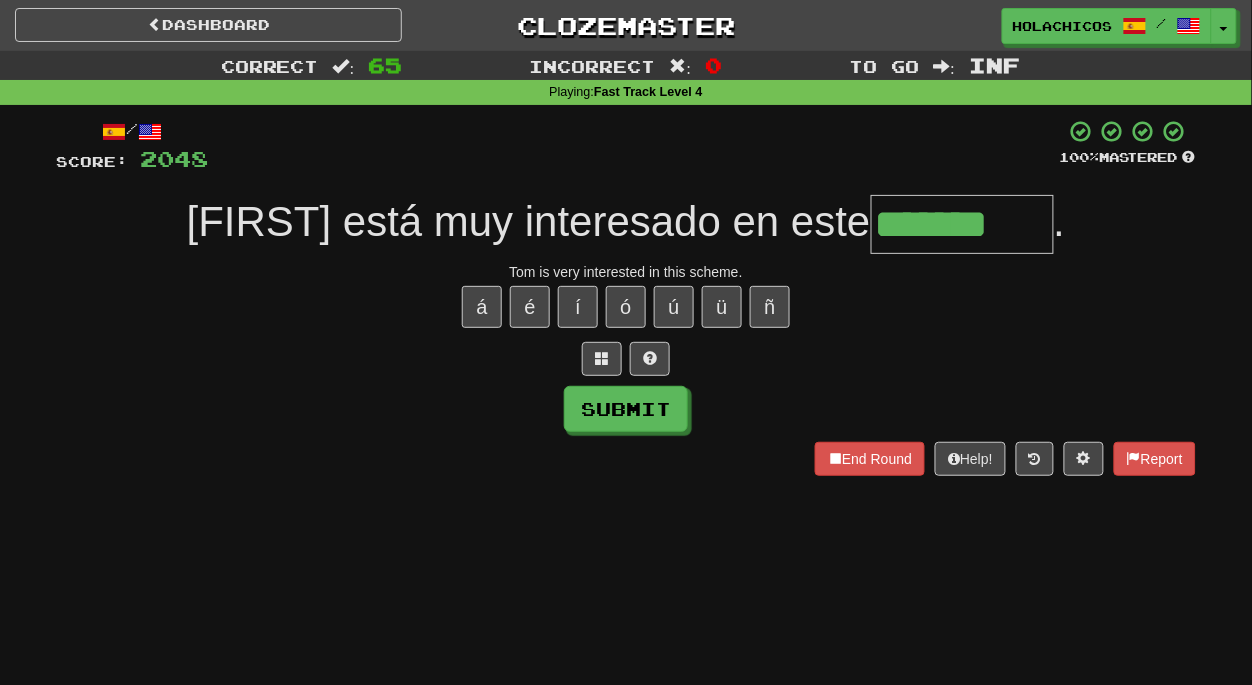 type on "*******" 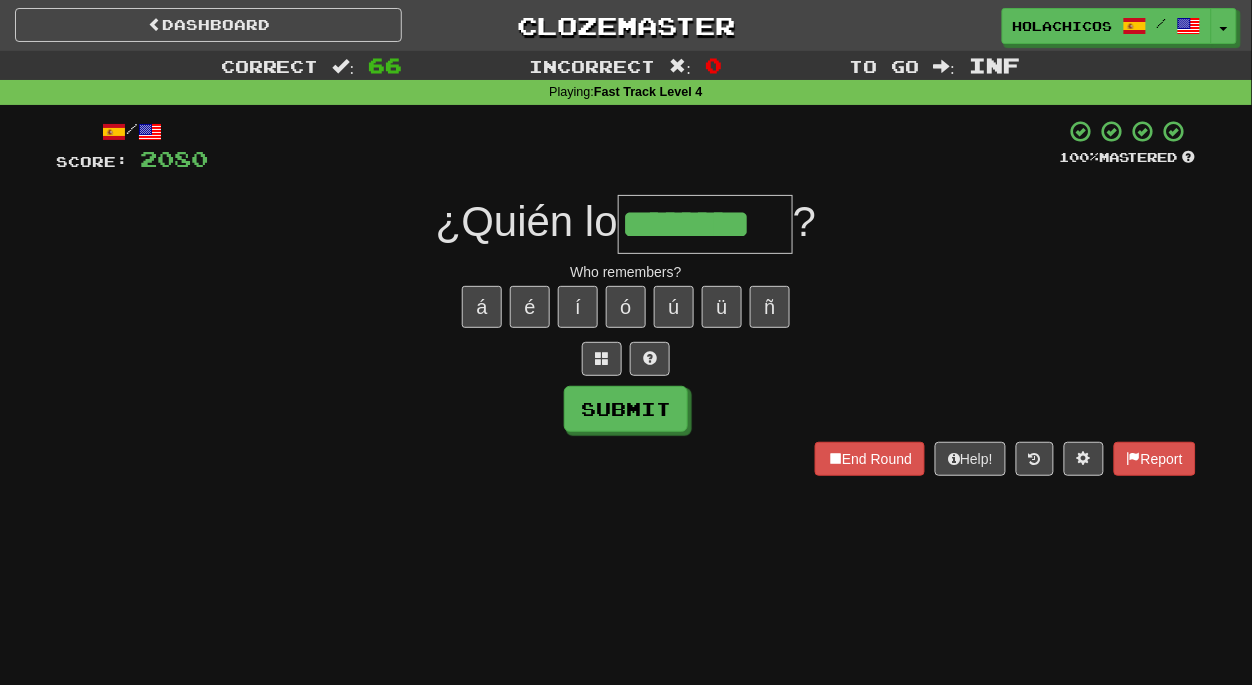 type on "********" 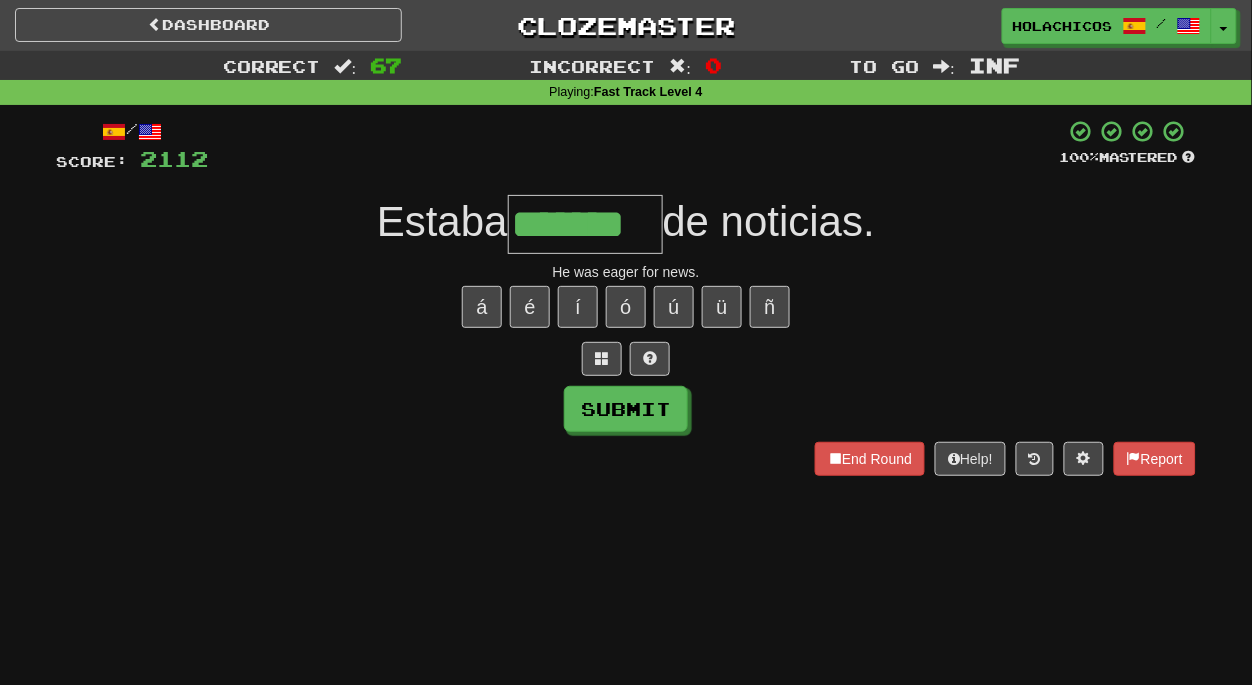 type on "*******" 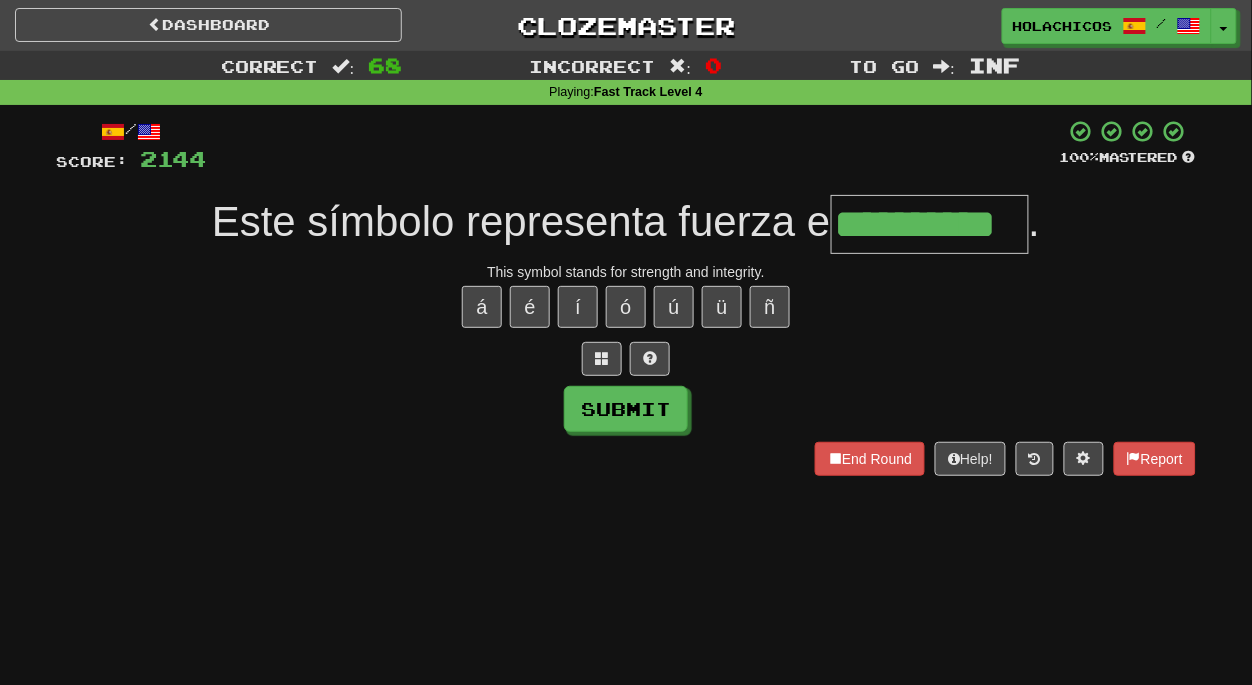 type on "**********" 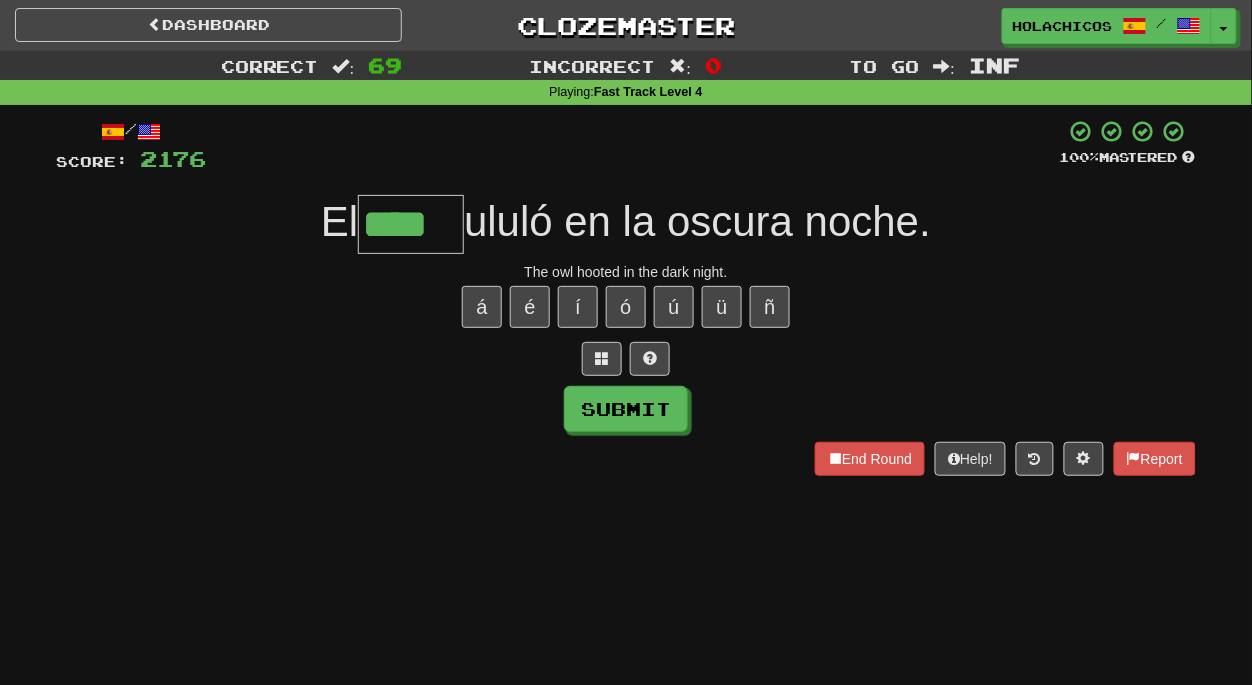 type on "****" 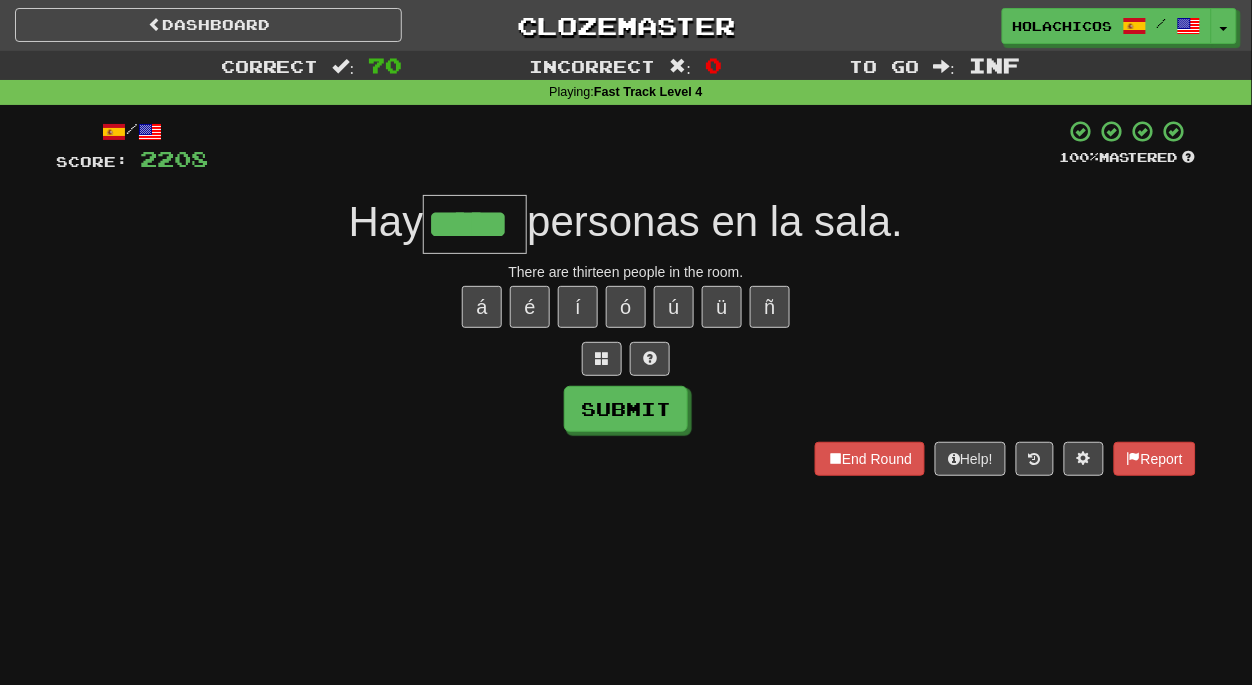 type on "*****" 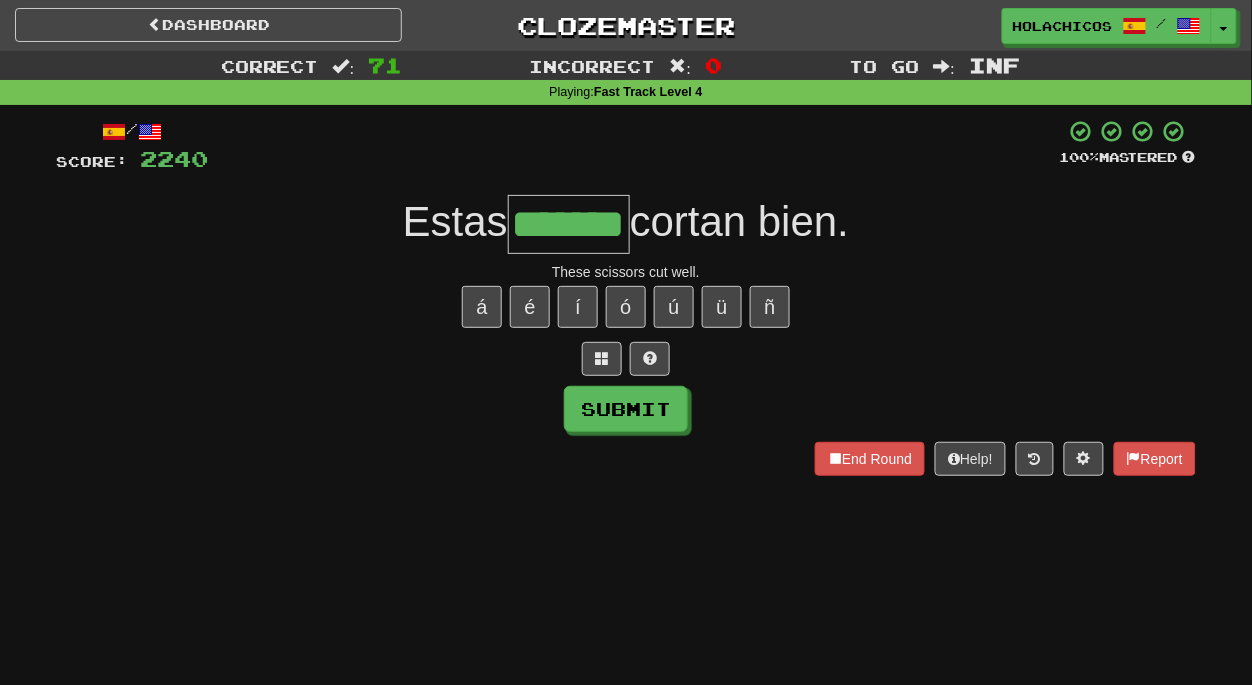 type on "*******" 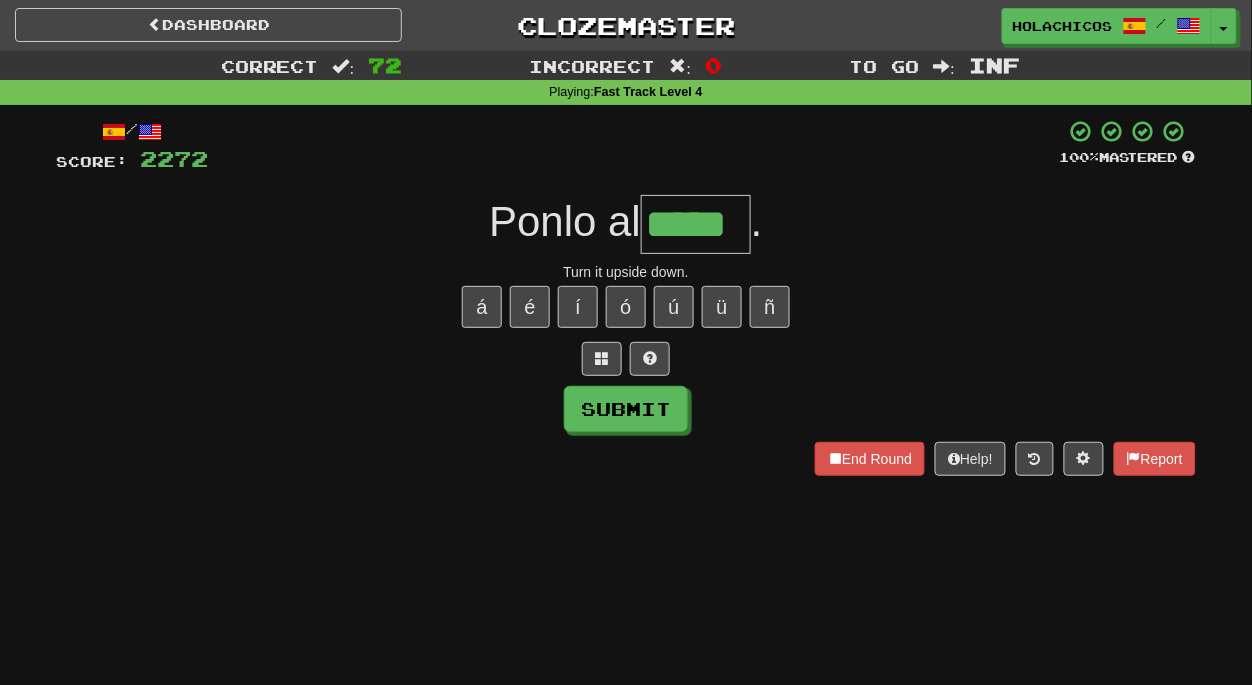 type on "*****" 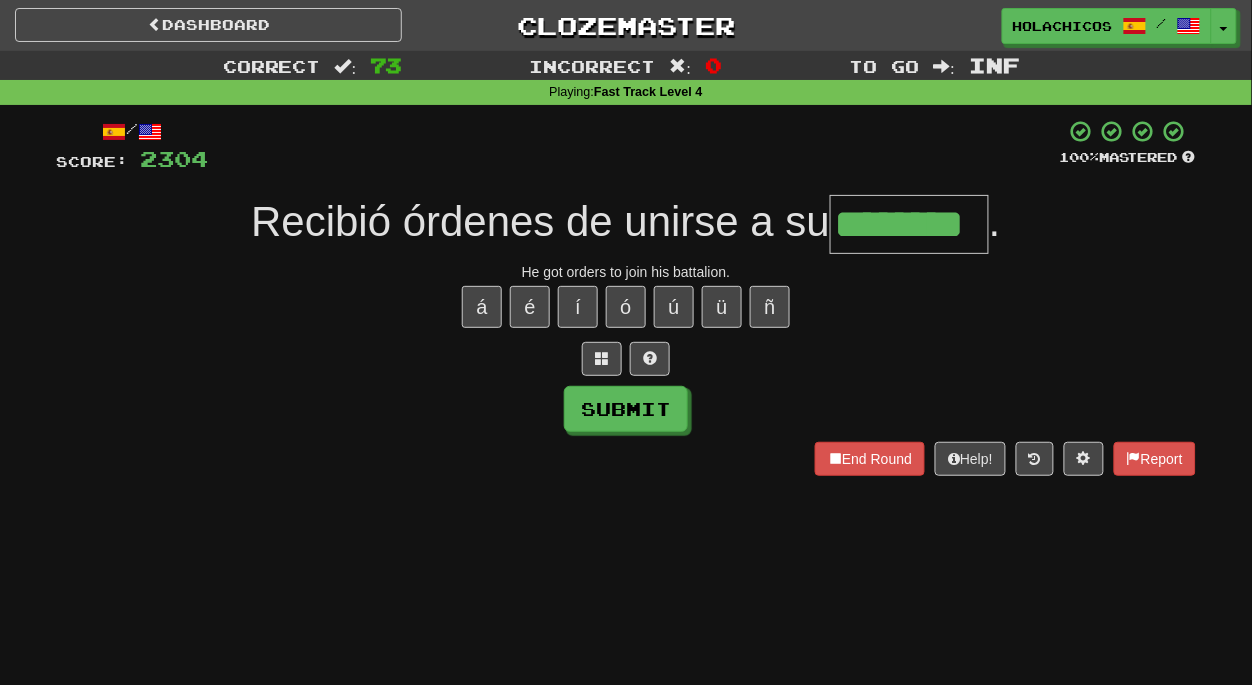 type on "********" 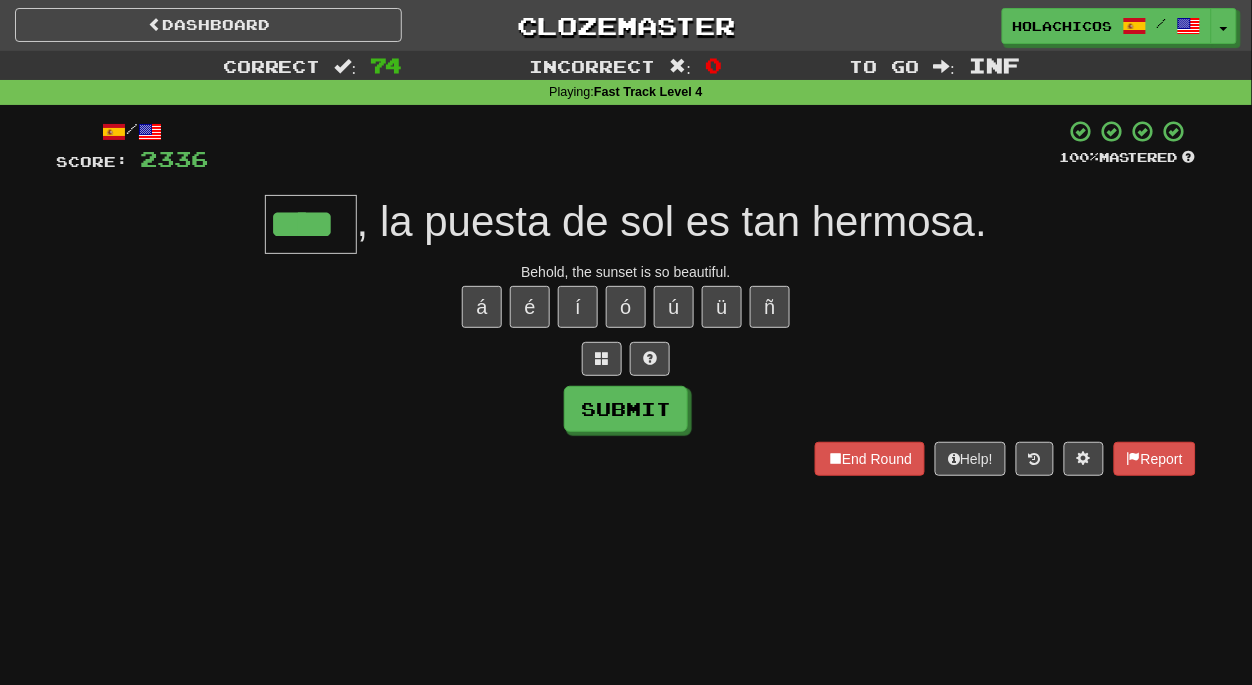type on "****" 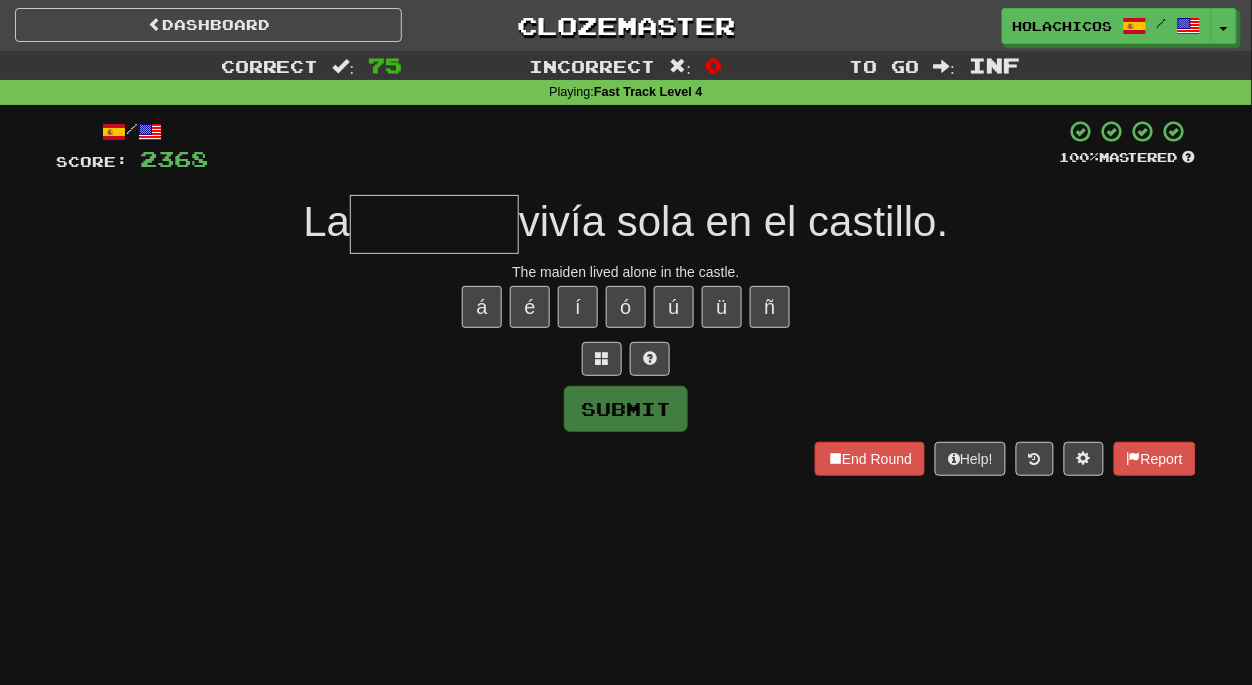 type on "*" 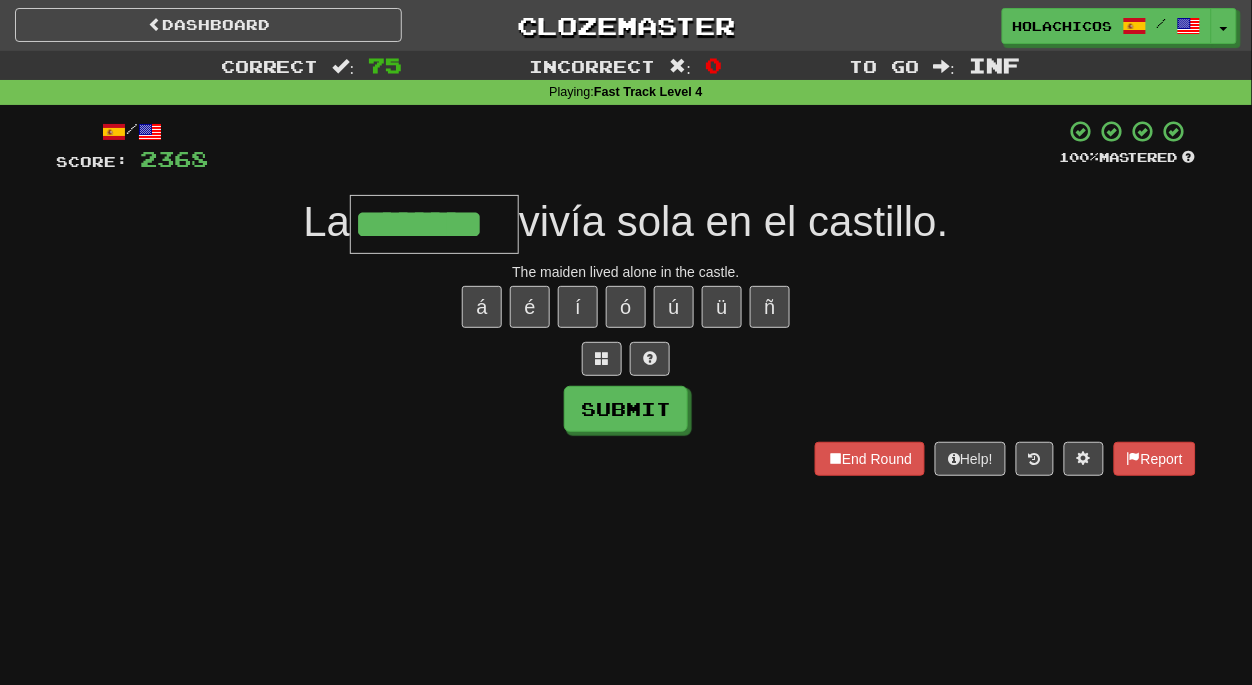 type on "********" 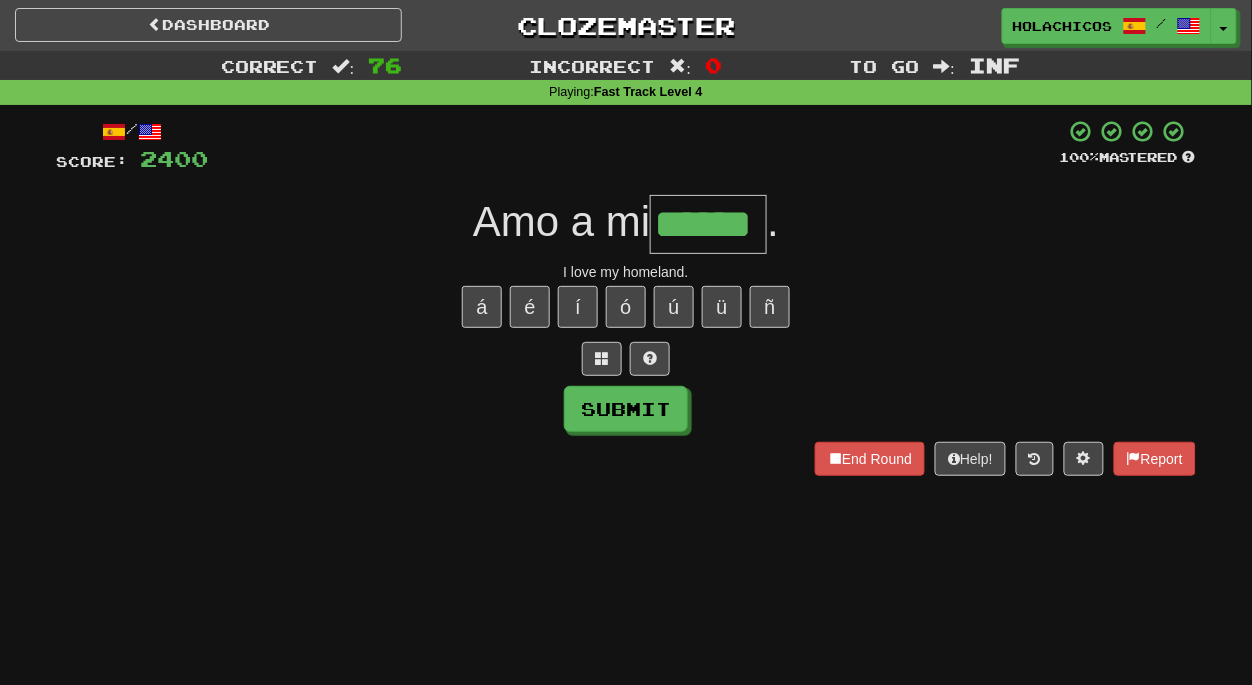 type on "******" 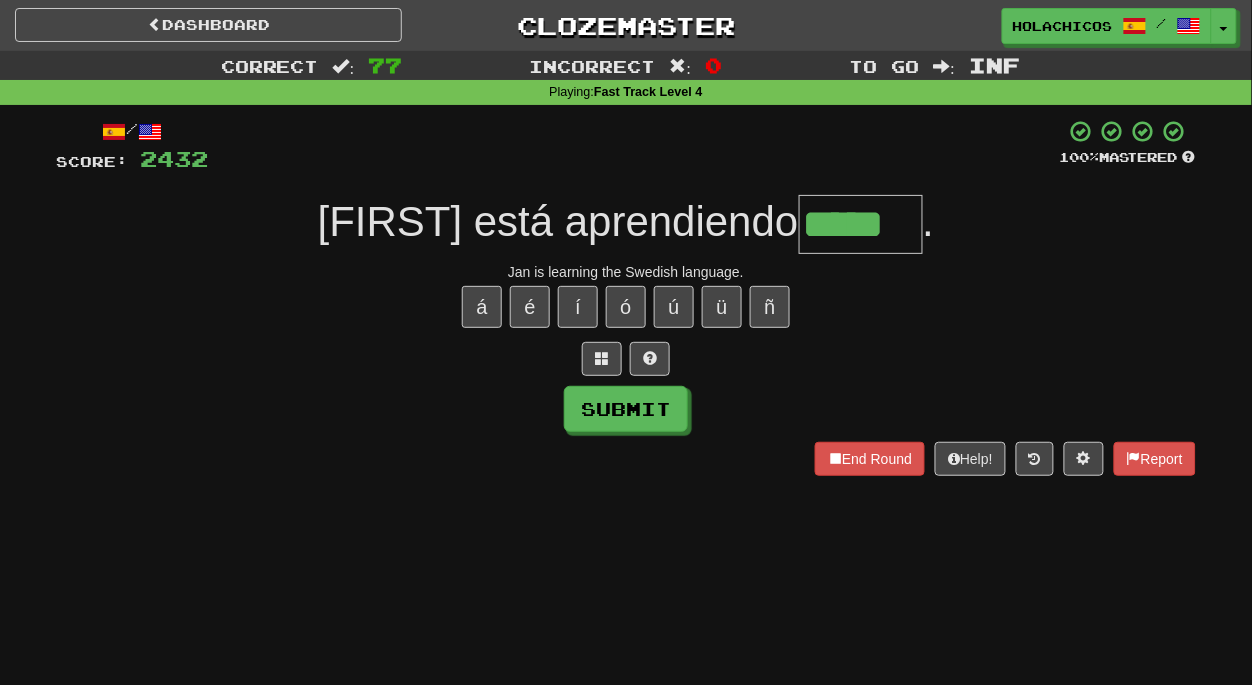 type on "*****" 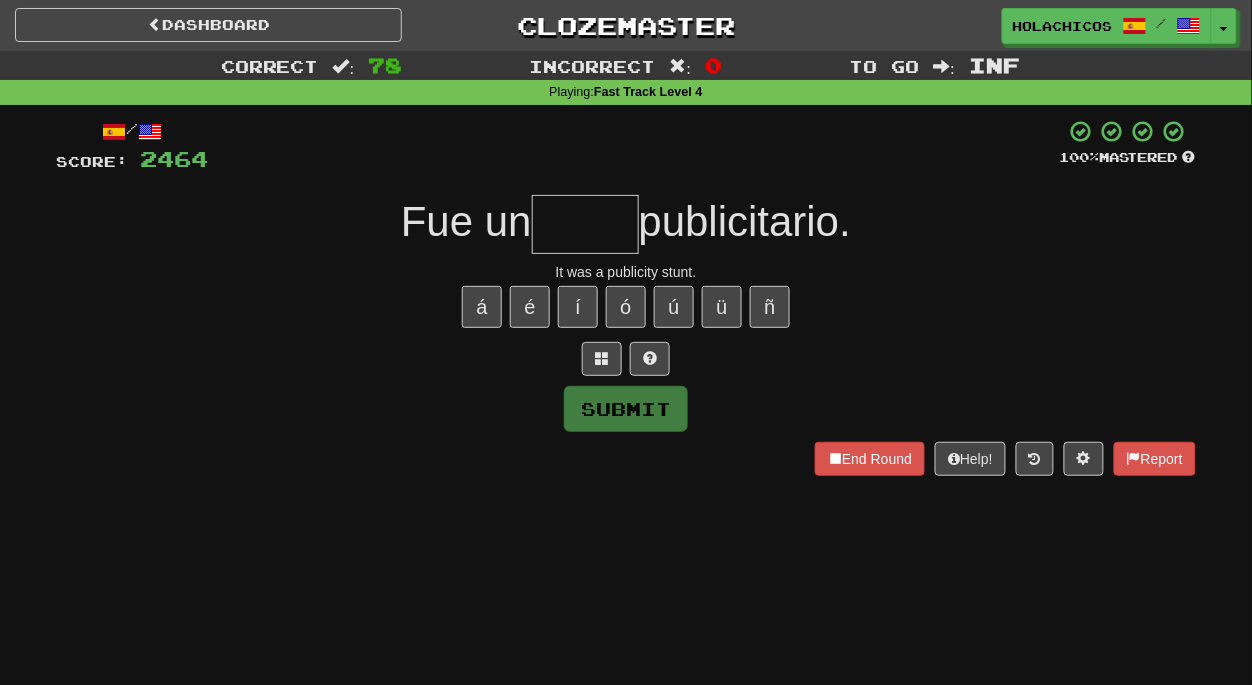 type on "*" 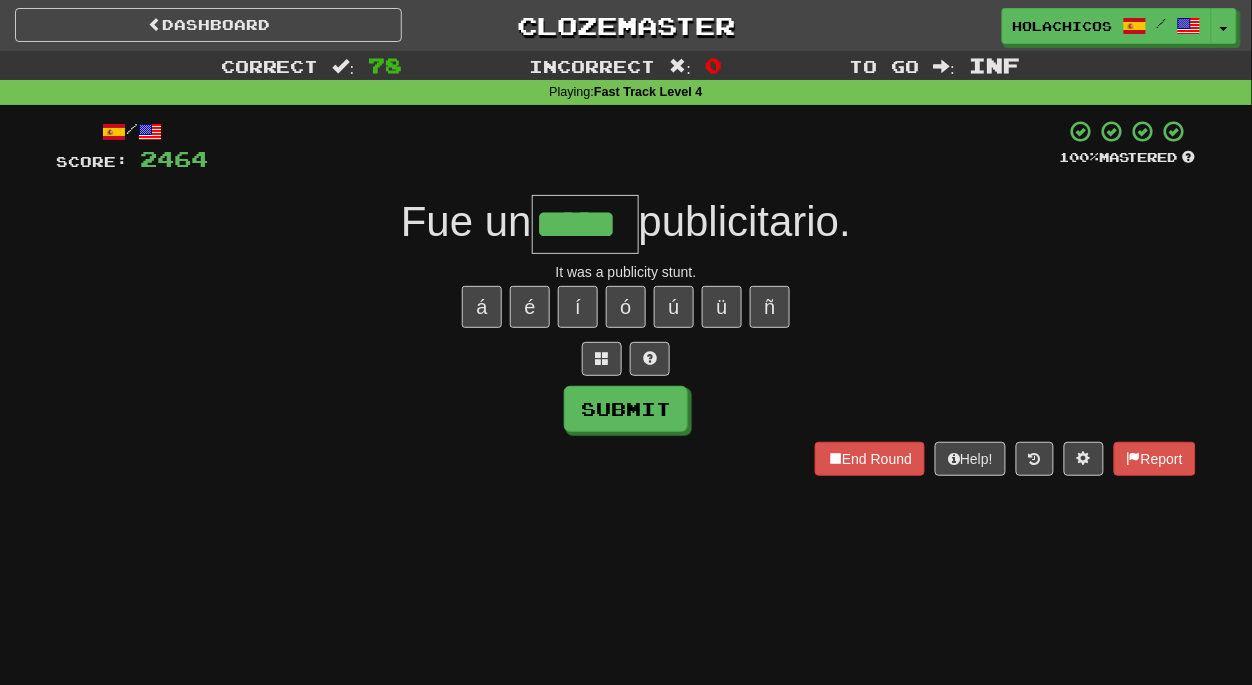 type on "*****" 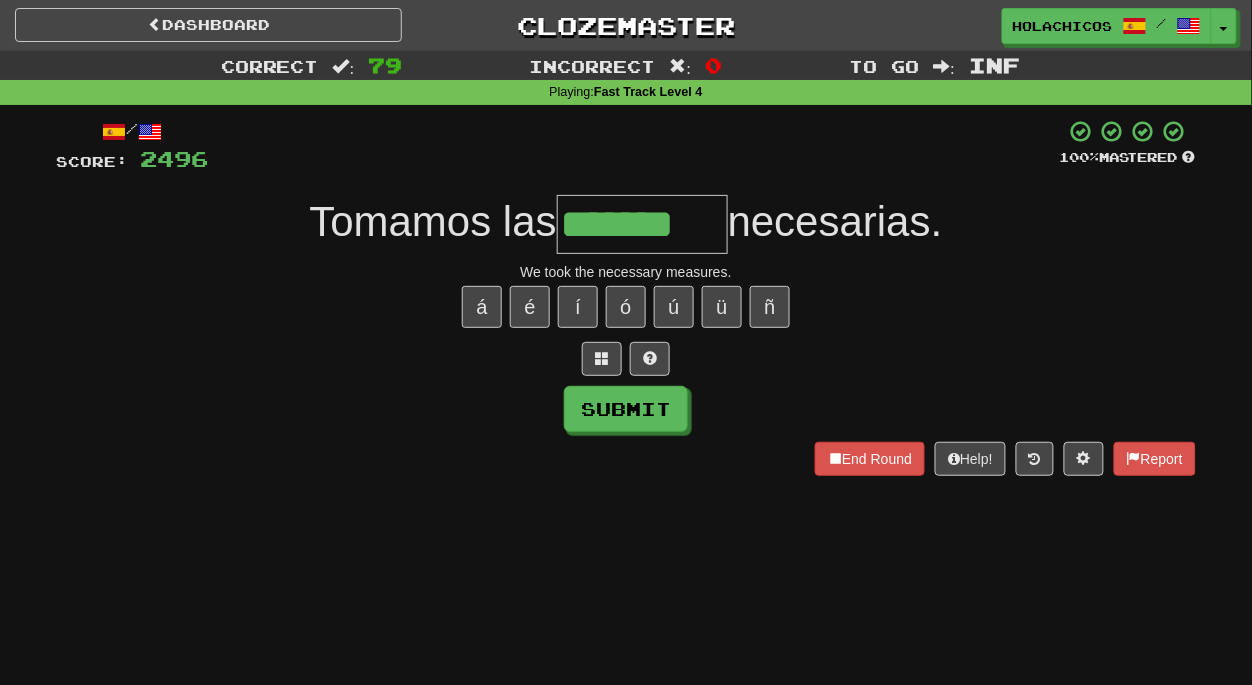 type on "*******" 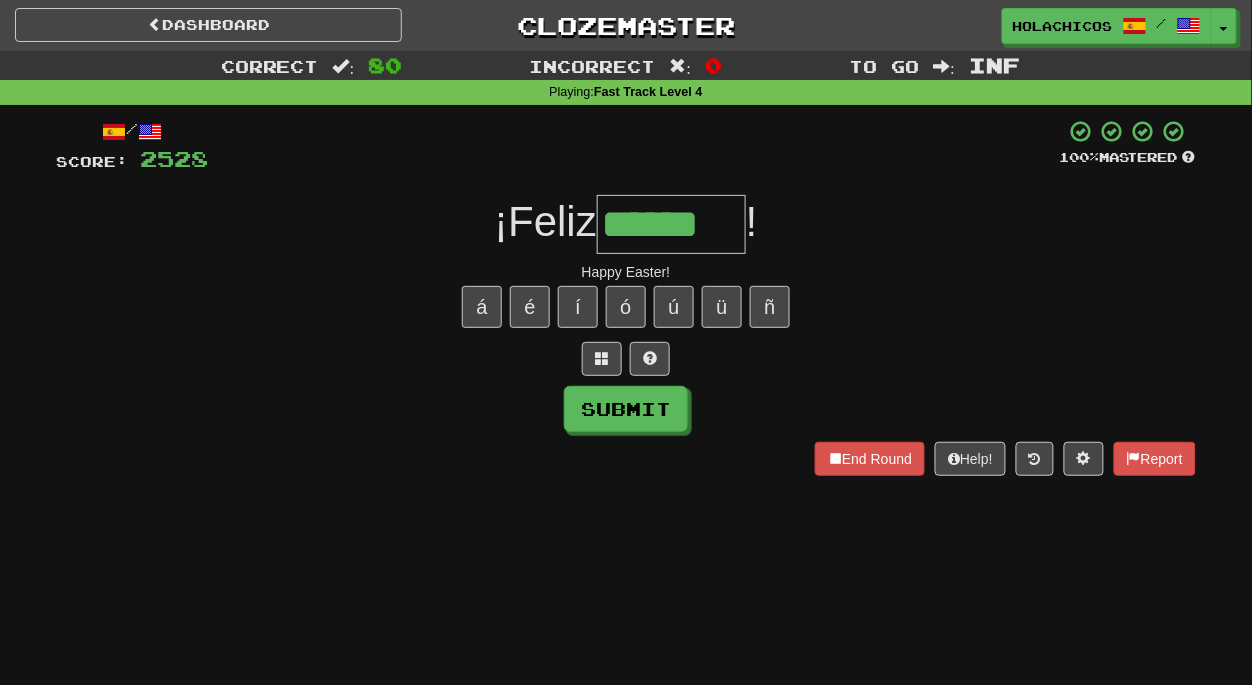 type on "******" 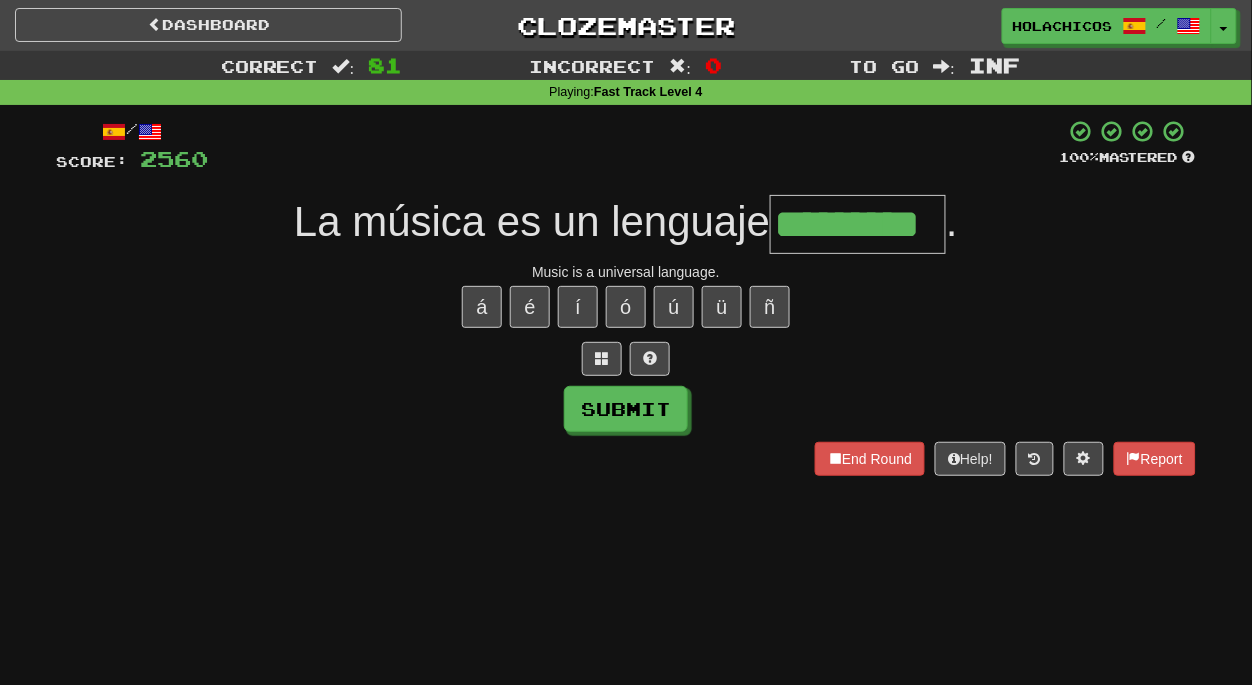 type on "*********" 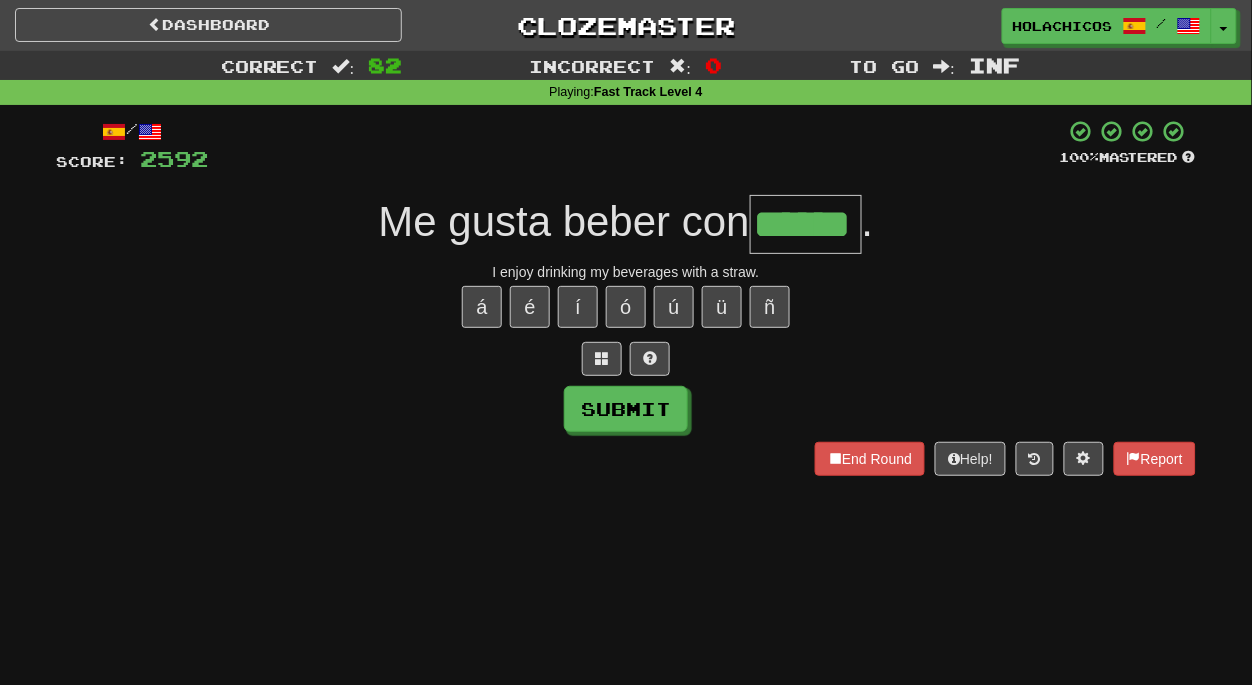 type on "******" 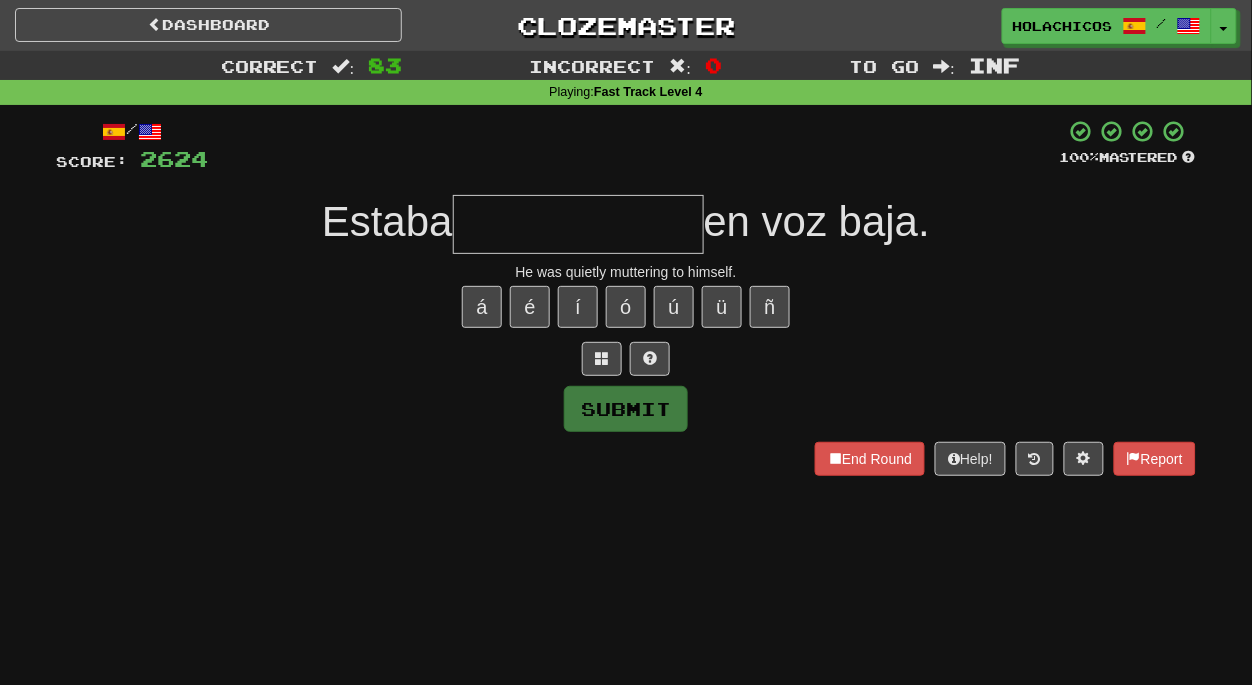 type on "*" 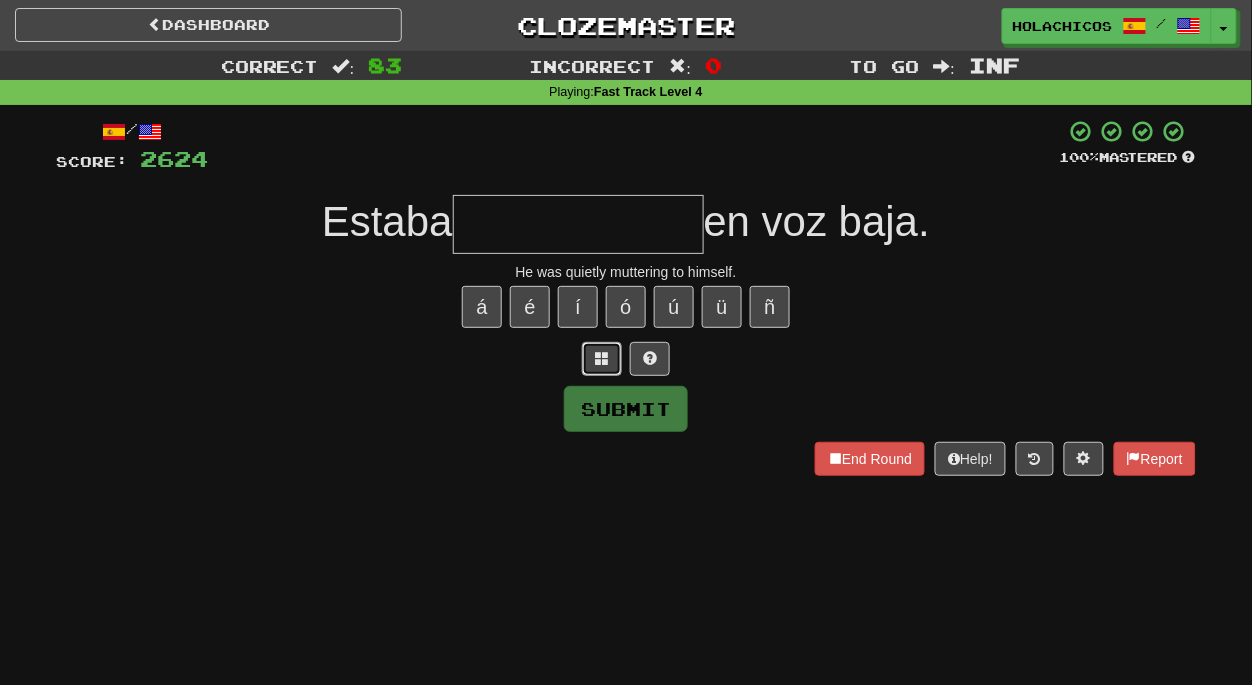 click at bounding box center (602, 358) 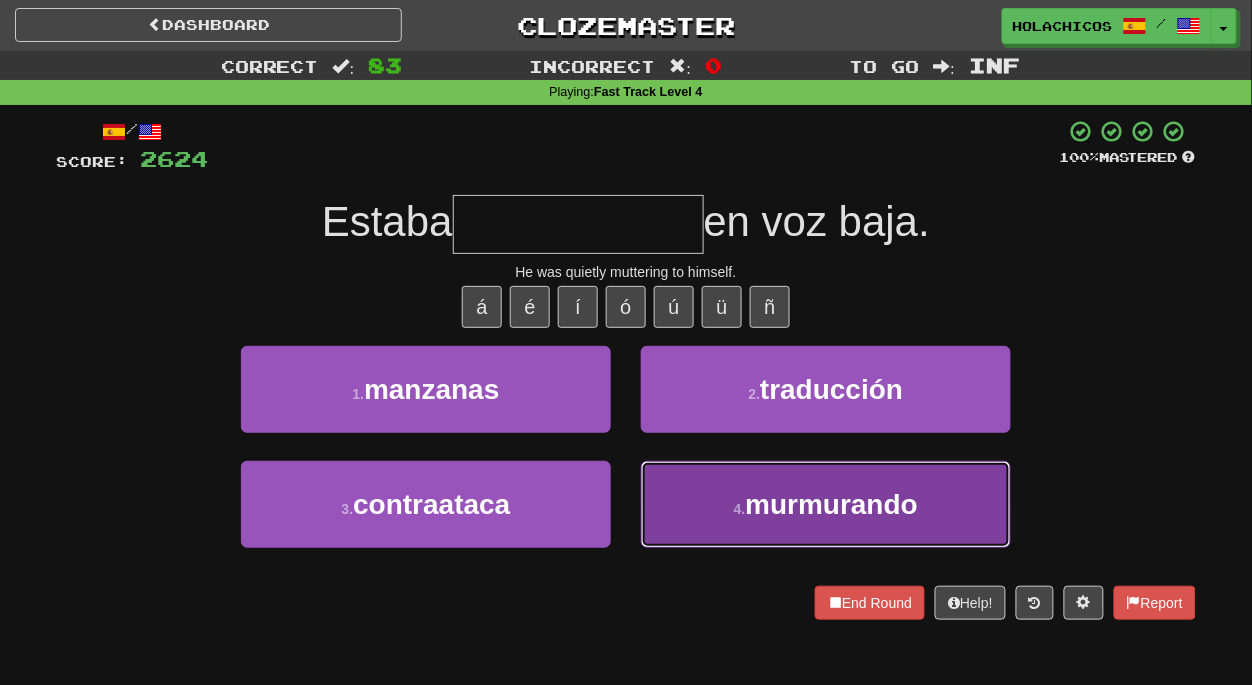 click on "murmurando" at bounding box center (832, 504) 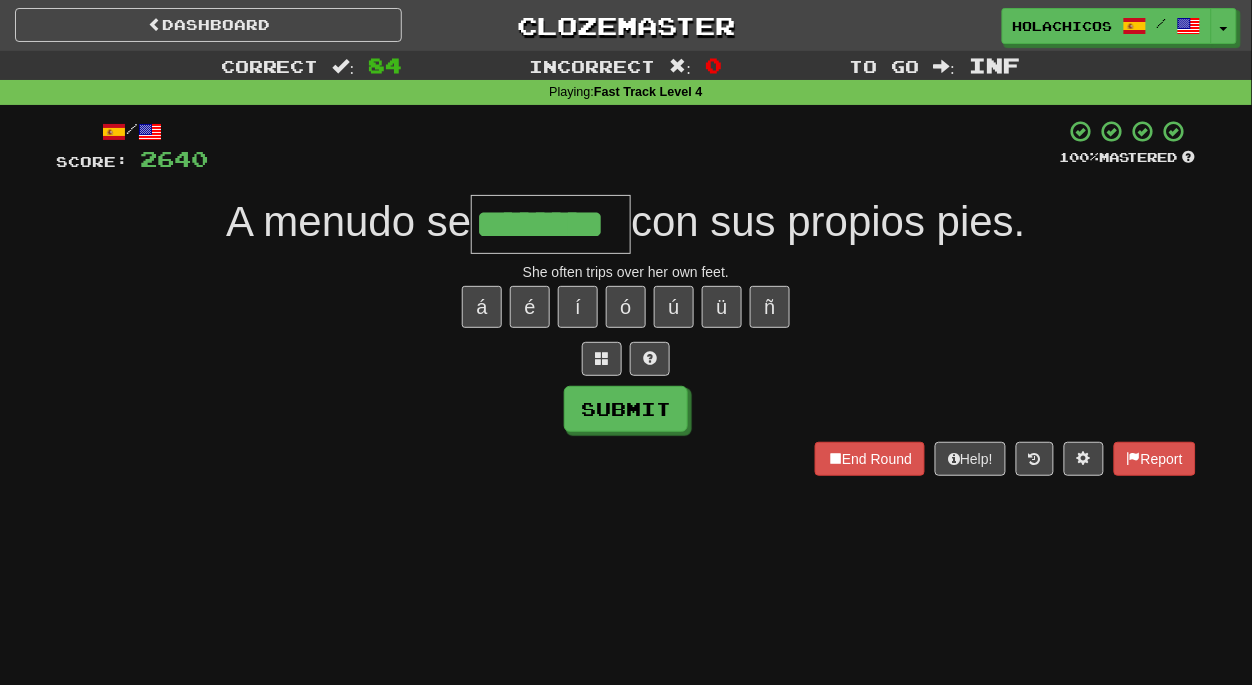 type on "********" 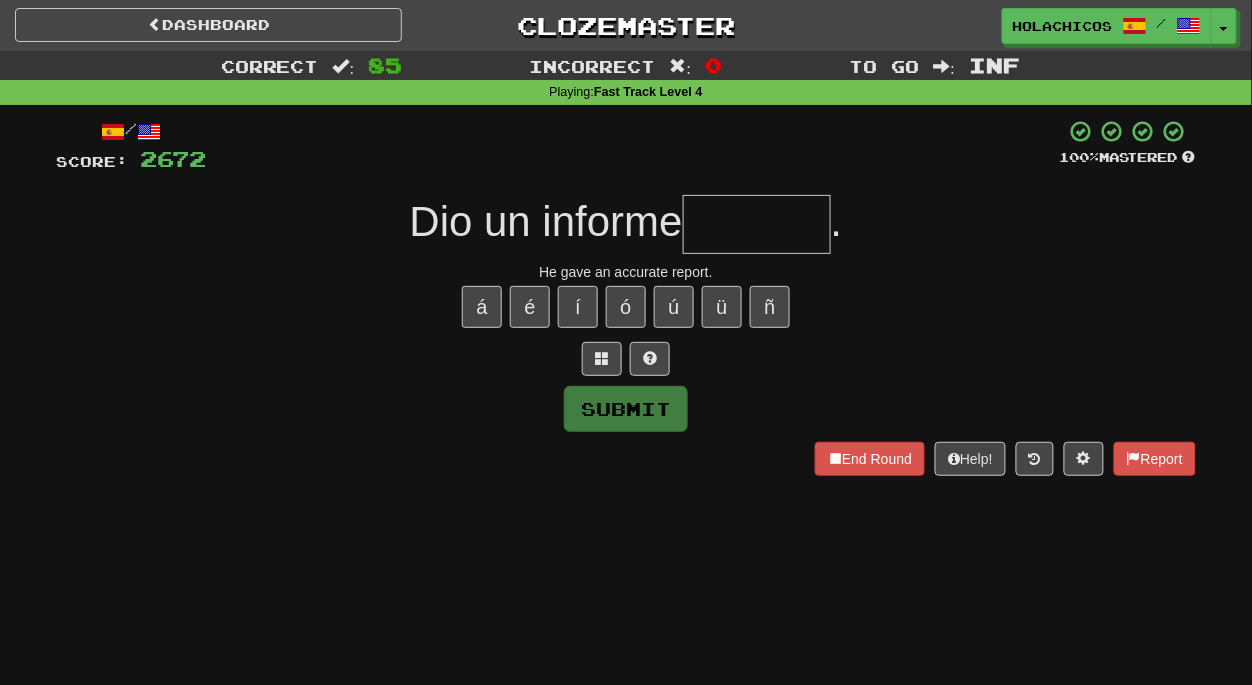 type on "*" 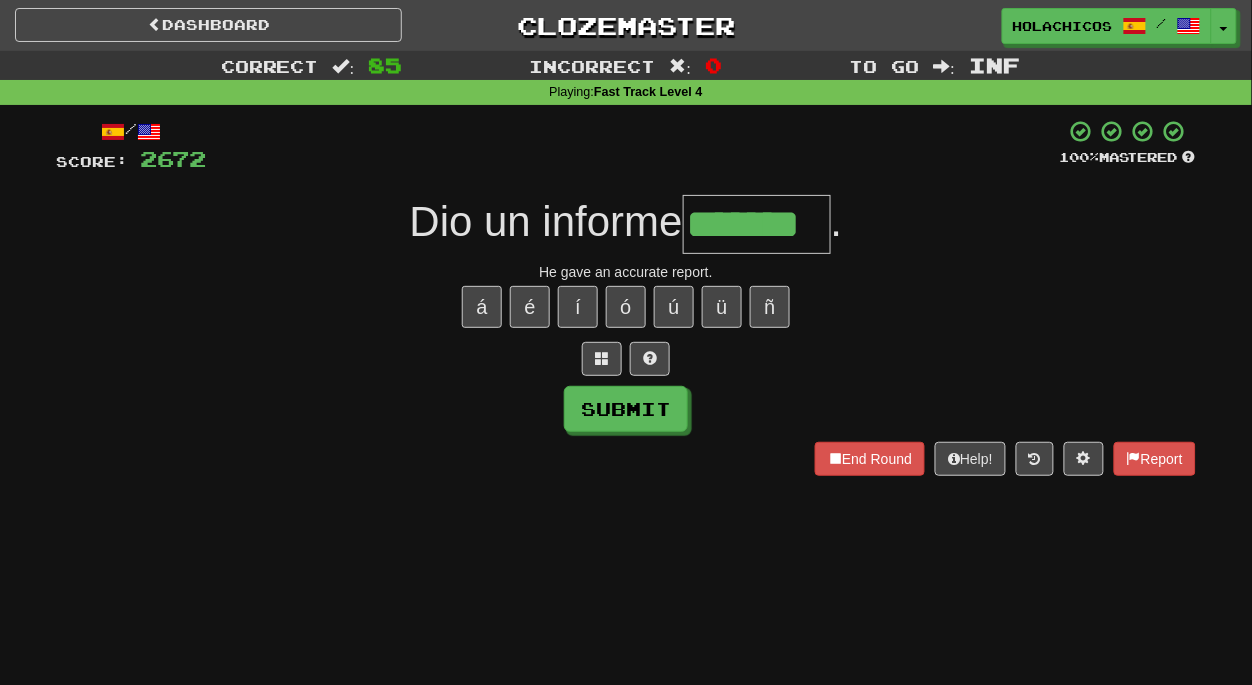 type on "*******" 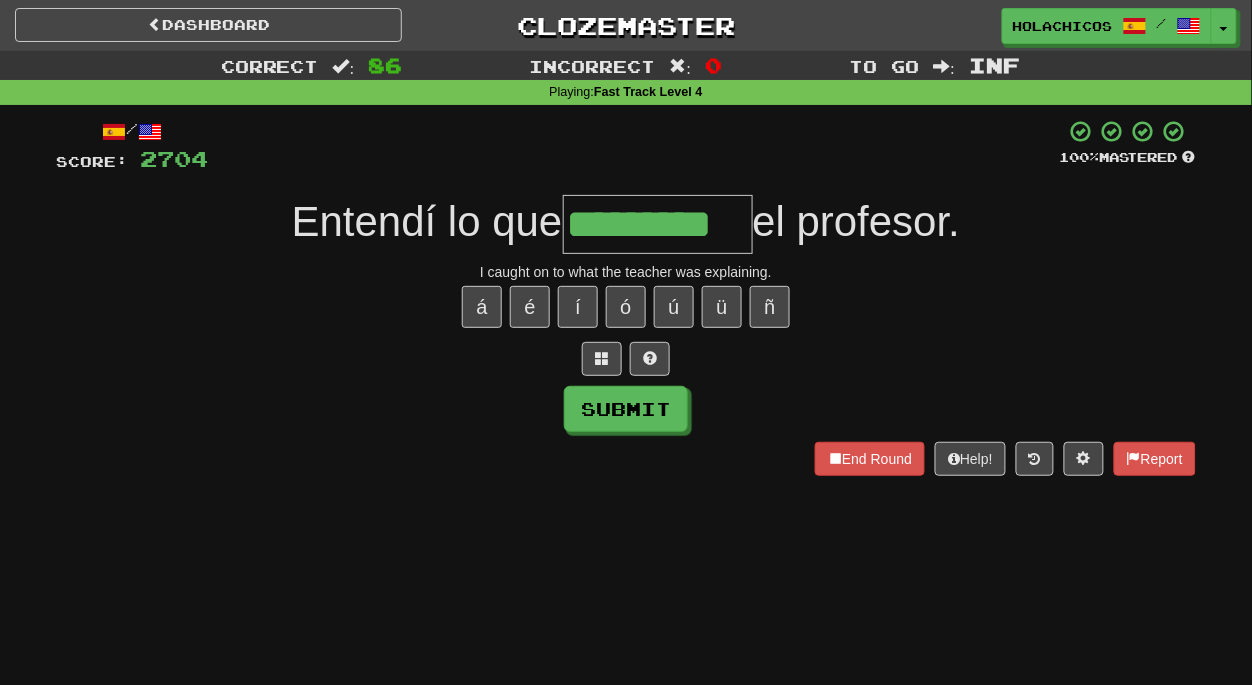 type on "*********" 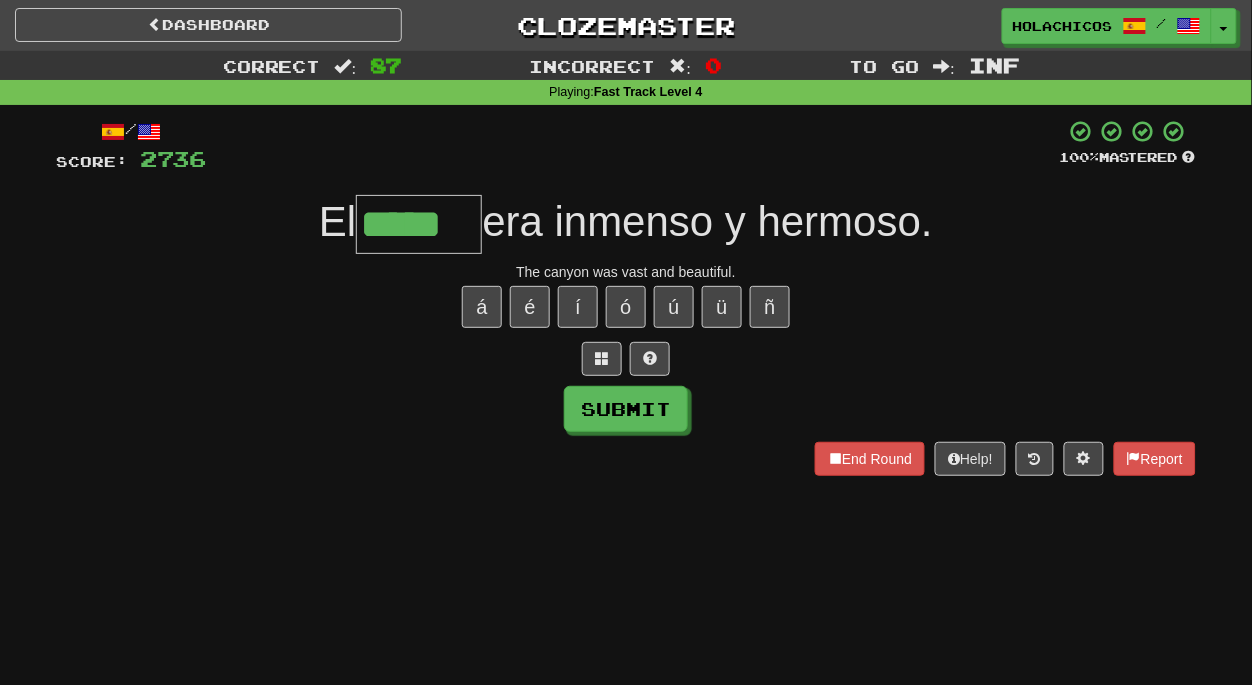 type on "*****" 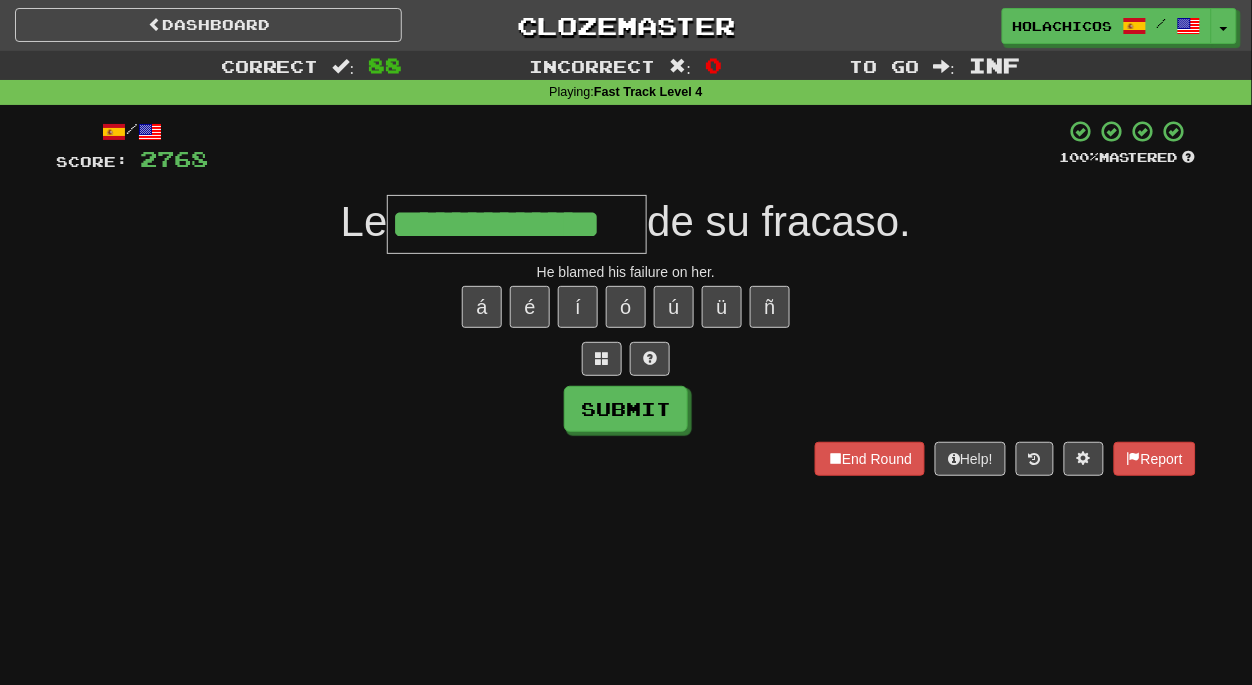 type on "**********" 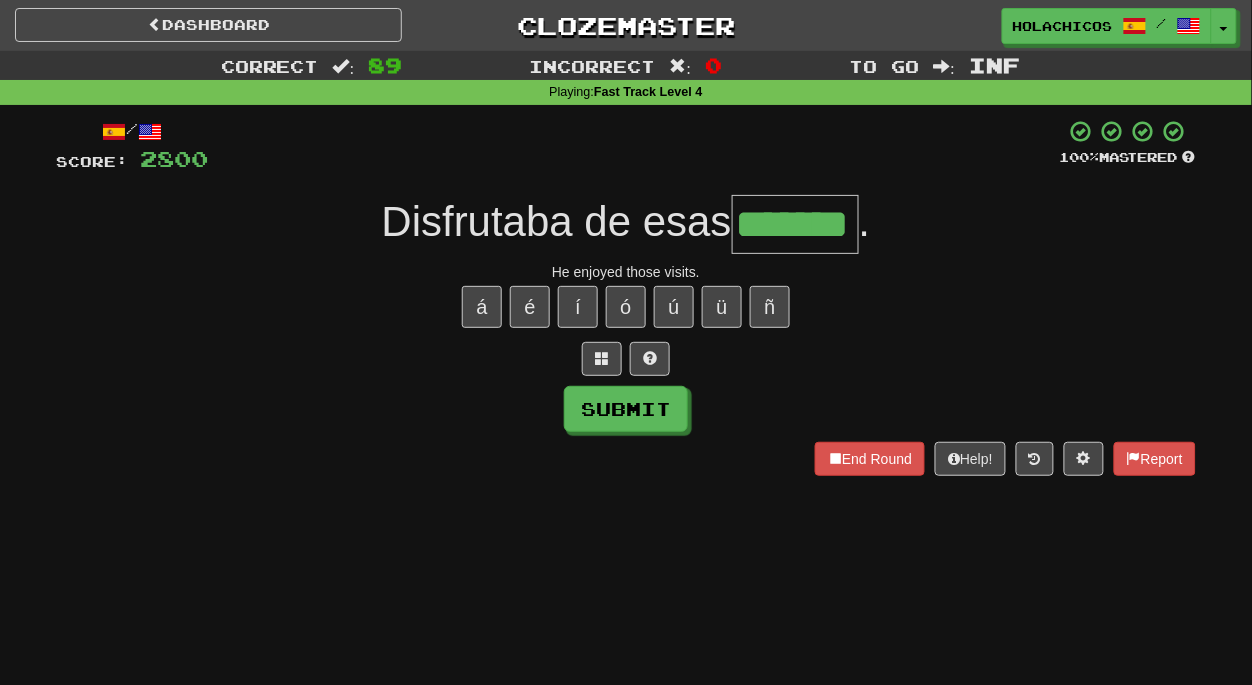 type on "*******" 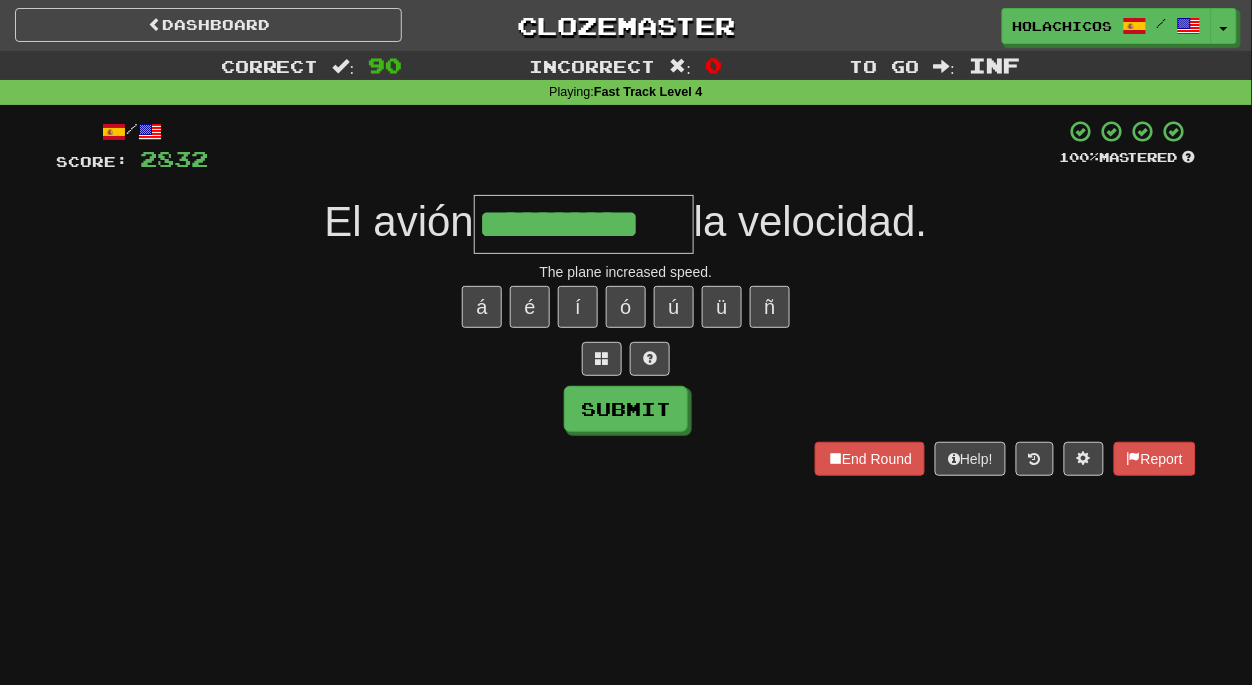 type on "**********" 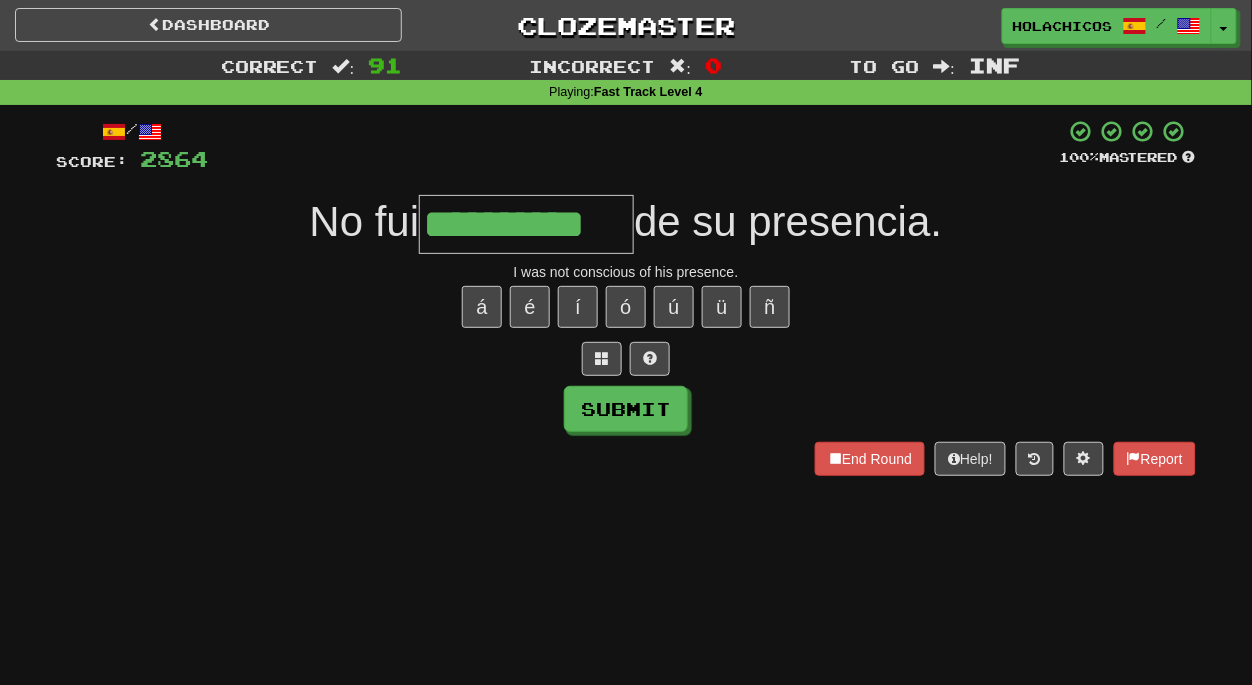 type on "**********" 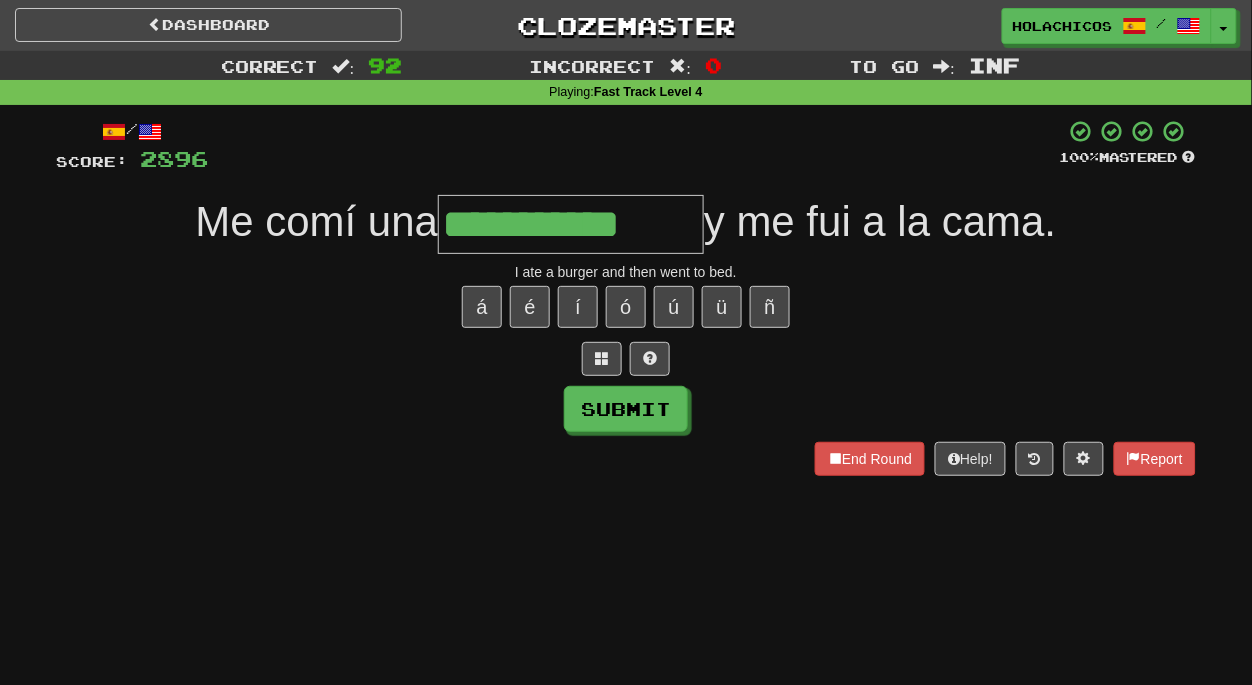 type on "**********" 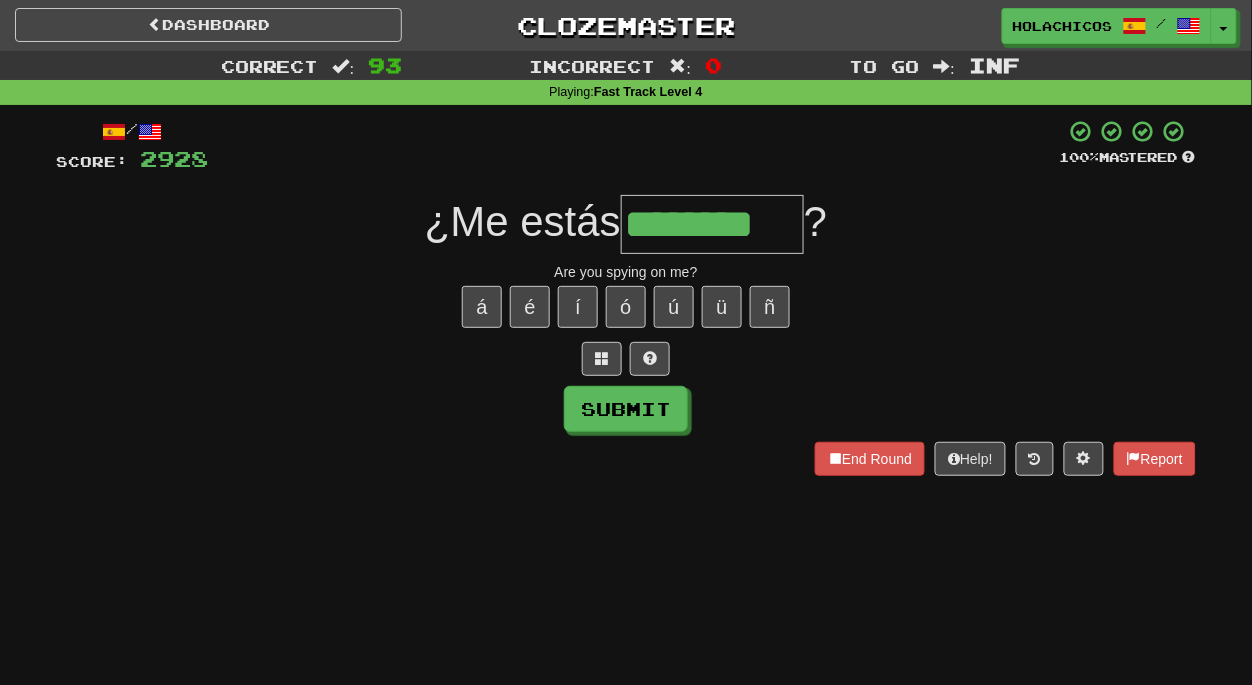 type on "********" 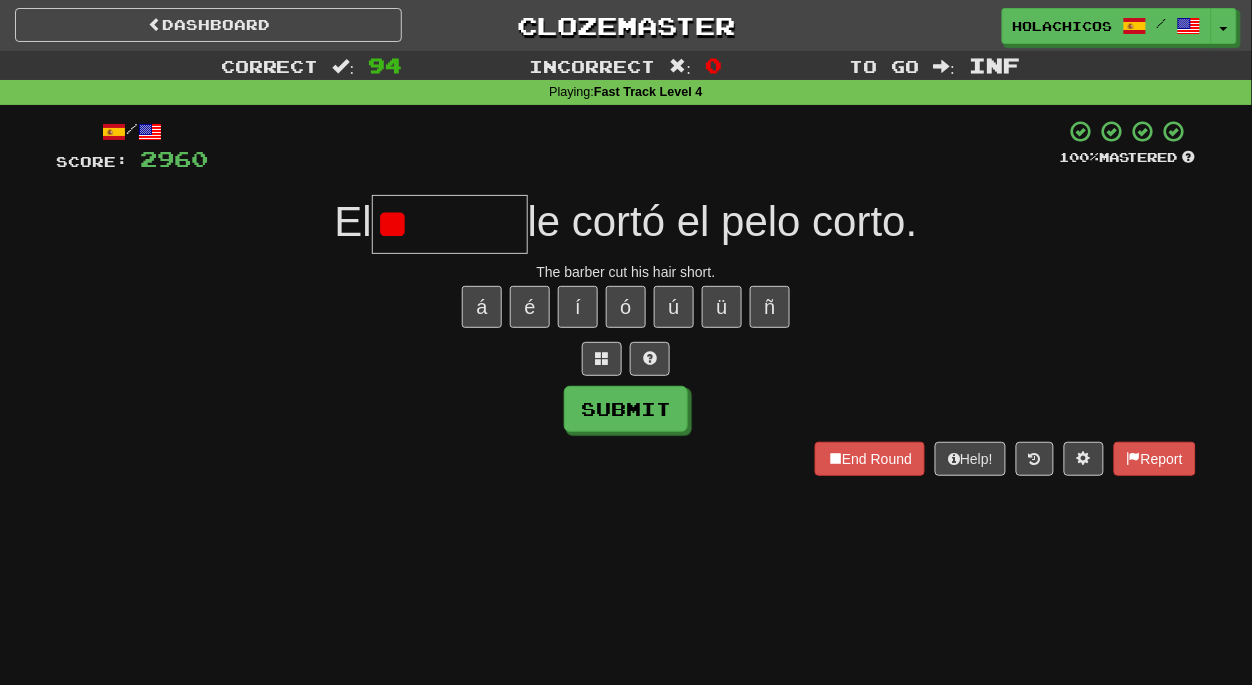 type on "*" 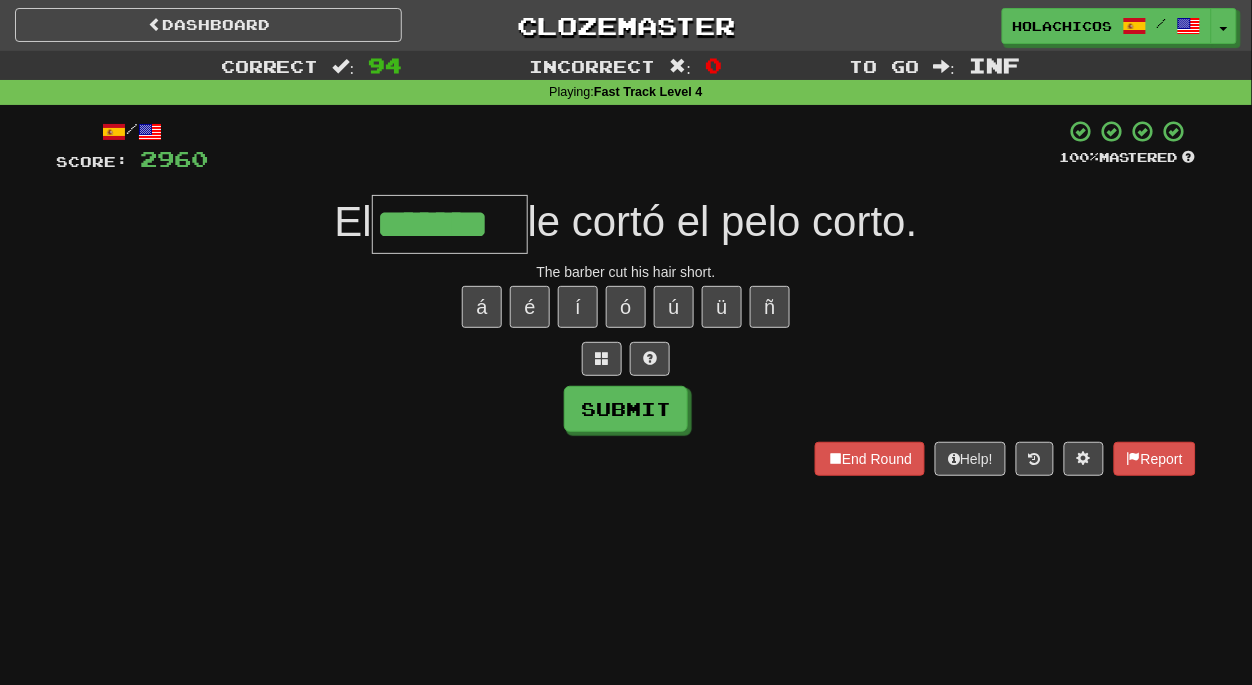 type on "*******" 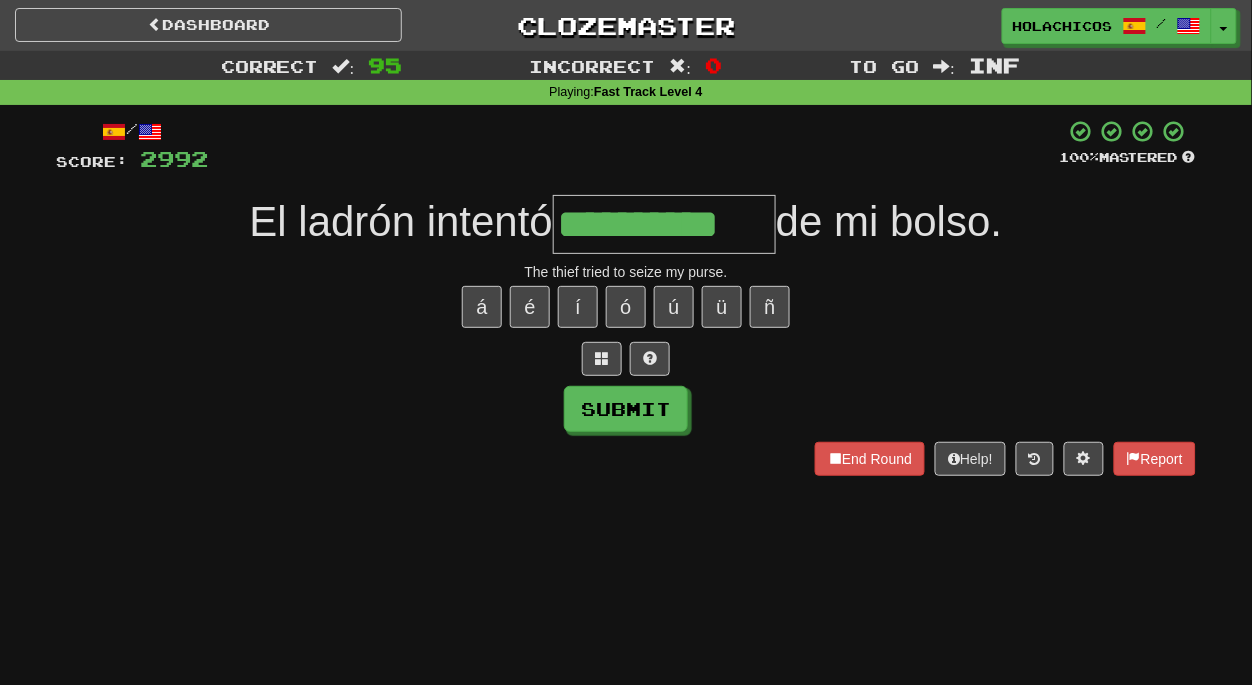 type on "**********" 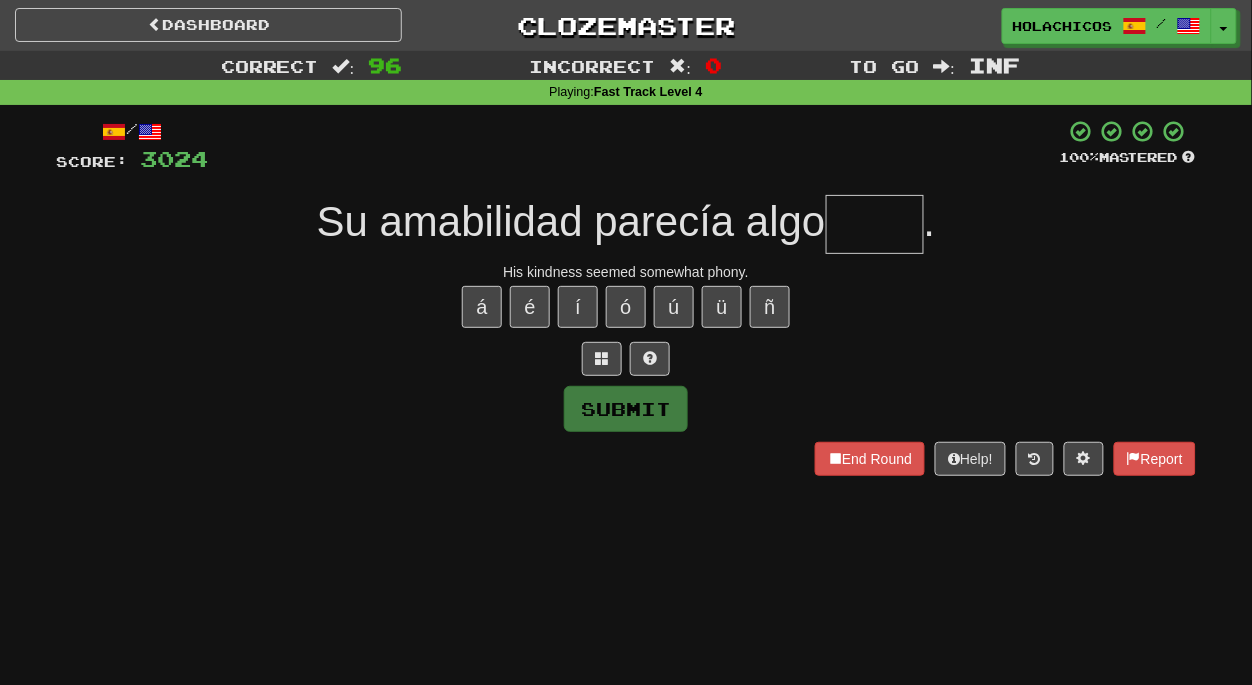 type on "*" 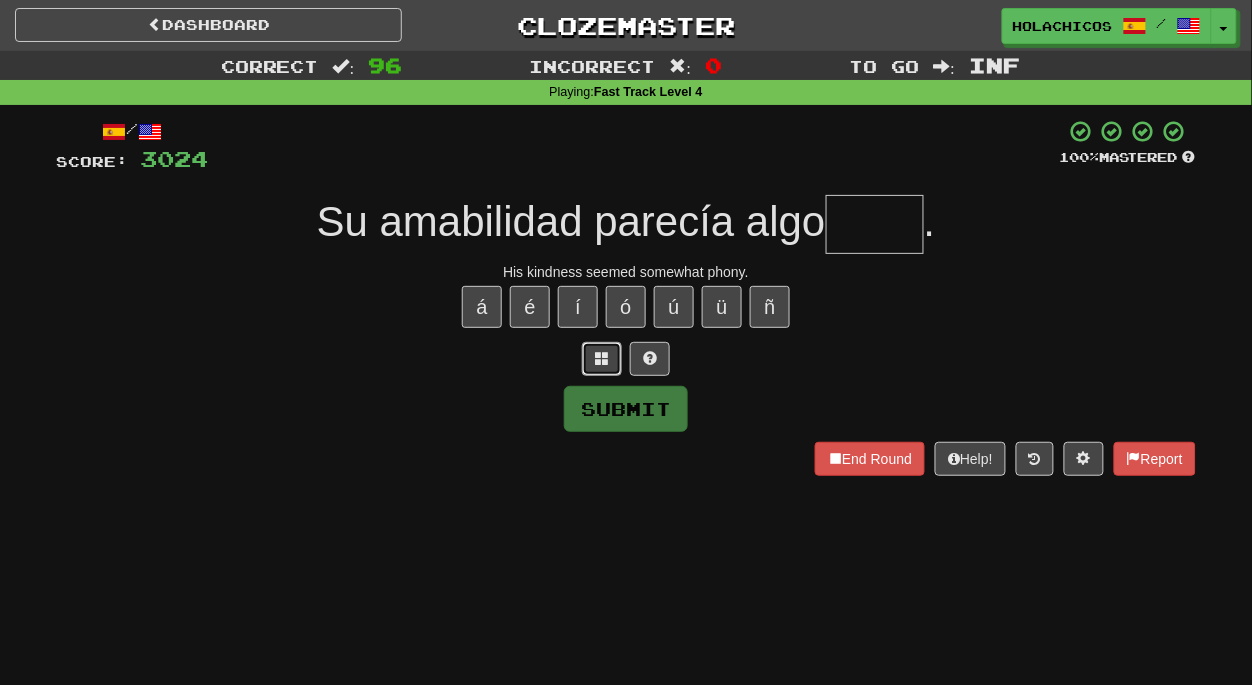 click at bounding box center [602, 359] 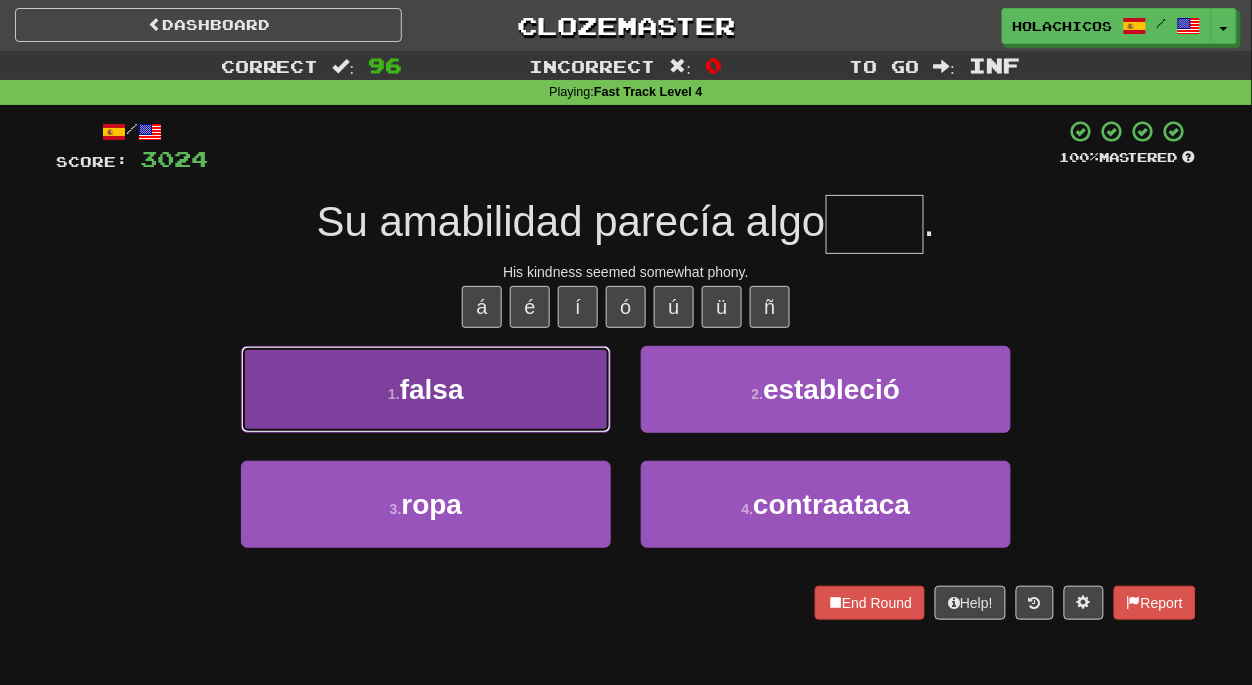 click on "1 .  falsa" at bounding box center [426, 389] 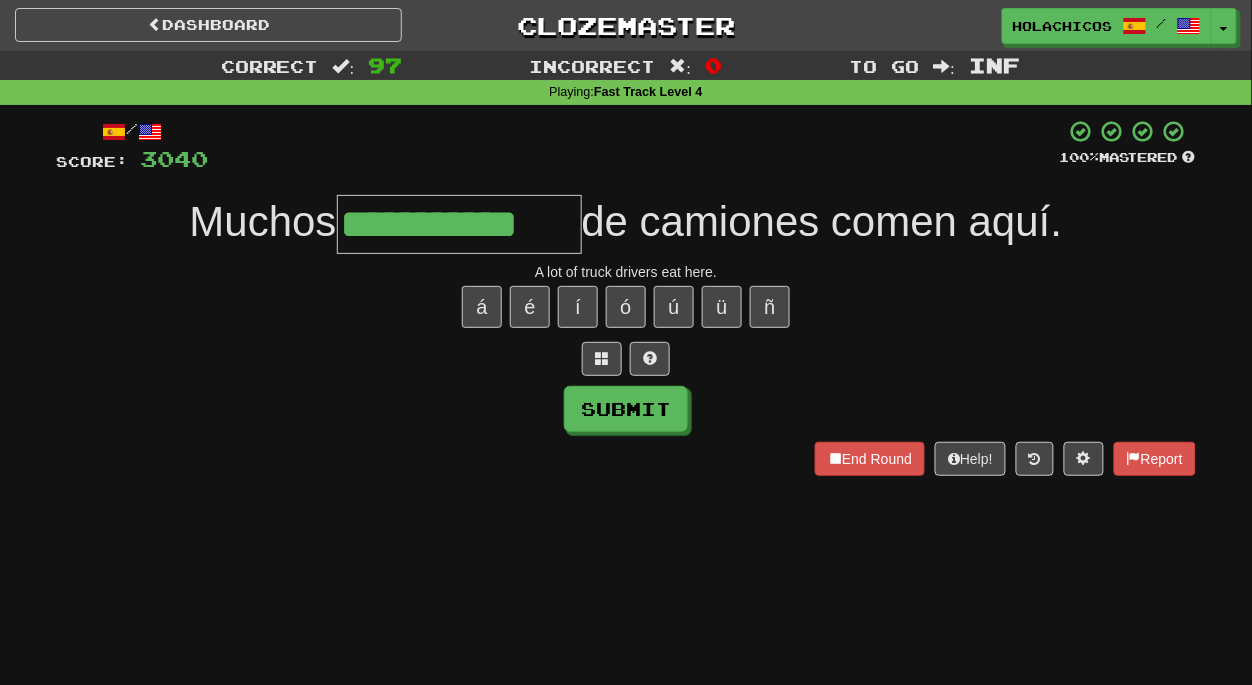 type on "**********" 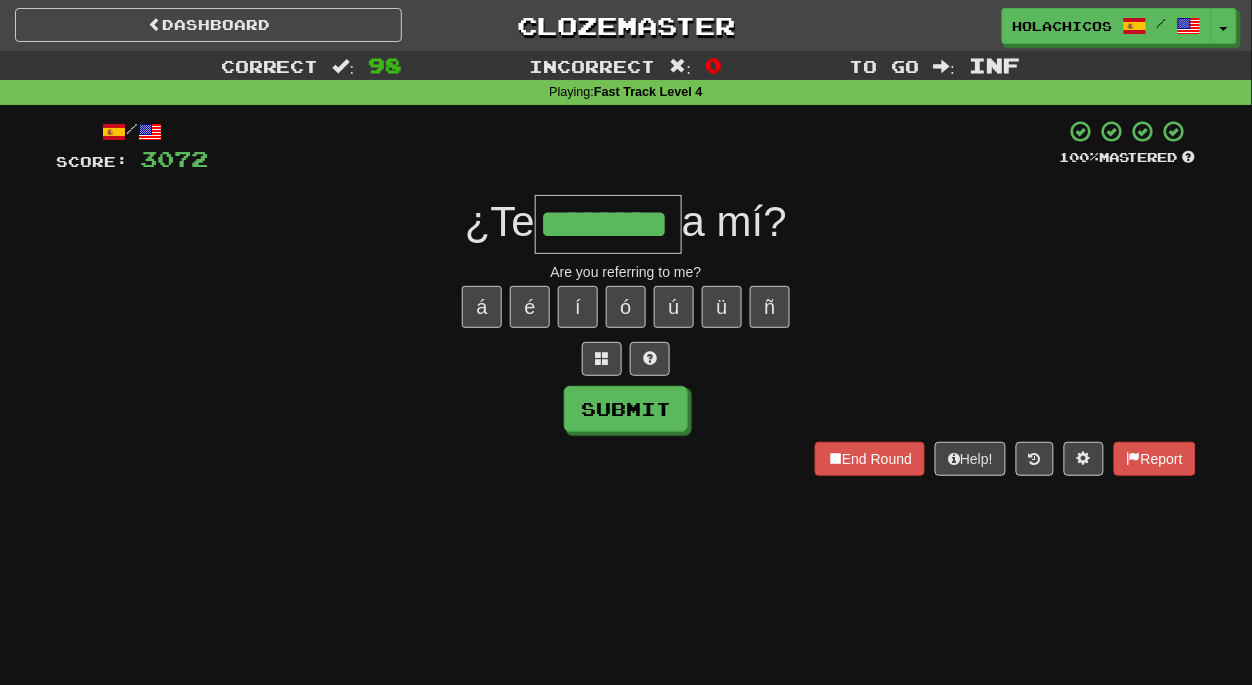type on "********" 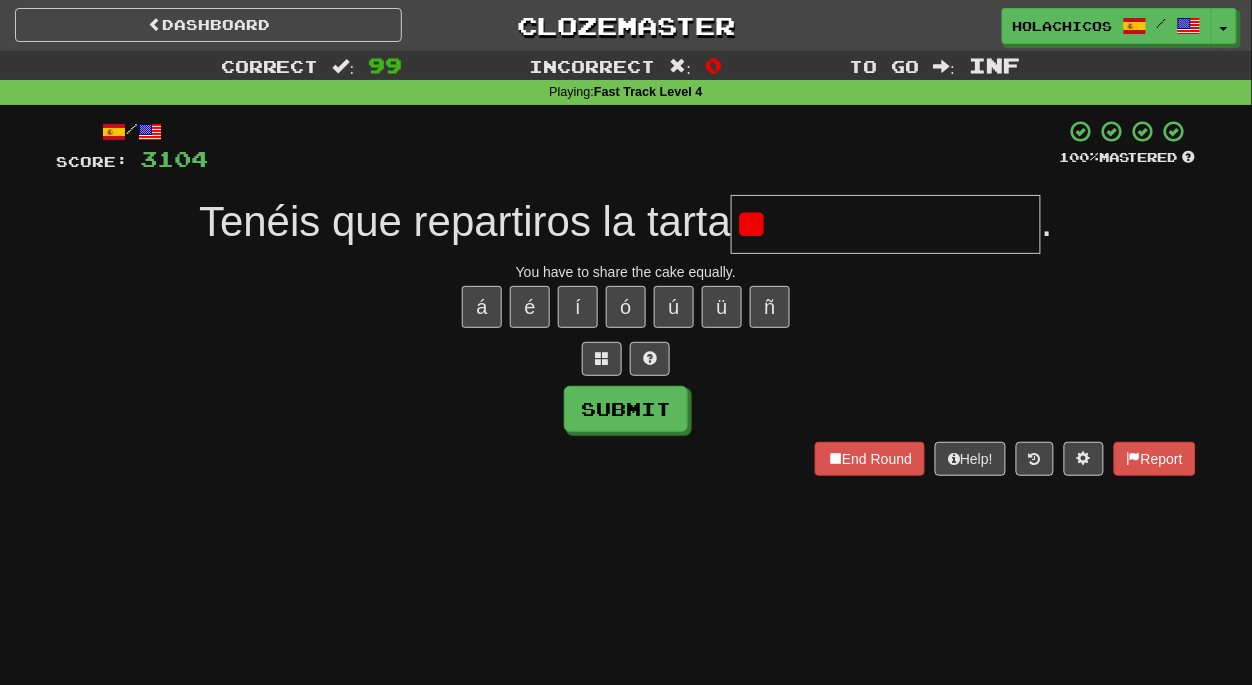 type on "*" 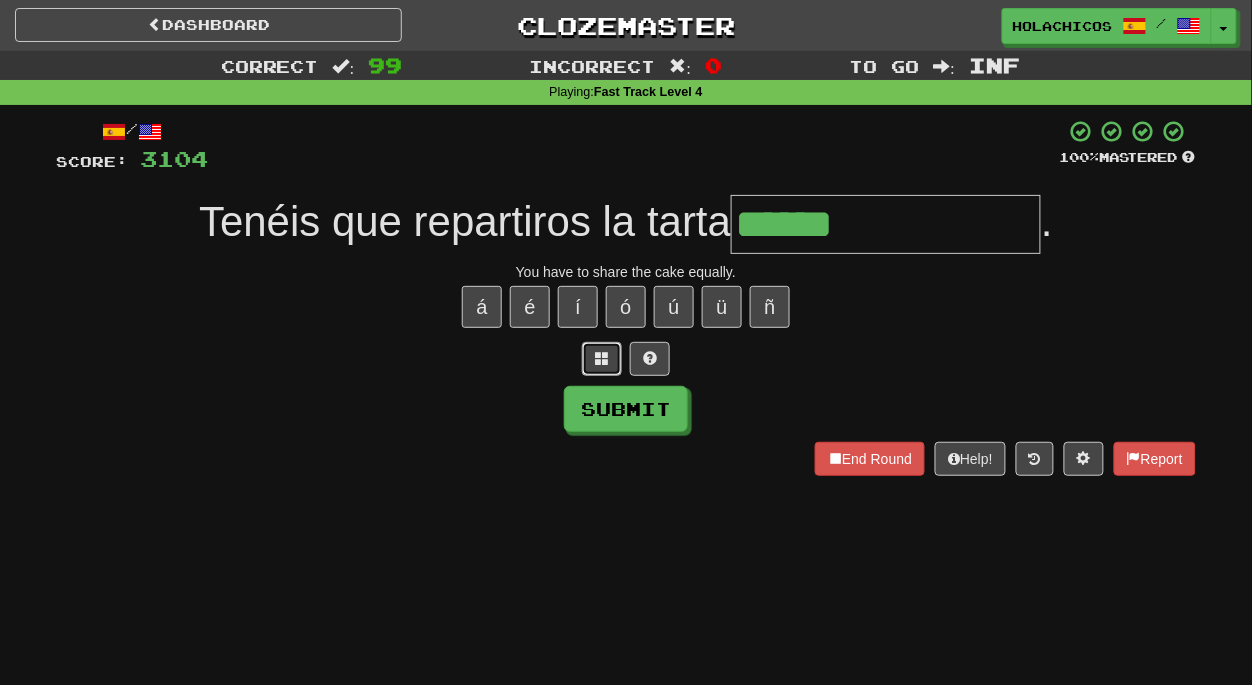 click at bounding box center [602, 358] 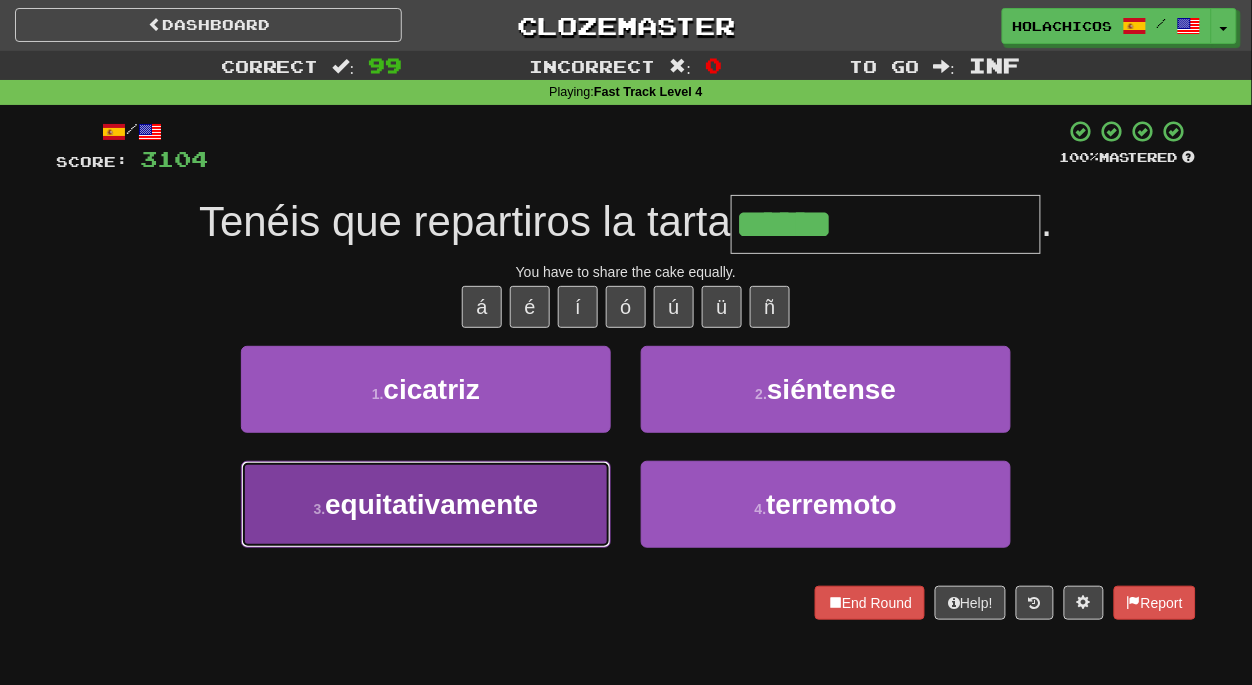 click on "equitativamente" at bounding box center [431, 504] 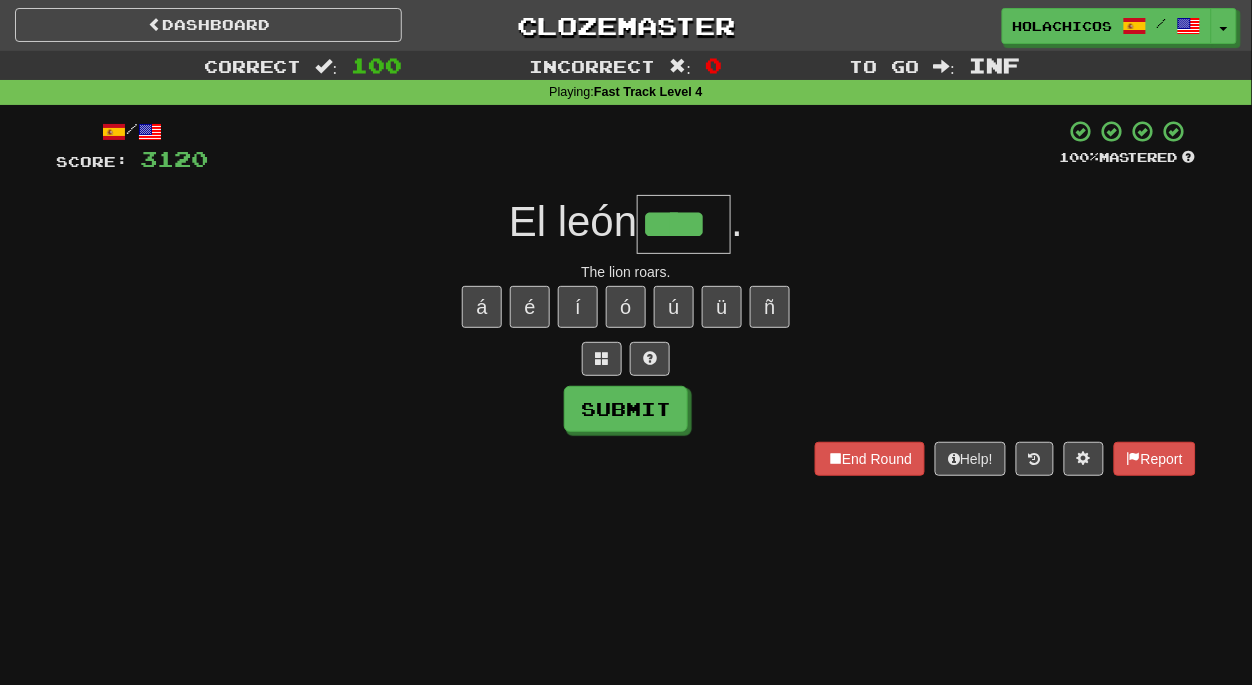 type on "****" 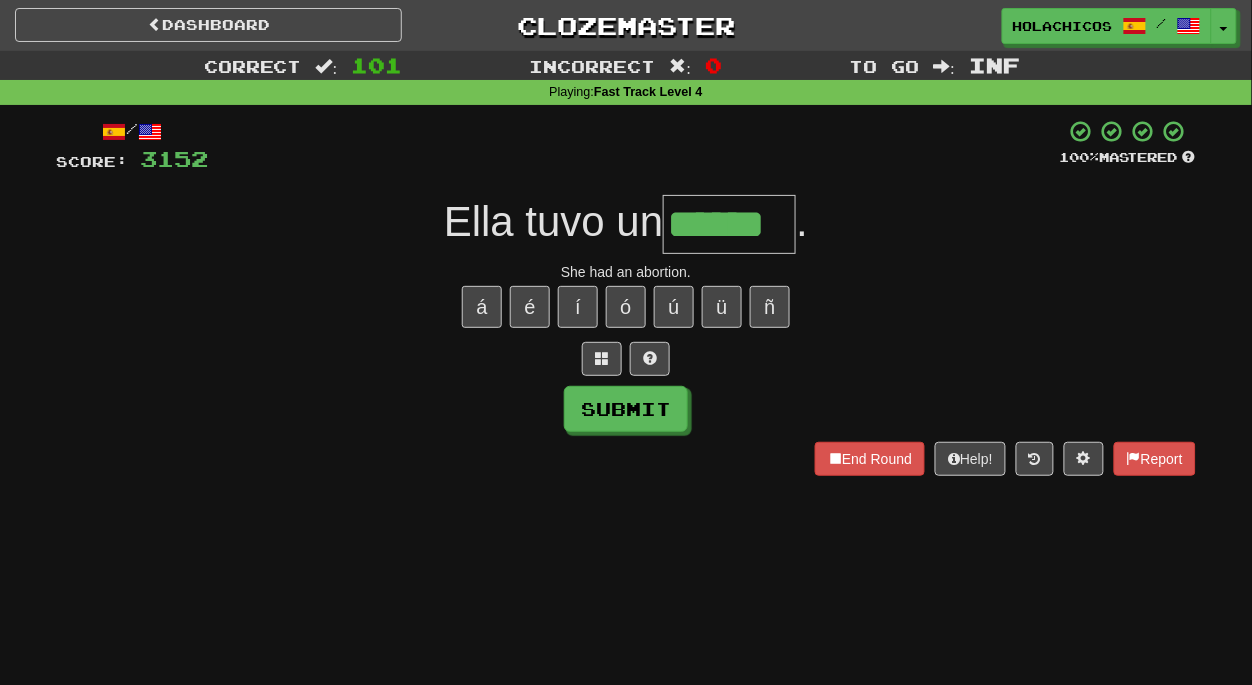 type on "******" 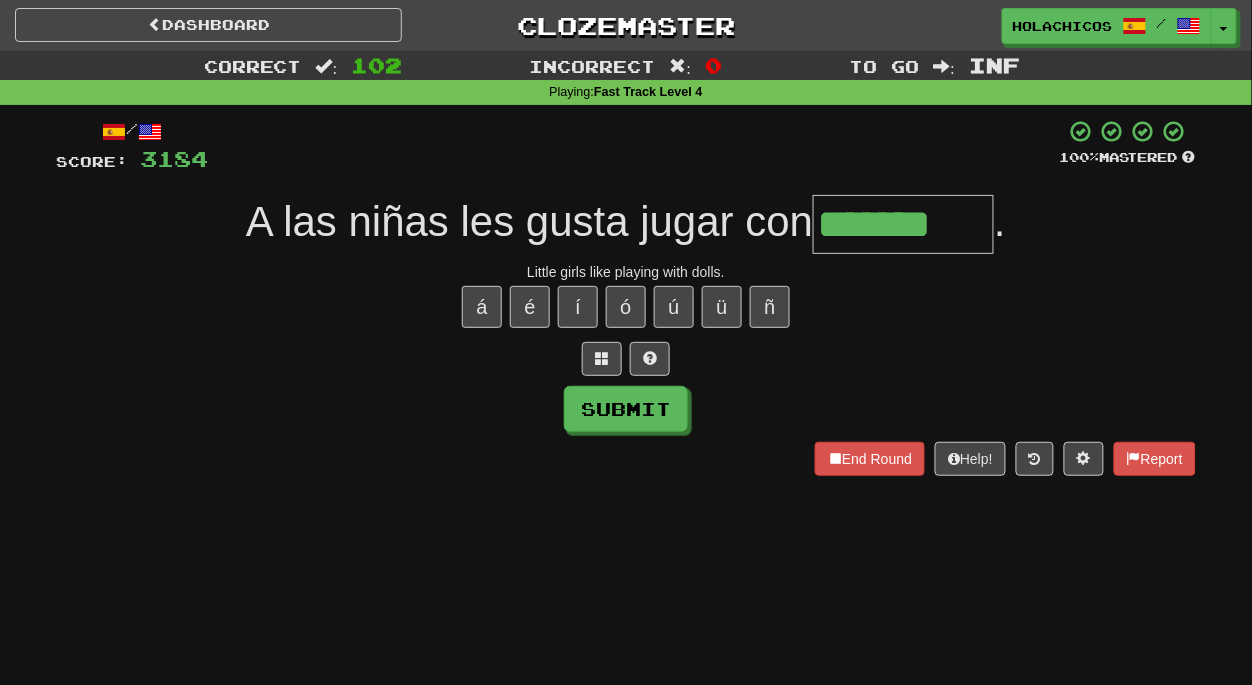 type on "*******" 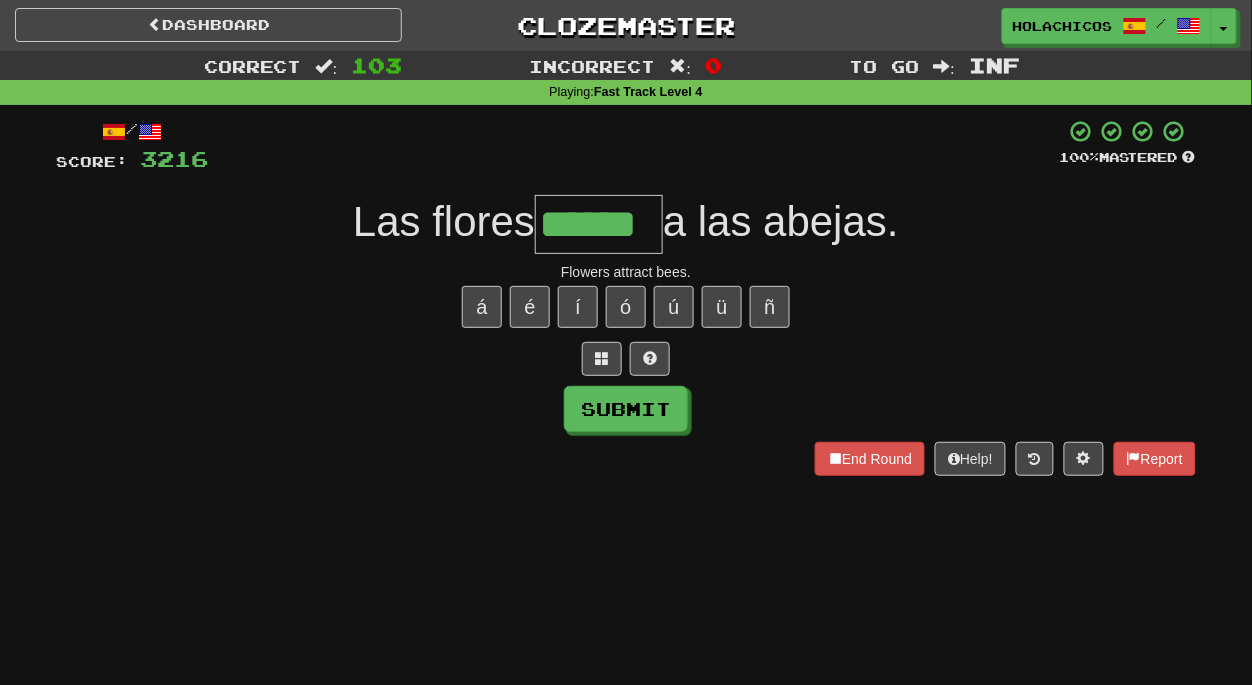 type on "******" 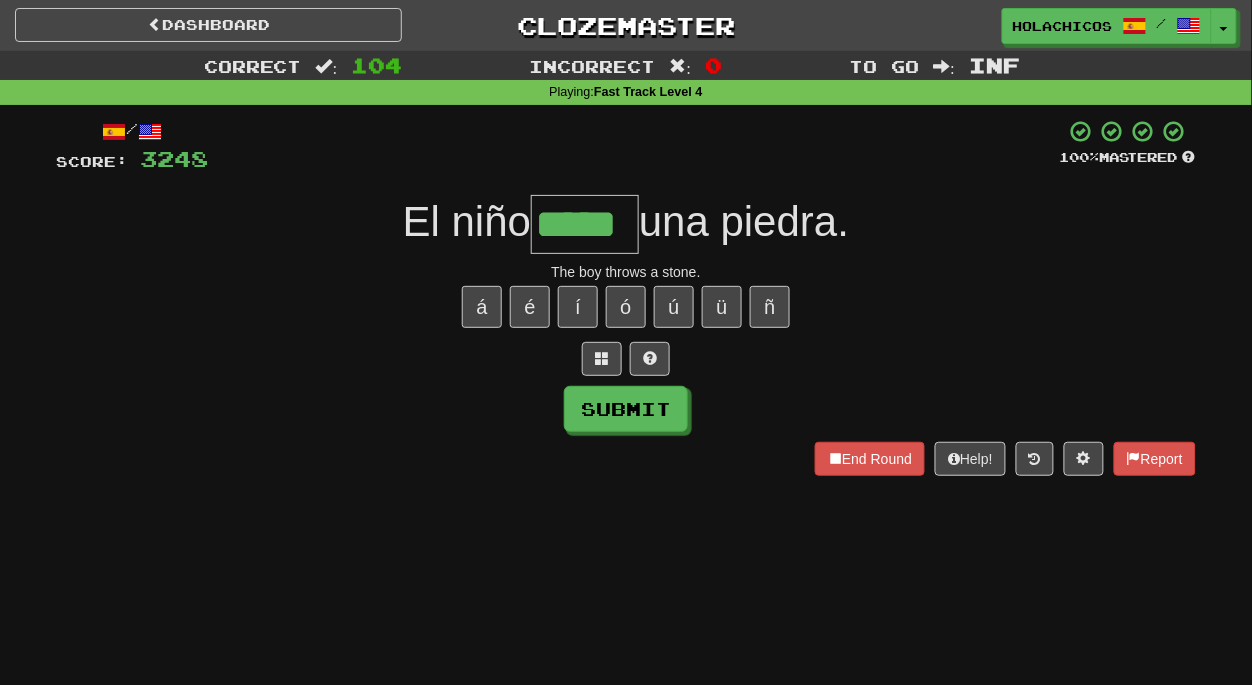 type on "*****" 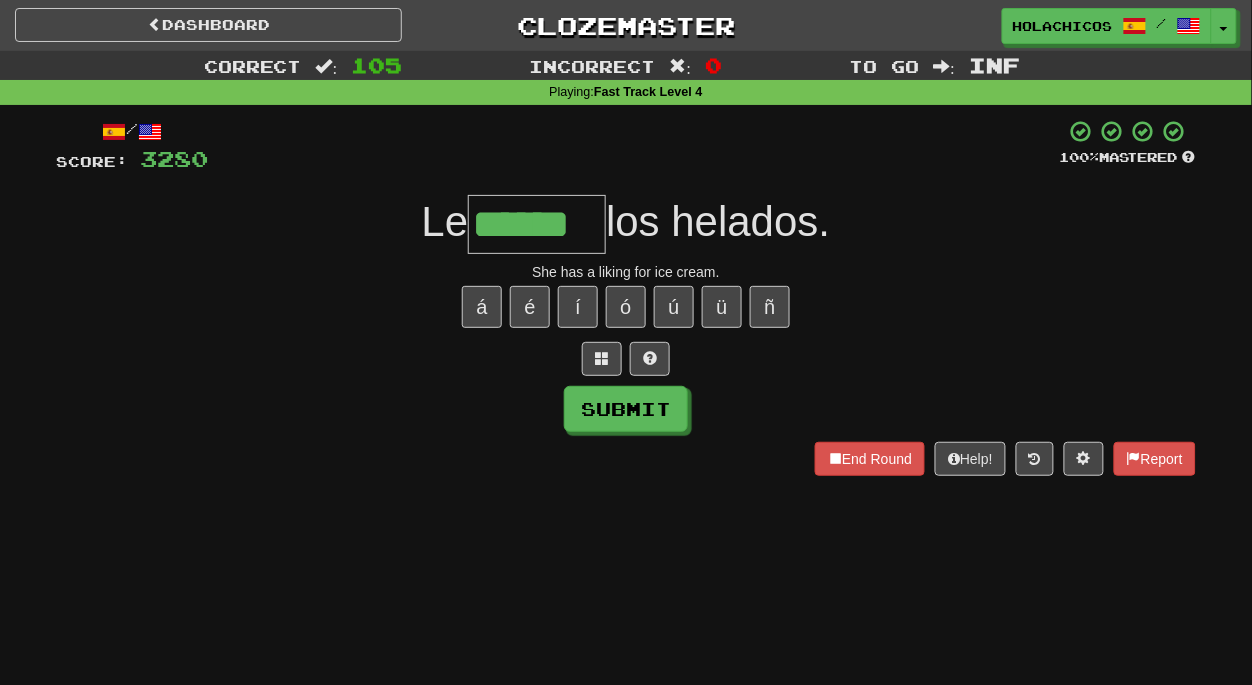 type on "******" 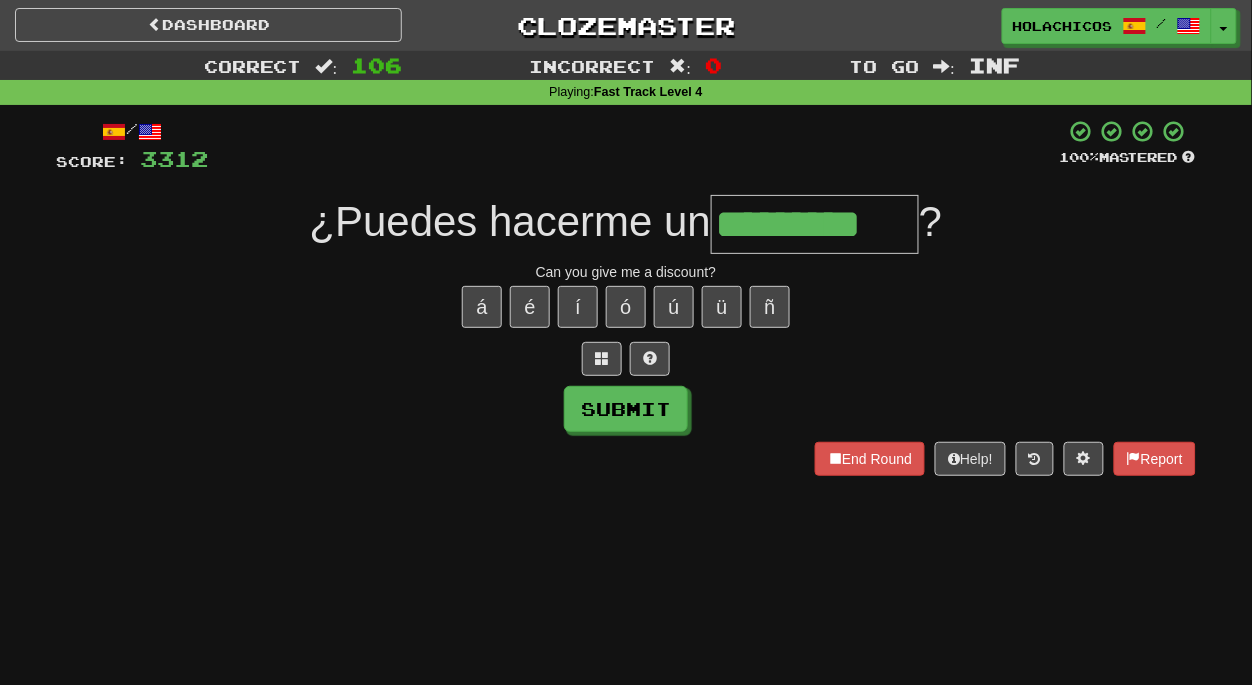 type on "*********" 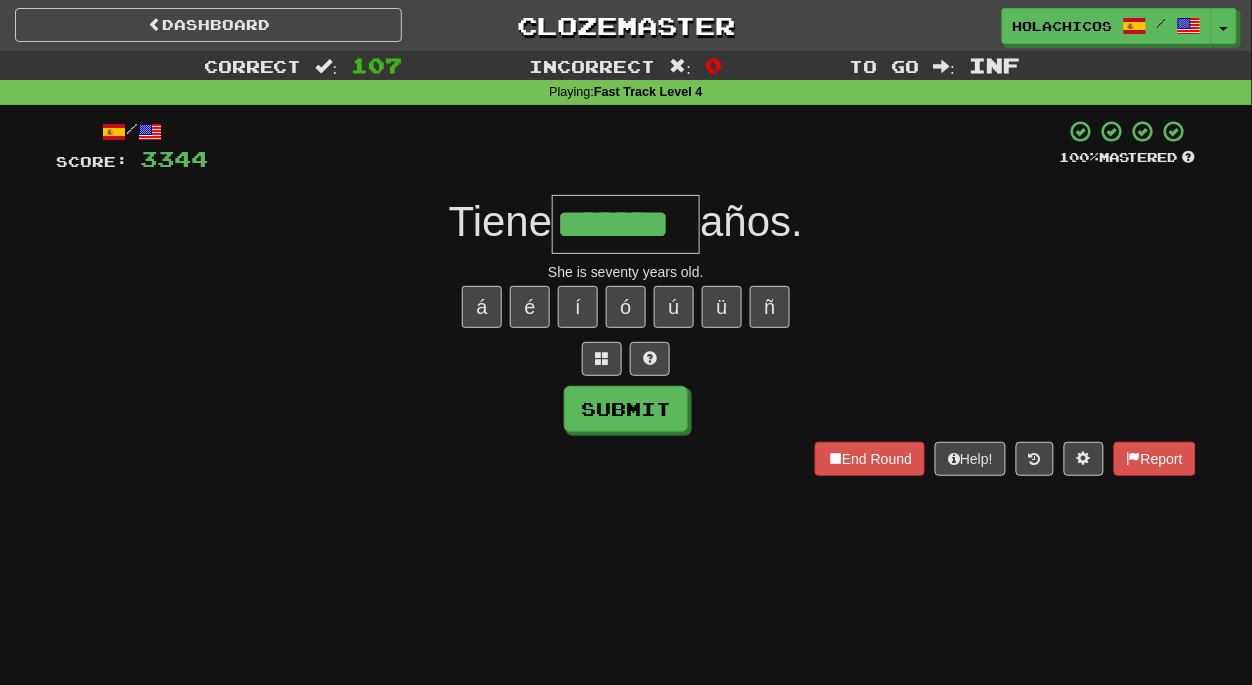 type on "*******" 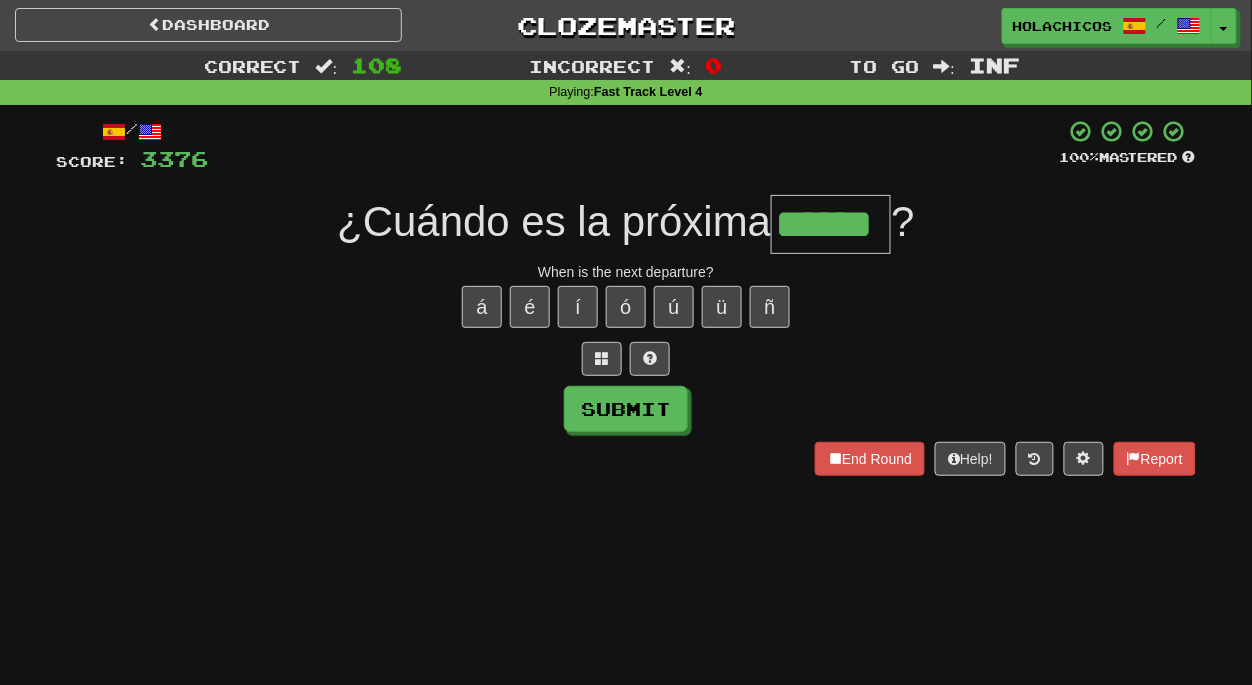 type on "******" 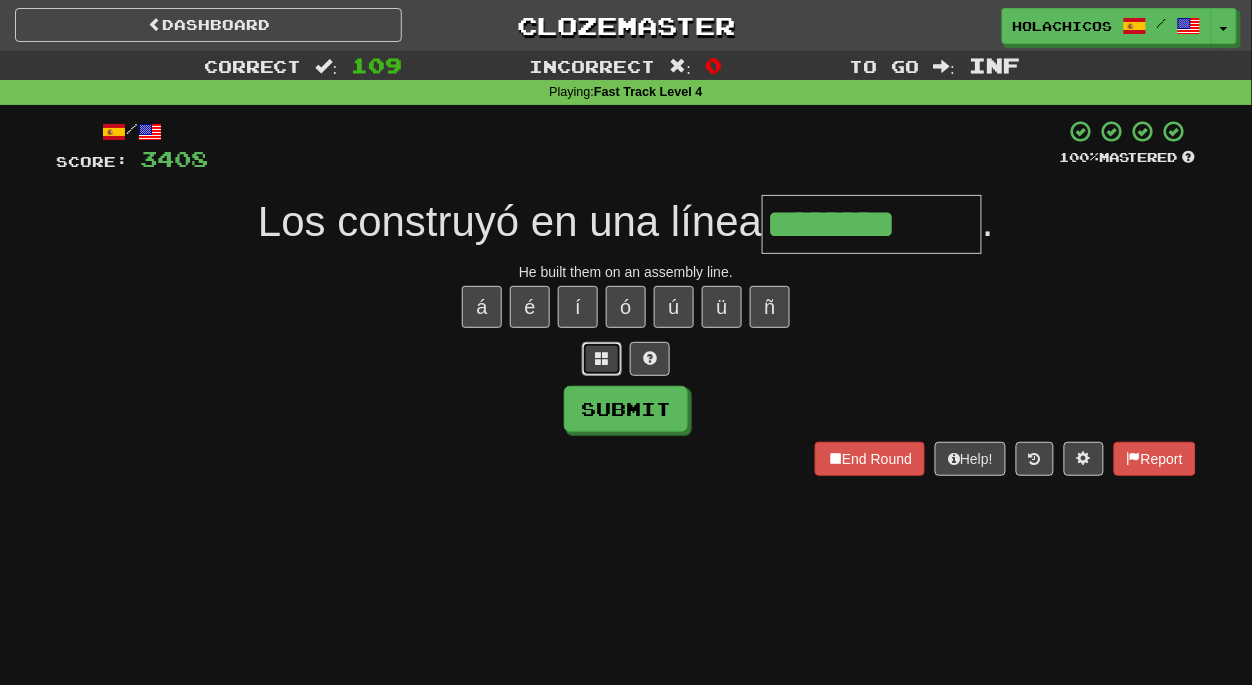 click at bounding box center [602, 359] 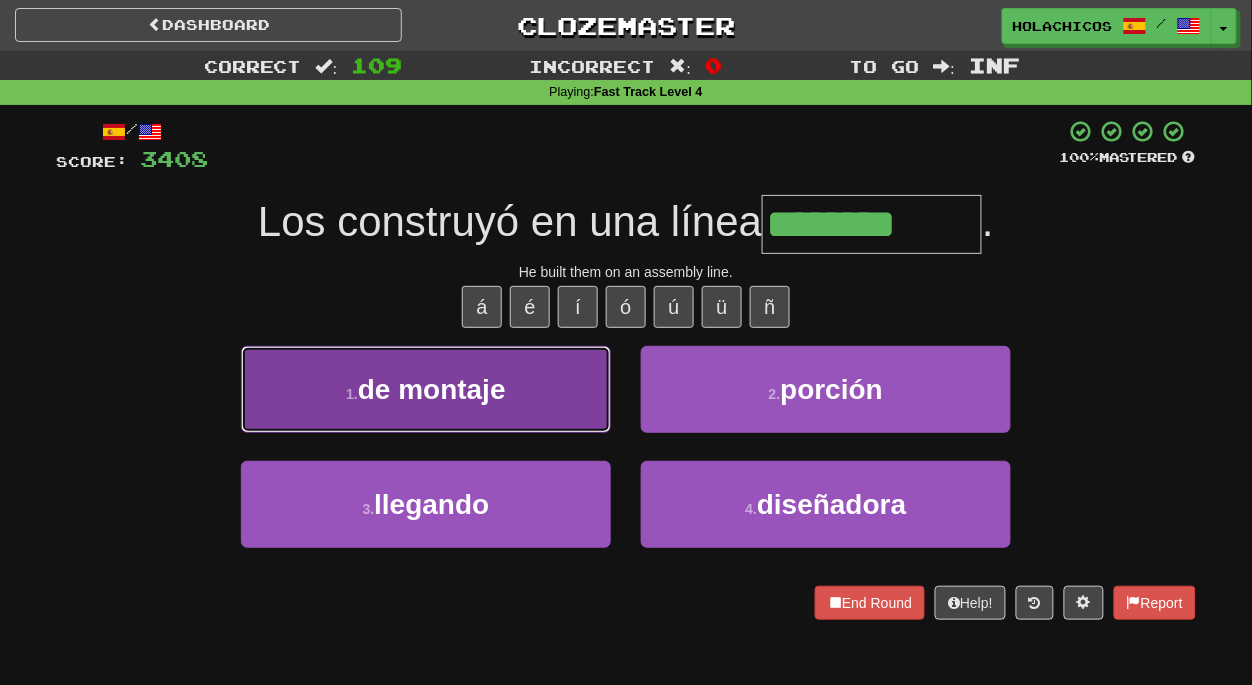 click on "de montaje" at bounding box center [432, 389] 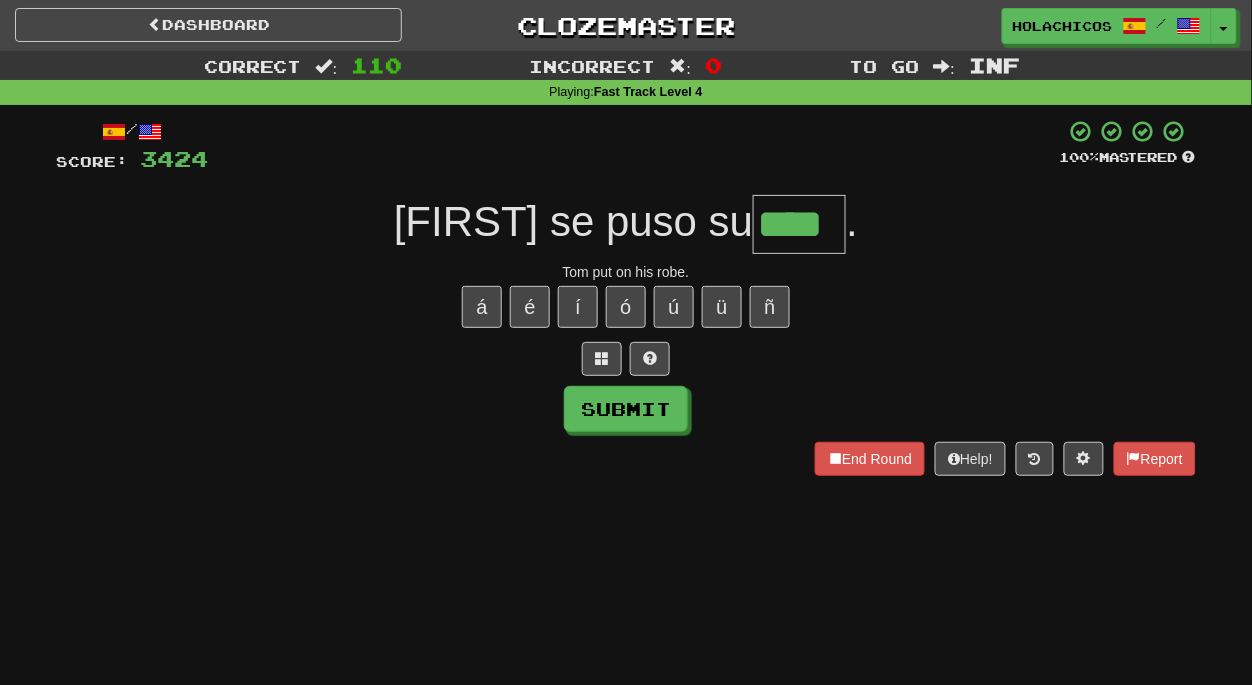 type on "****" 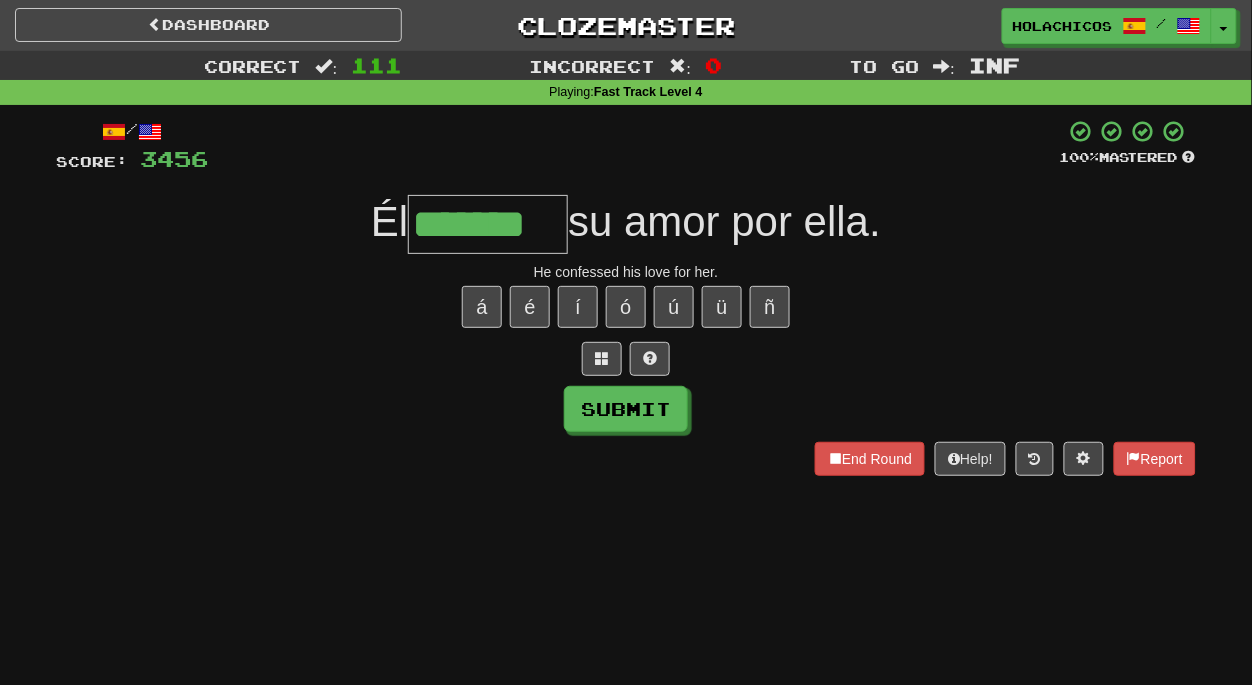 type on "*******" 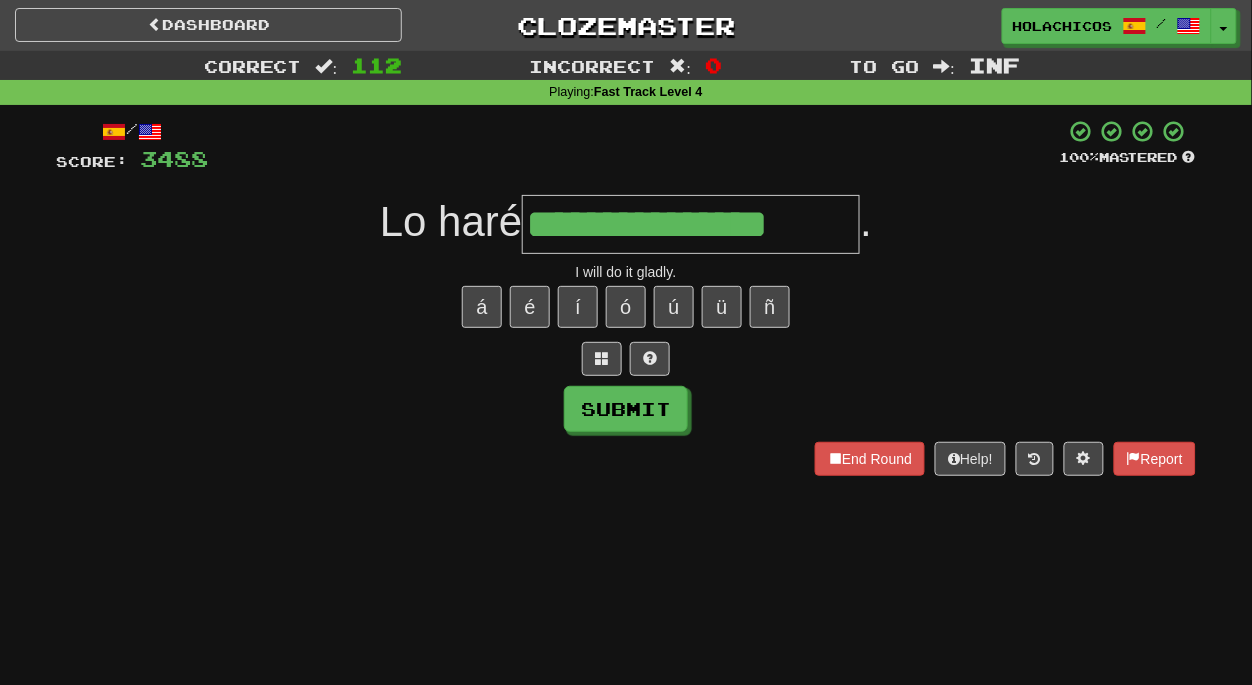 type on "**********" 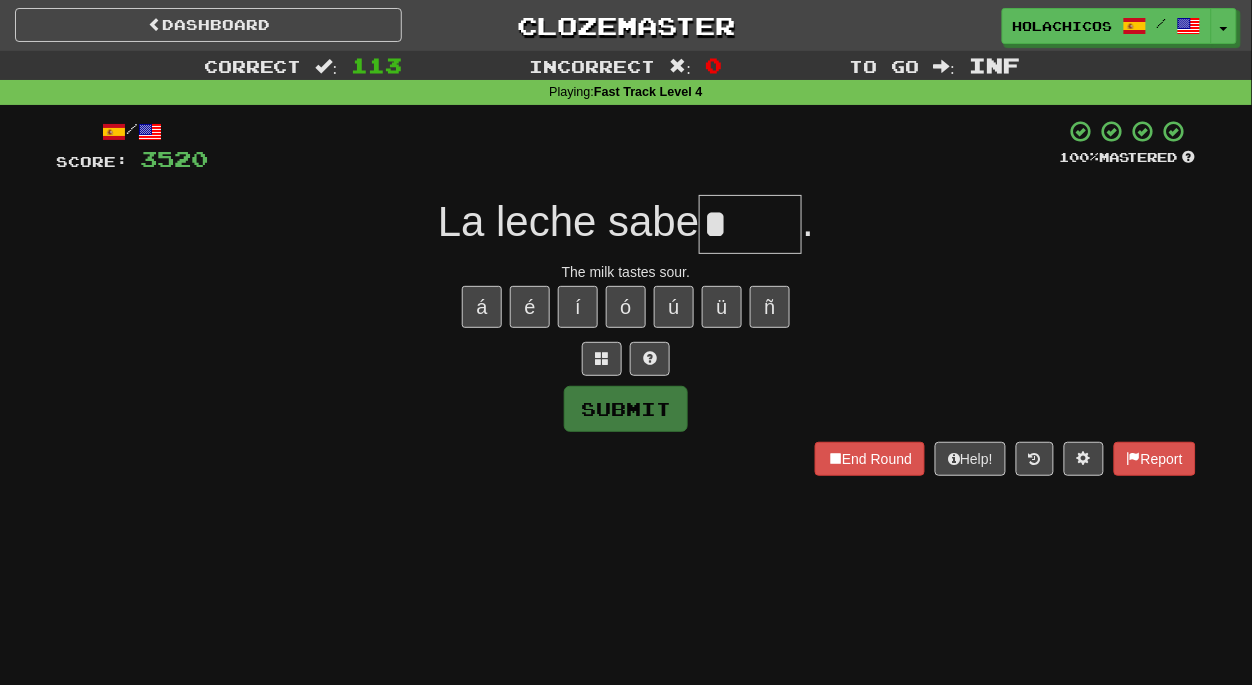 type on "*" 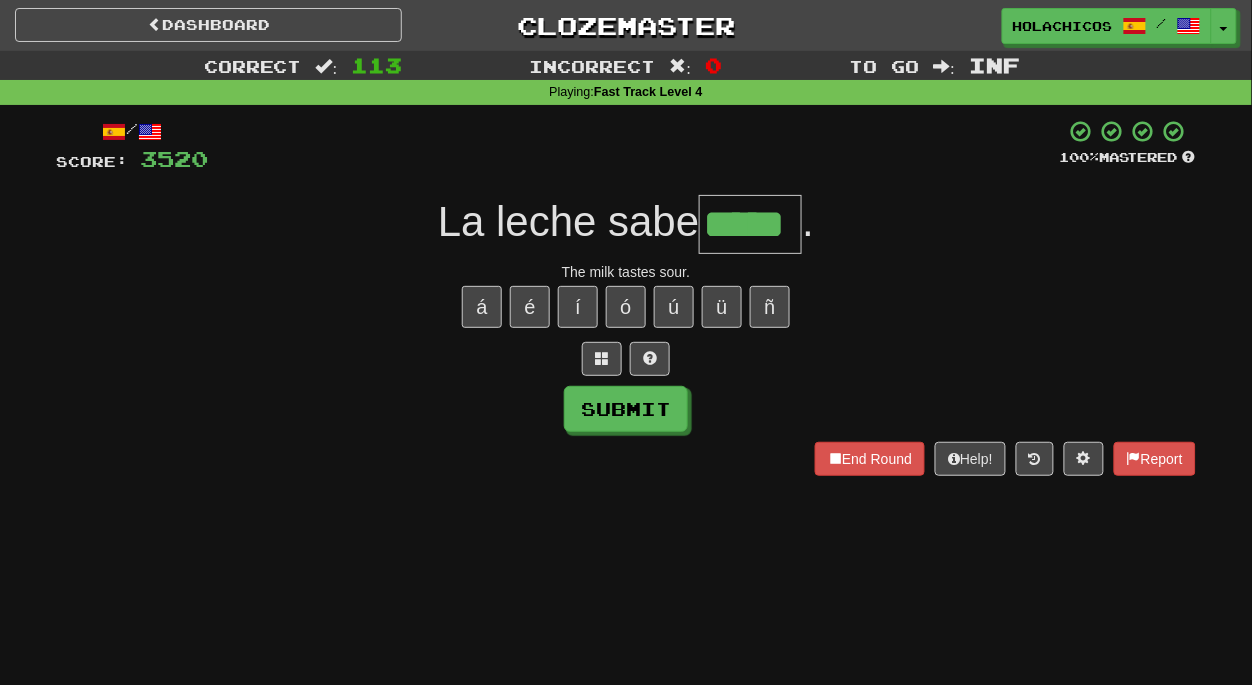 type on "*****" 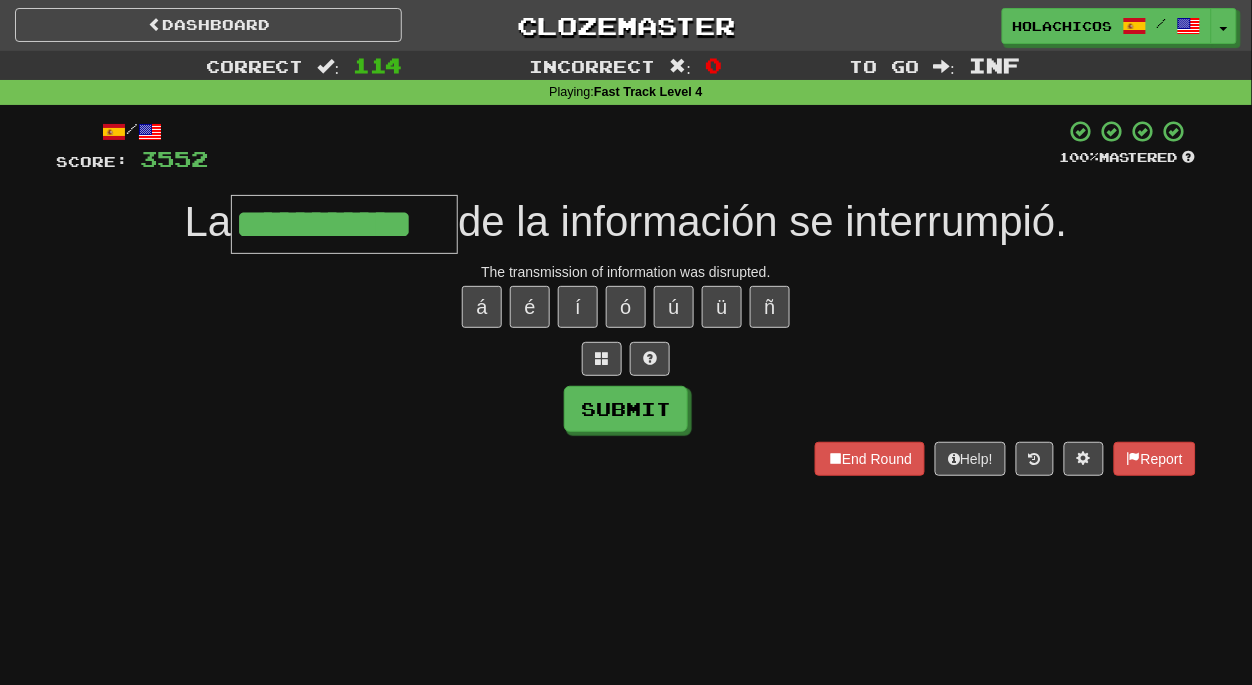 type on "**********" 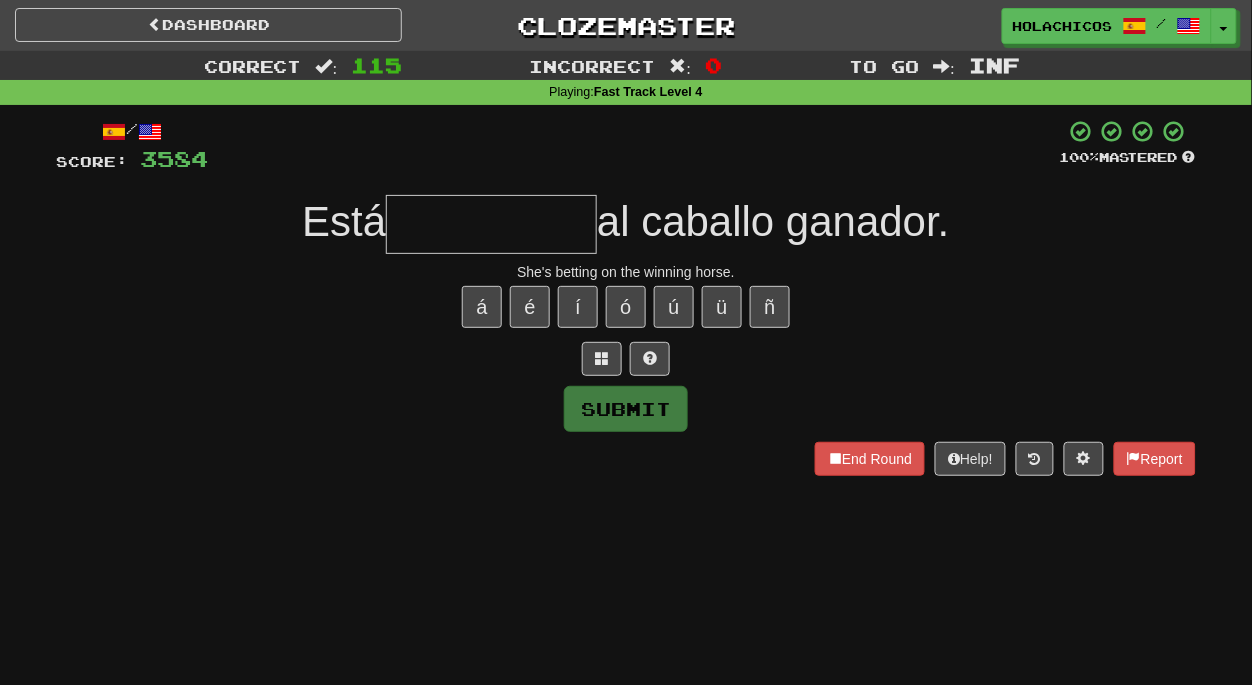 type on "*" 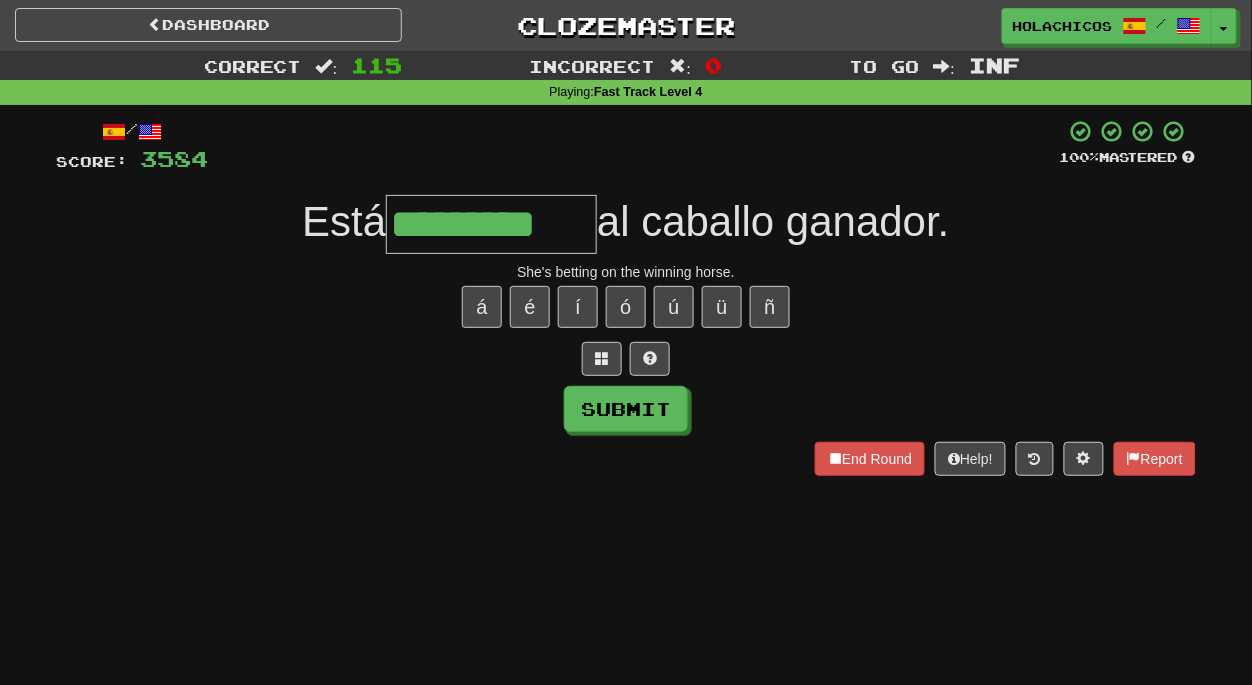 type on "*********" 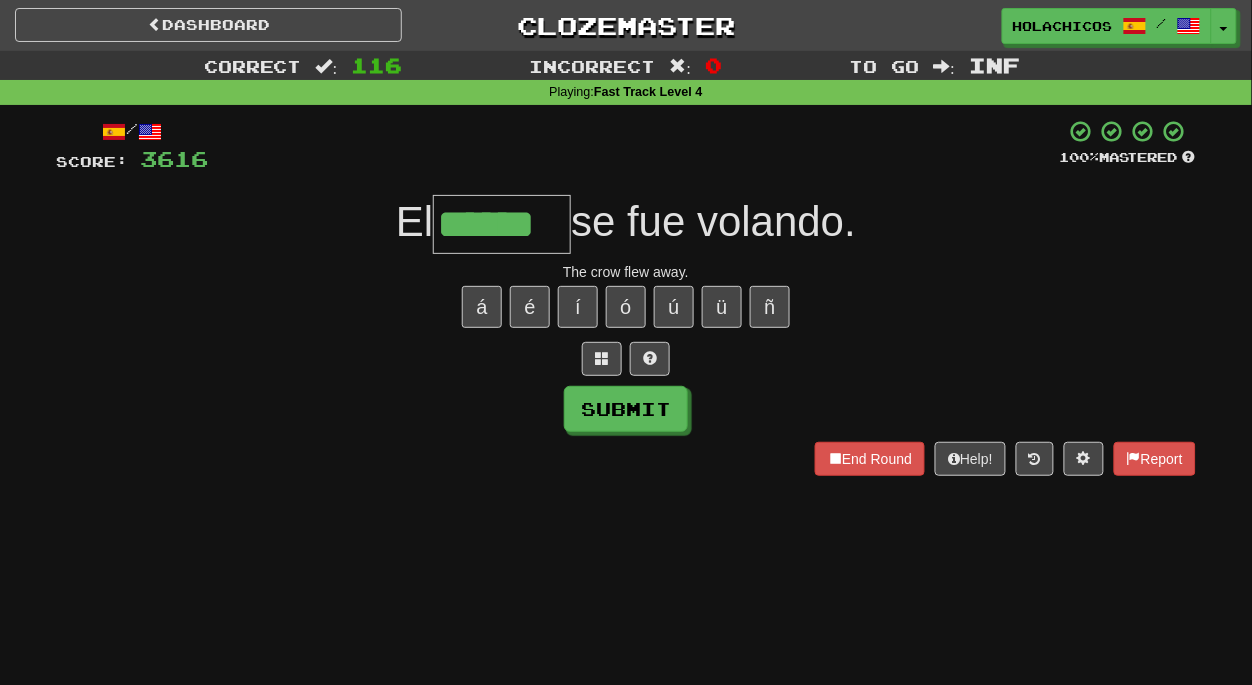 type on "******" 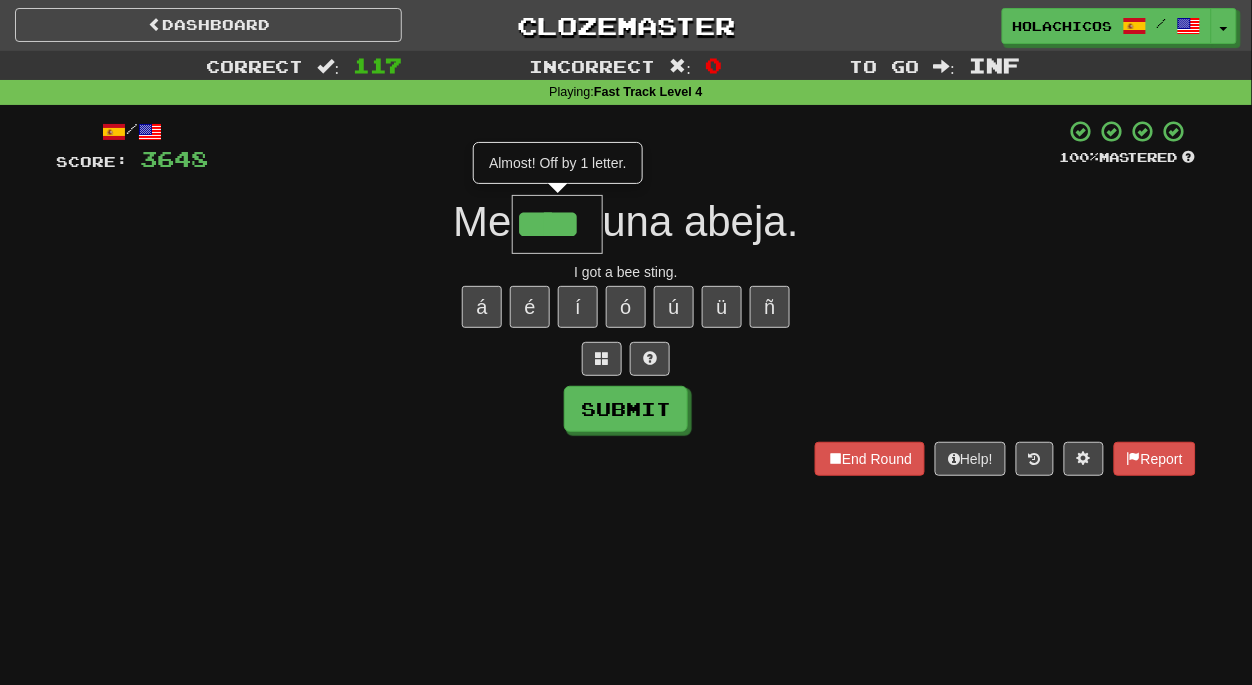 type on "****" 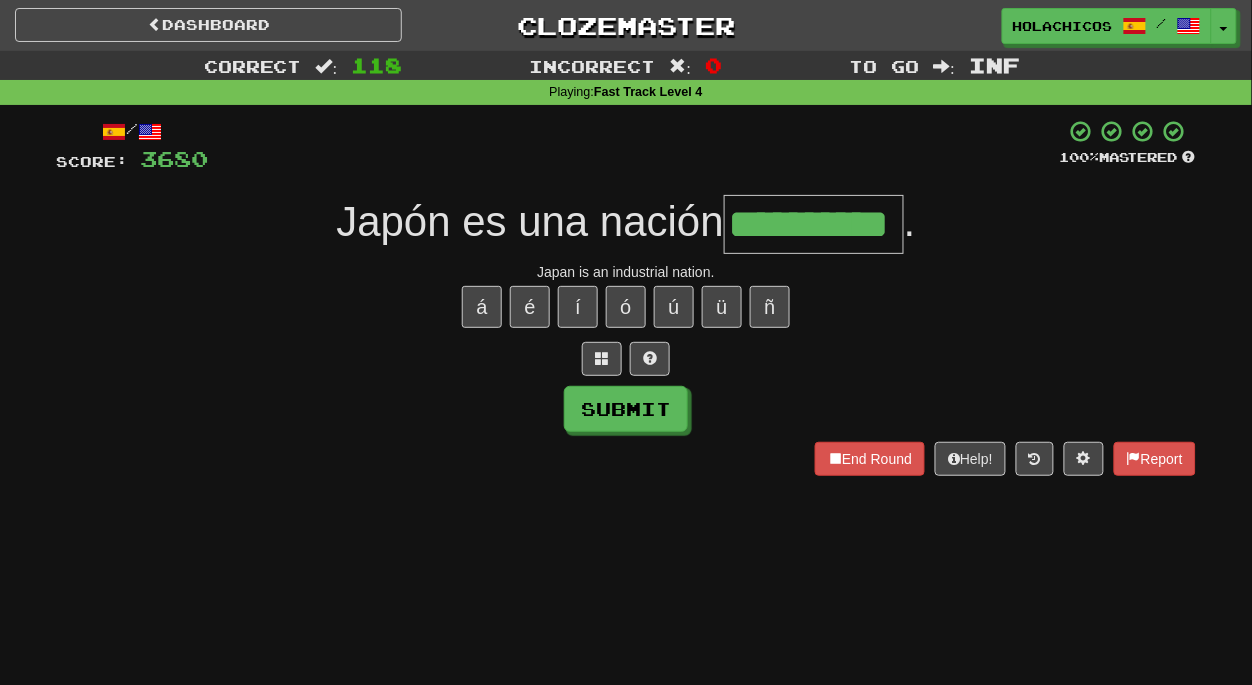type on "**********" 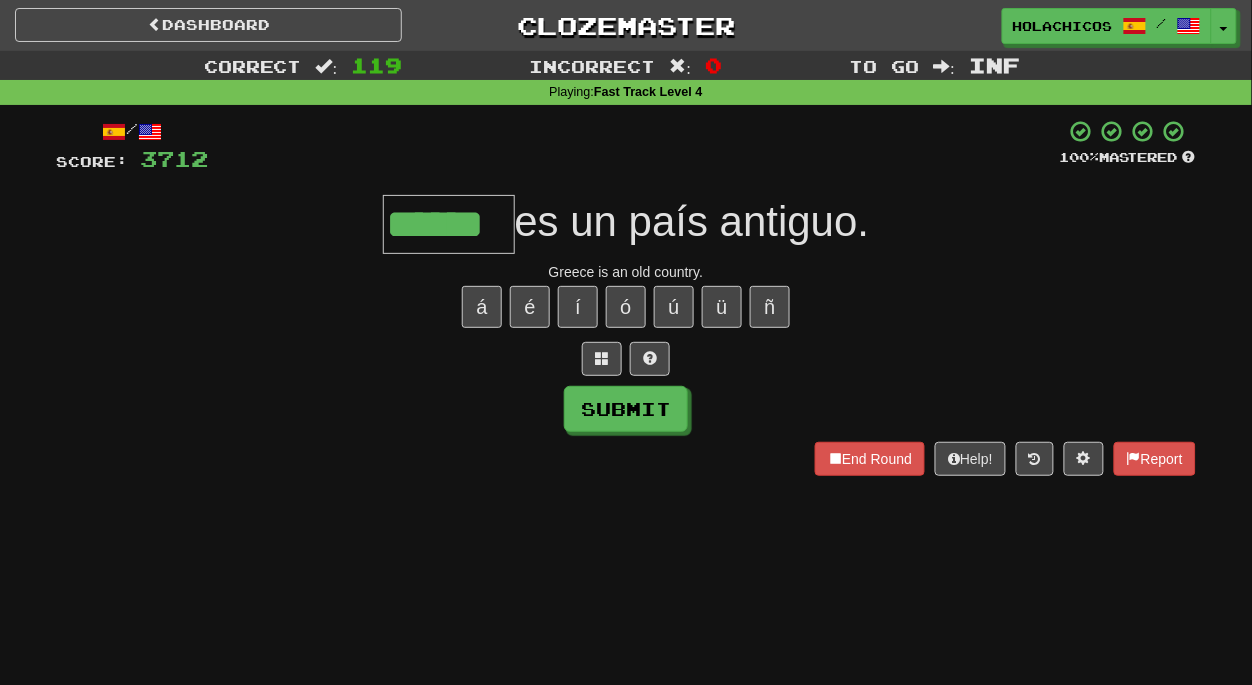 type on "******" 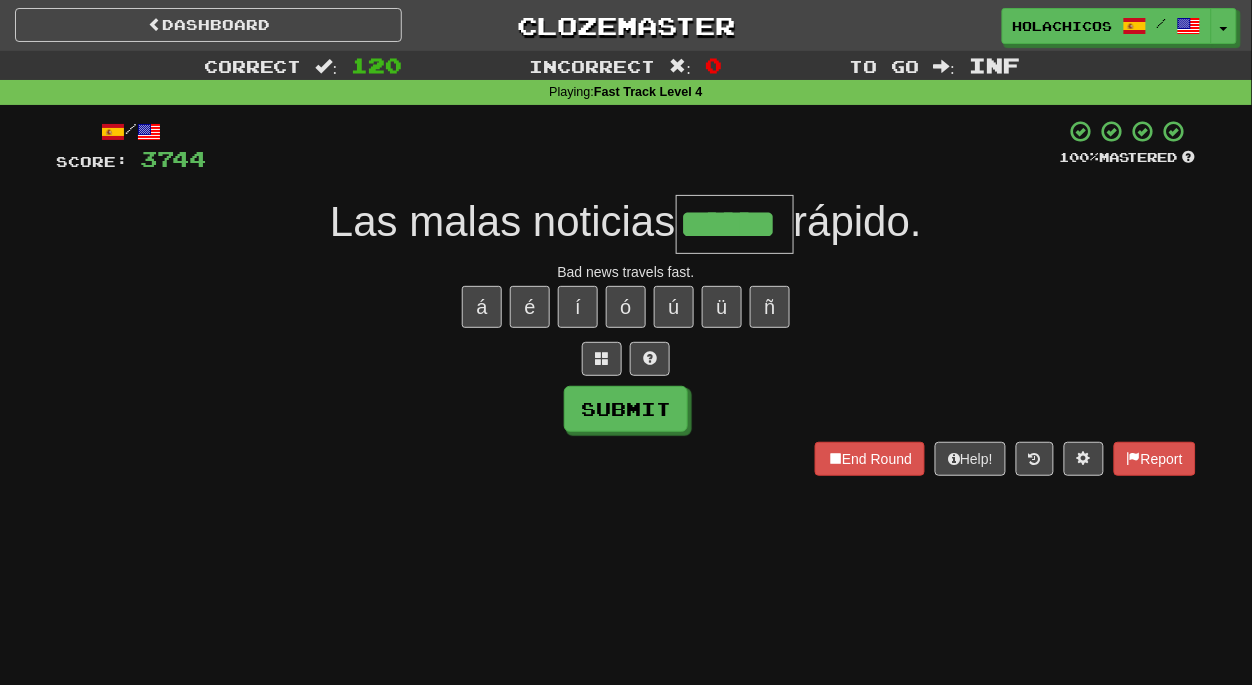 type on "******" 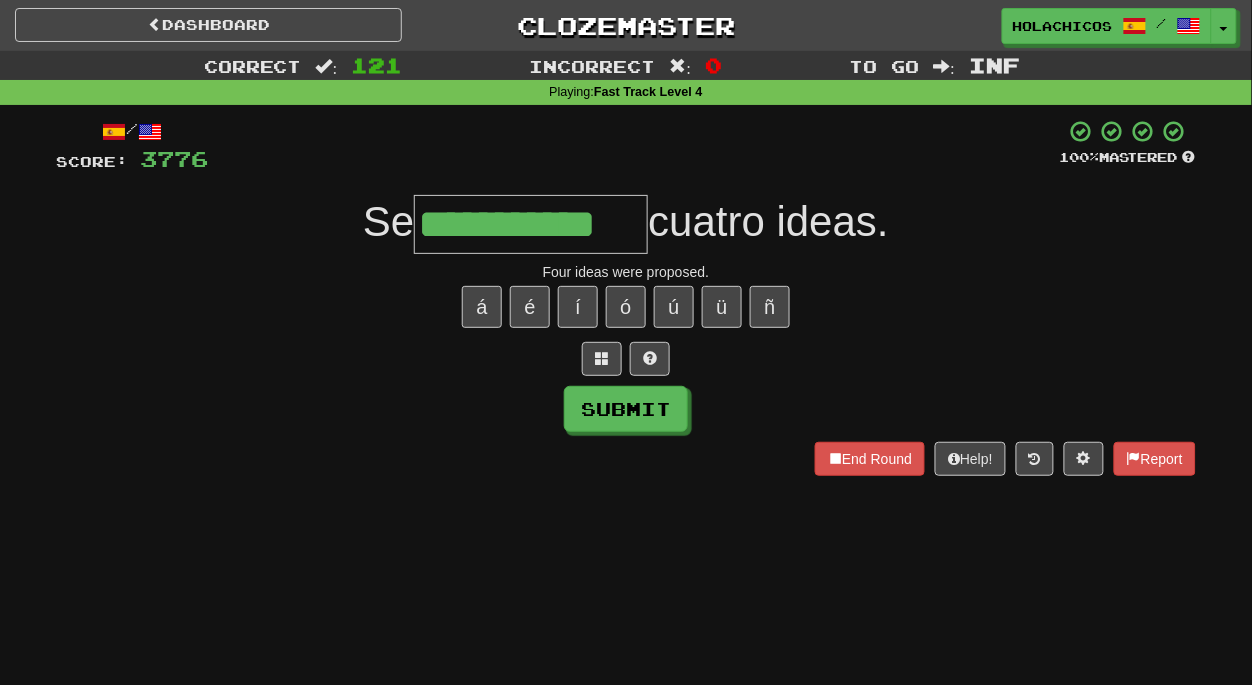 type on "**********" 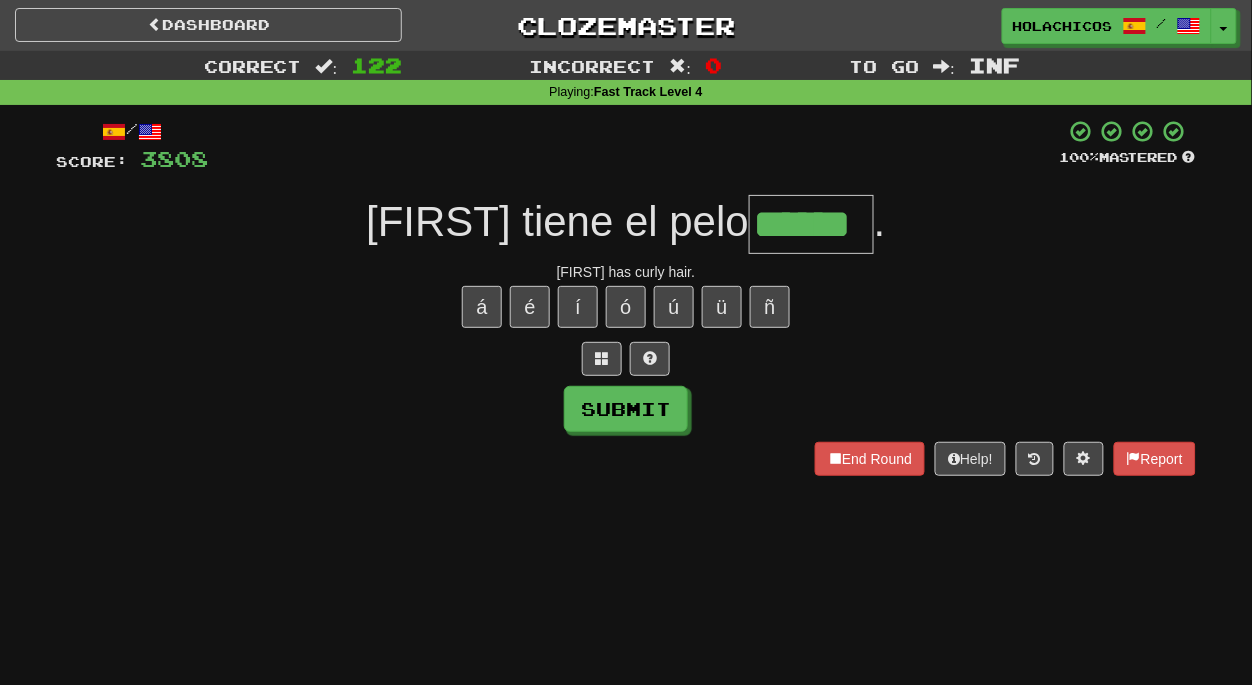 type on "******" 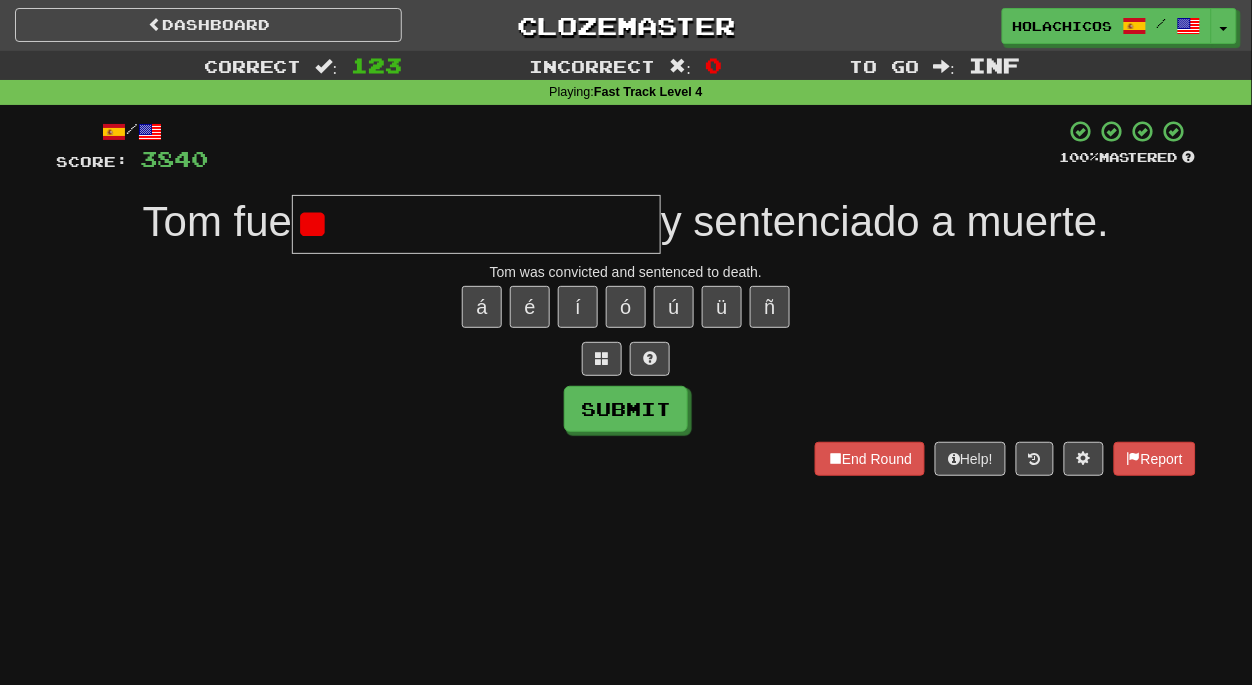 type on "*" 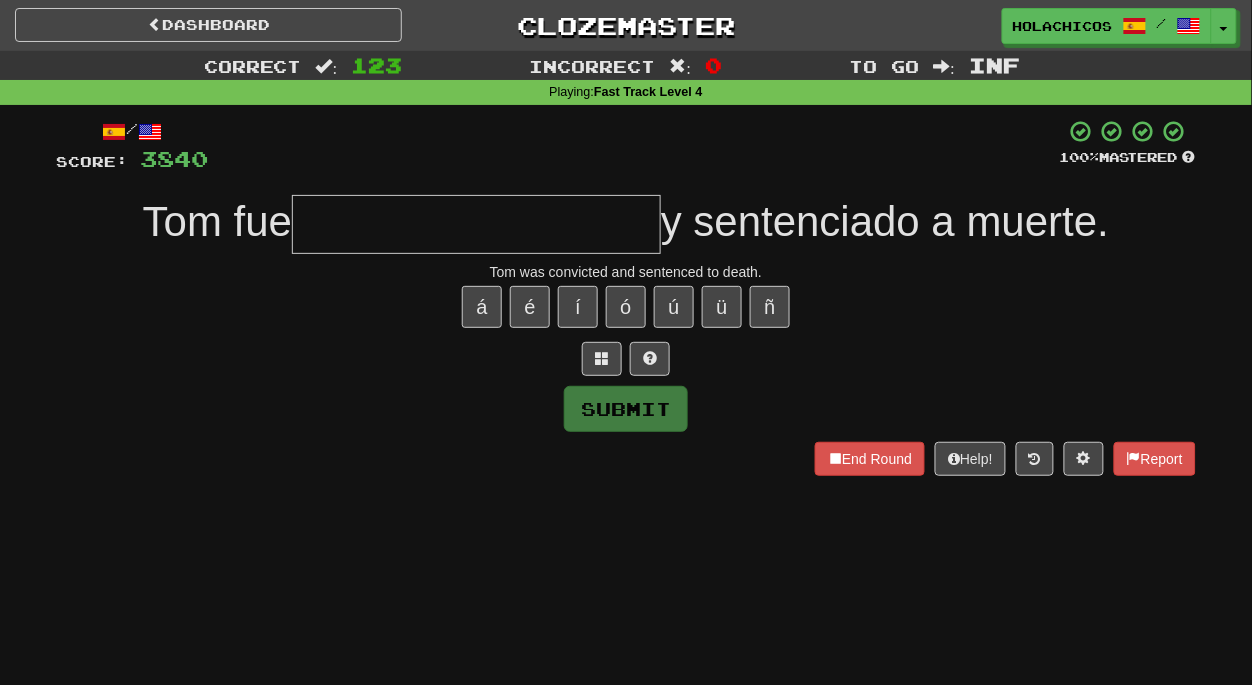 type on "*" 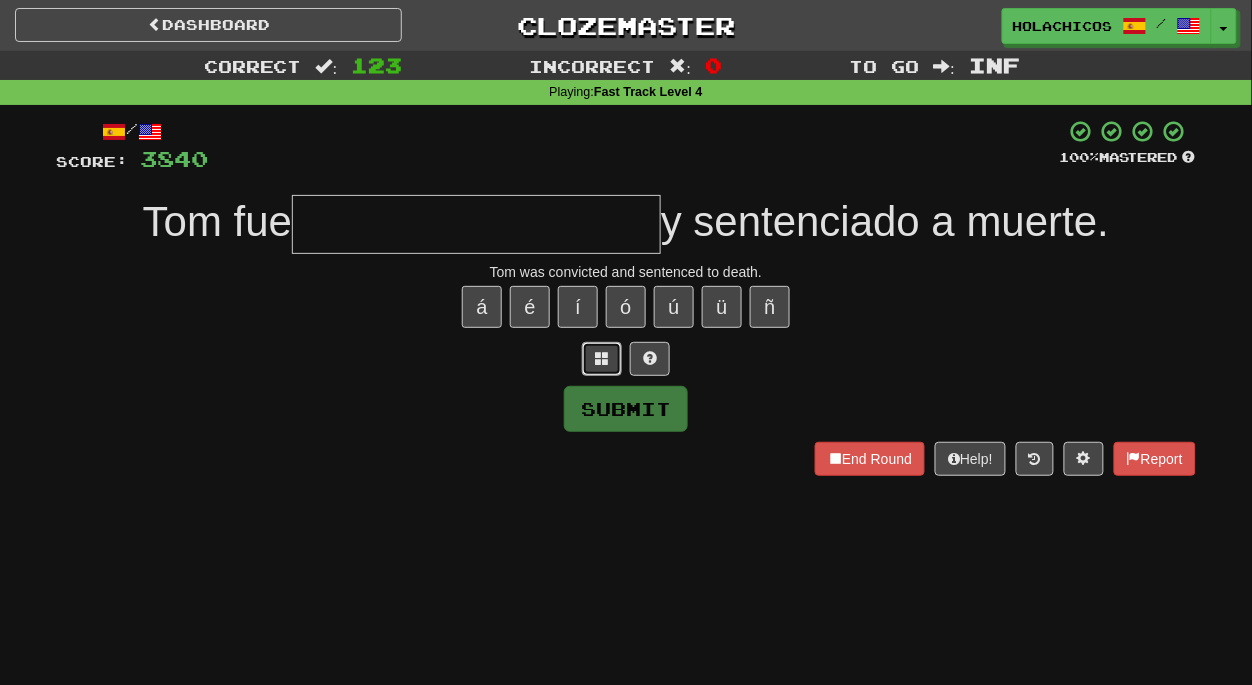 click at bounding box center [602, 358] 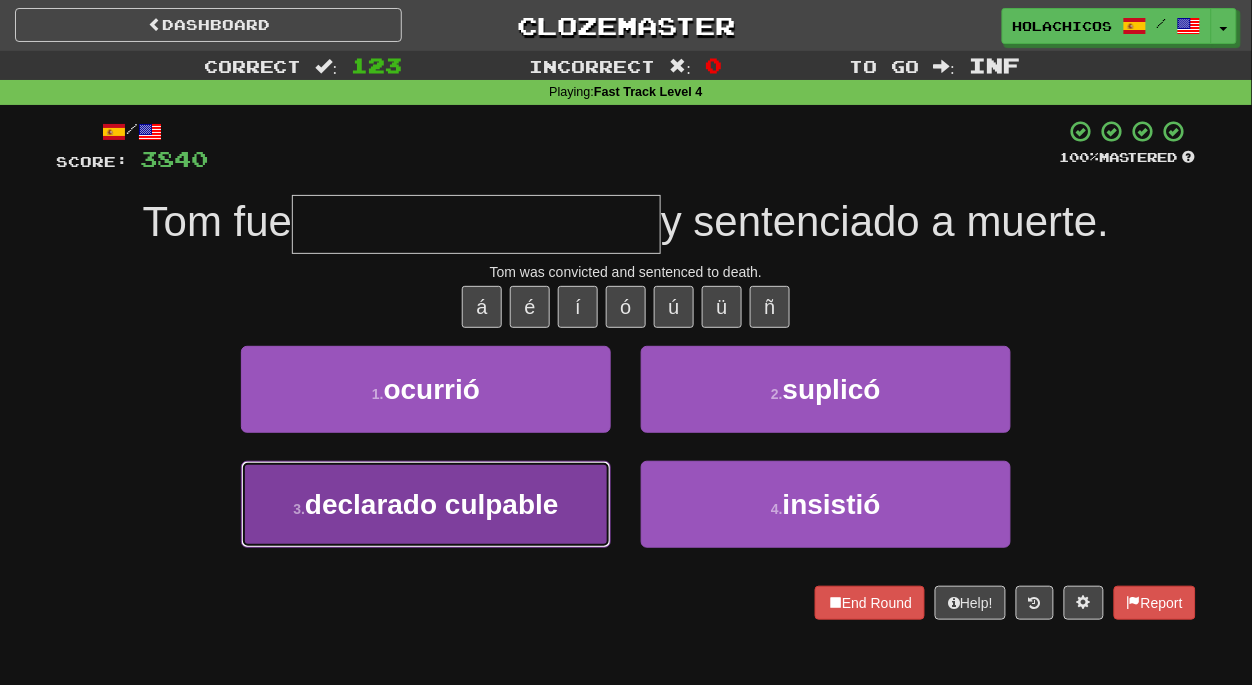 click on "declarado culpable" at bounding box center (432, 504) 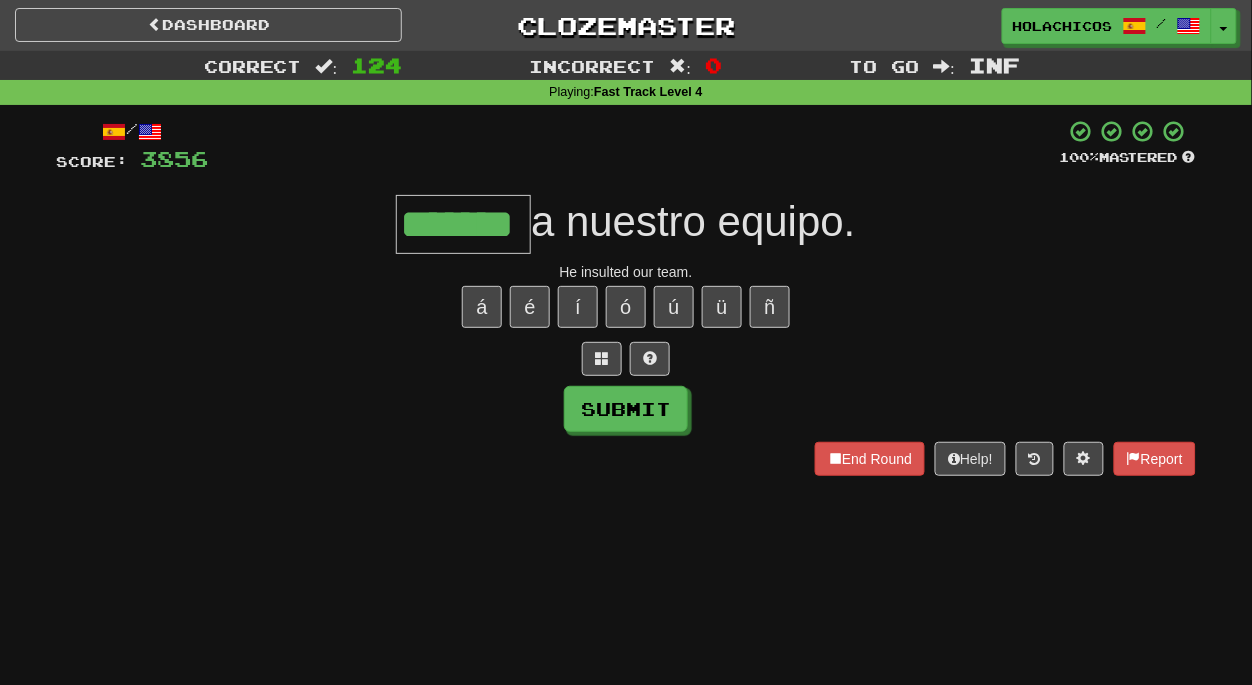 type on "*******" 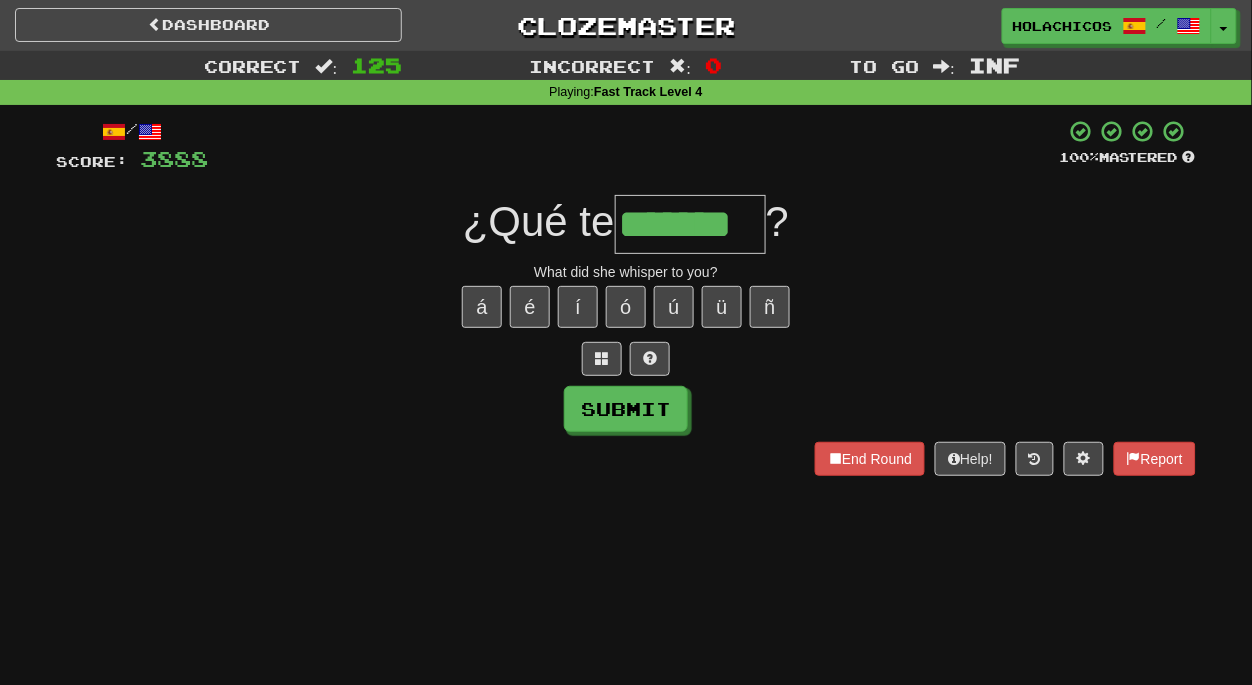 type on "*******" 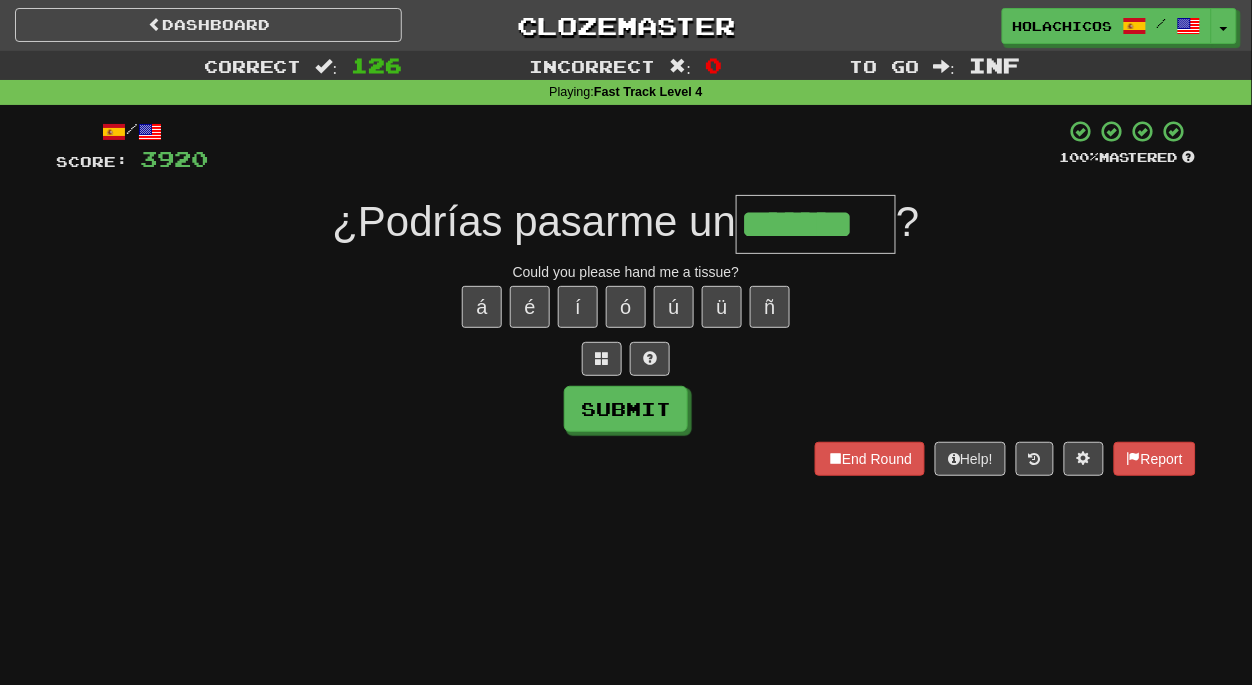 type on "*******" 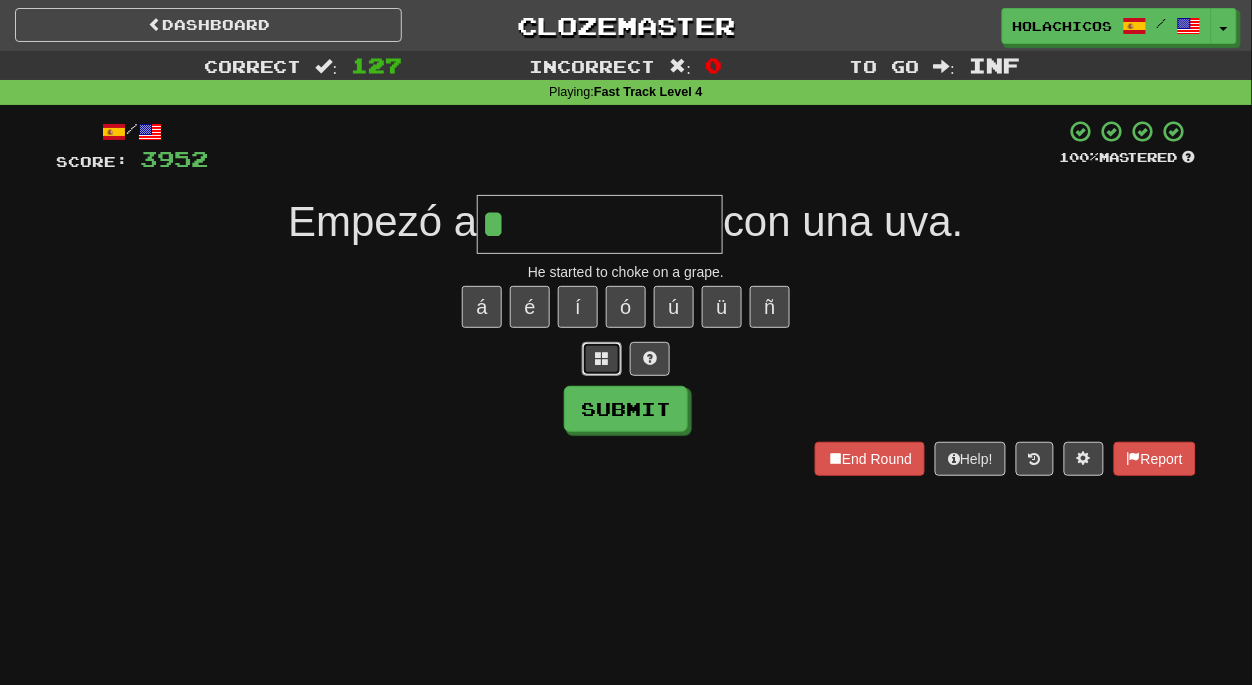click at bounding box center [602, 359] 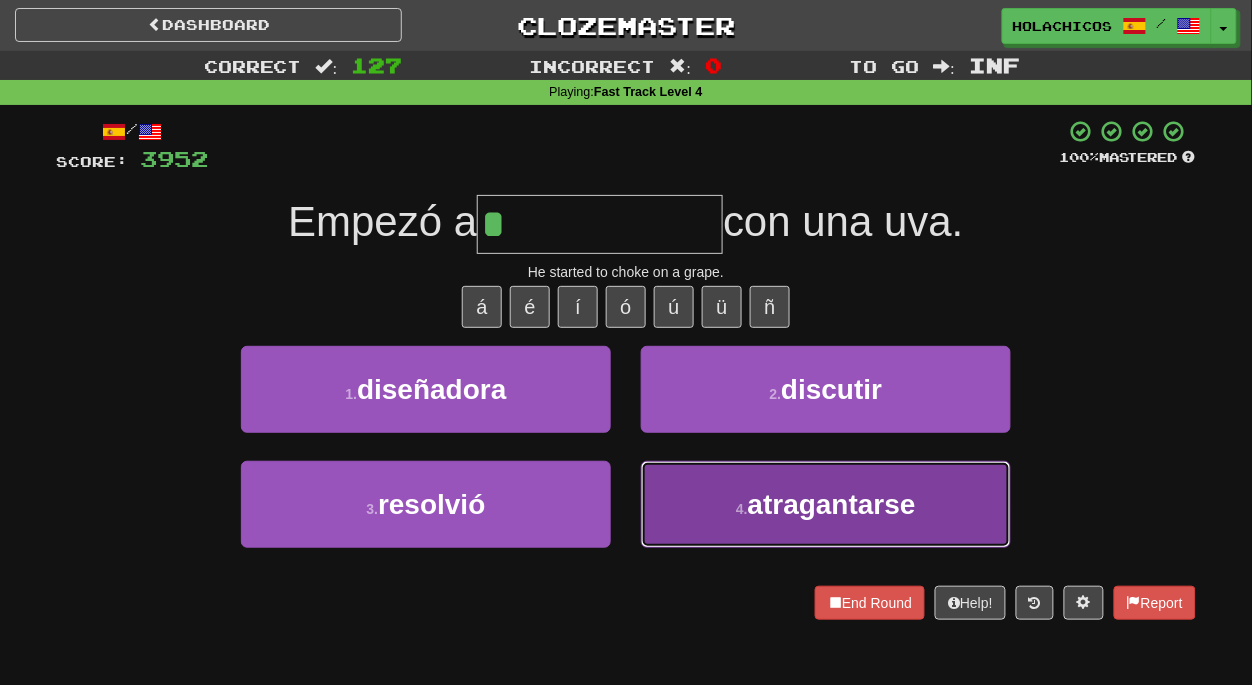 click on "atragantarse" at bounding box center [832, 504] 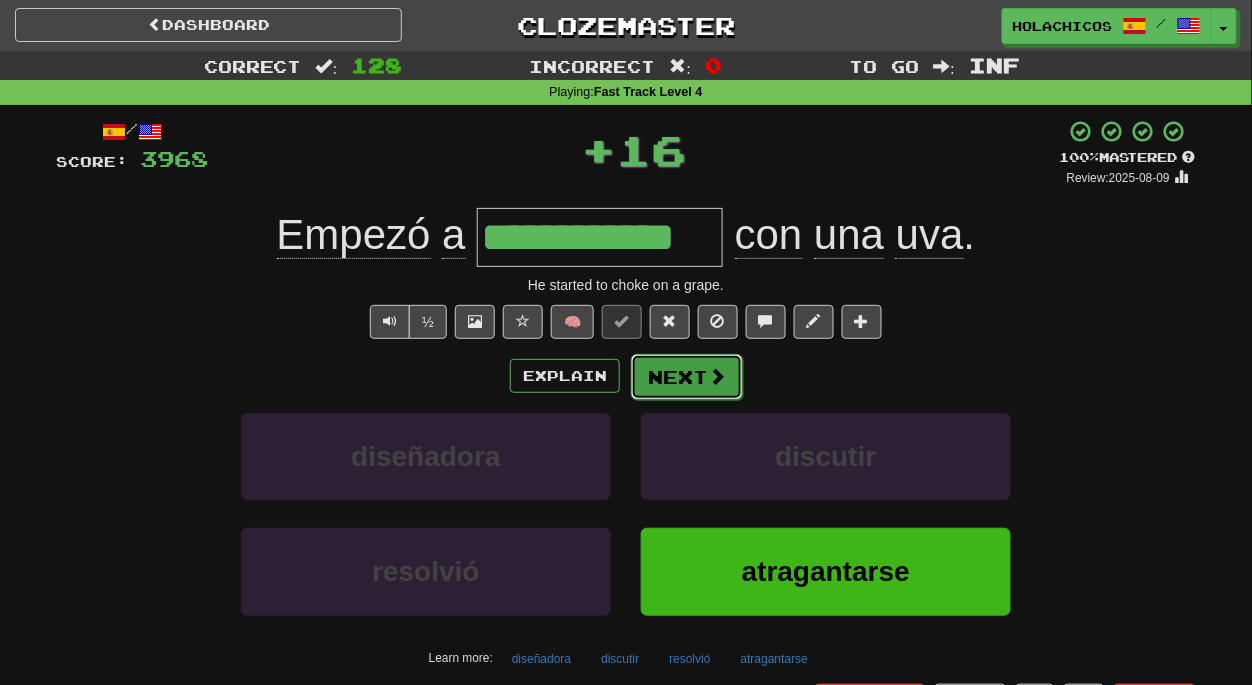 click on "Next" at bounding box center [687, 377] 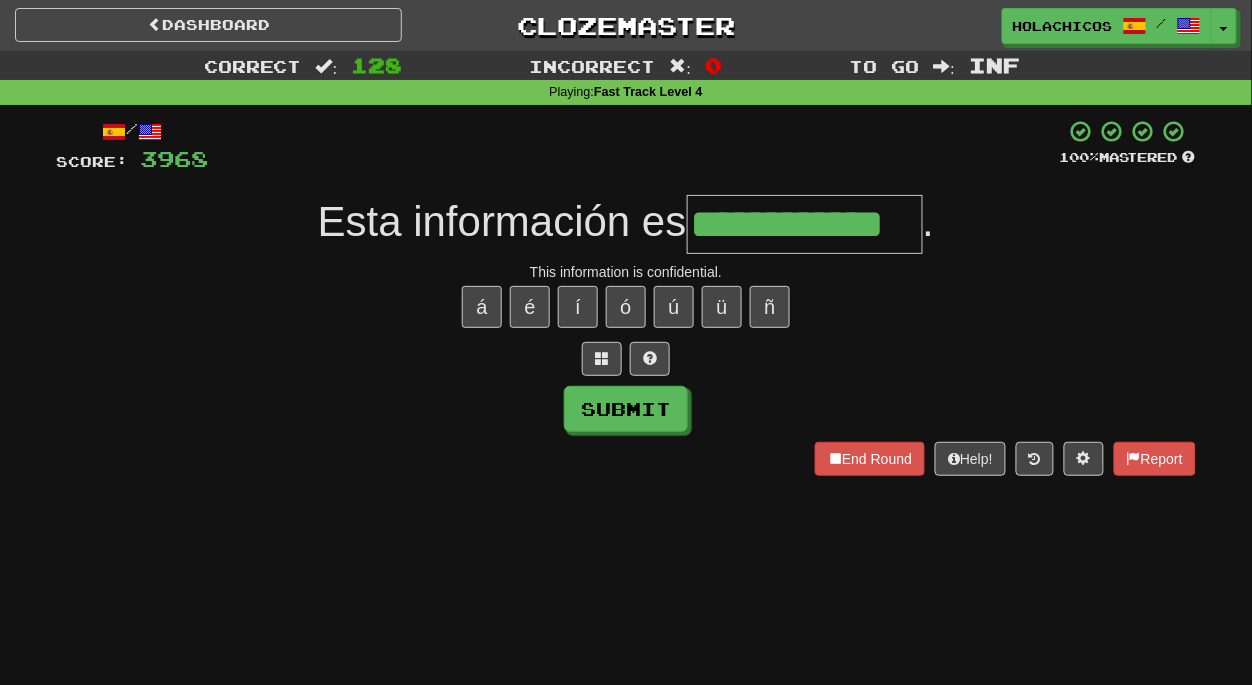 type on "**********" 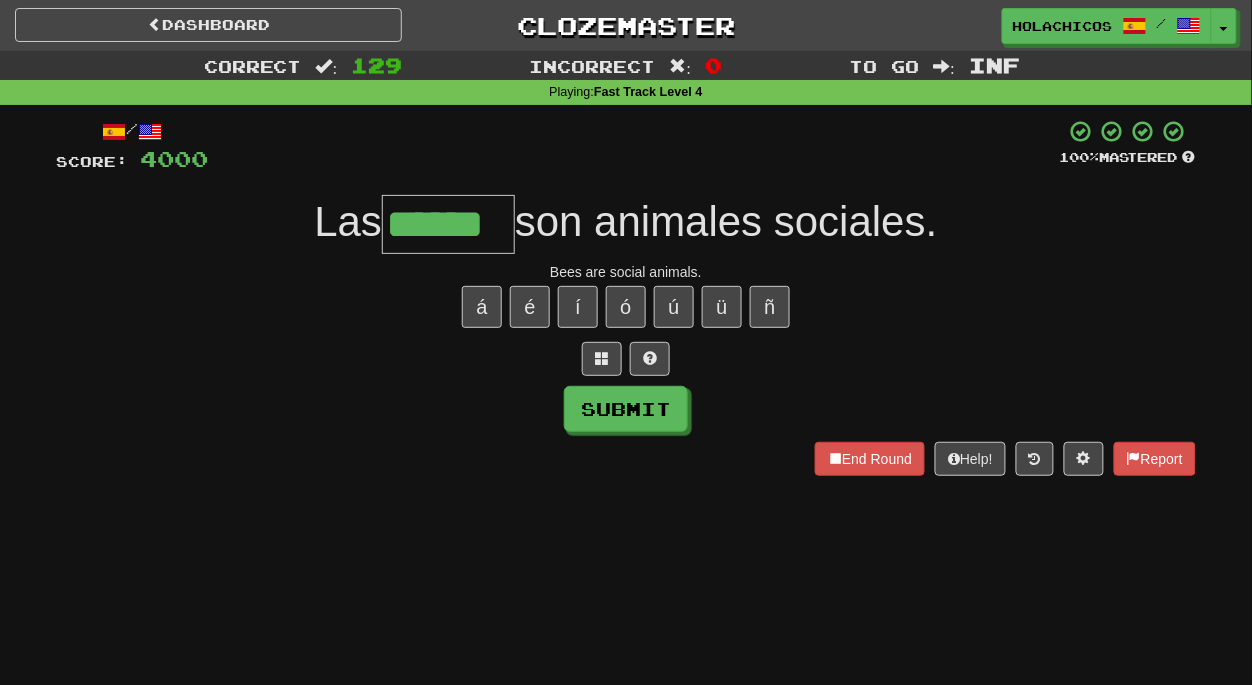 type on "******" 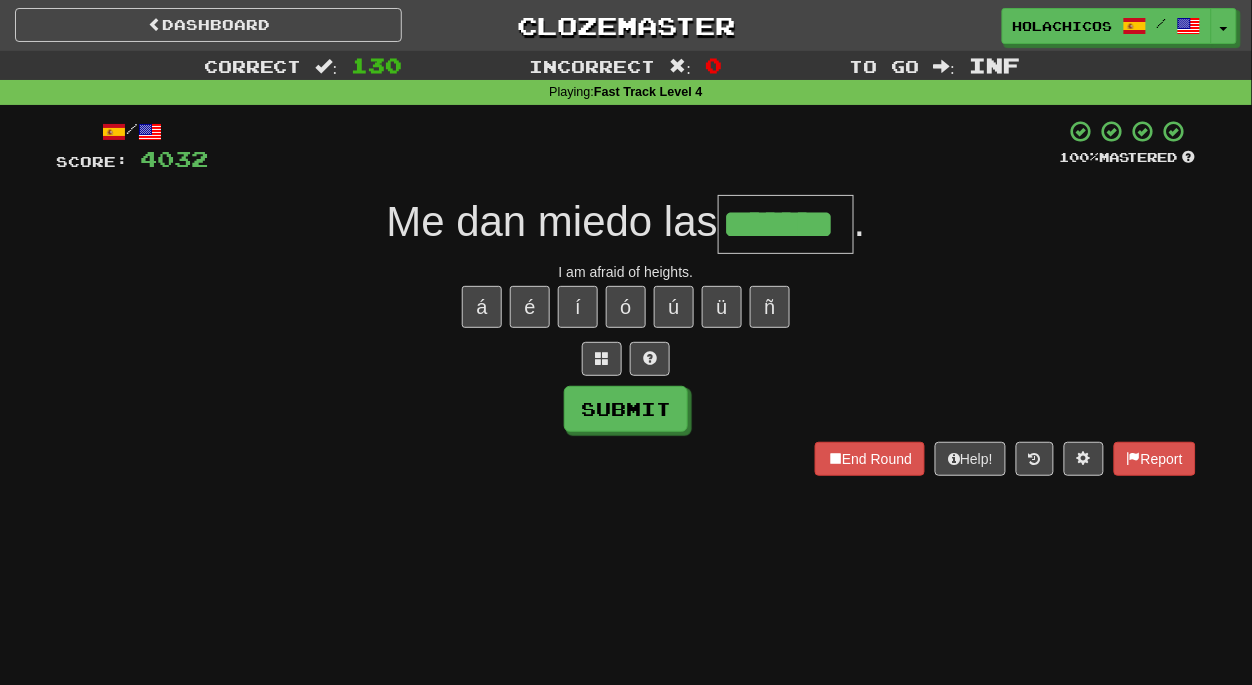 type on "*******" 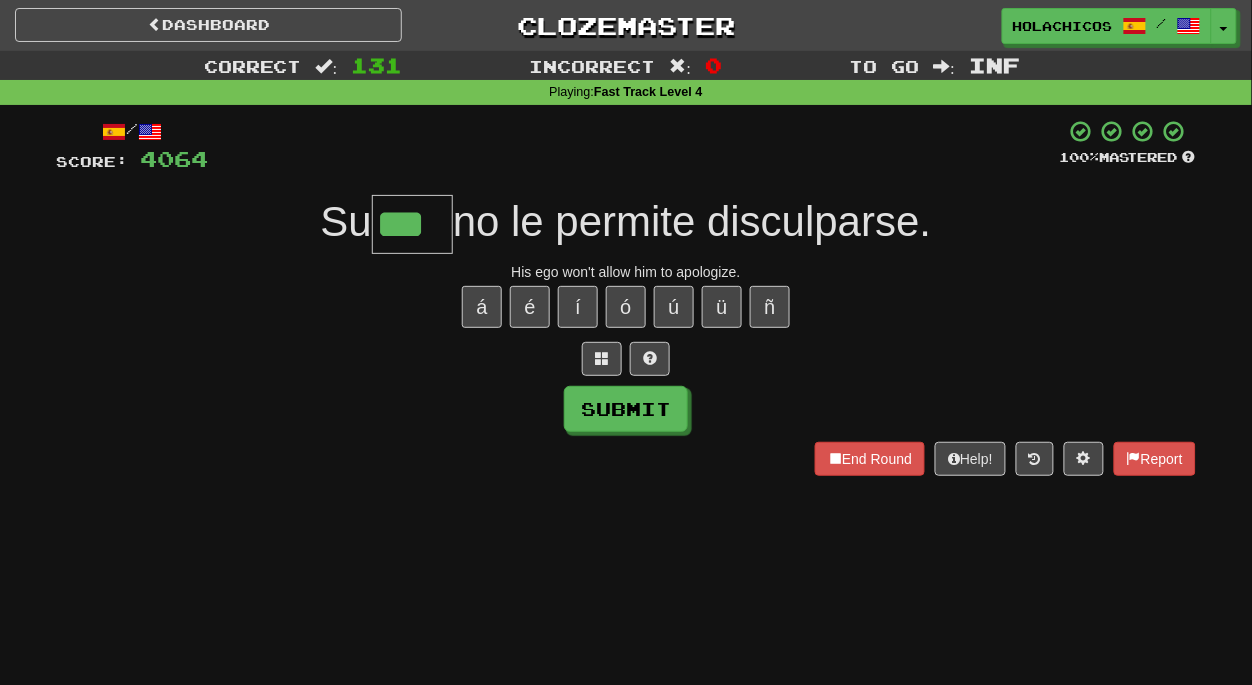 type on "***" 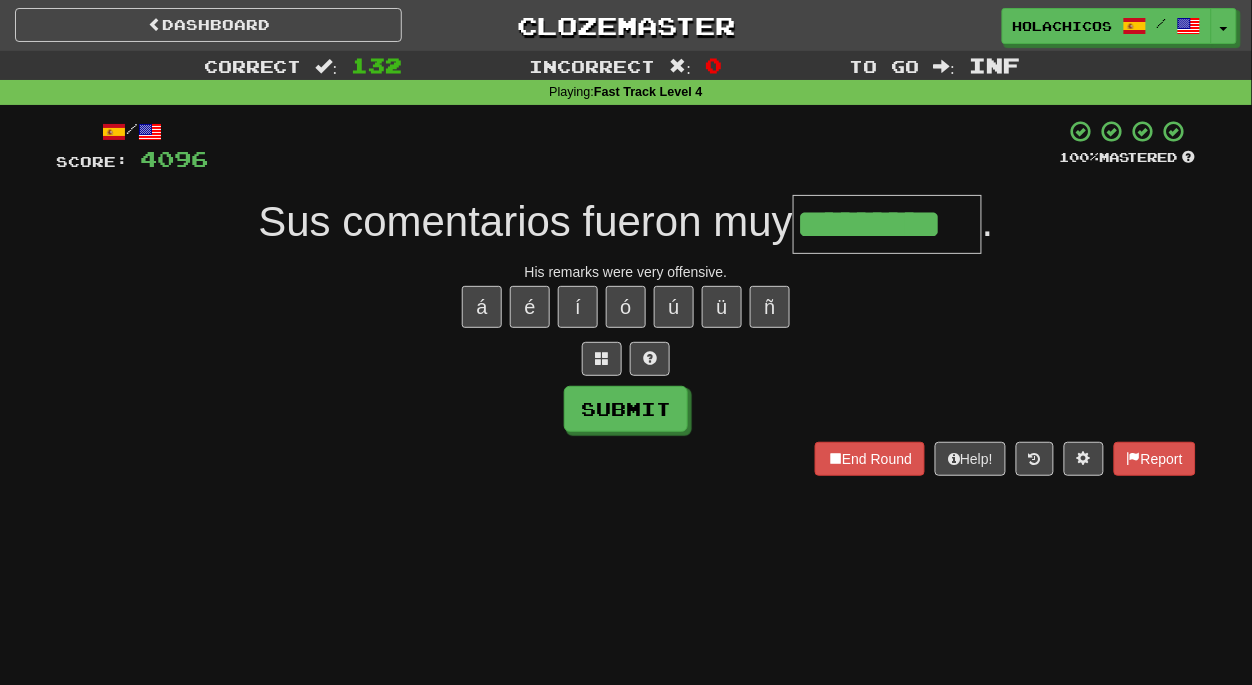 type on "*********" 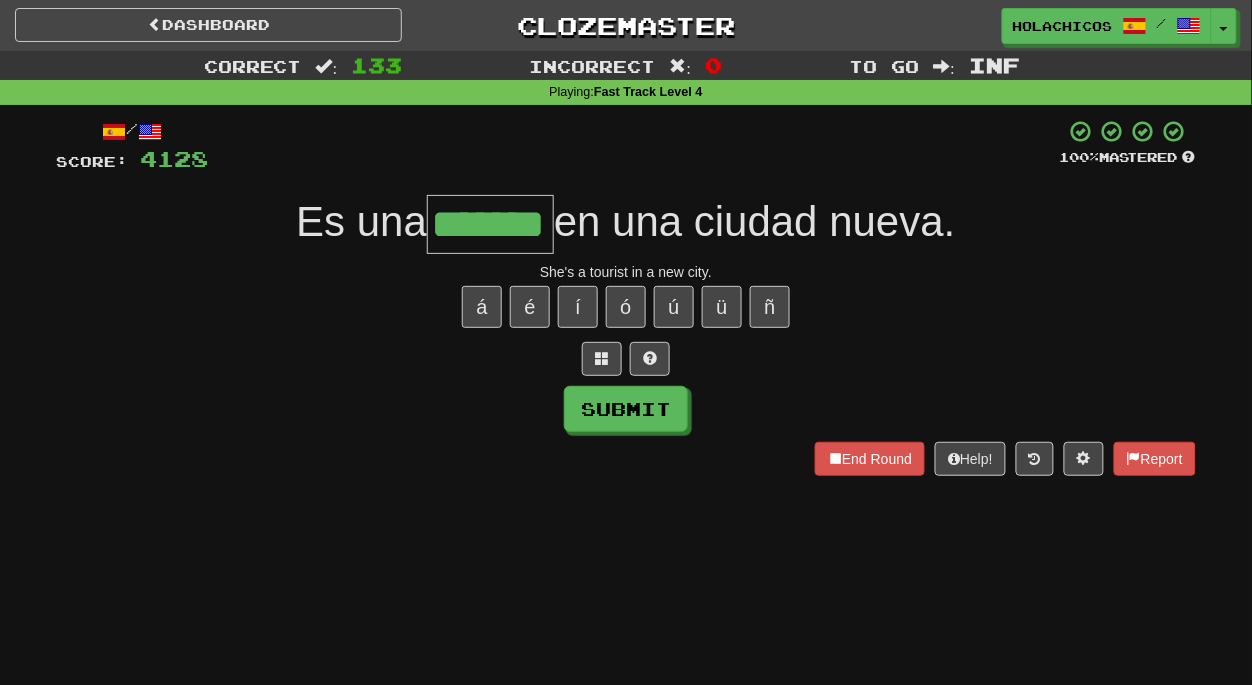 type on "*******" 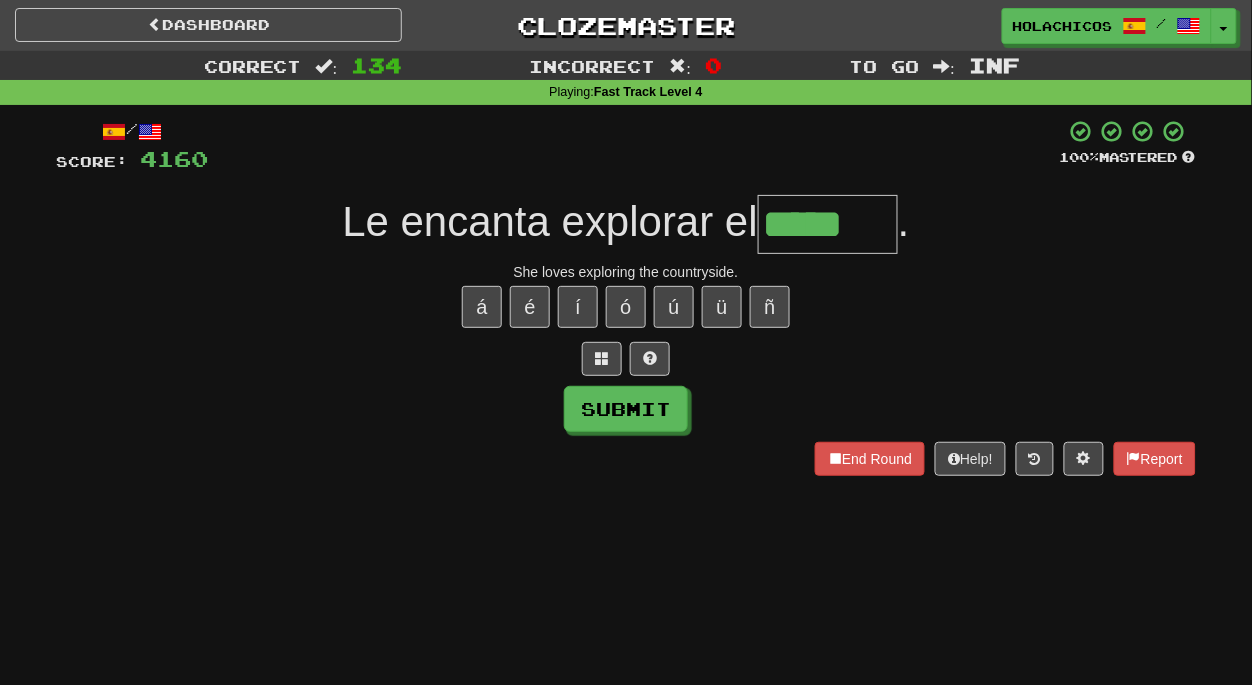 type on "*****" 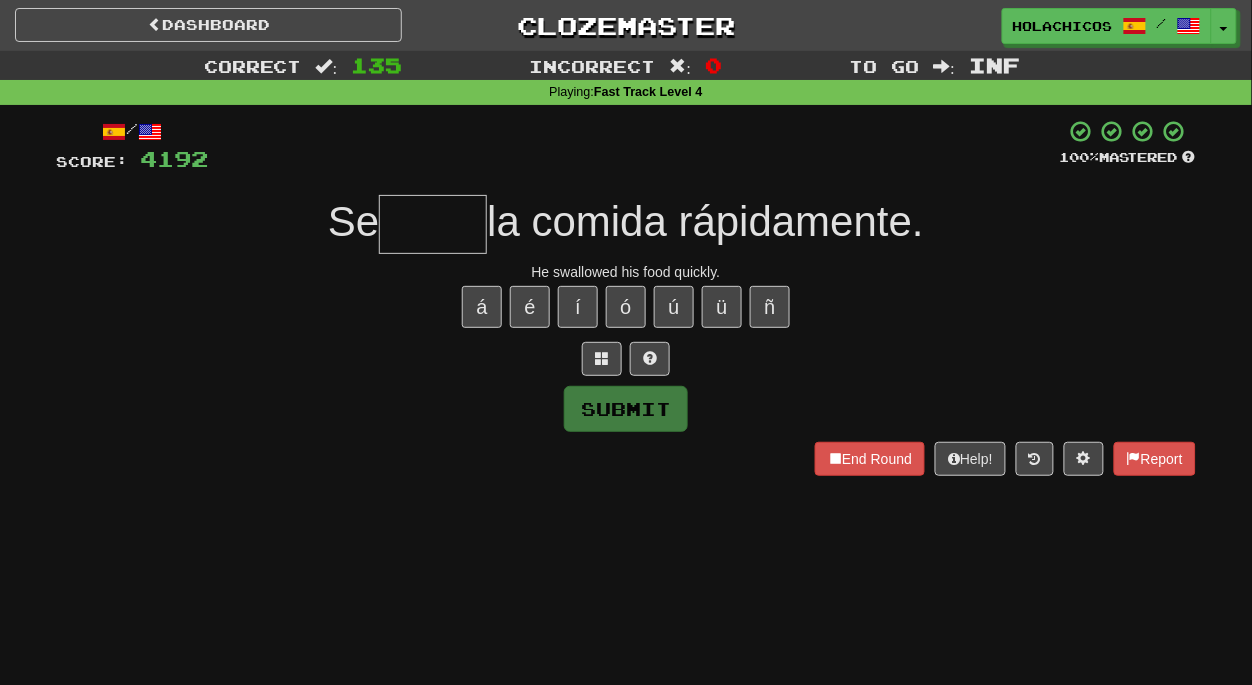 type on "*" 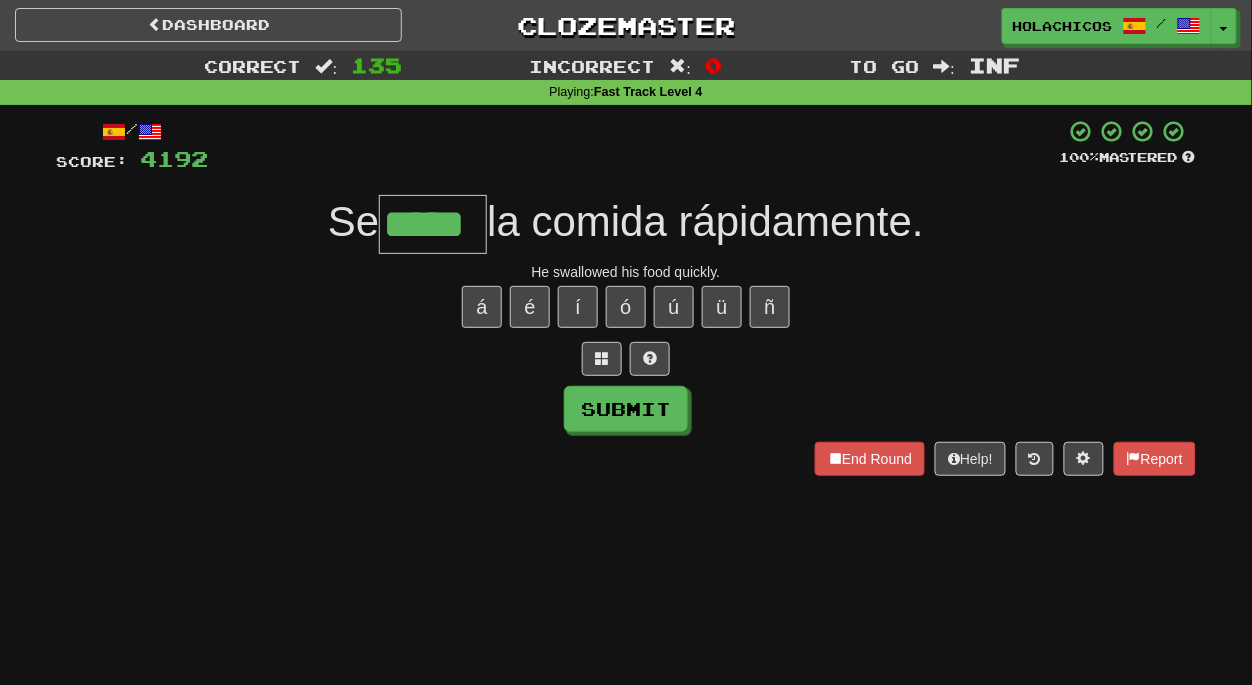 type on "*****" 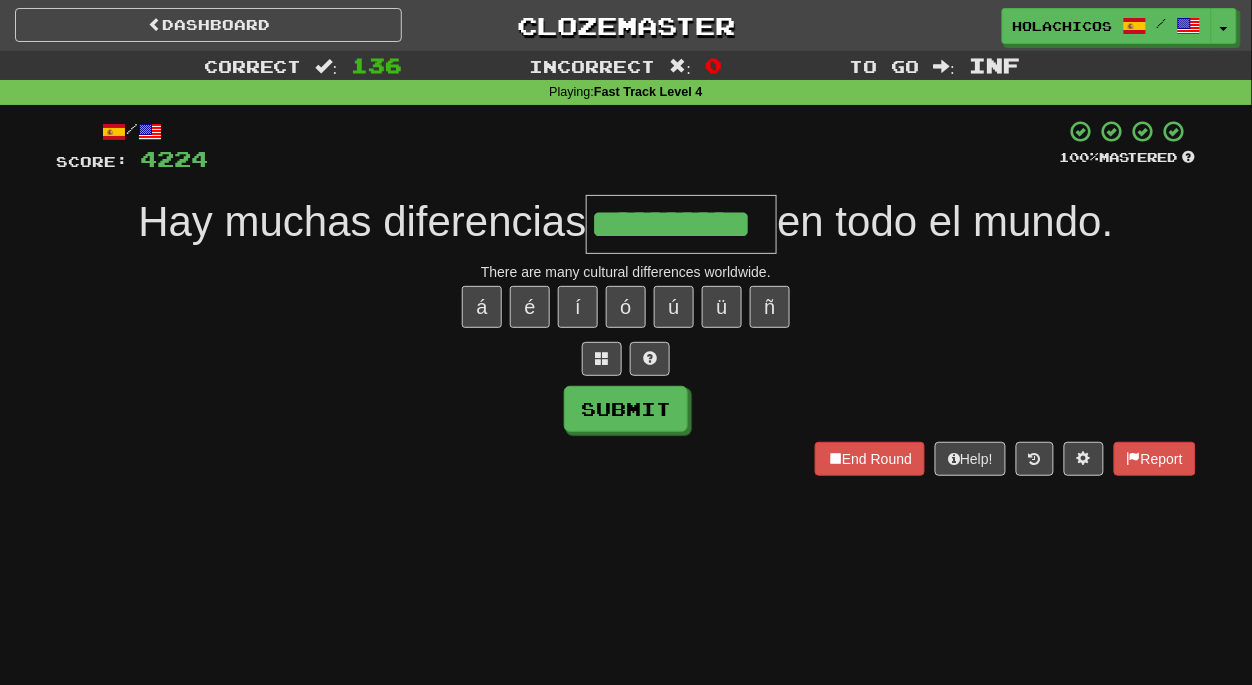 type on "**********" 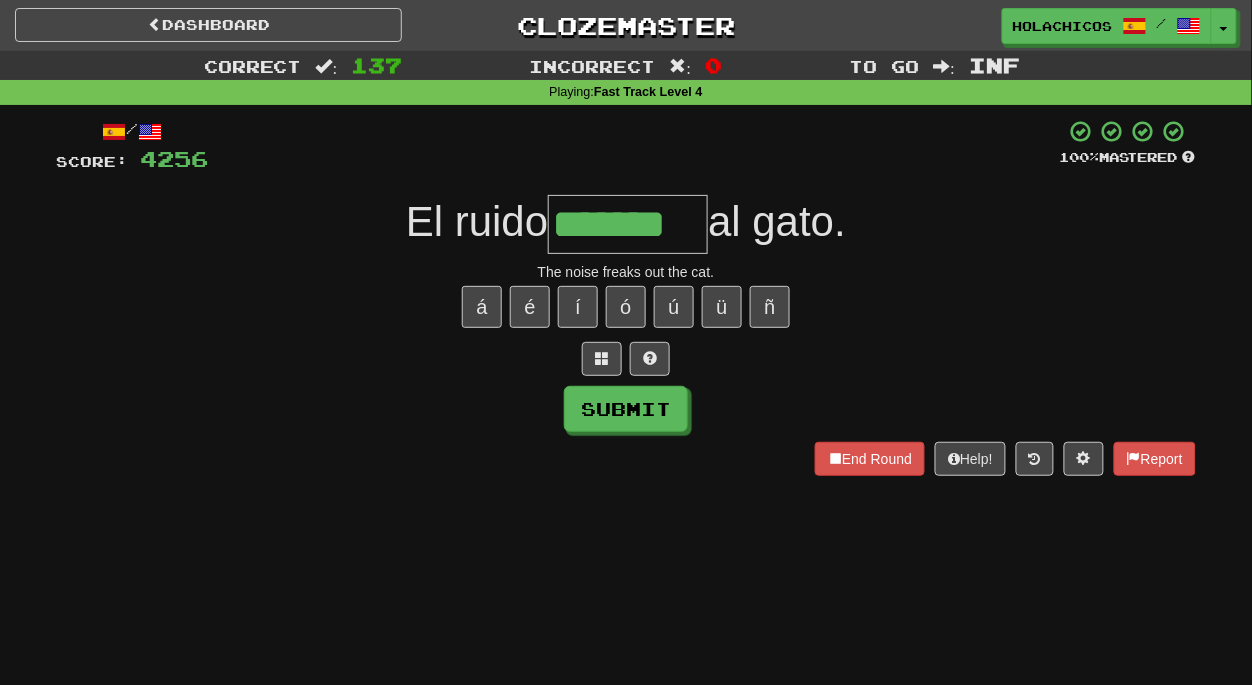 type on "*******" 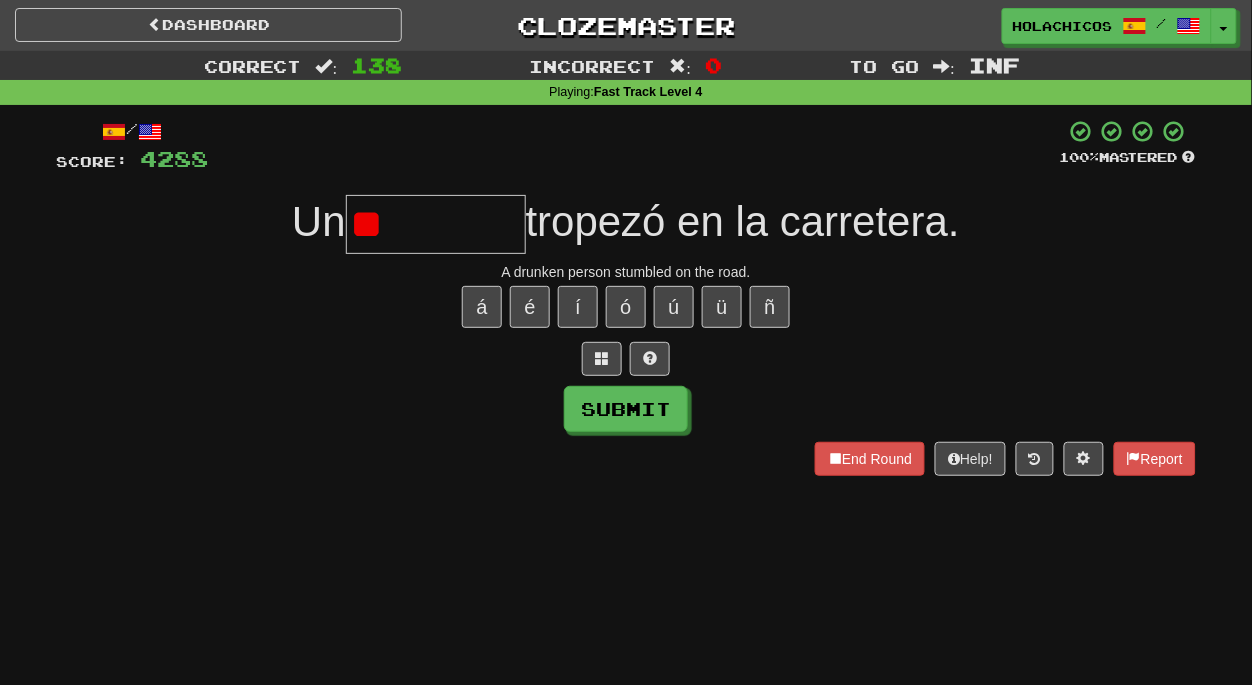 type on "*" 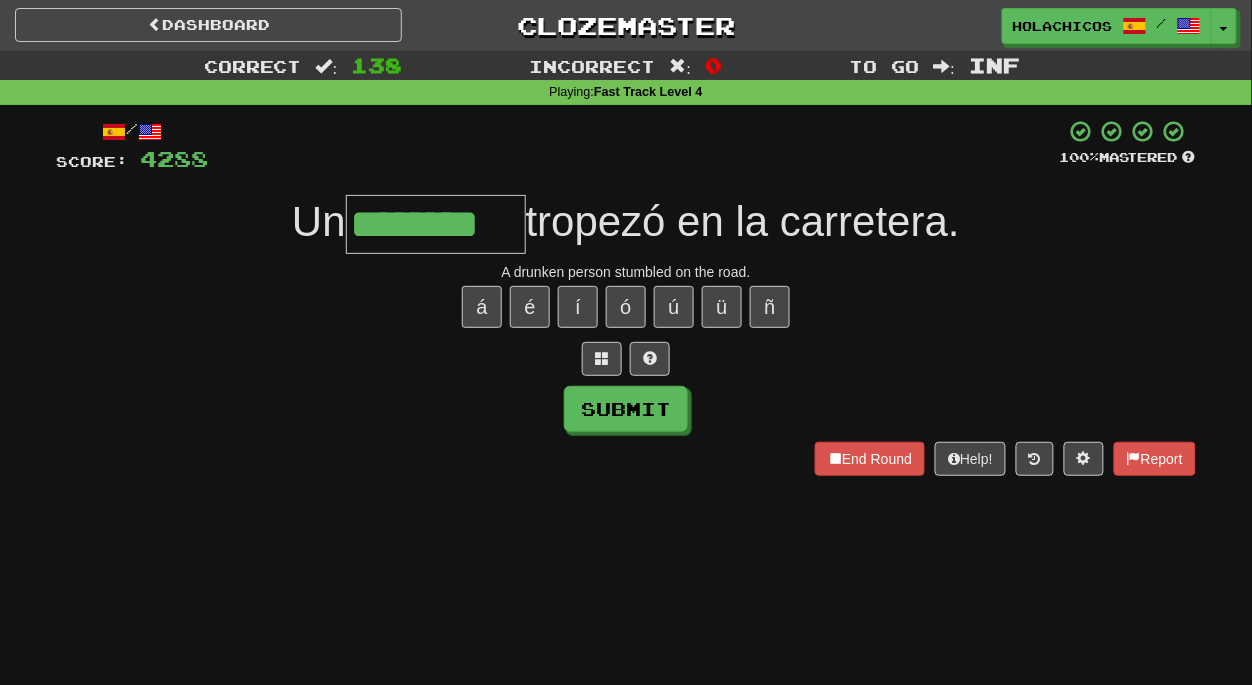 type on "********" 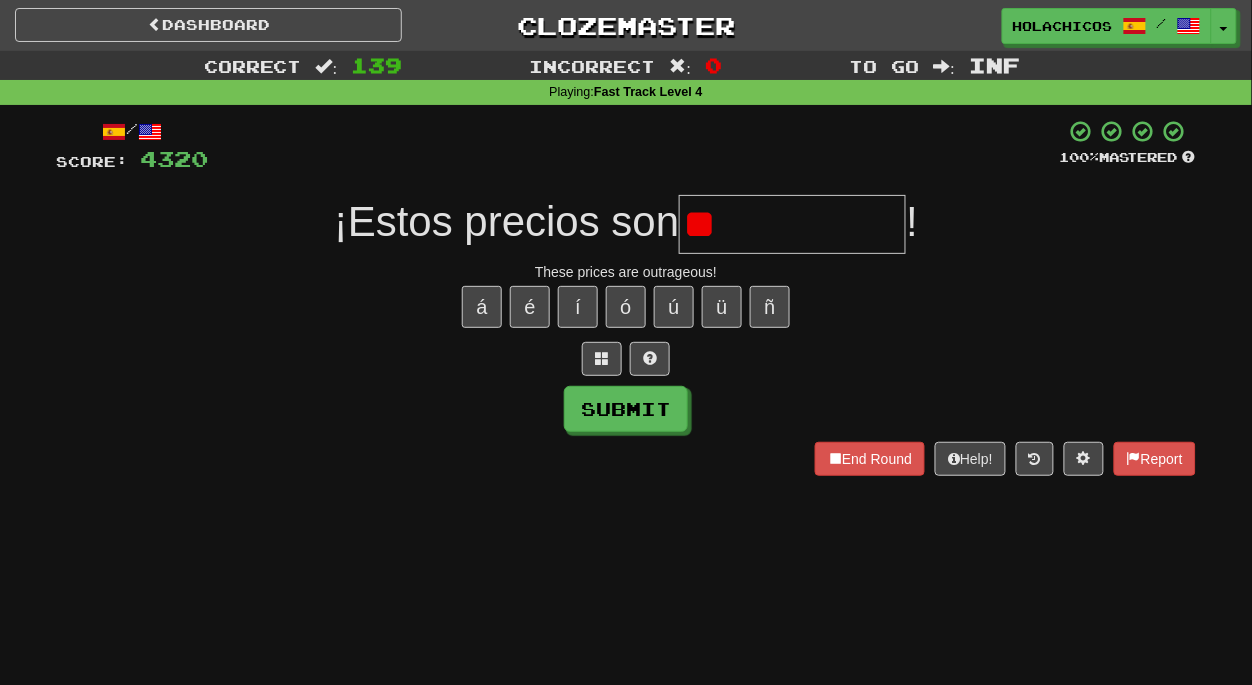 type on "*" 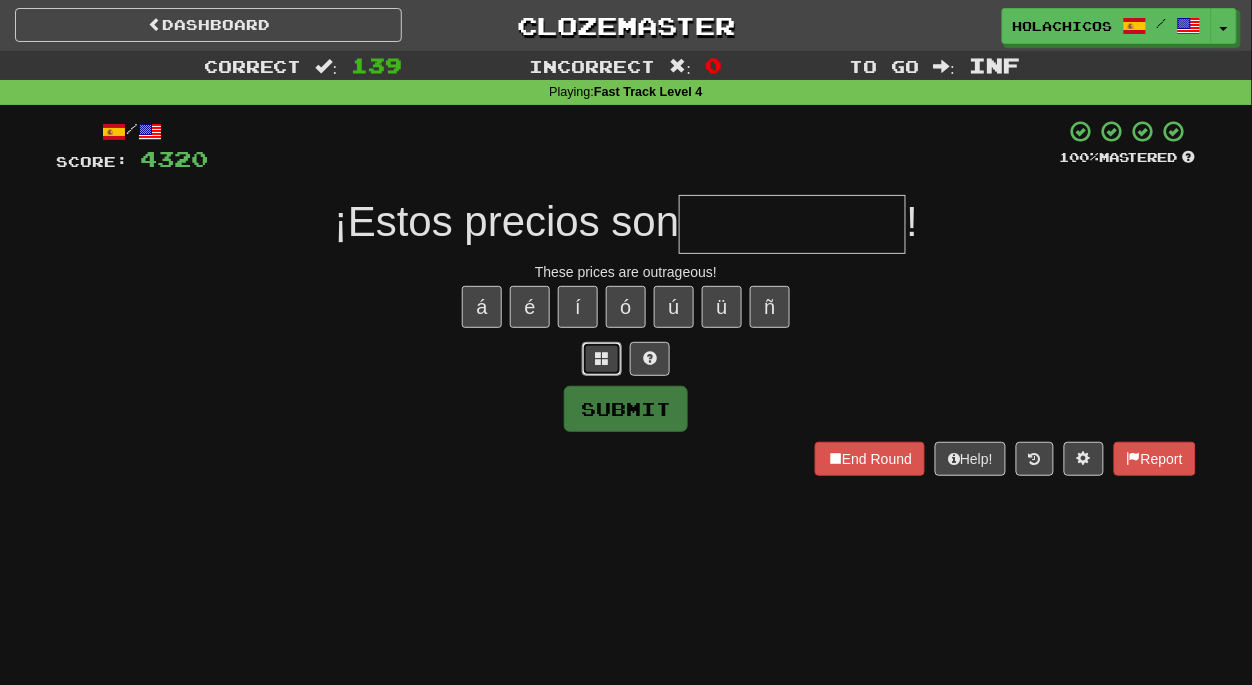 click at bounding box center (602, 358) 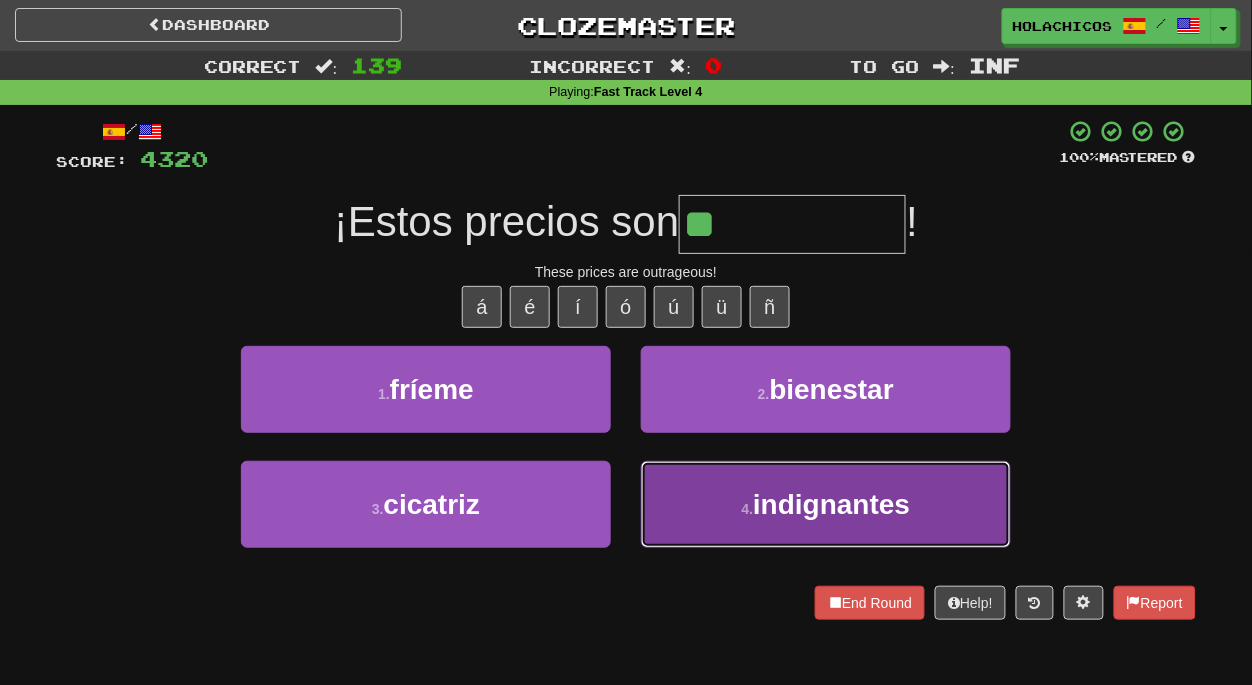 click on "4 .  indignantes" at bounding box center [826, 504] 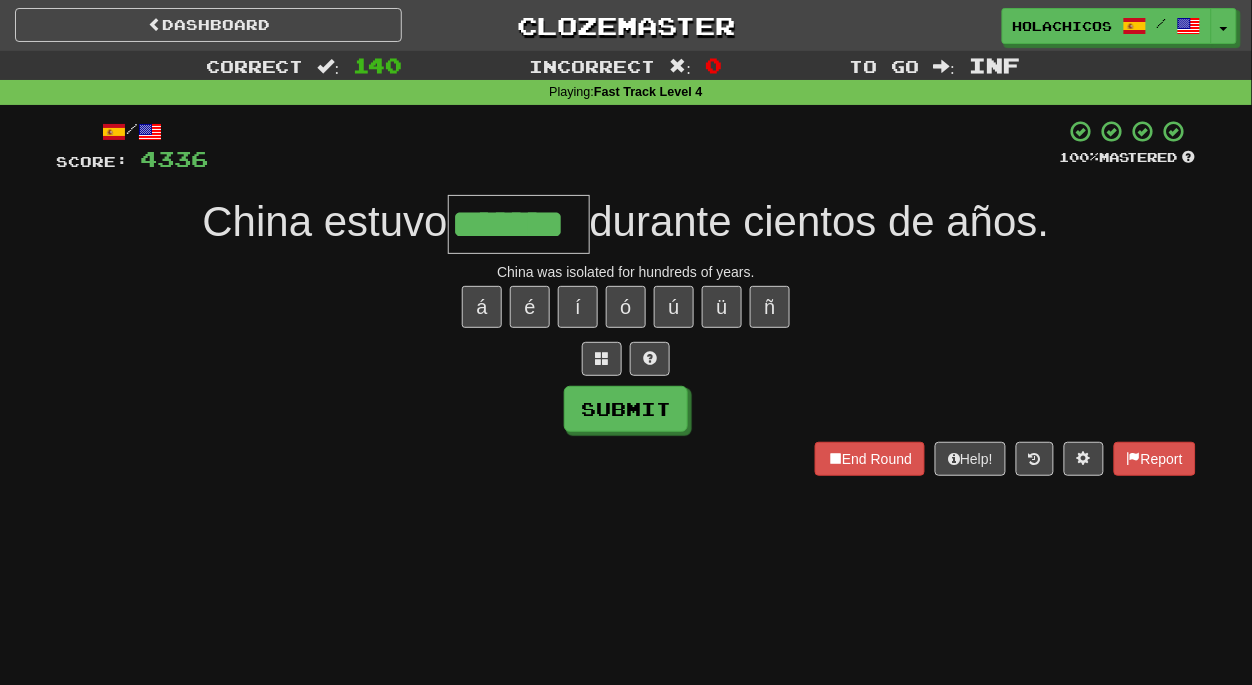 type on "*******" 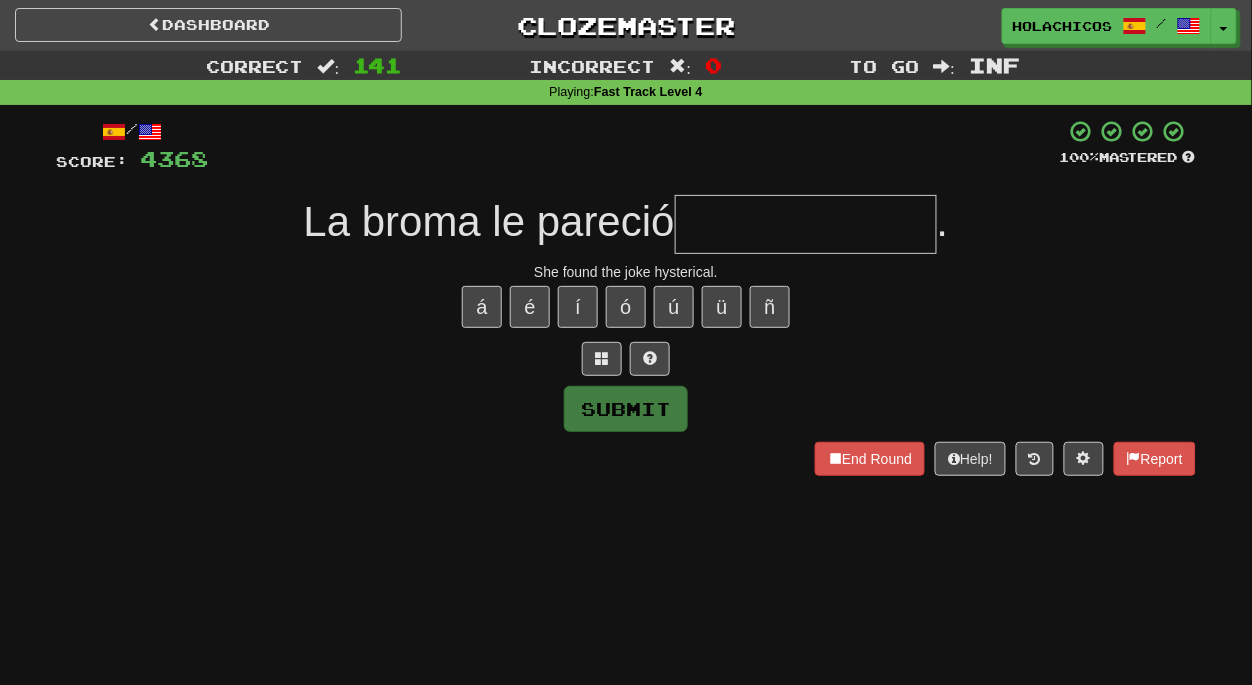 type on "*" 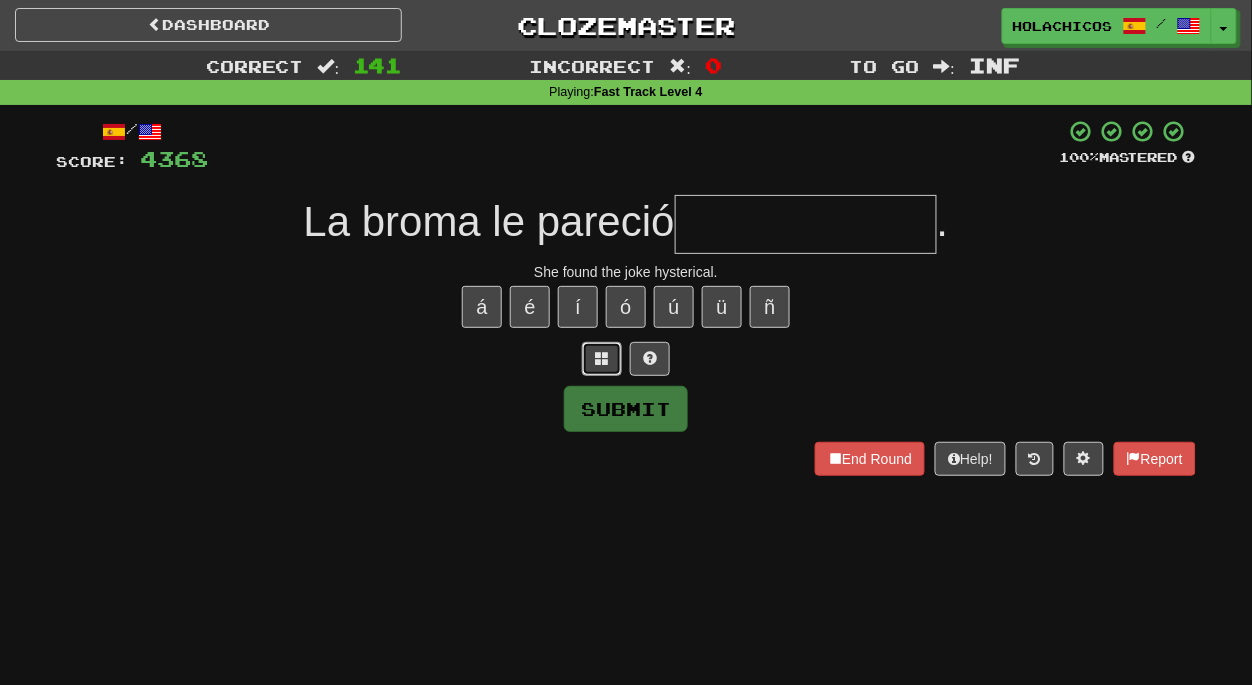 click at bounding box center [602, 358] 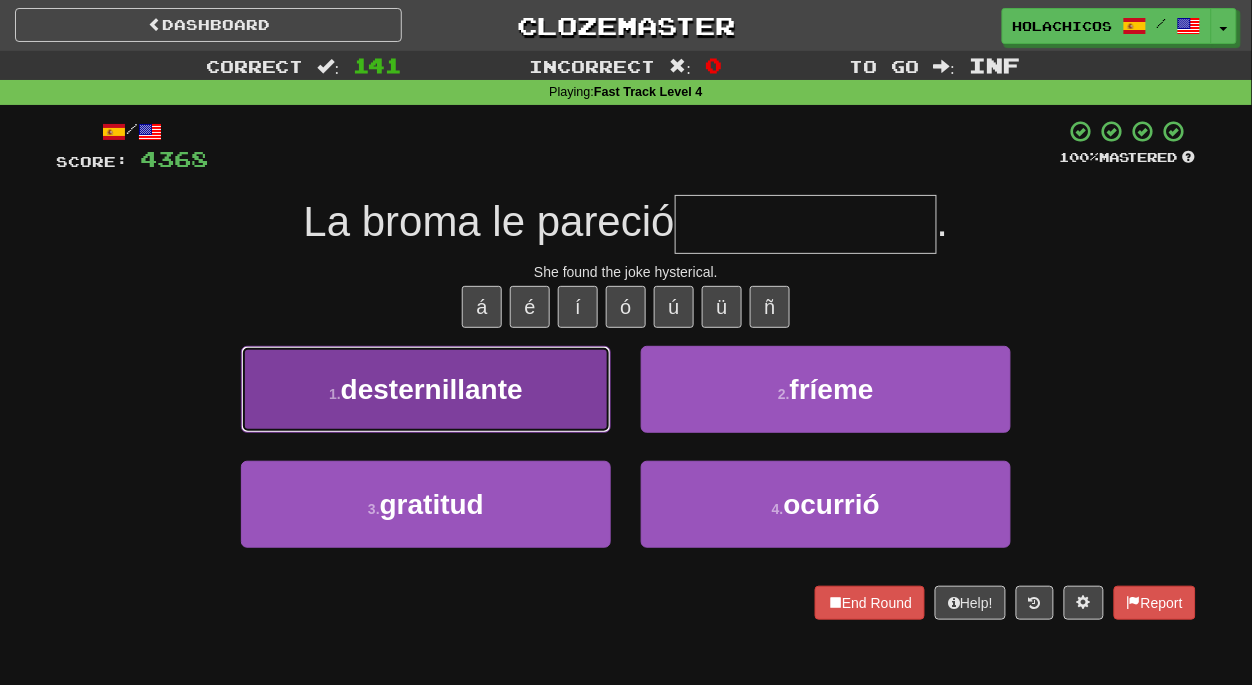 click on "desternillante" at bounding box center [432, 389] 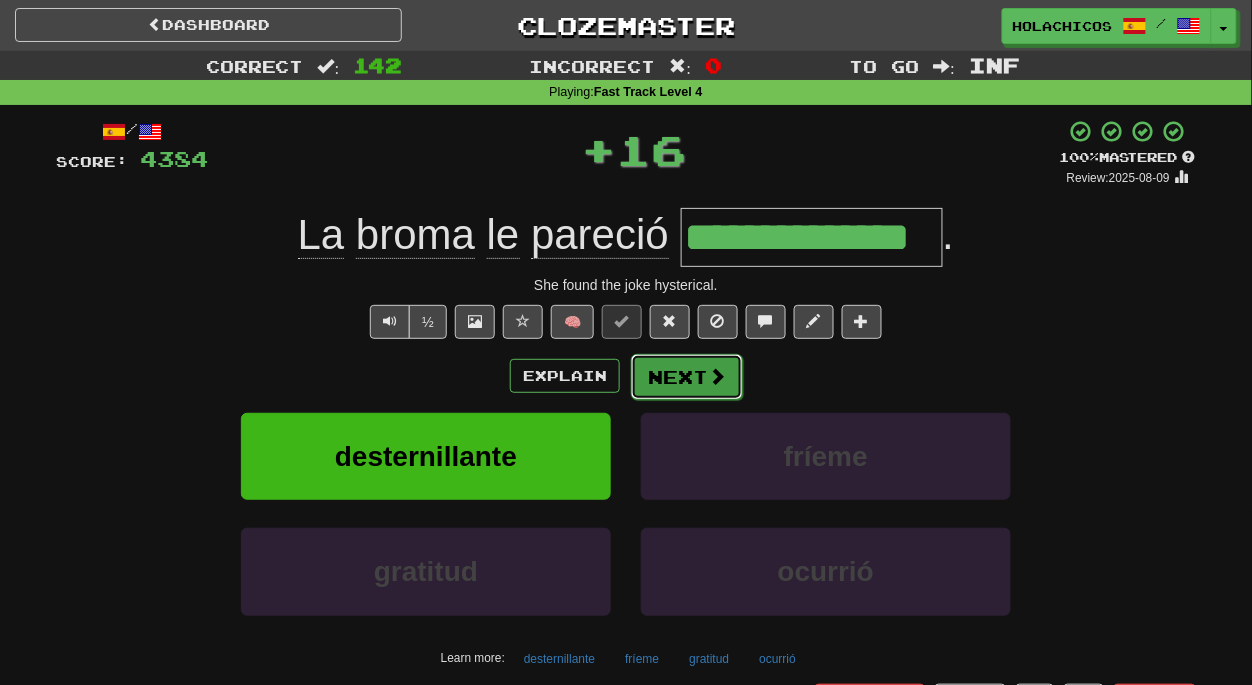 click on "Next" at bounding box center [687, 377] 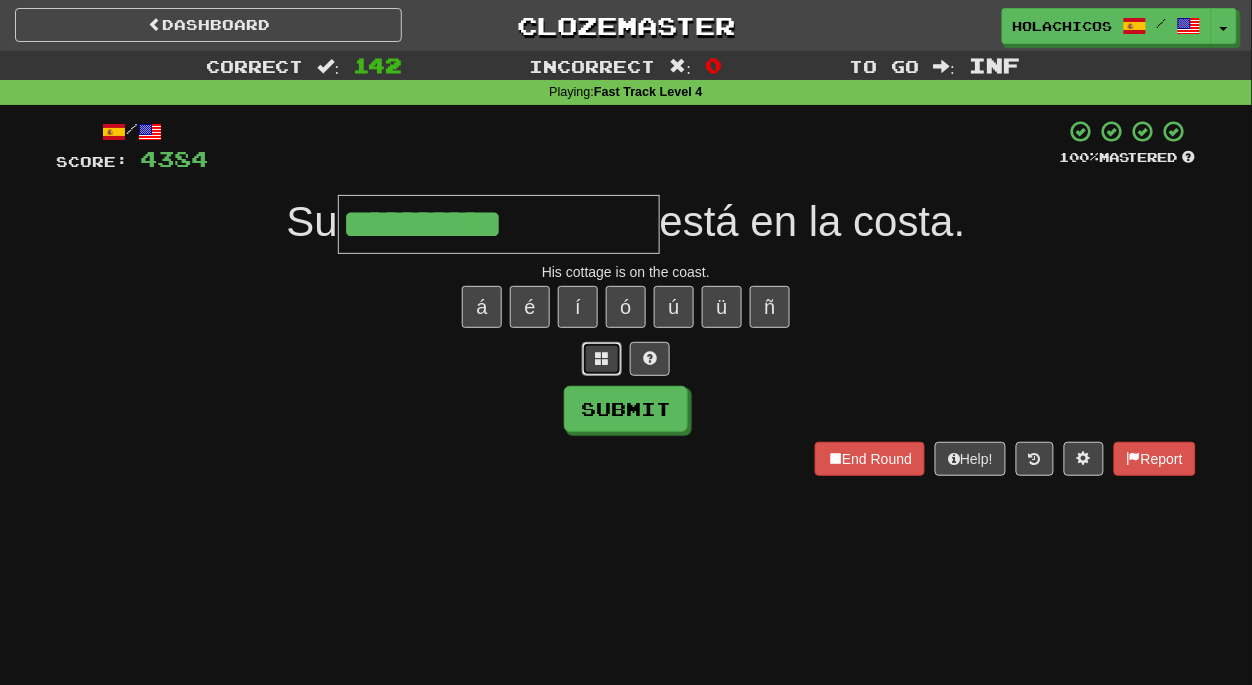 click at bounding box center [602, 358] 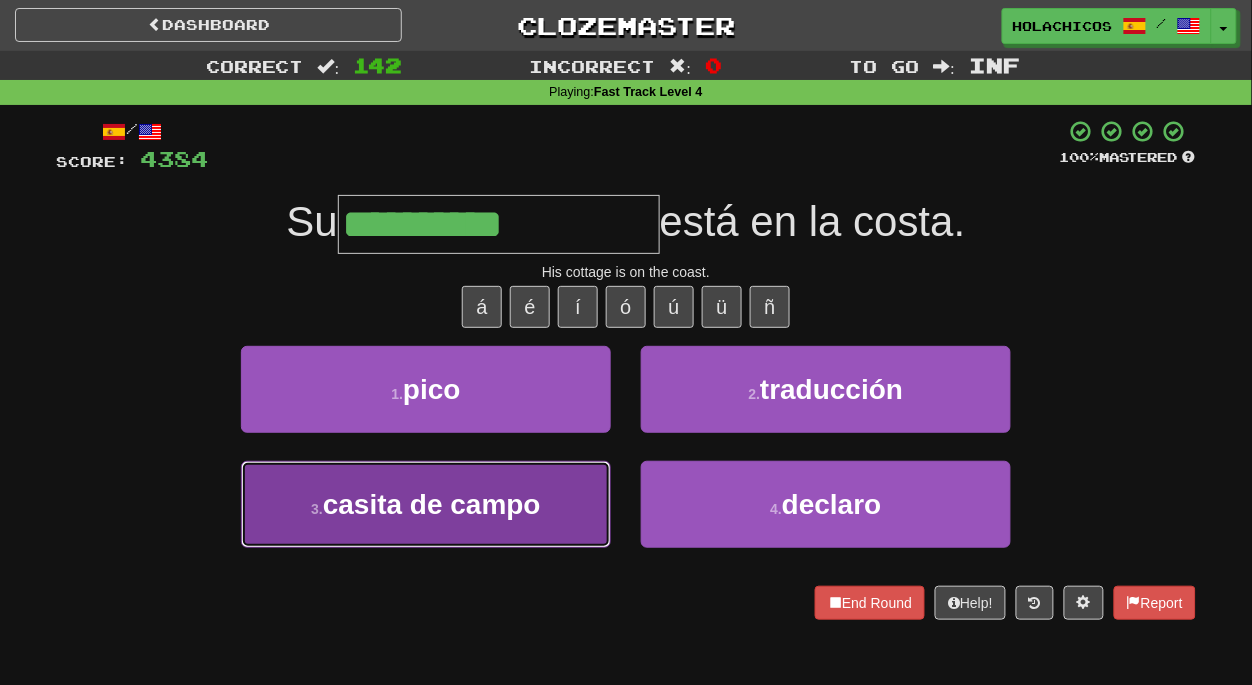 click on "casita de campo" at bounding box center [432, 504] 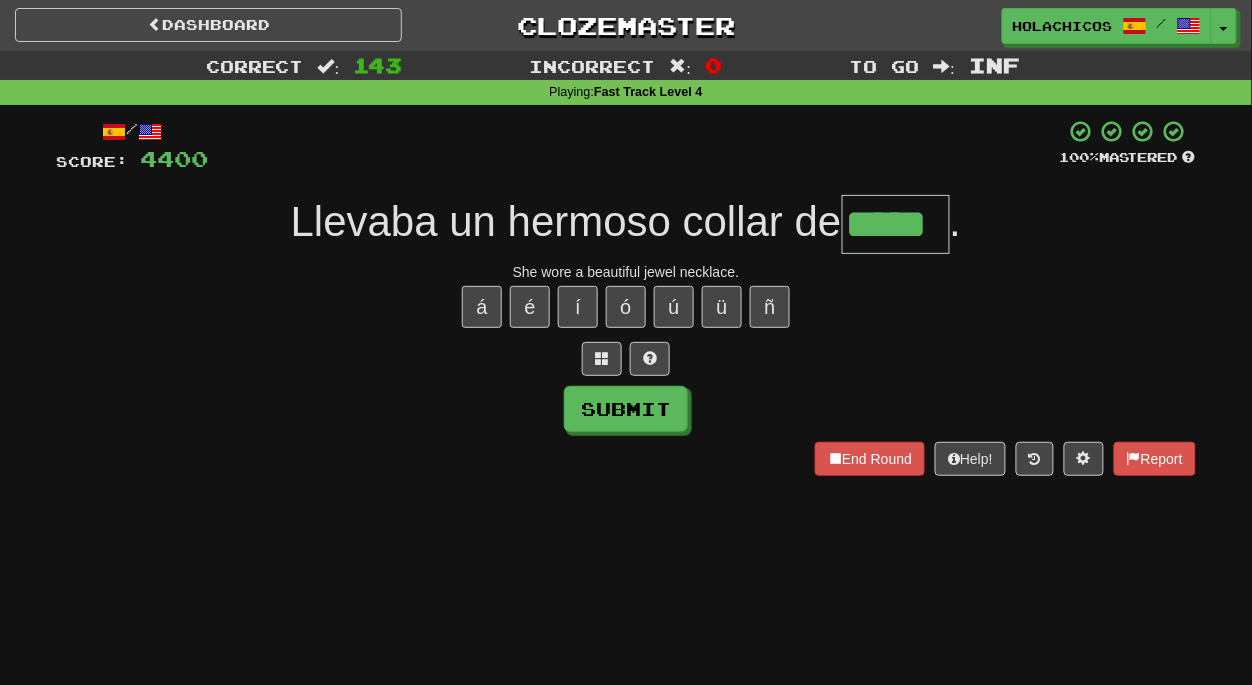 type on "*****" 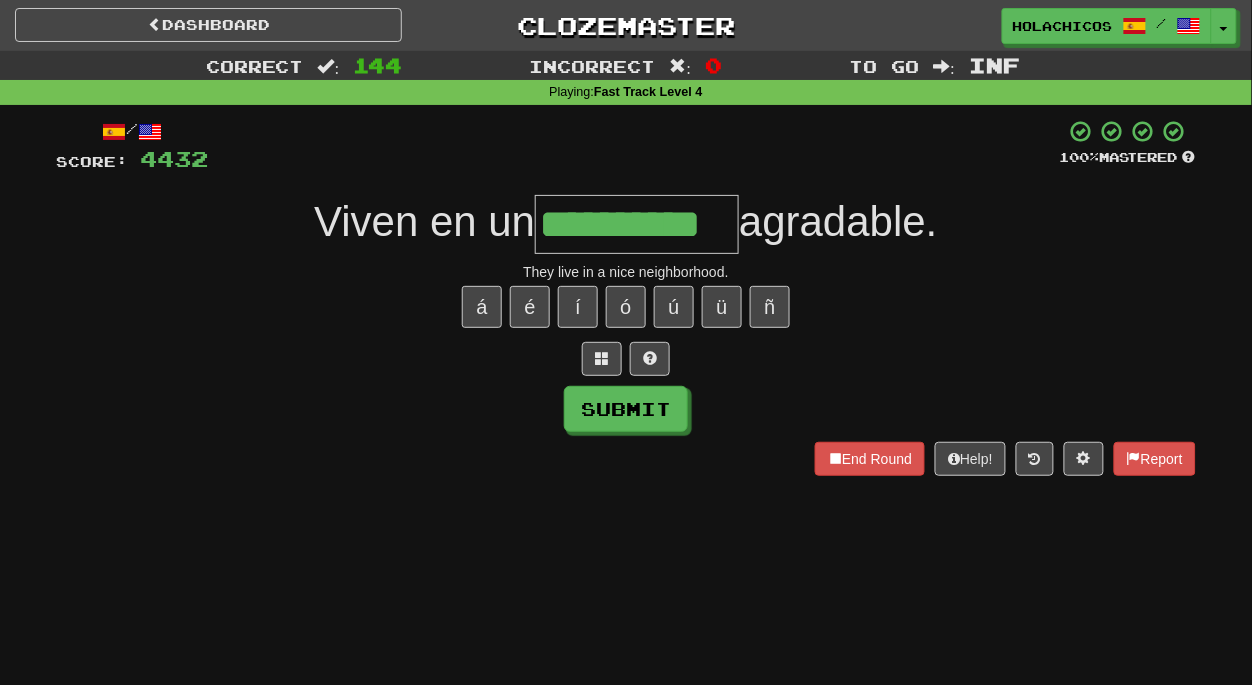 type on "**********" 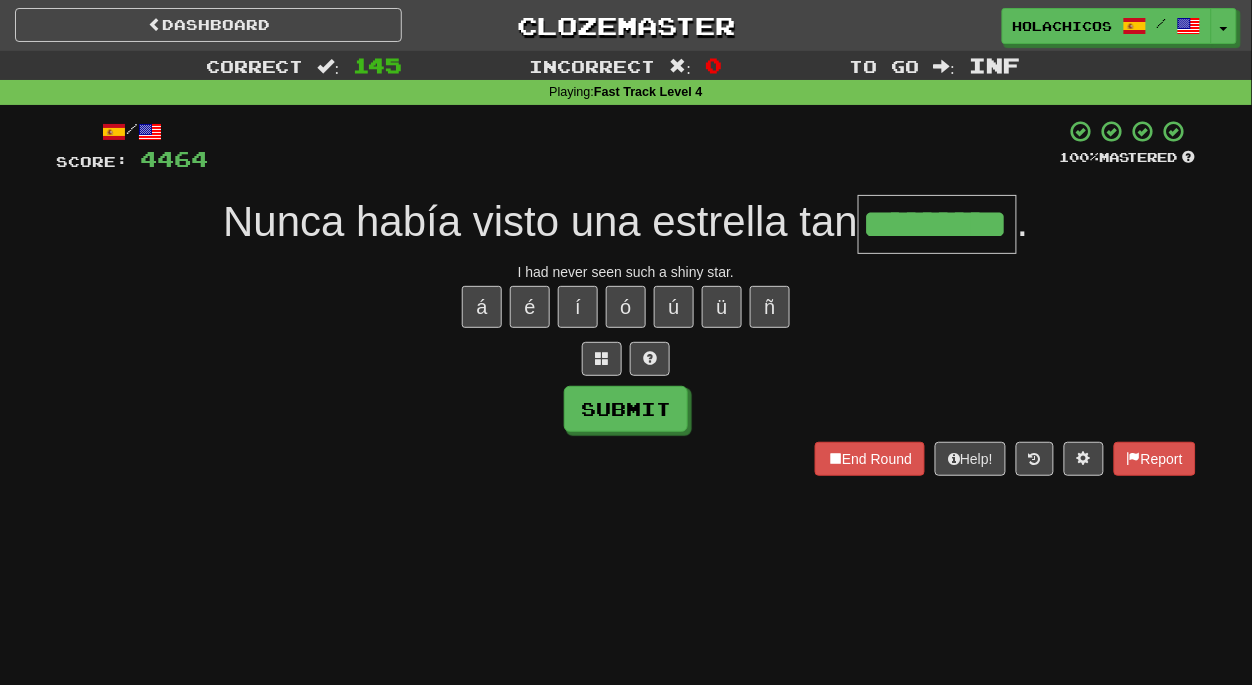 type on "*********" 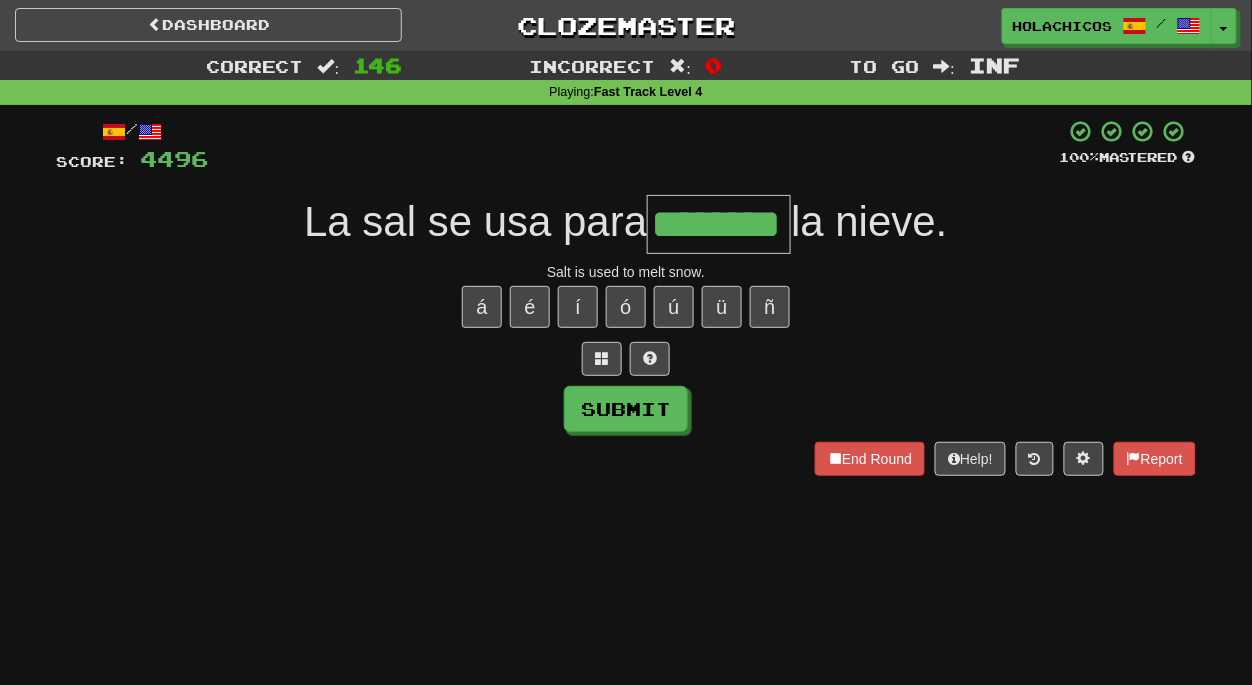 type on "********" 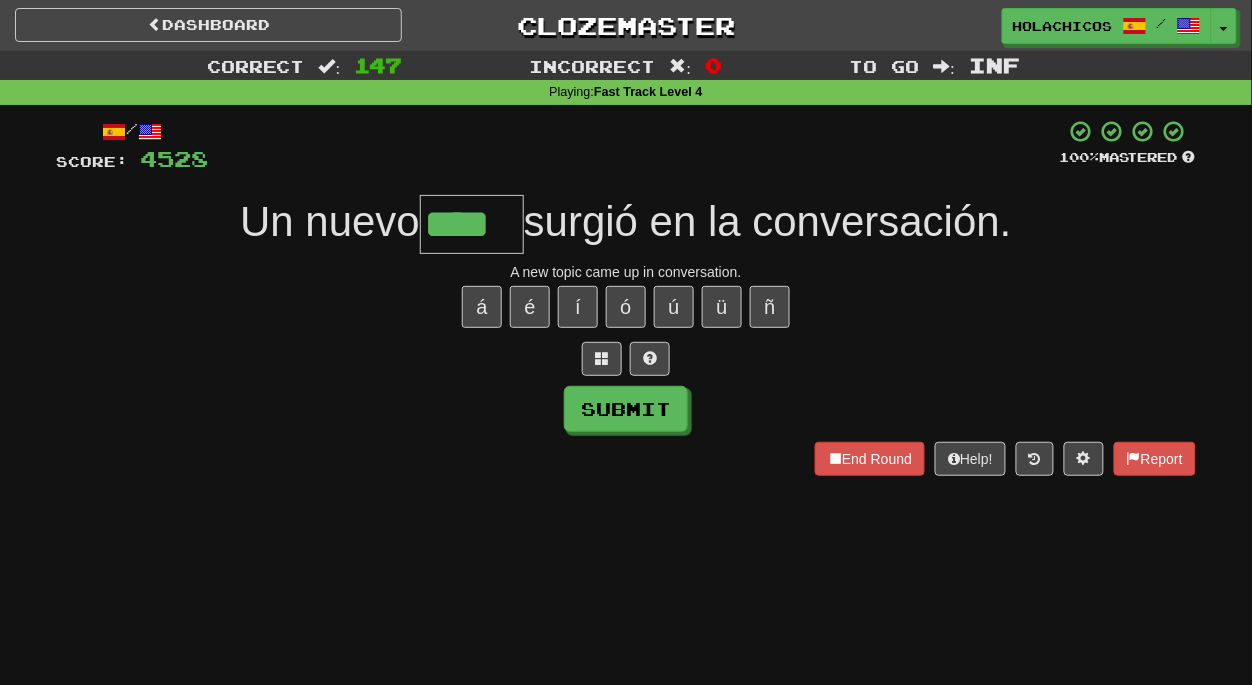 type on "****" 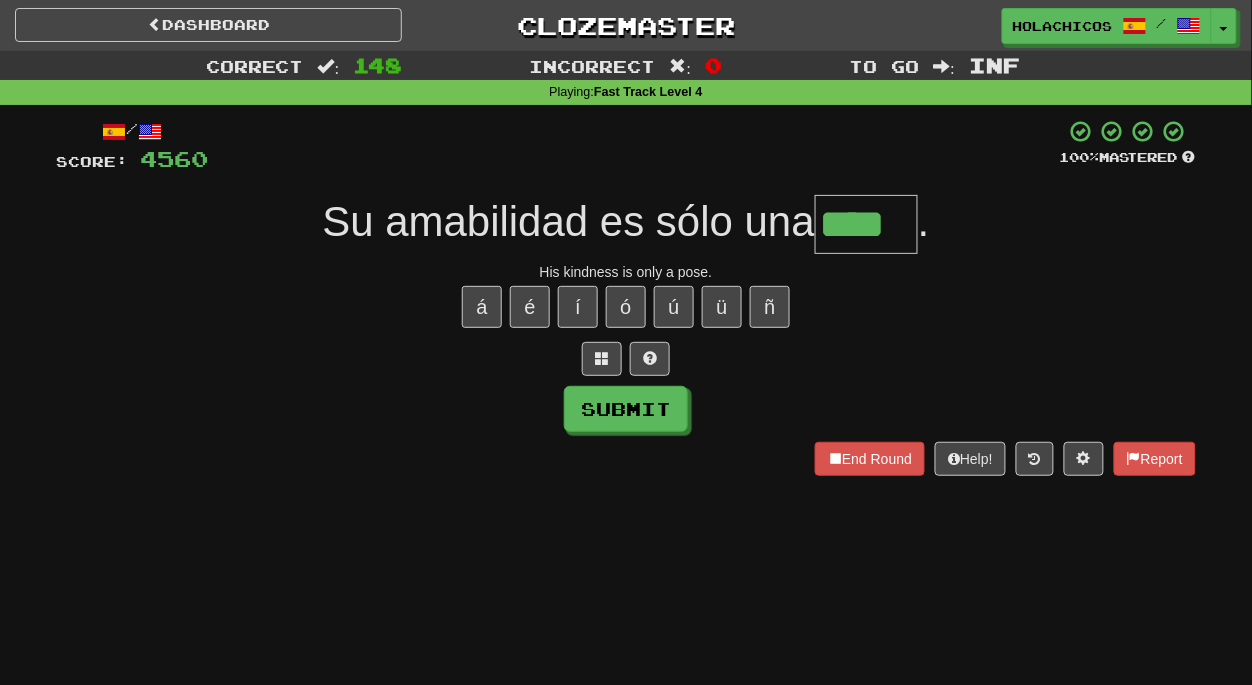 type on "****" 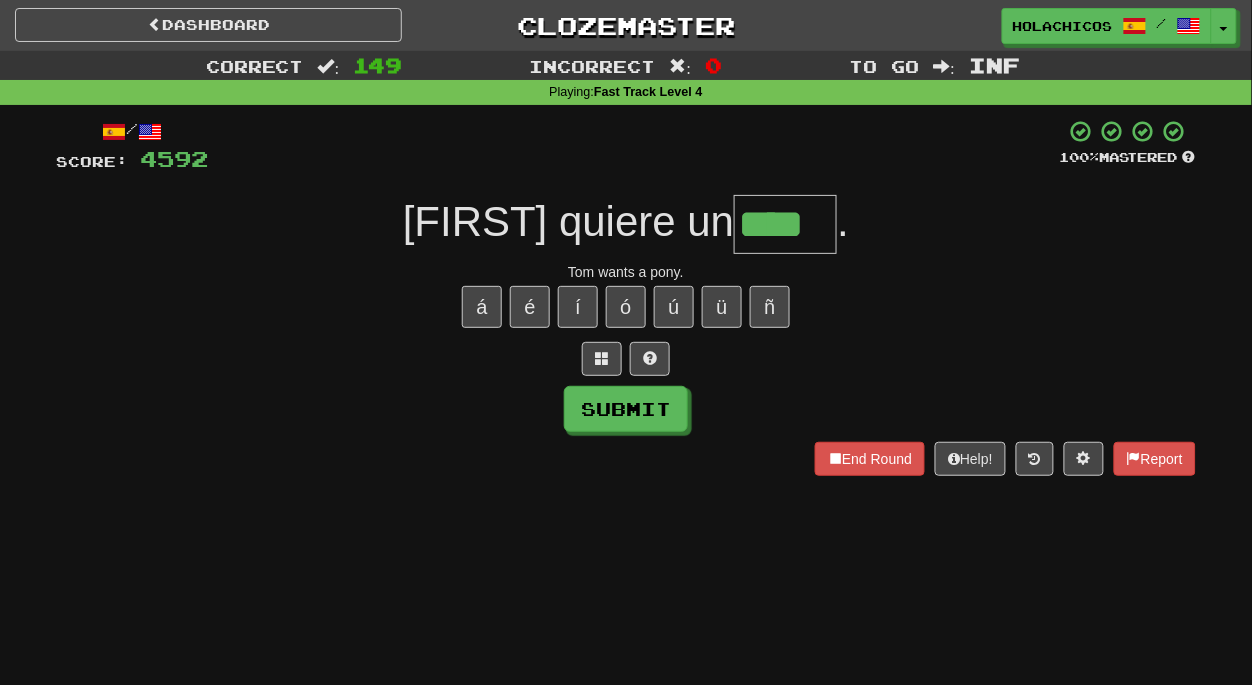 type on "****" 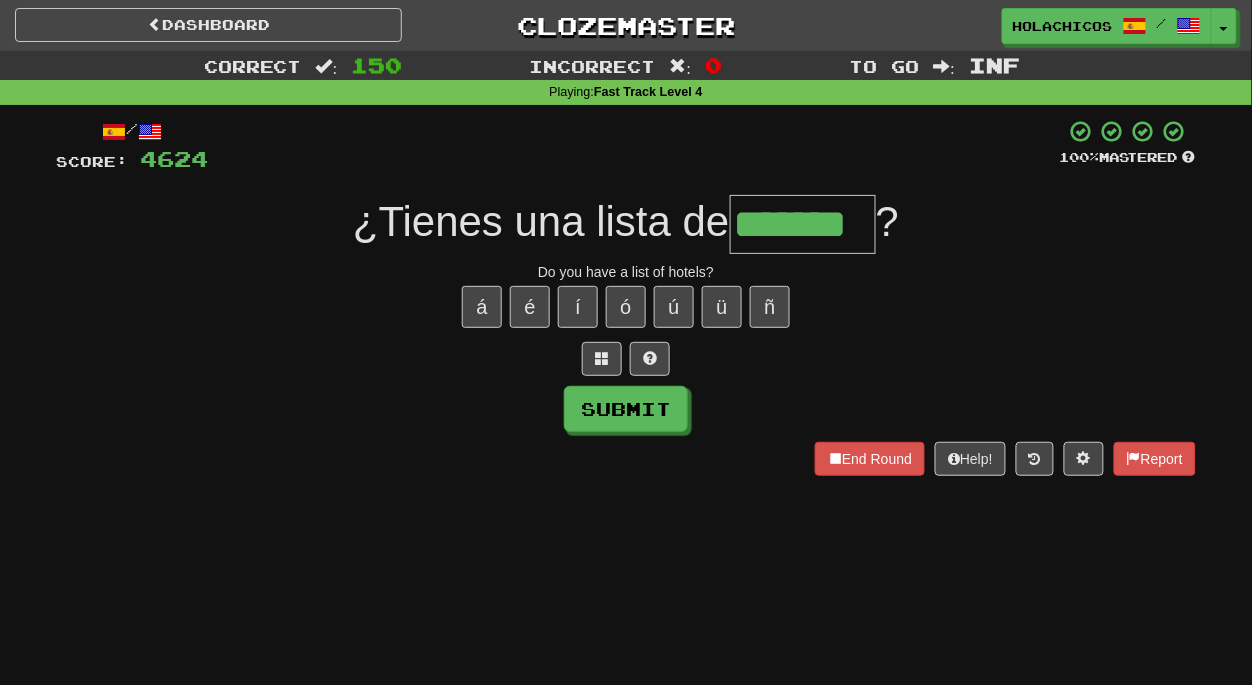 type on "*******" 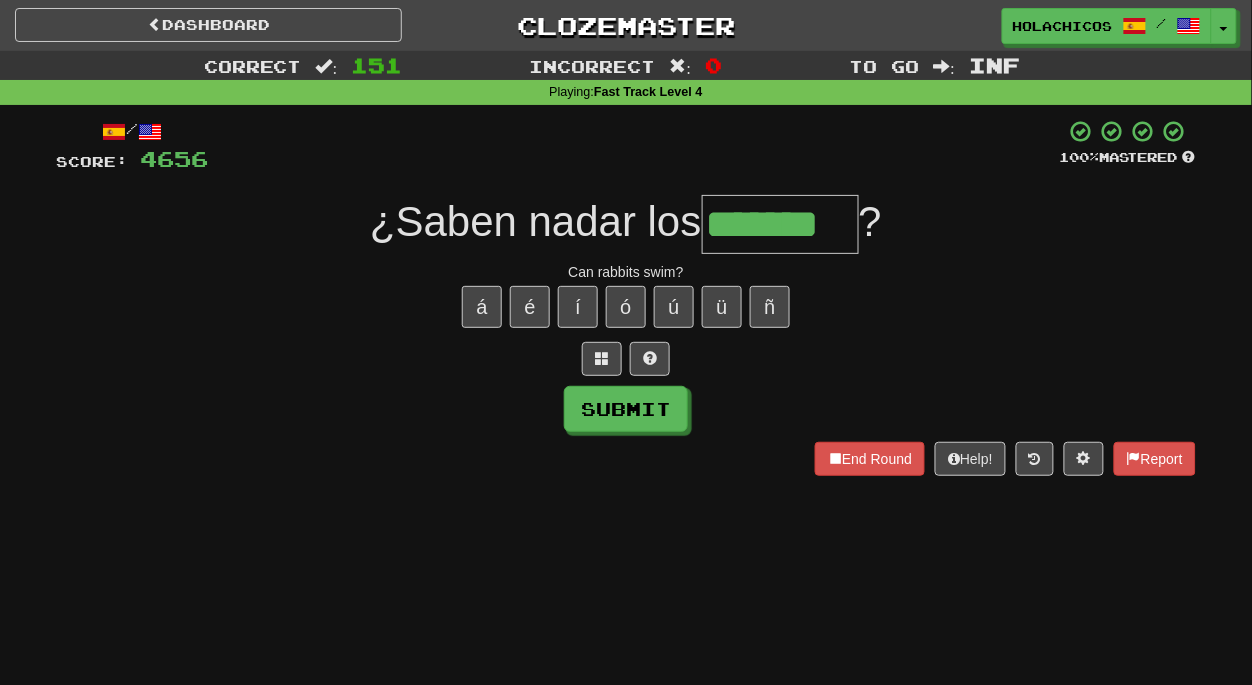type on "*******" 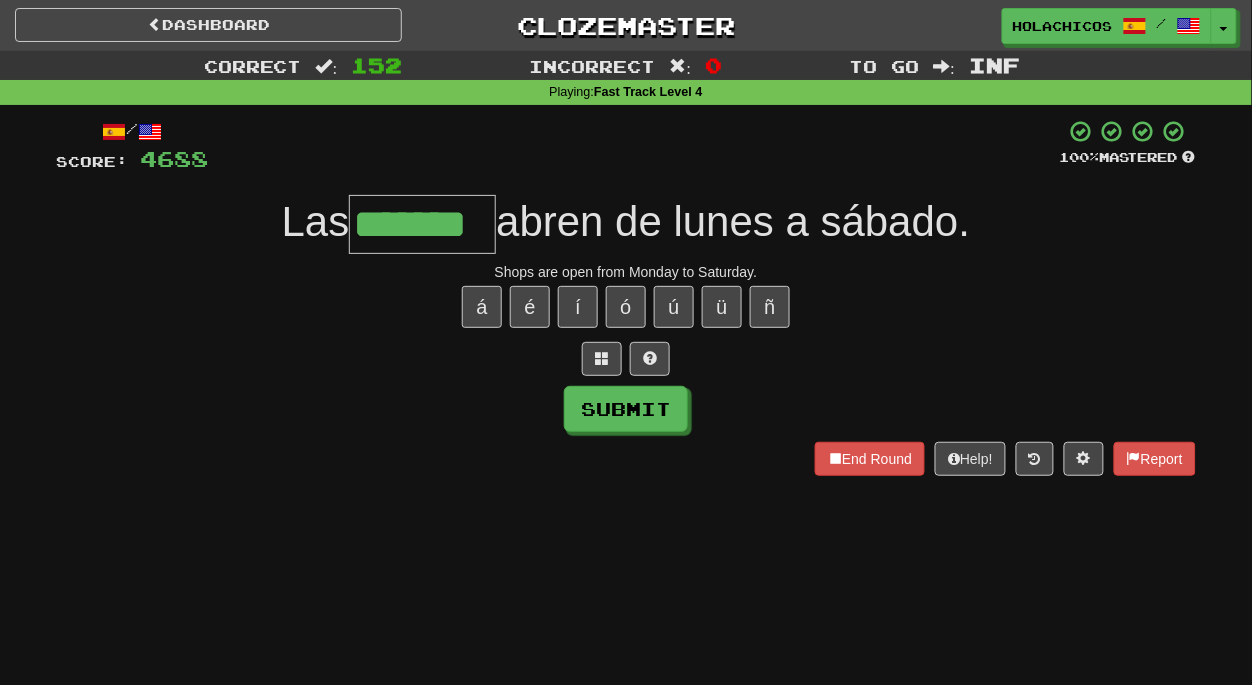 type on "*******" 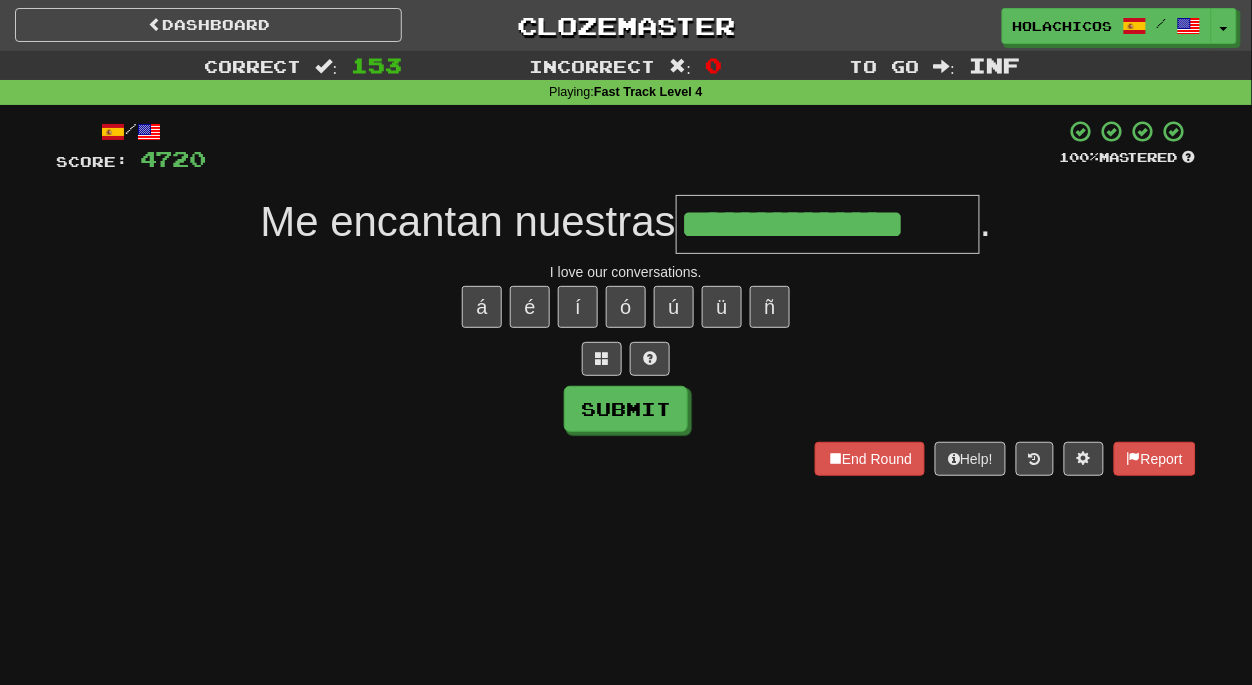 type on "**********" 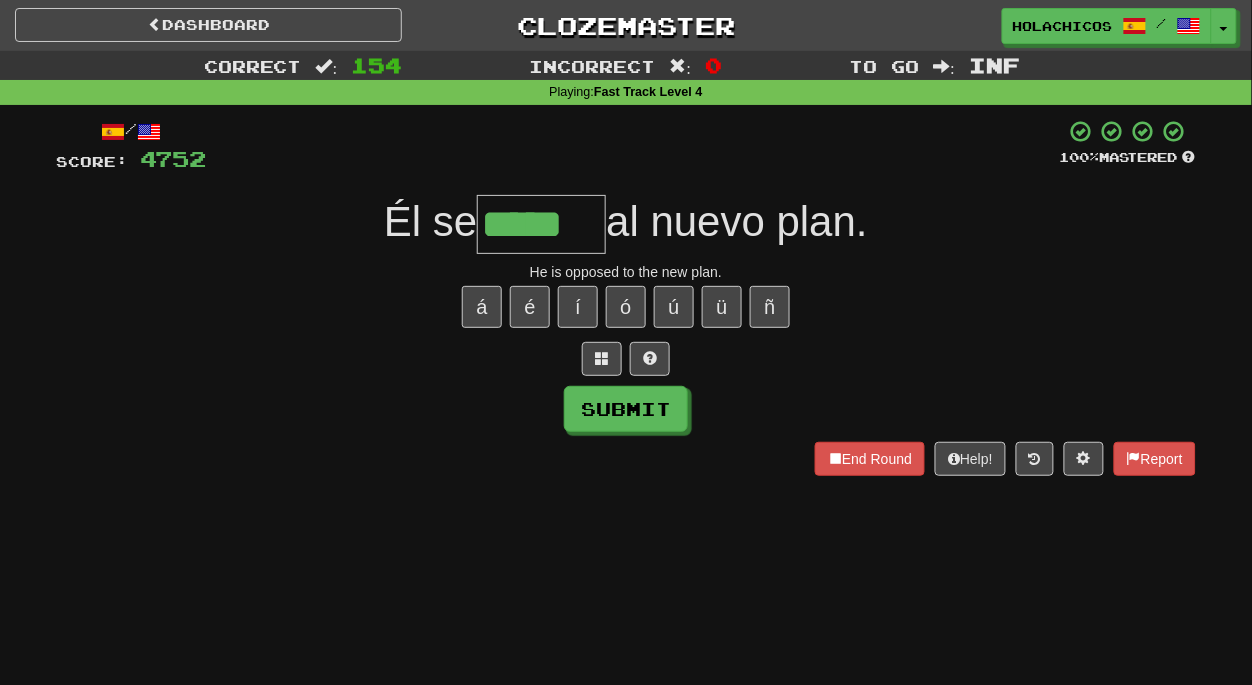 type on "*****" 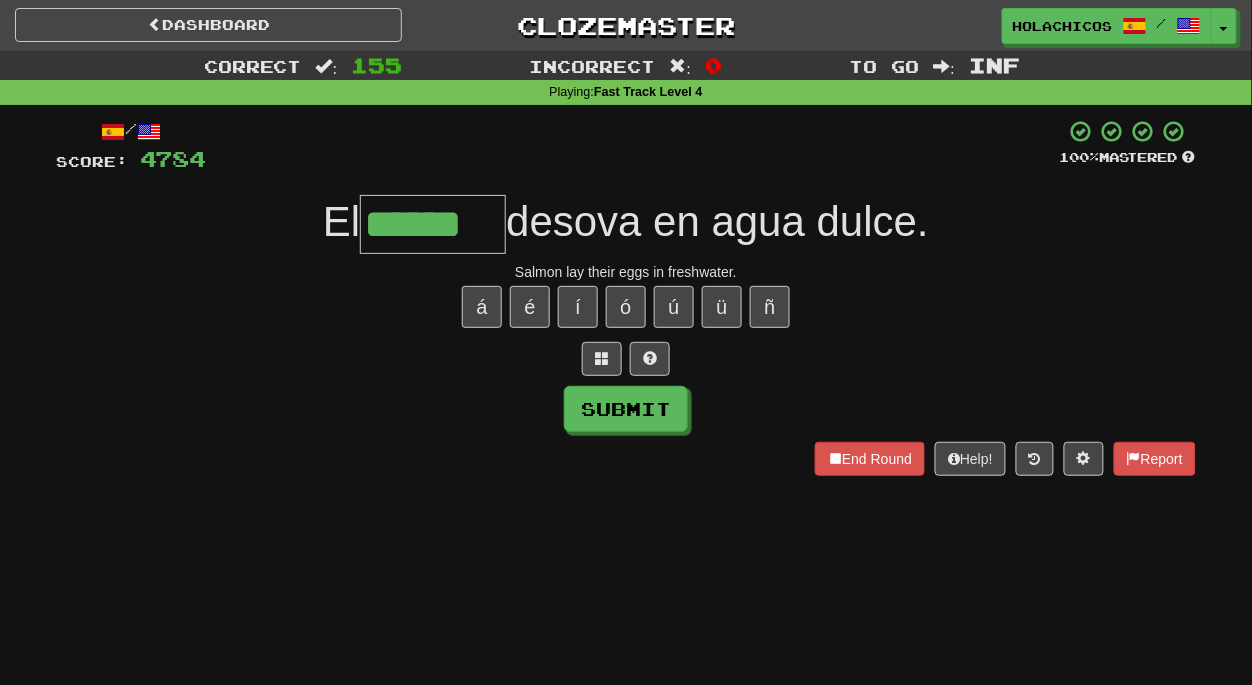 type on "******" 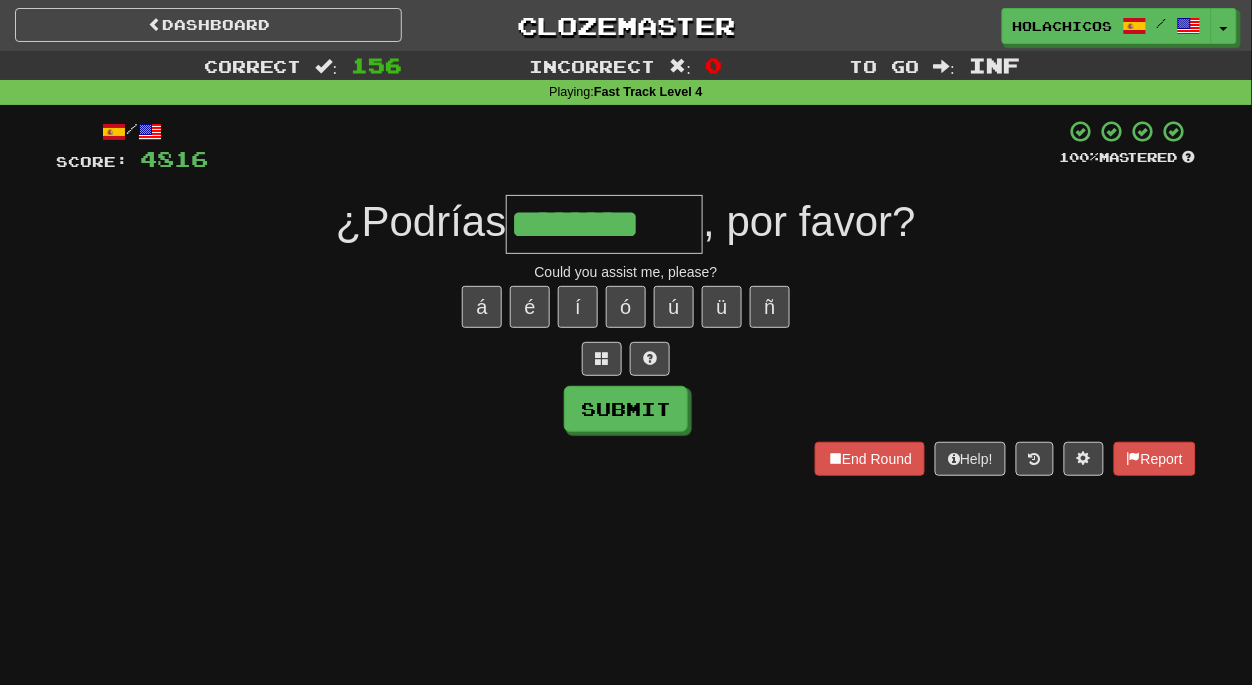 type on "********" 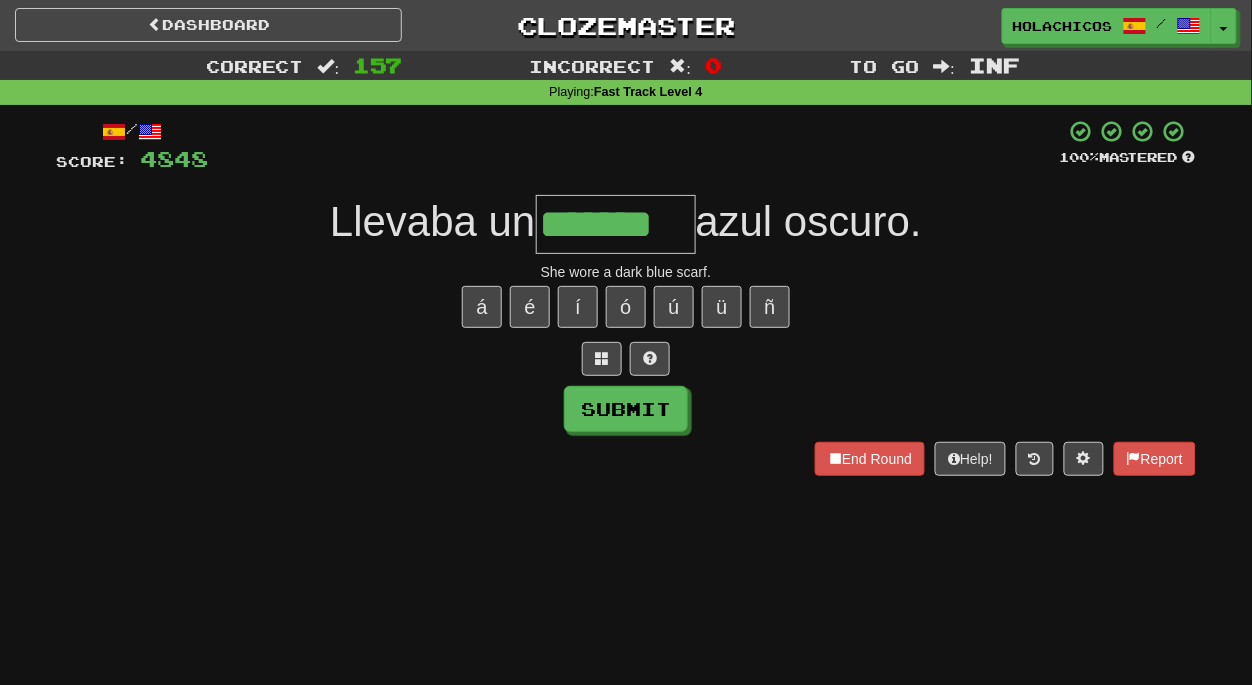type on "*******" 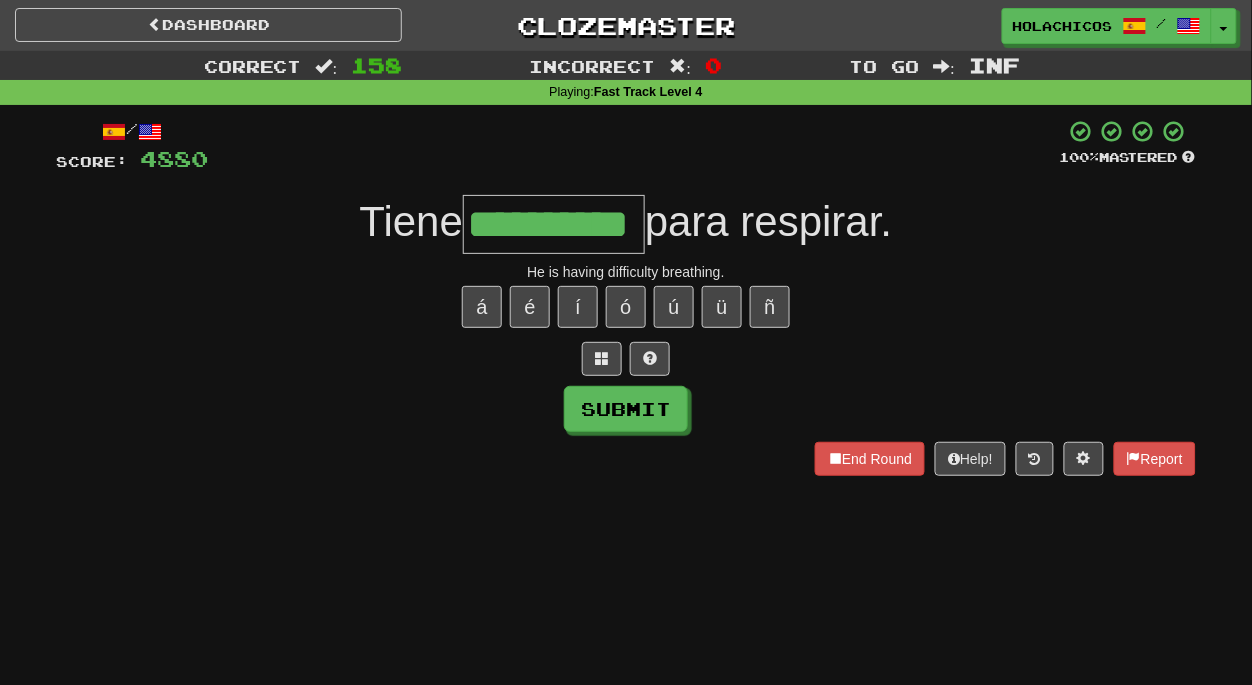 type on "**********" 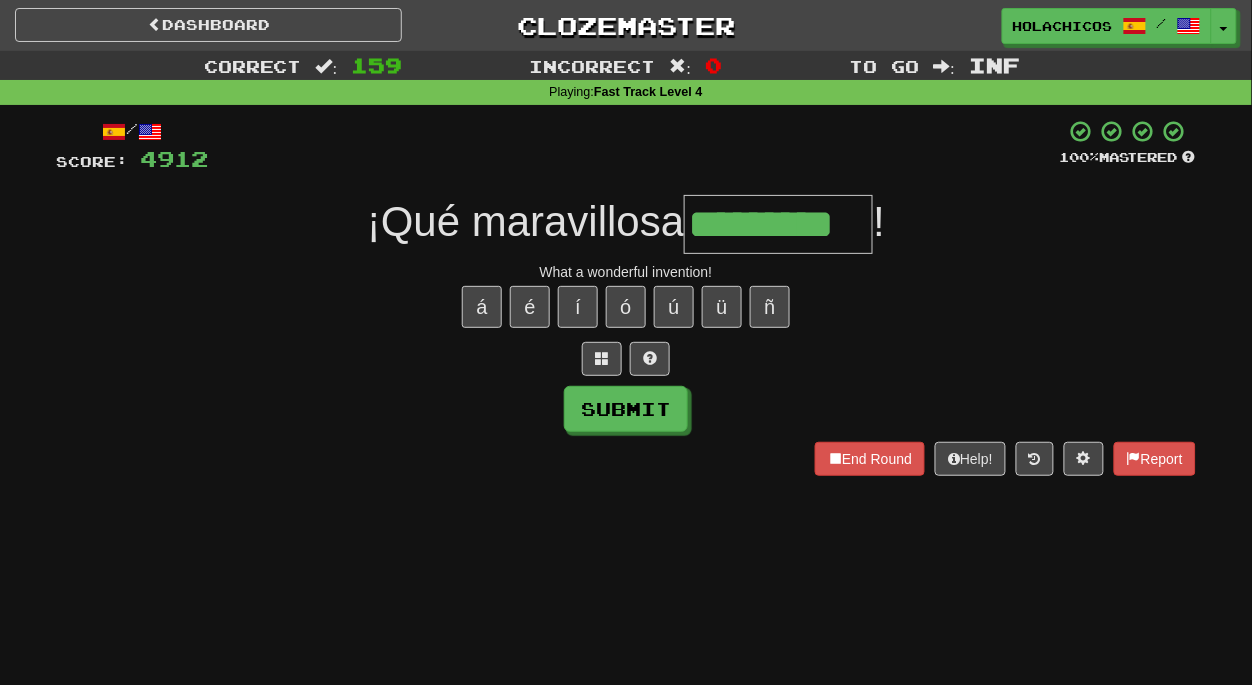 type on "*********" 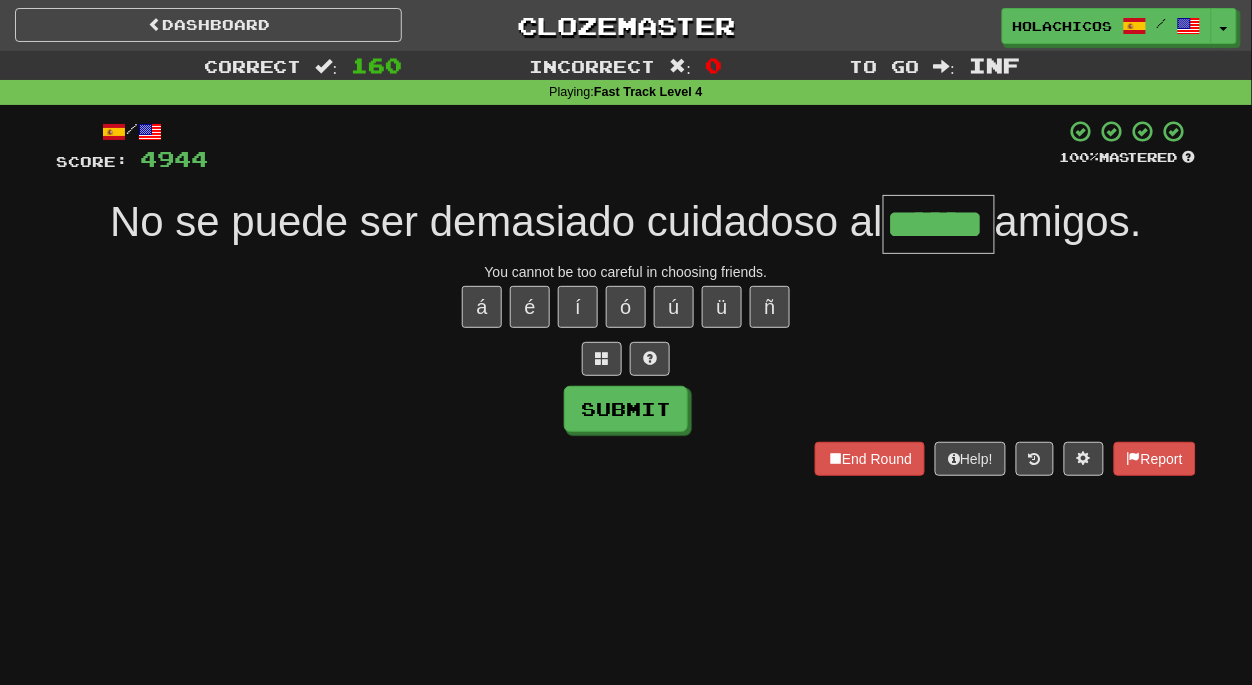 type on "******" 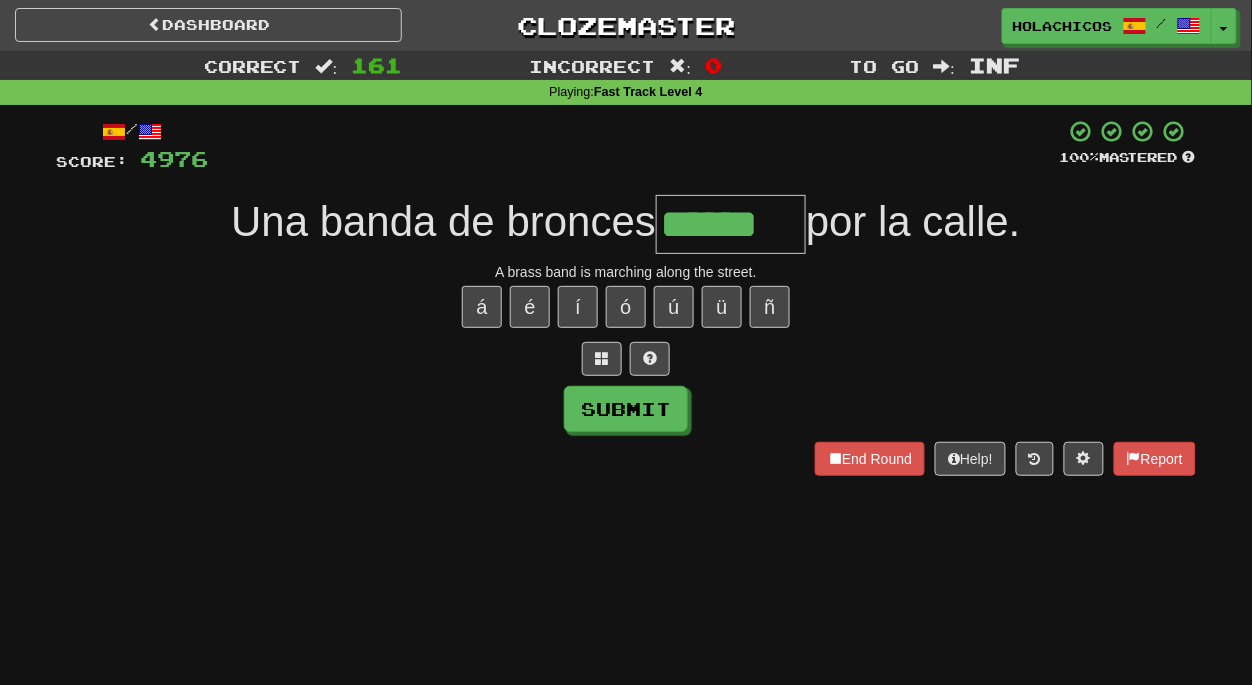 type on "******" 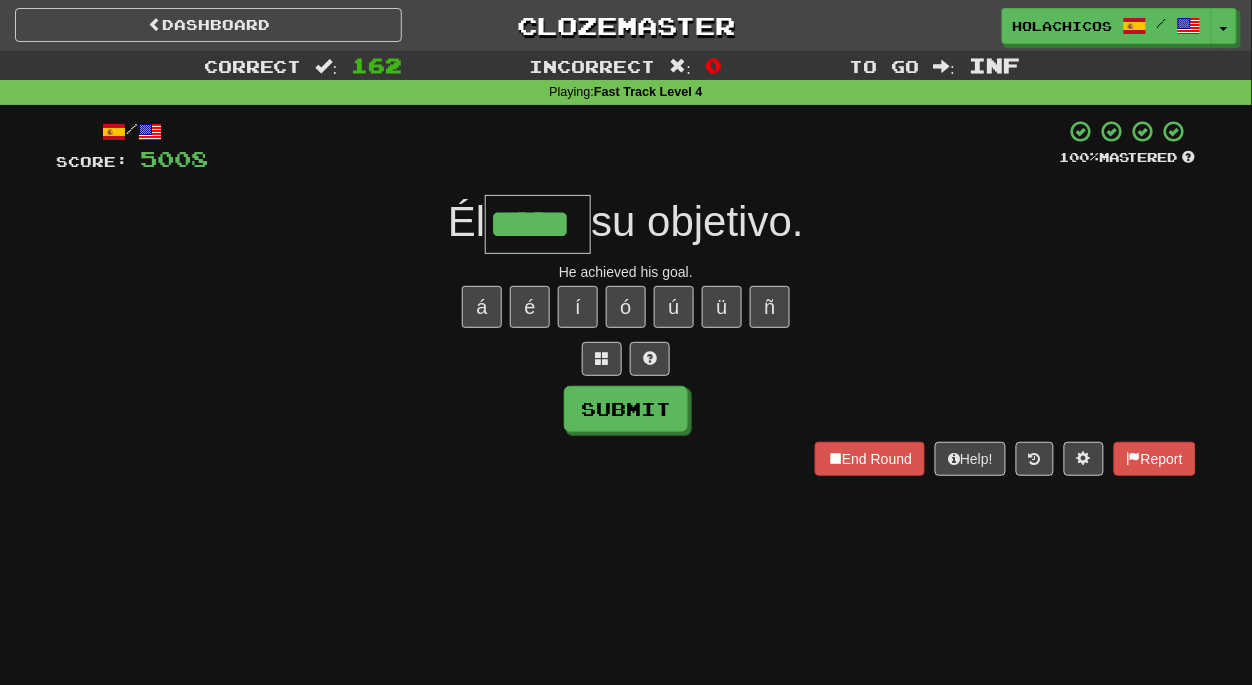 type 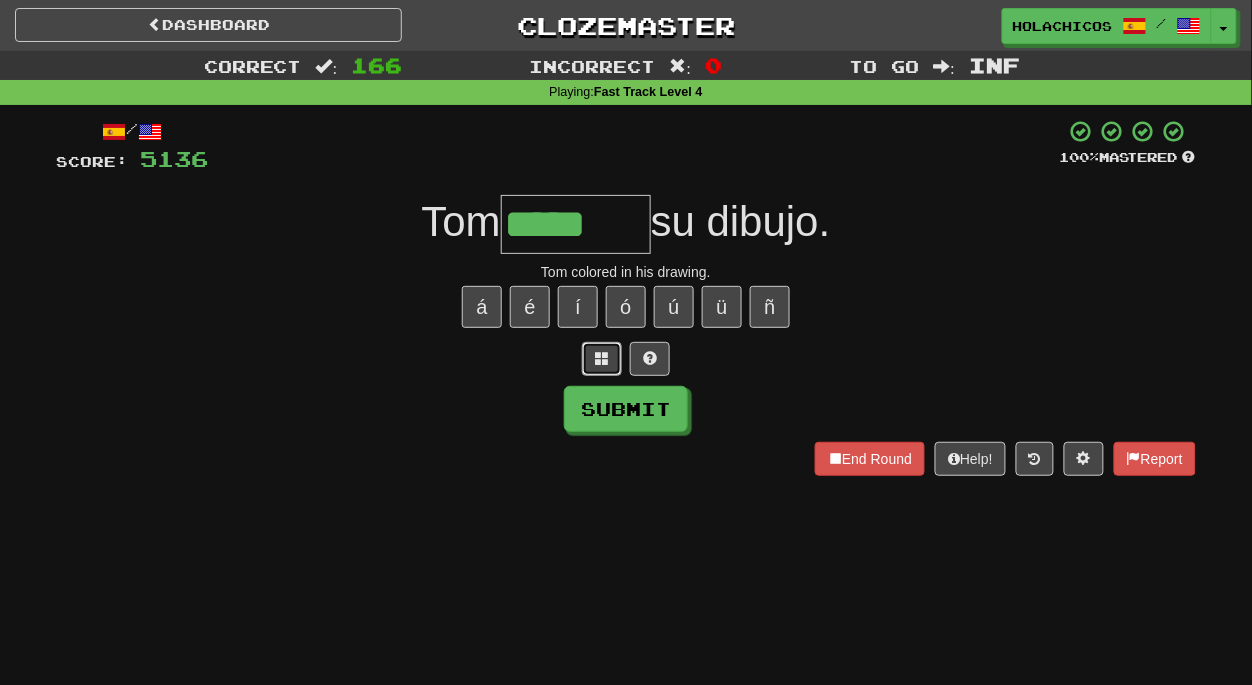 click at bounding box center [602, 359] 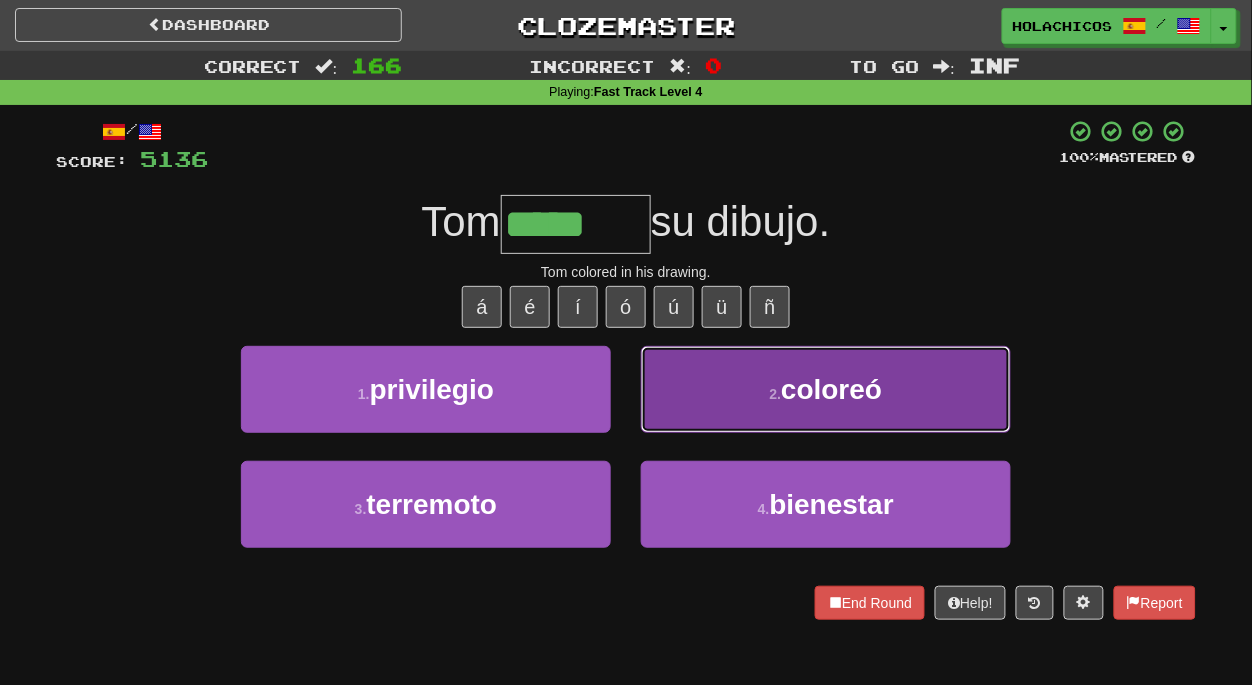 click on "2 ." at bounding box center [776, 394] 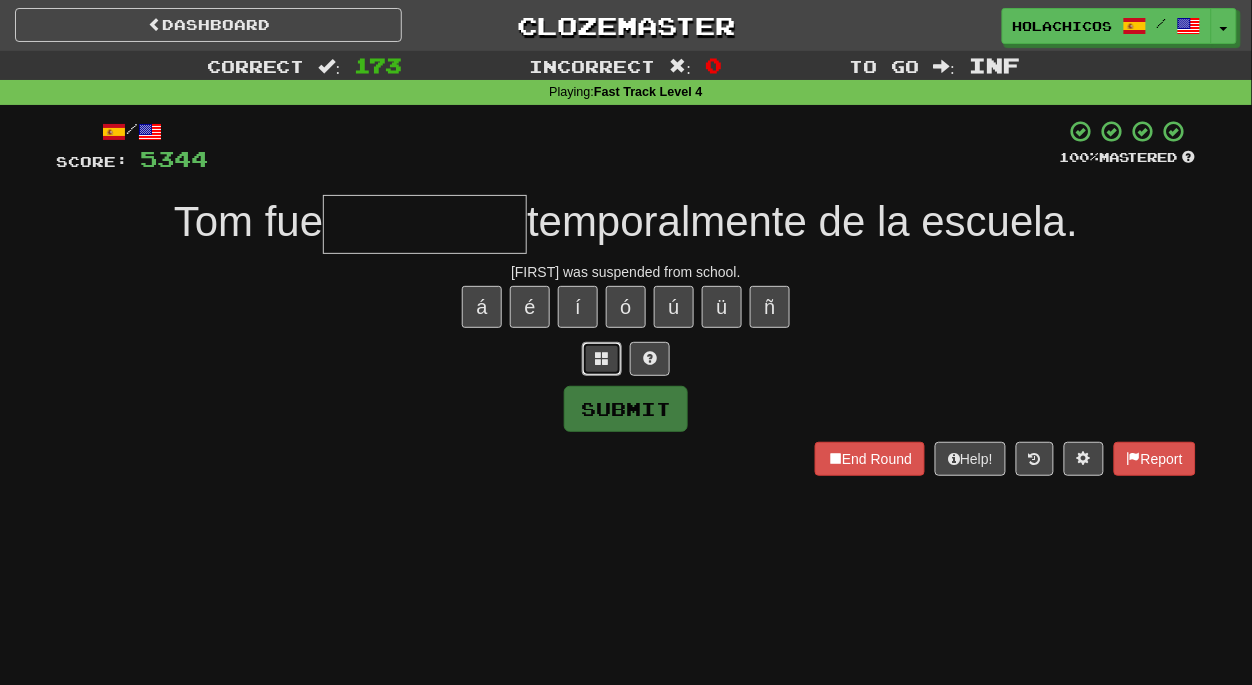 click at bounding box center (602, 358) 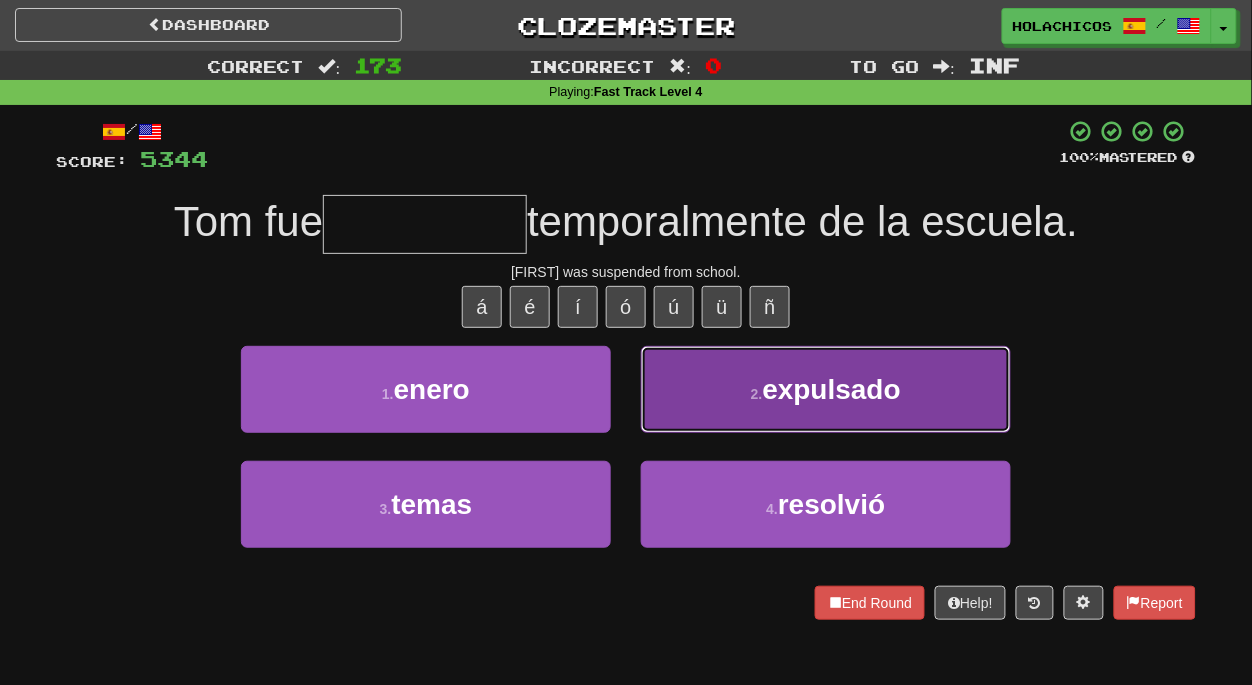 click on "2 .  expulsado" at bounding box center (826, 389) 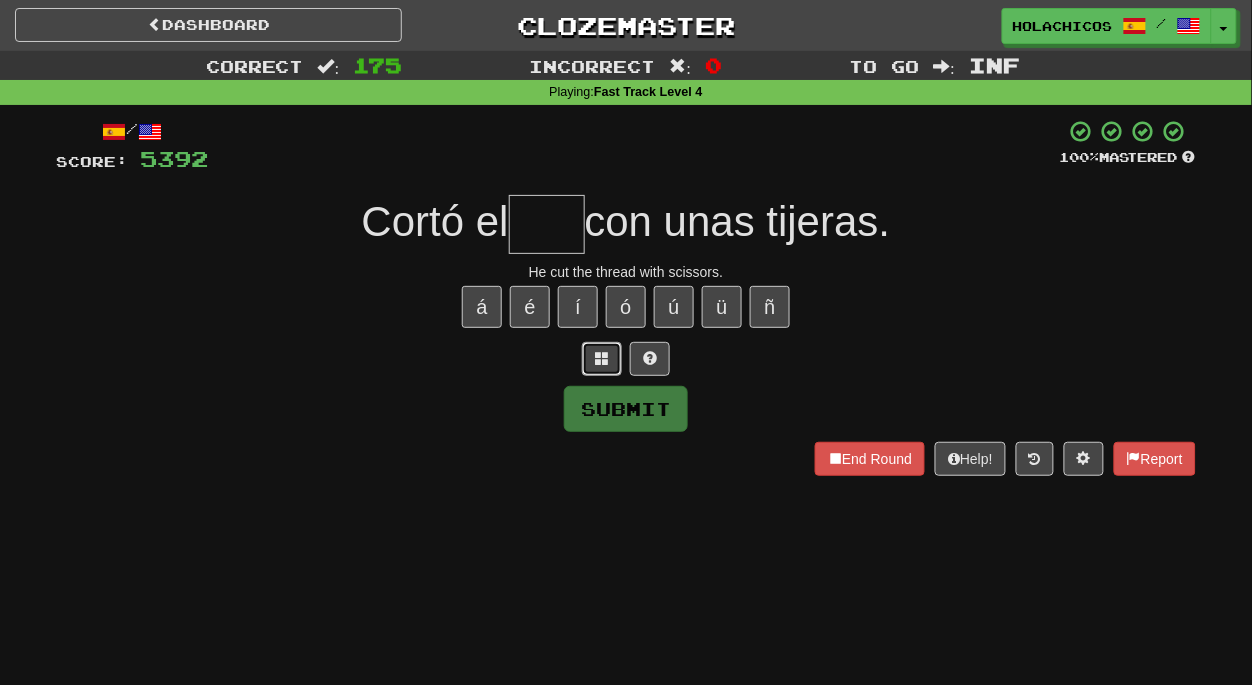 click at bounding box center [602, 358] 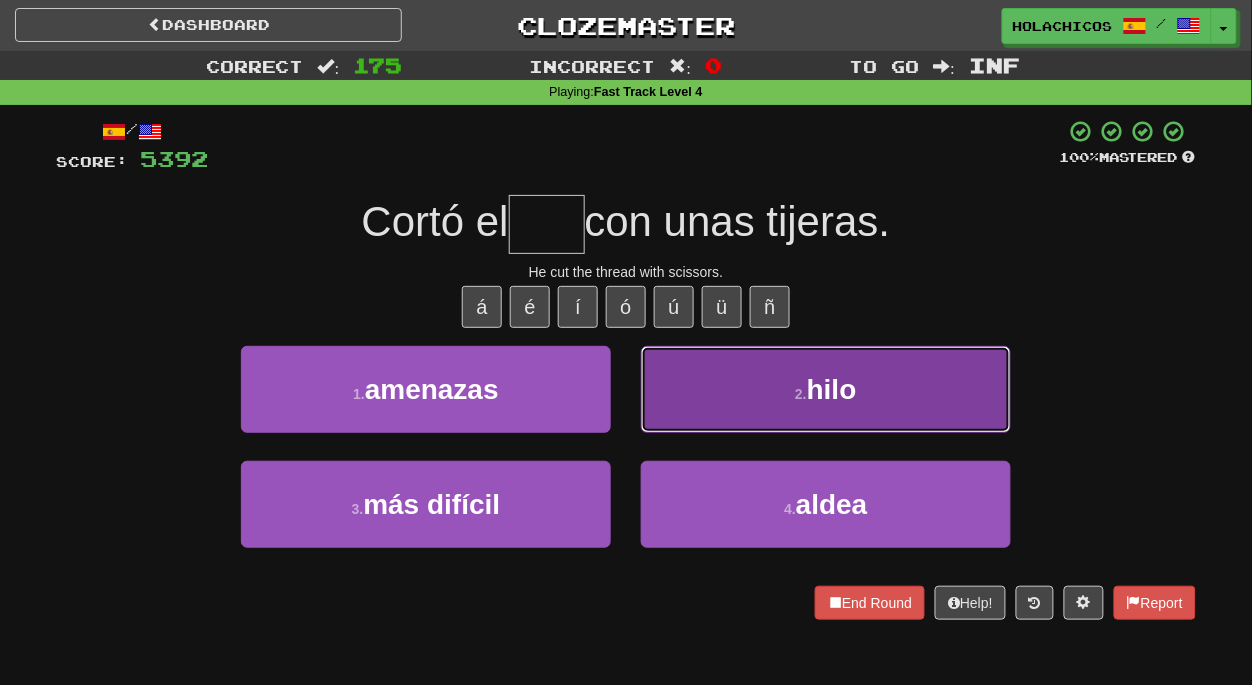 click on "2 .  hilo" at bounding box center (826, 389) 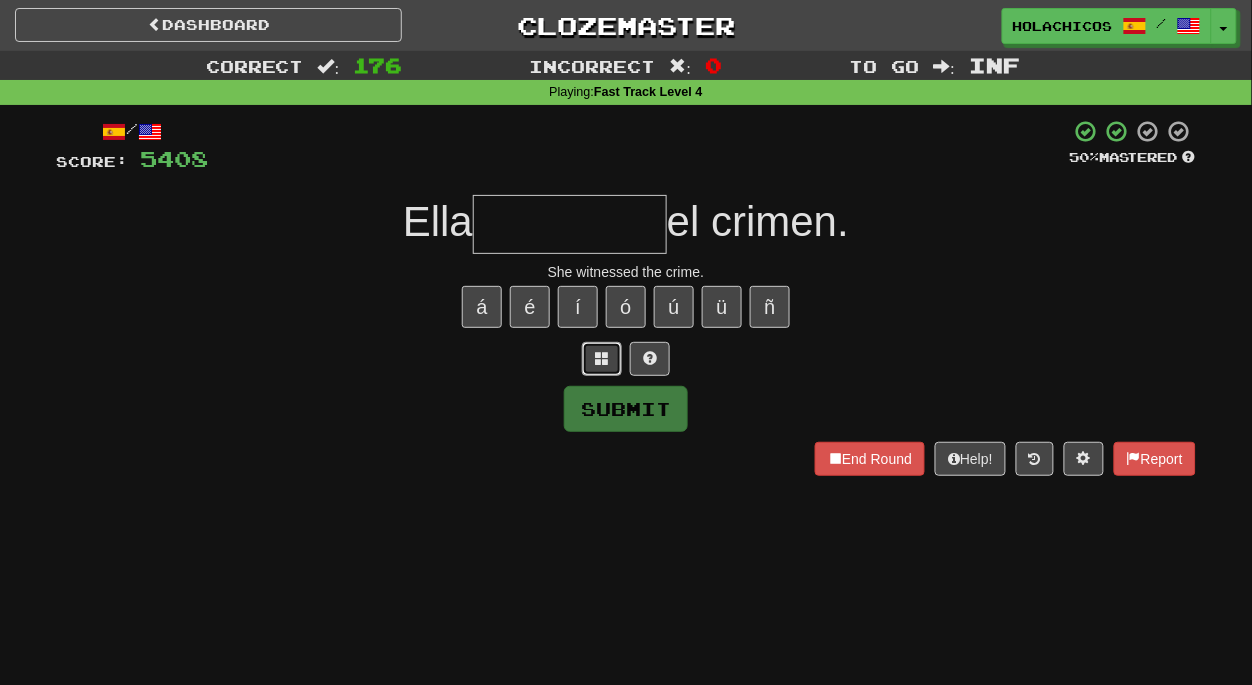 click at bounding box center (602, 358) 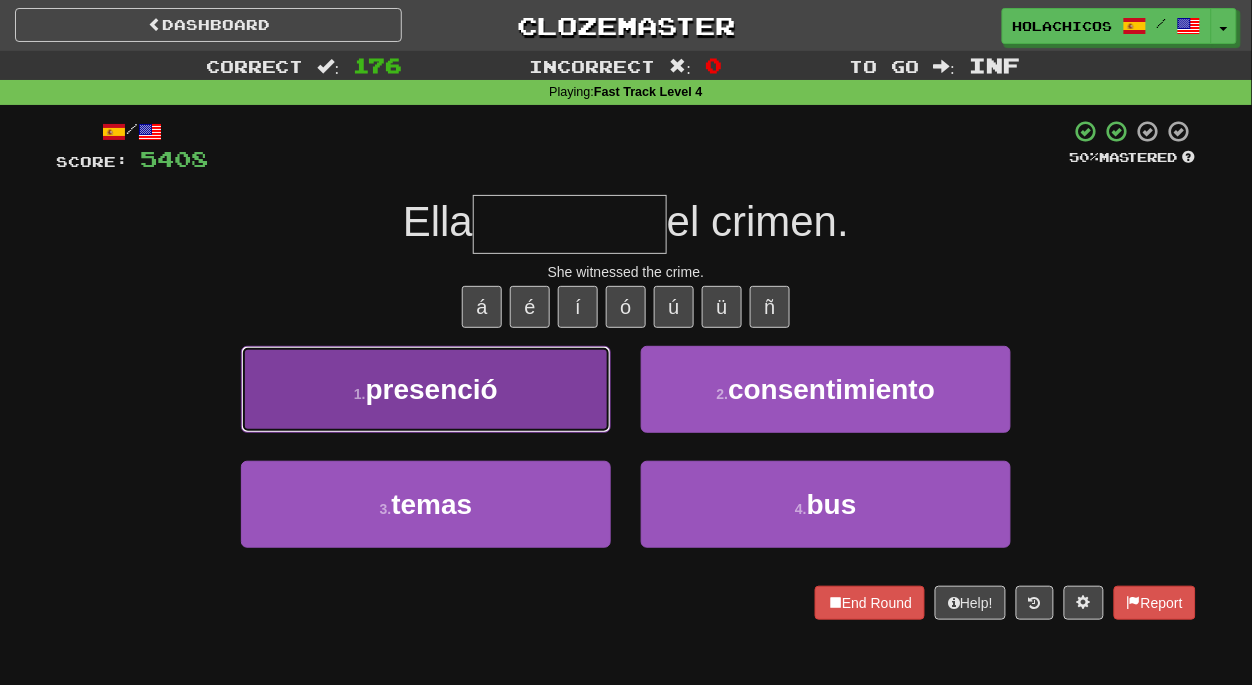 click on "presenció" at bounding box center (432, 389) 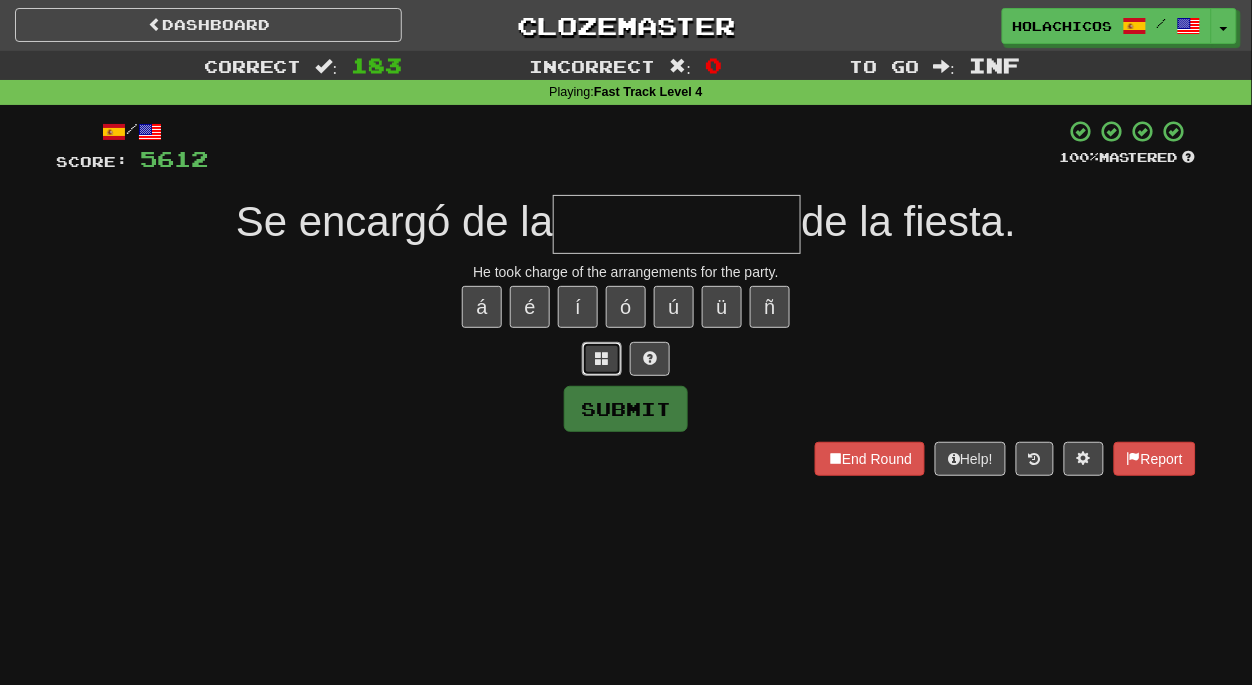 click at bounding box center [602, 359] 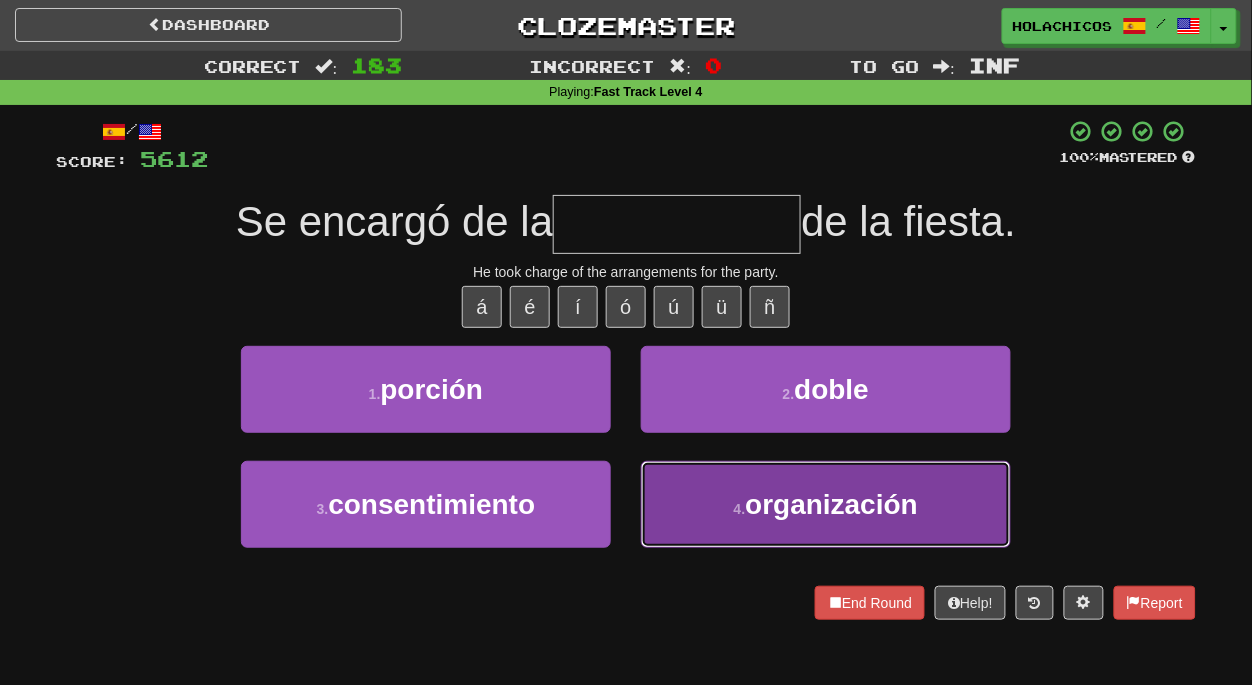 click on "organización" at bounding box center (831, 504) 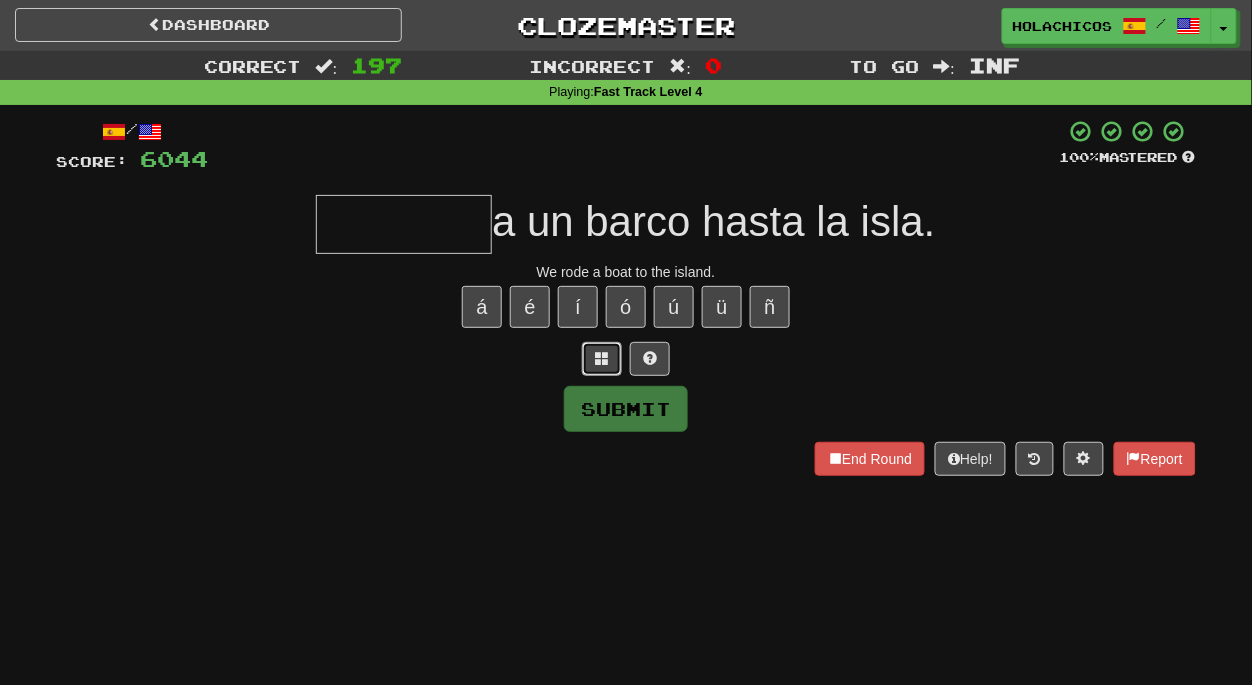 click at bounding box center [602, 358] 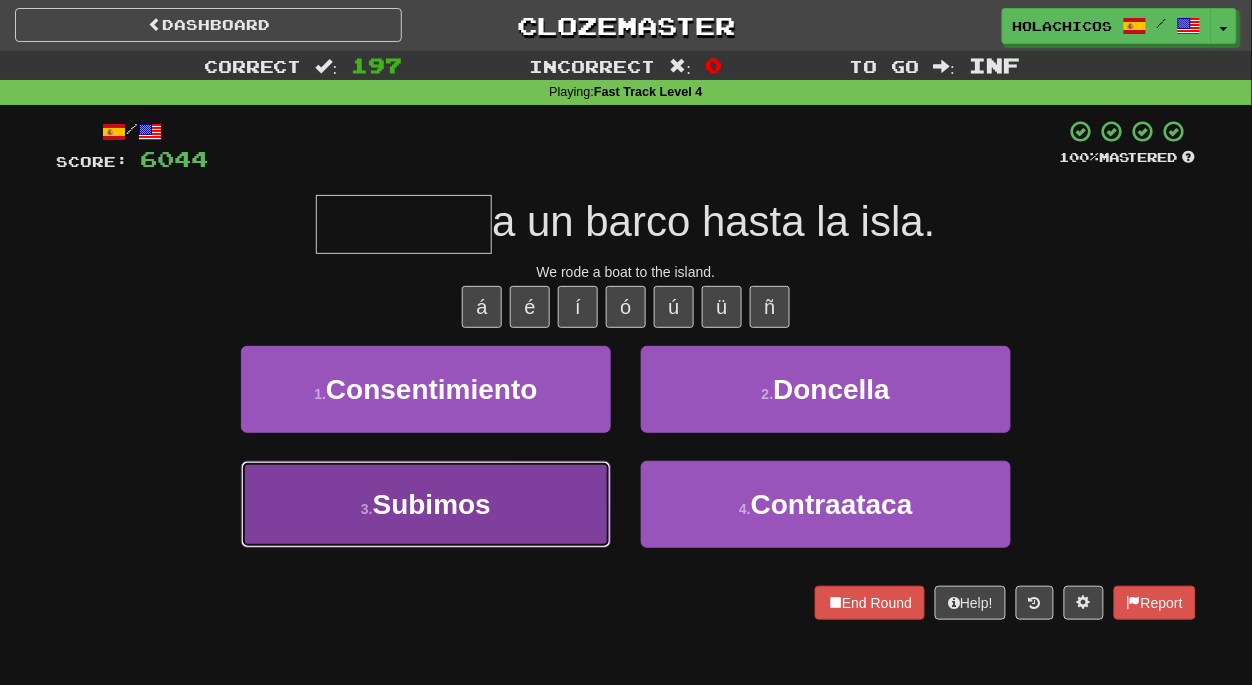 click on "3 .  Subimos" at bounding box center [426, 504] 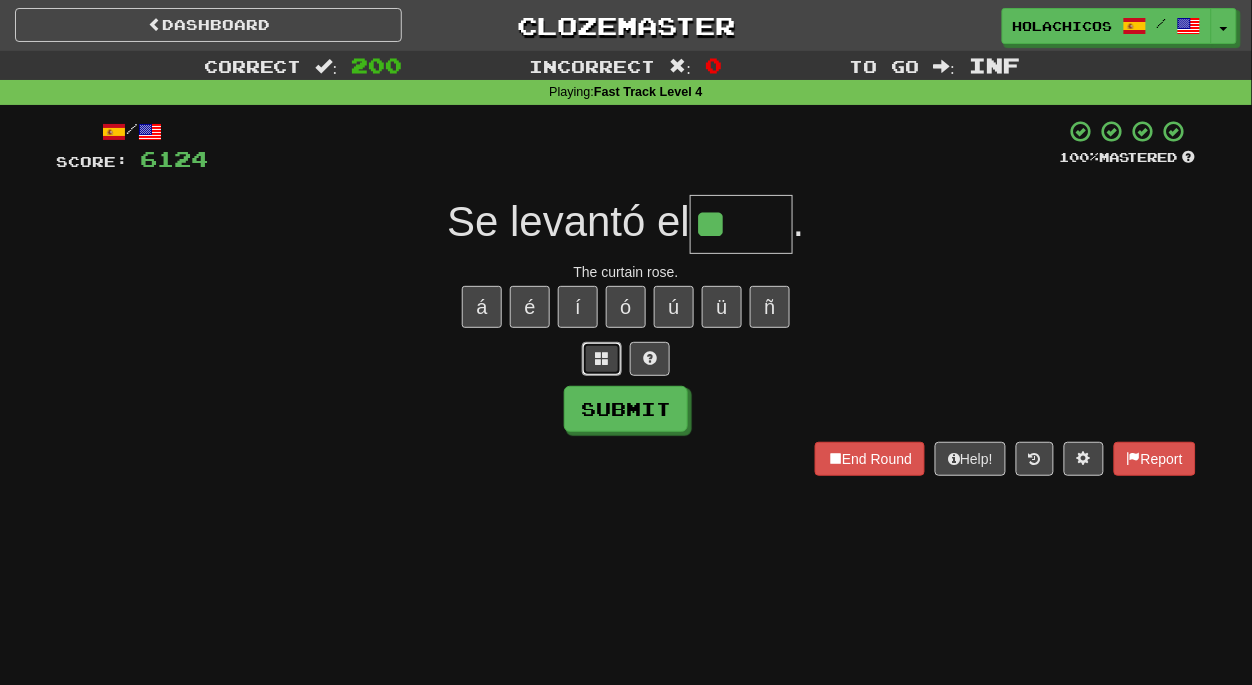 click at bounding box center [602, 359] 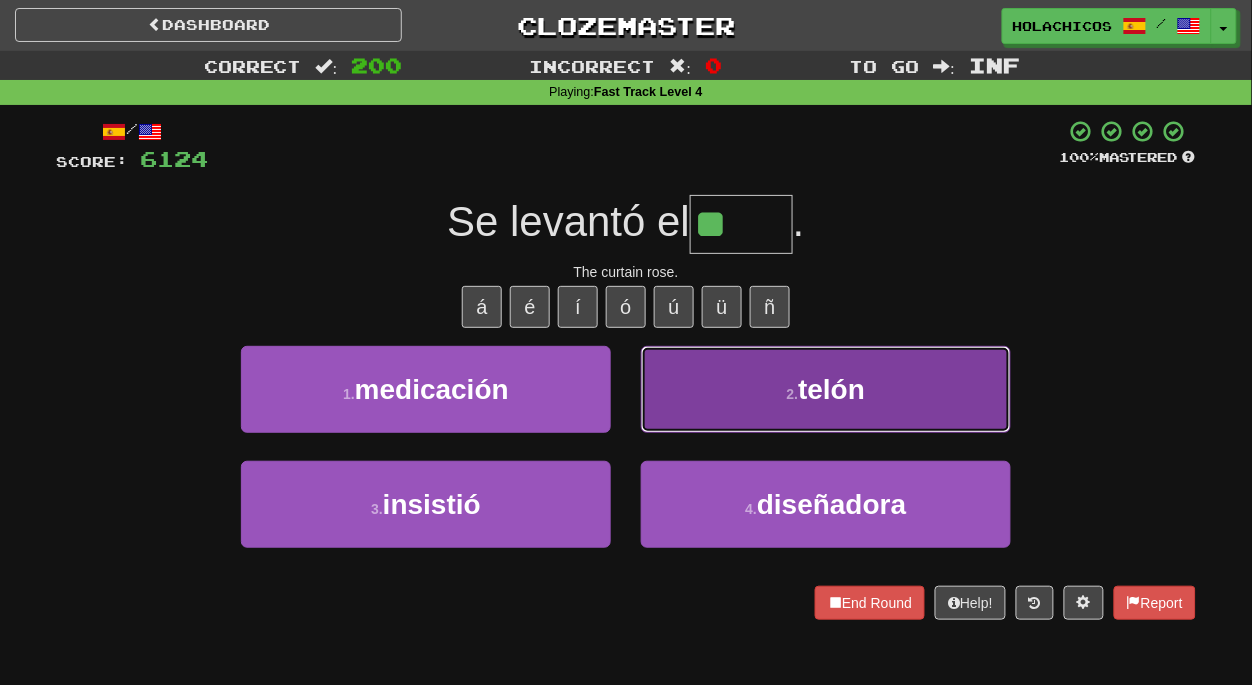click on "2 .  telón" at bounding box center [826, 389] 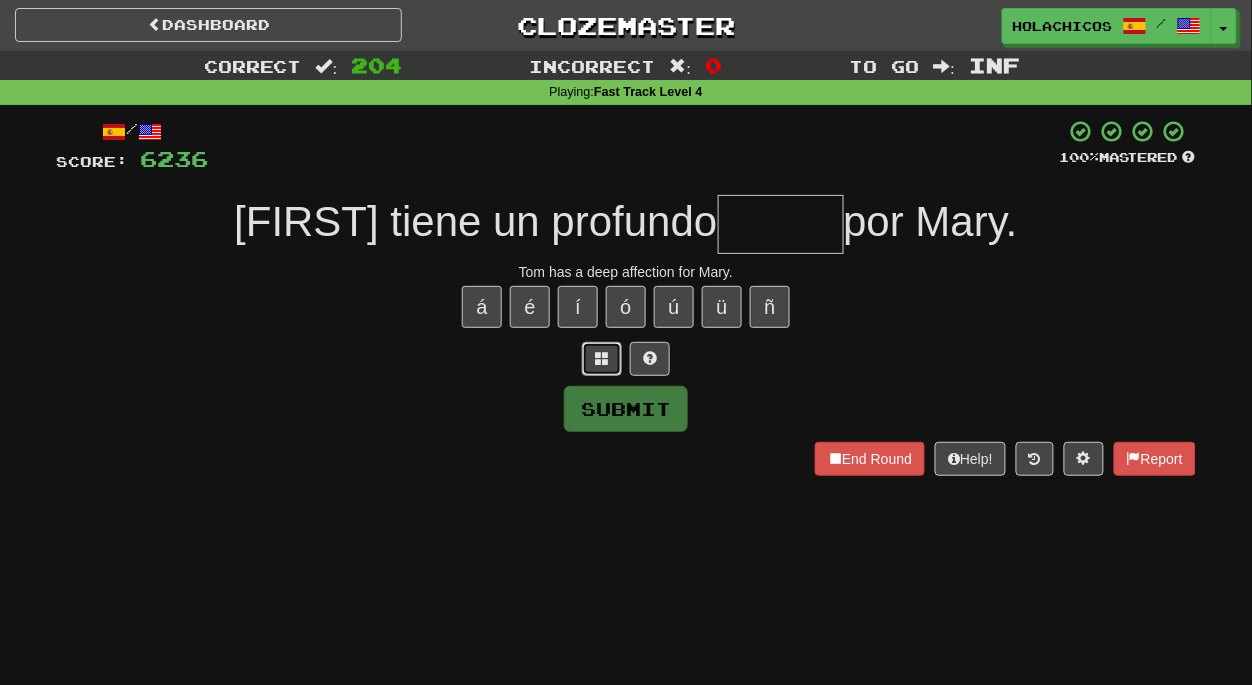 click at bounding box center (602, 358) 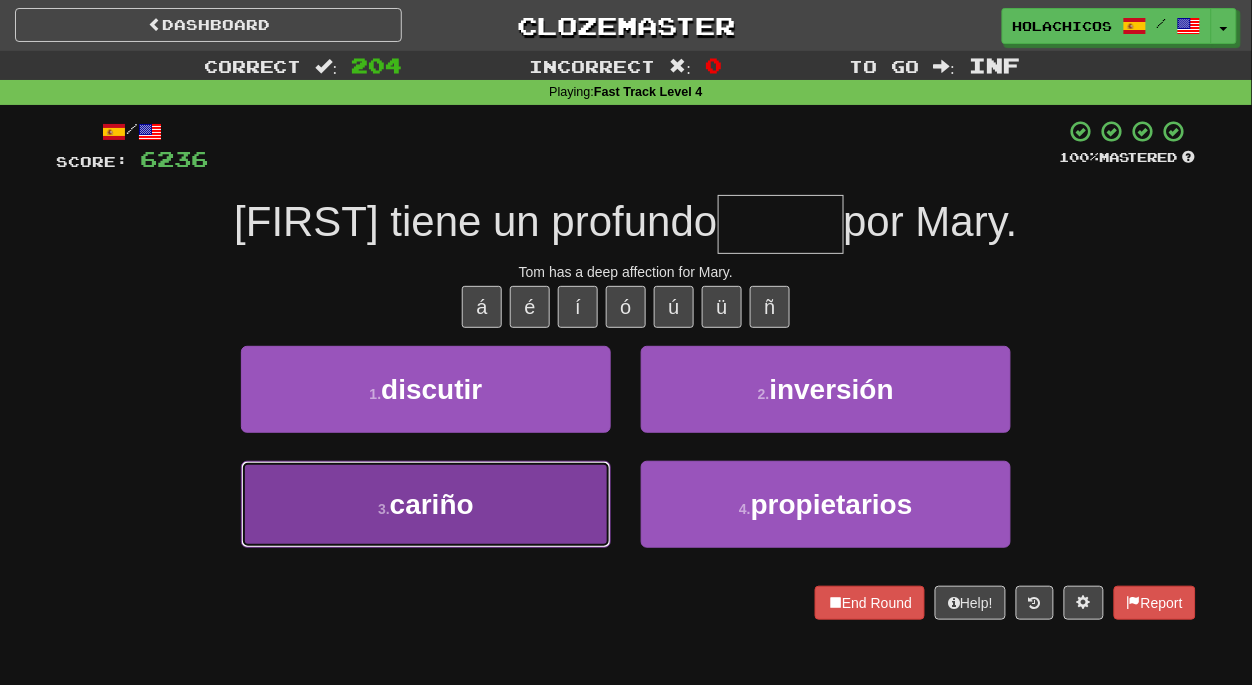 click on "3 .  cariño" at bounding box center [426, 504] 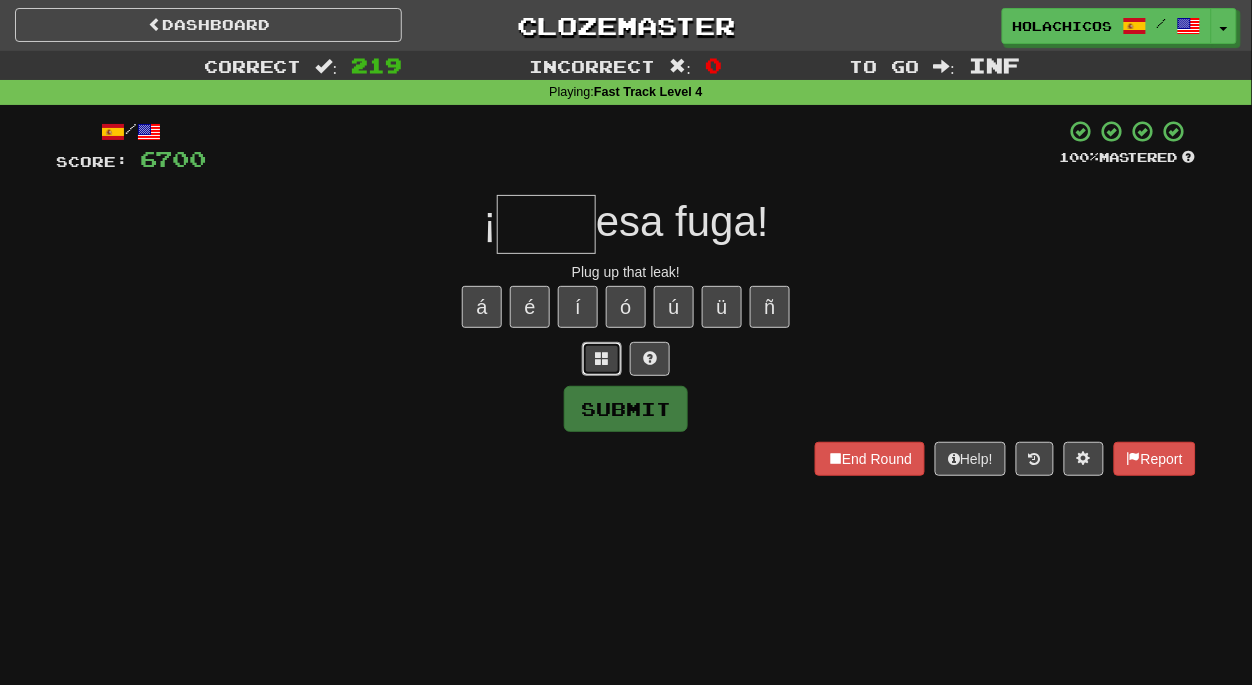 click at bounding box center [602, 359] 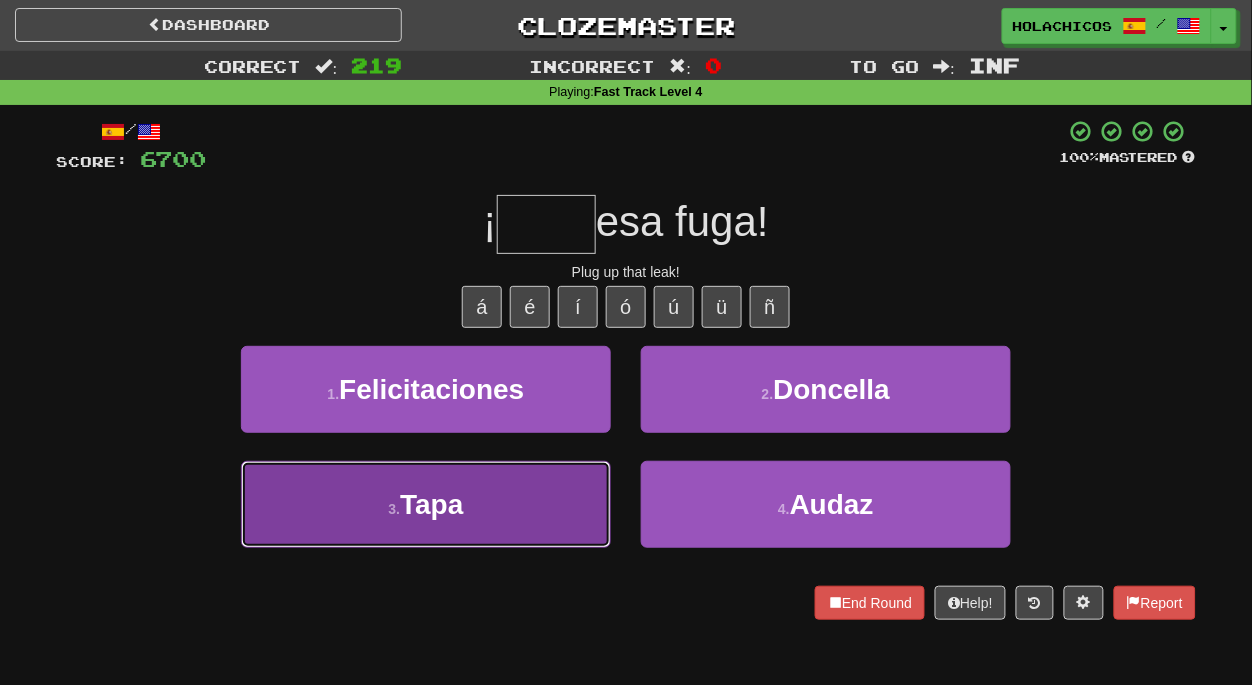 click on "3 .  Tapa" at bounding box center (426, 504) 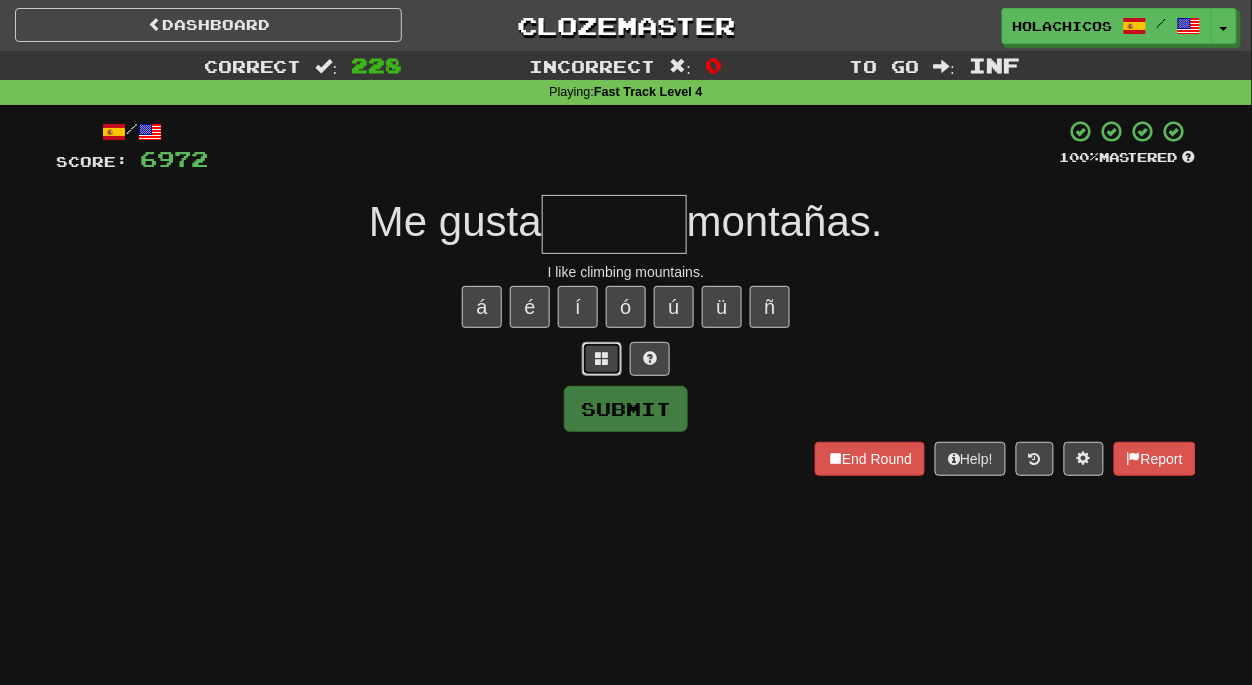 click at bounding box center (602, 358) 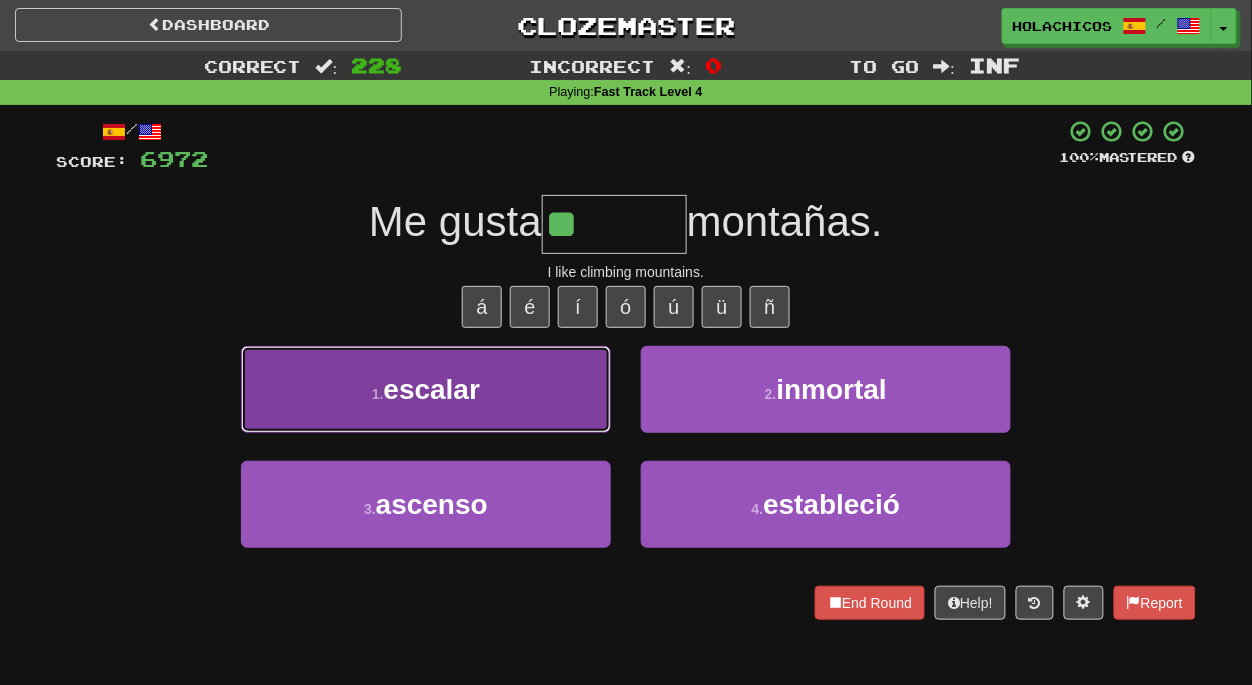 click on "1 .  escalar" at bounding box center [426, 389] 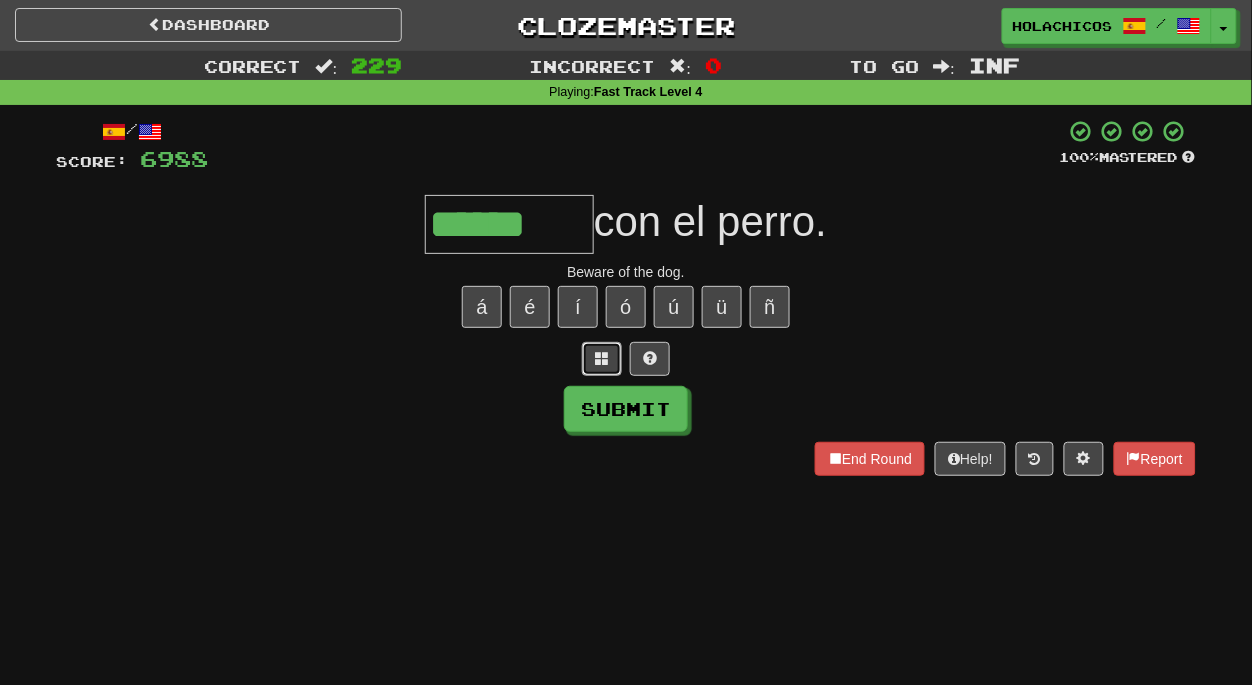 click at bounding box center [602, 358] 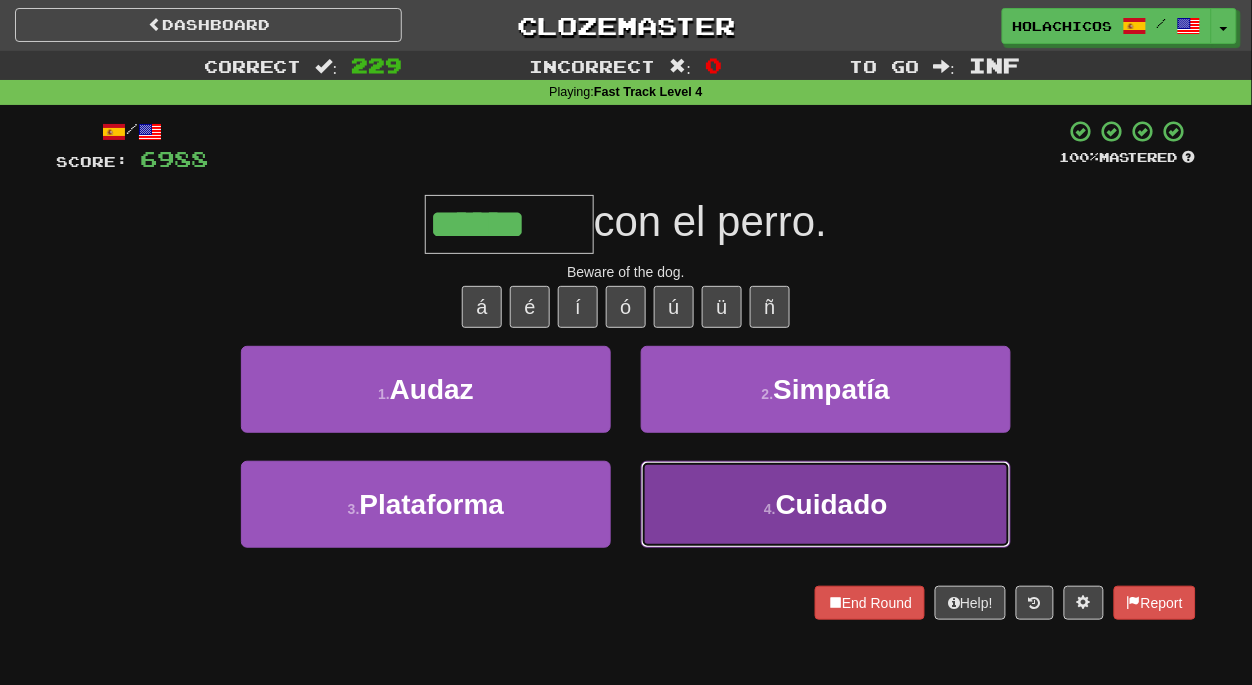 click on "4 .  Cuidado" at bounding box center (826, 504) 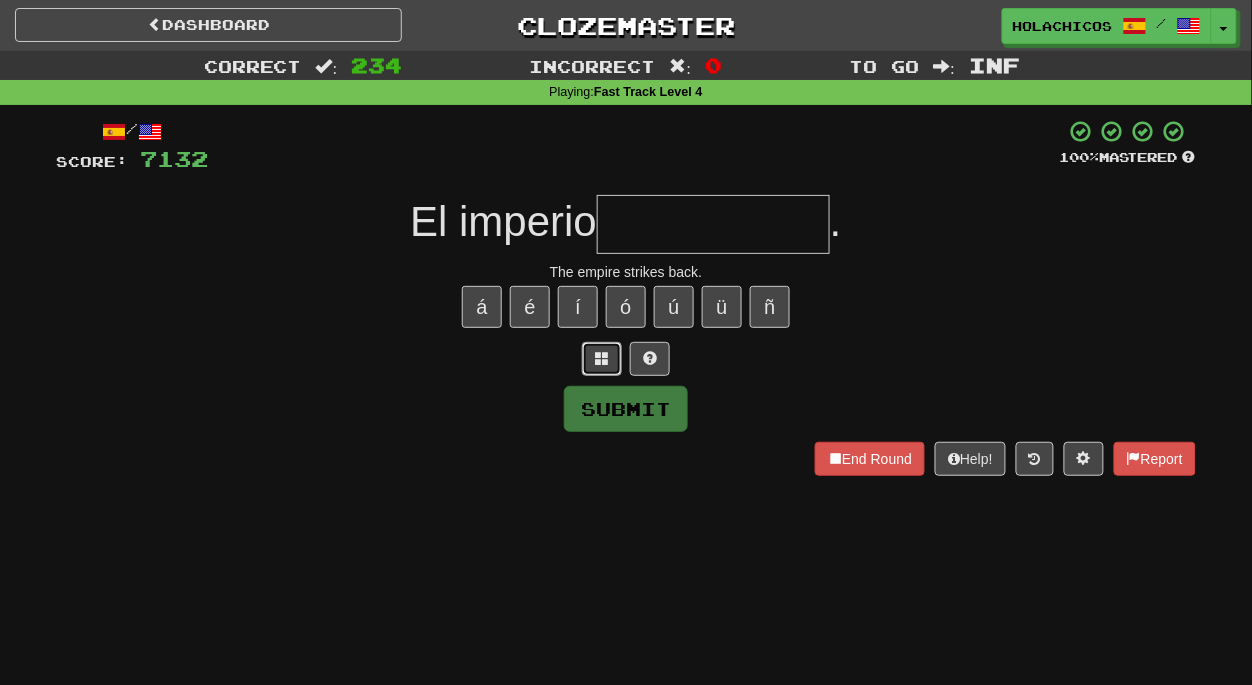 click at bounding box center [602, 359] 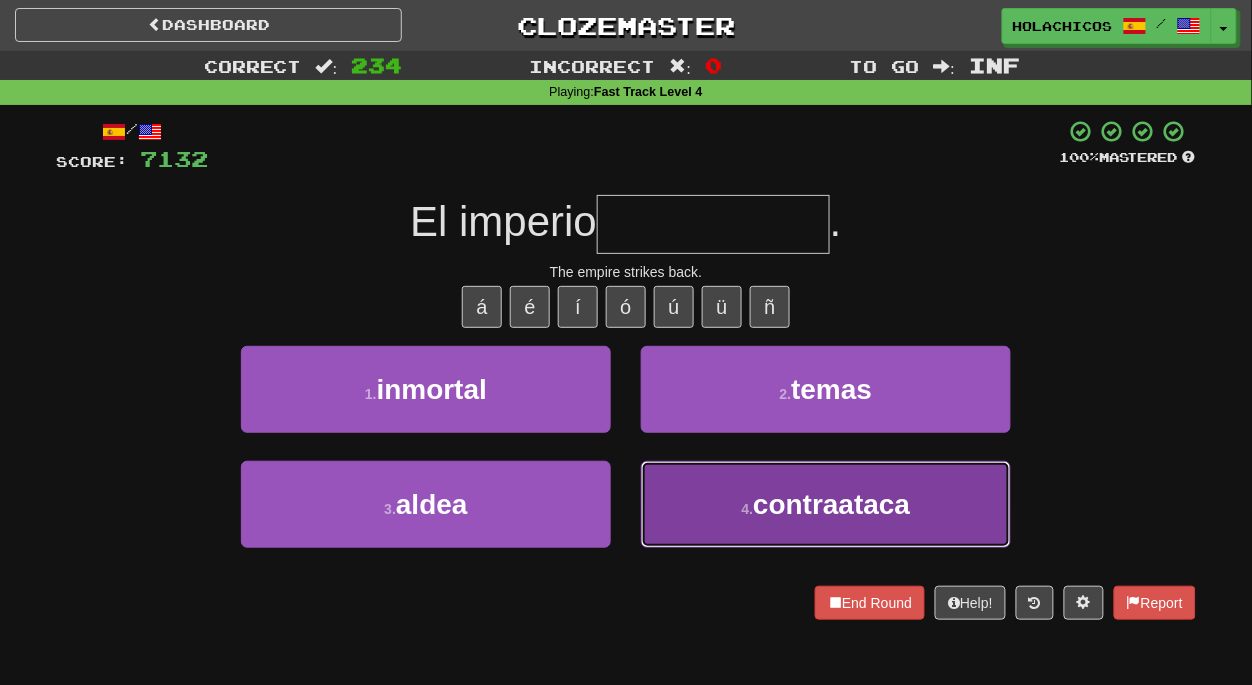 click on "contraataca" at bounding box center (831, 504) 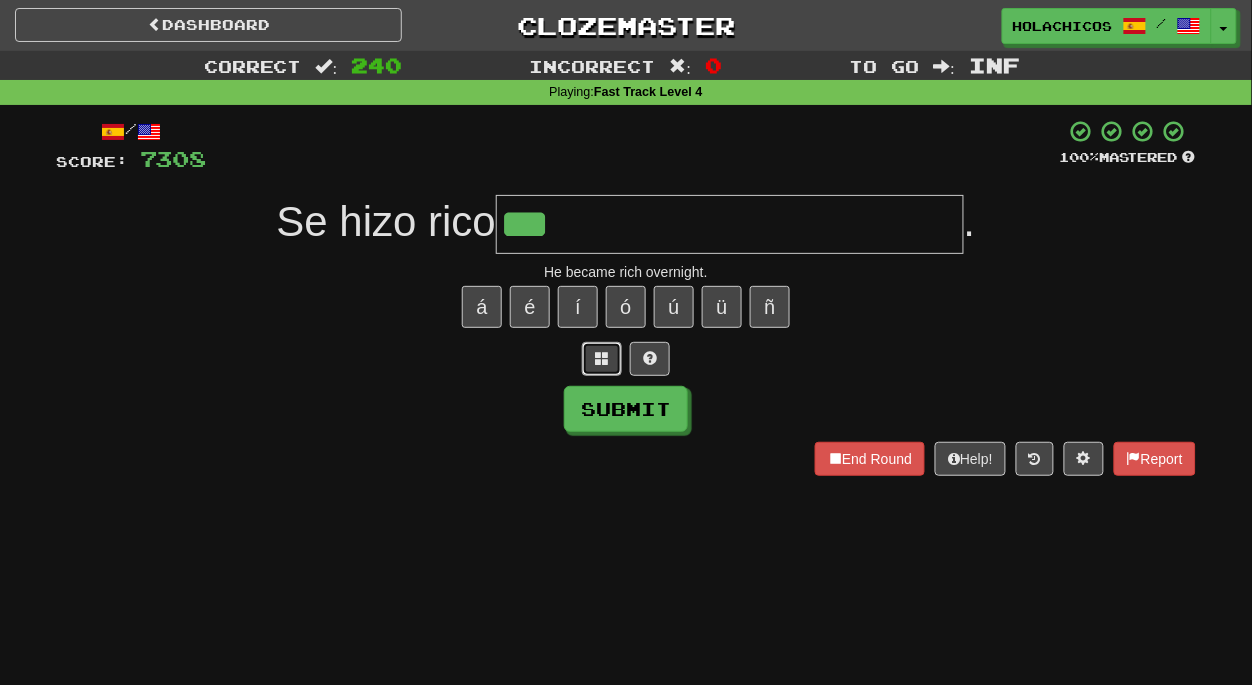 click at bounding box center [602, 358] 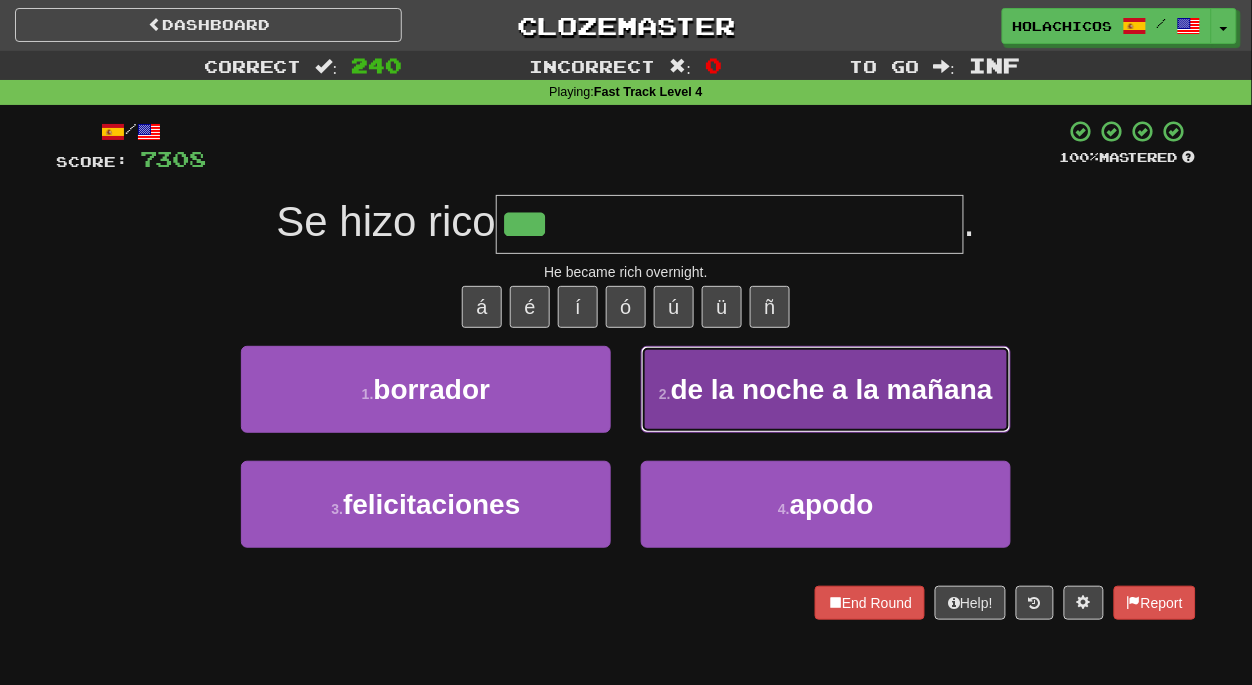 click on "de la noche a la mañana" at bounding box center [832, 389] 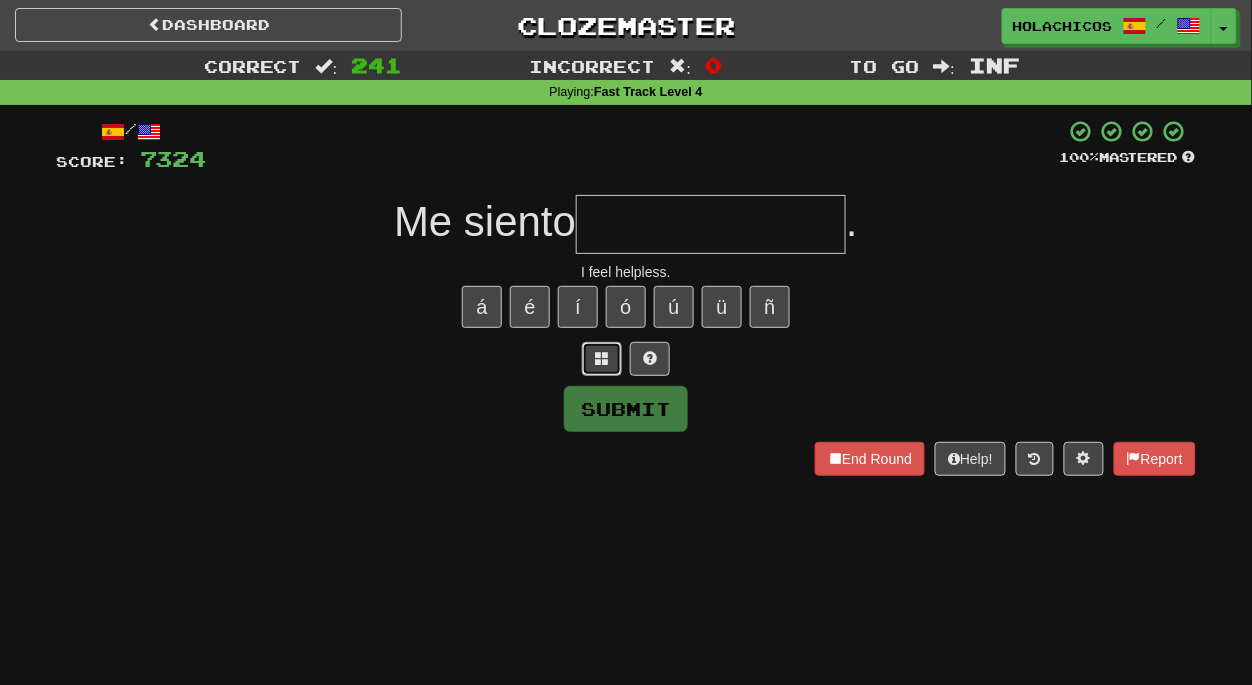 click at bounding box center [602, 358] 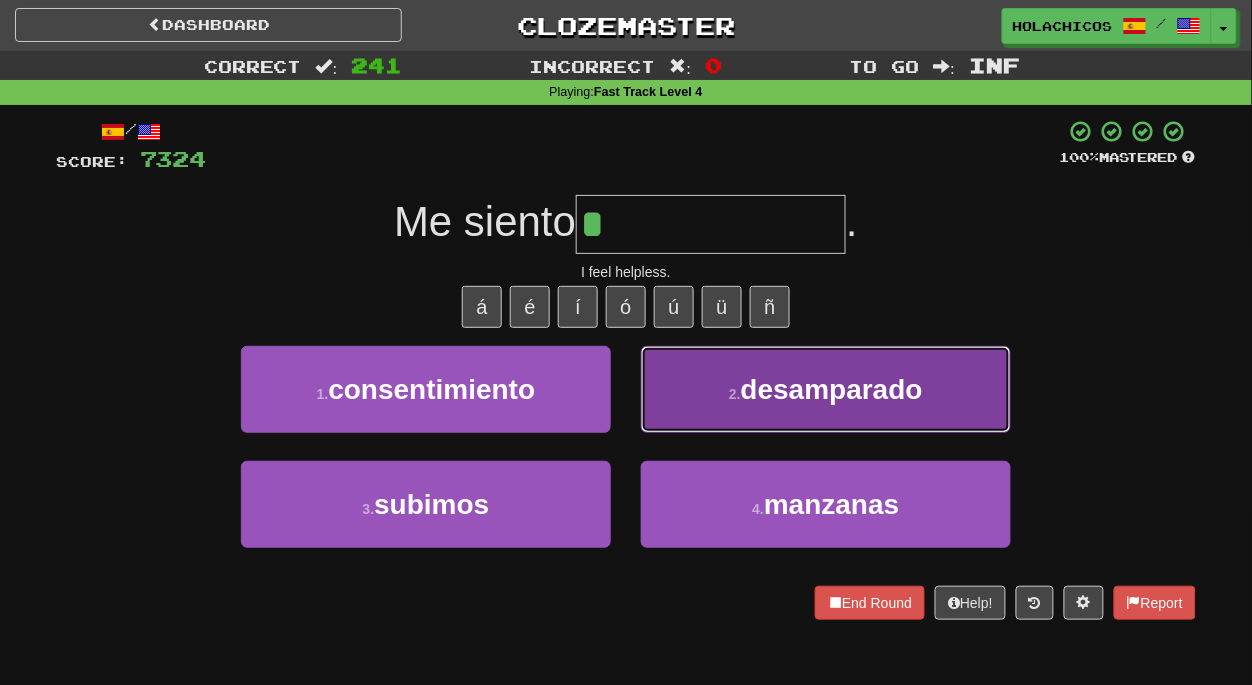click on "2 ." at bounding box center [735, 394] 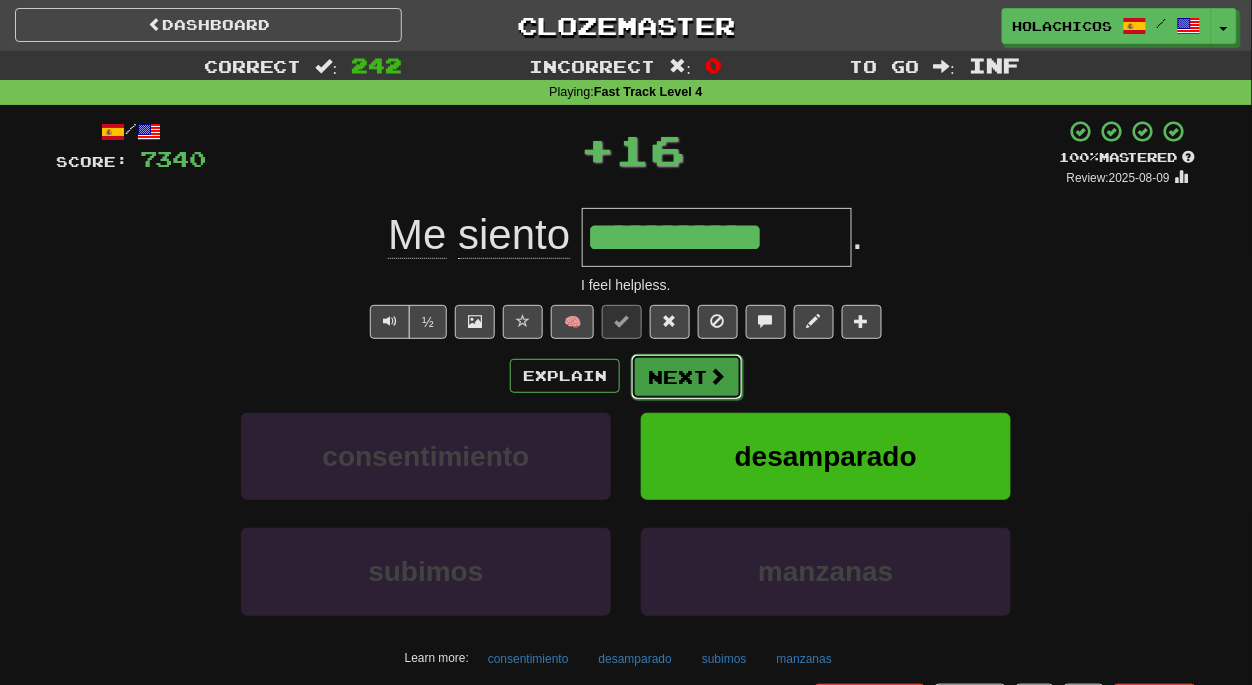click on "Next" at bounding box center [687, 377] 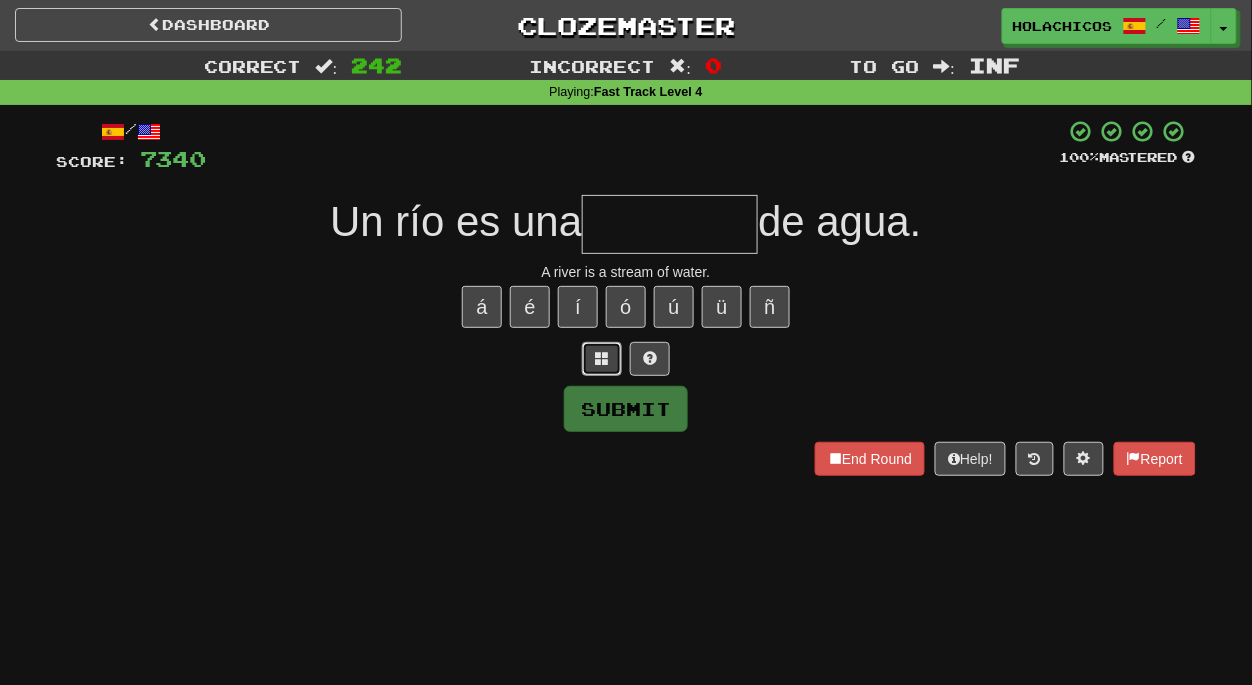 click at bounding box center (602, 358) 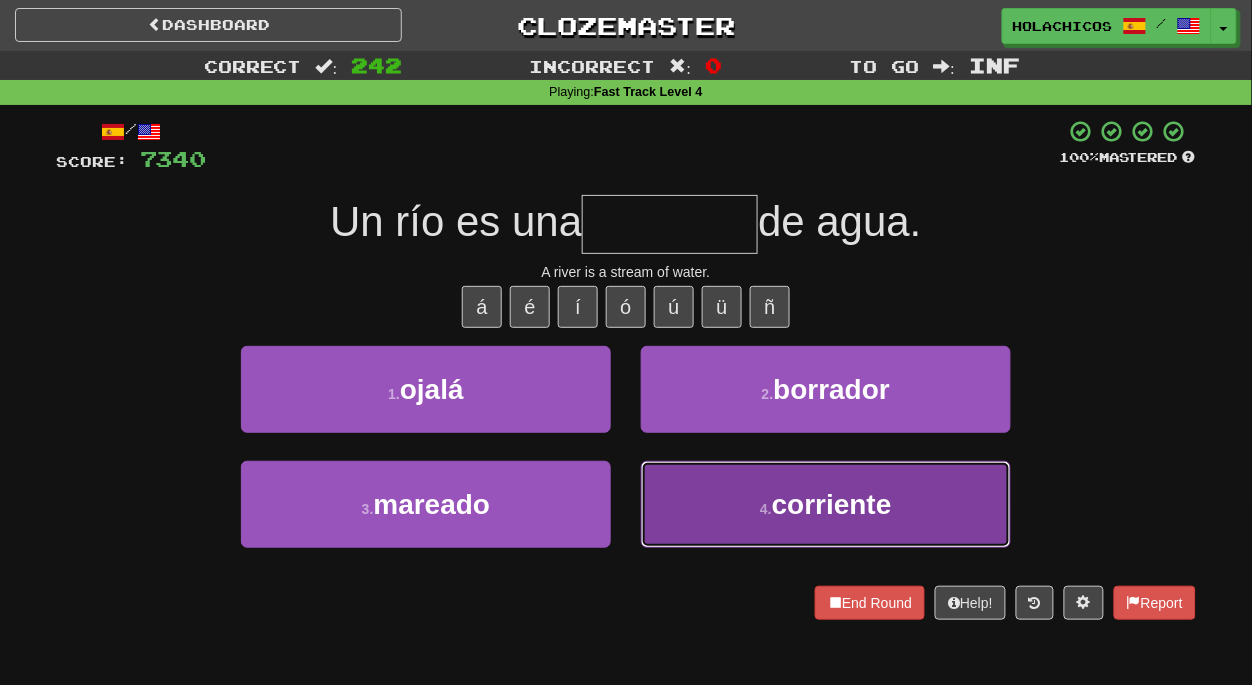 click on "4 .  corriente" at bounding box center [826, 504] 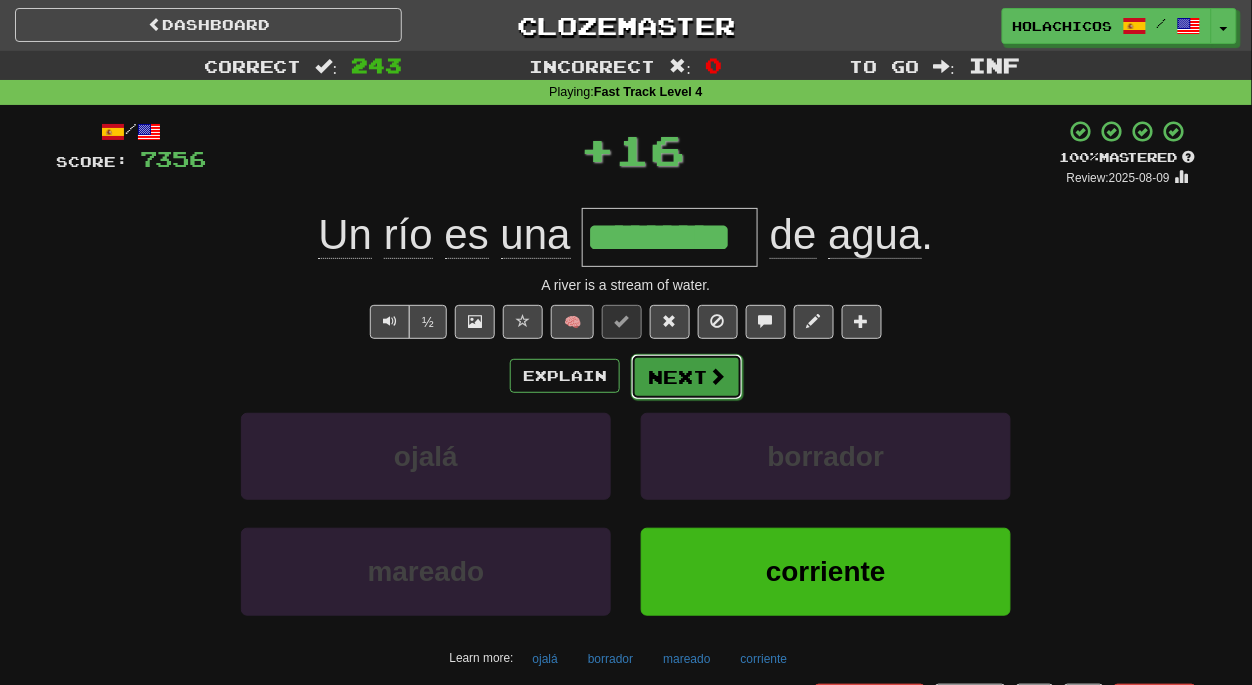 click on "Next" at bounding box center [687, 377] 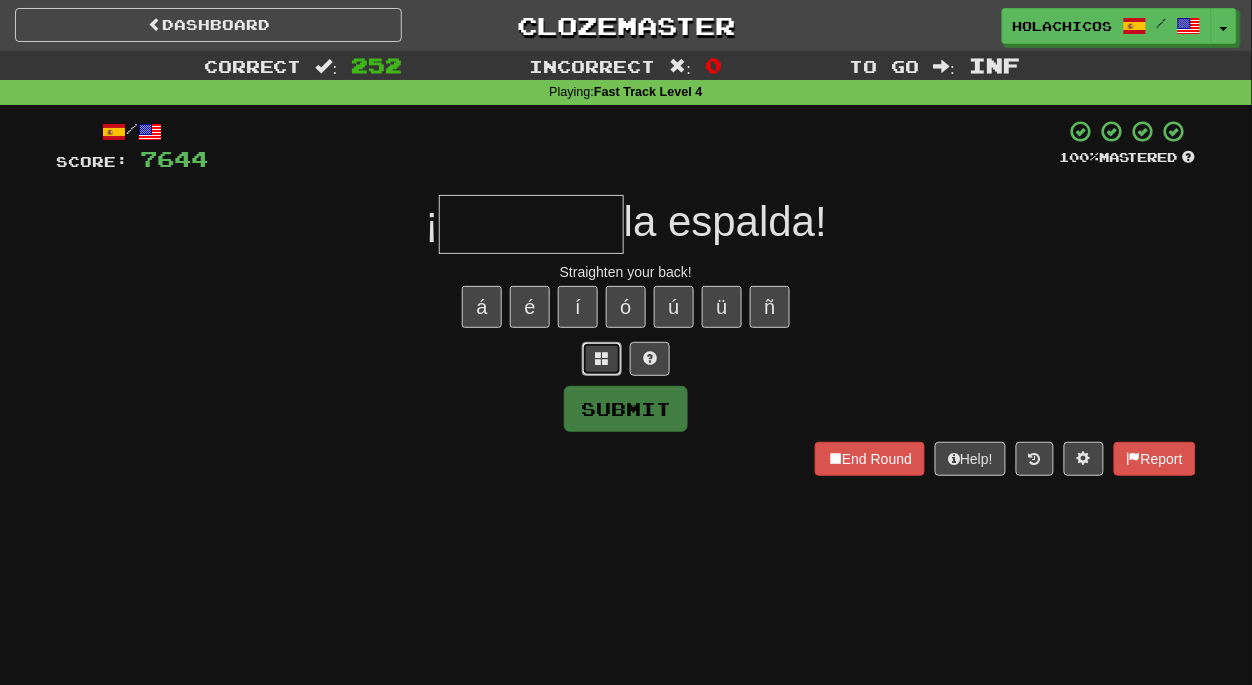 click at bounding box center (602, 358) 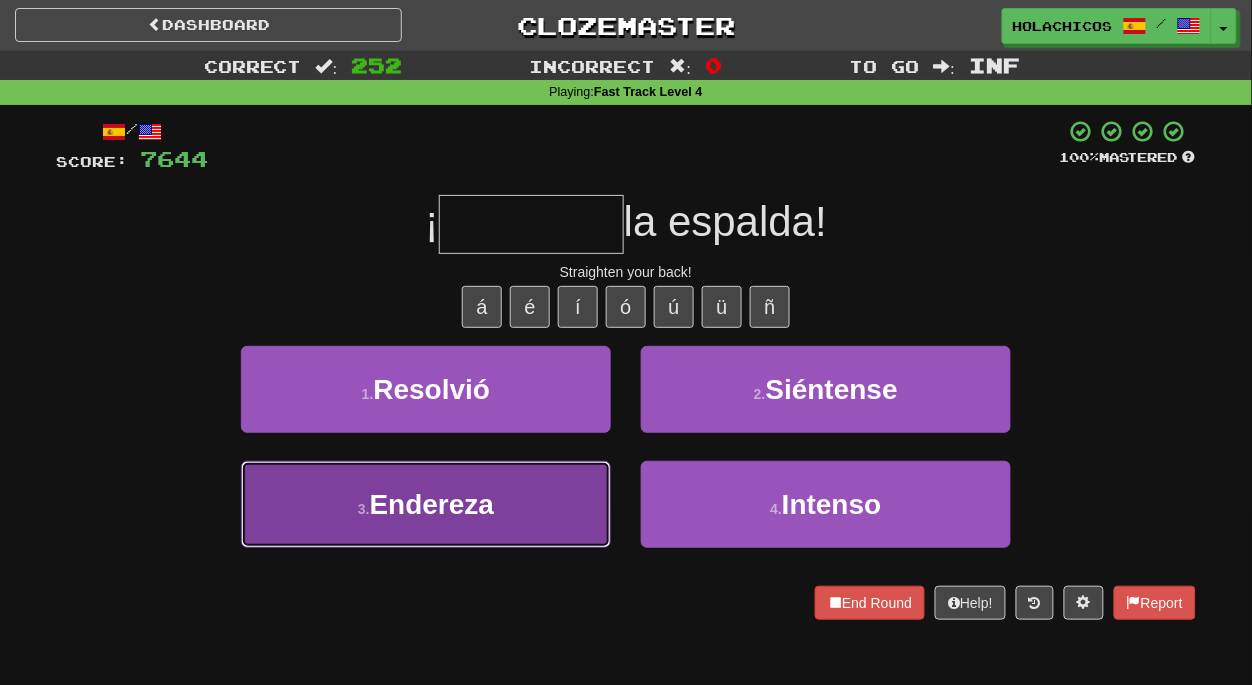 click on "3 .  Endereza" at bounding box center [426, 504] 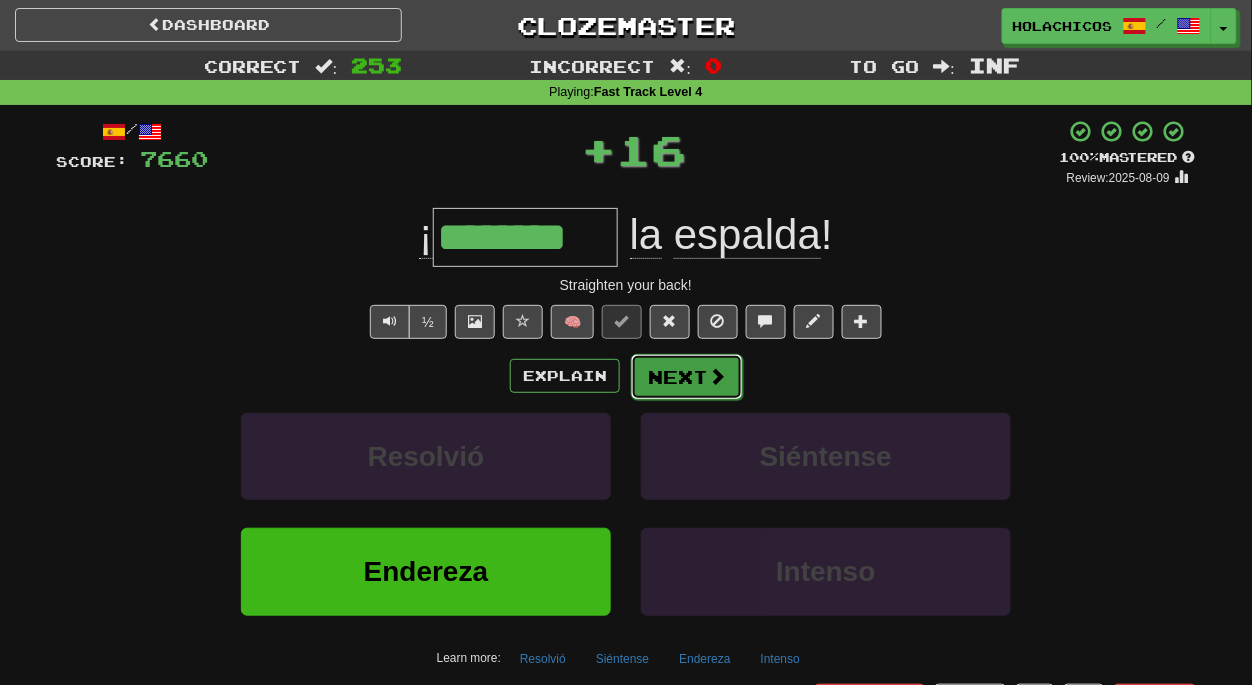 click on "Next" at bounding box center [687, 377] 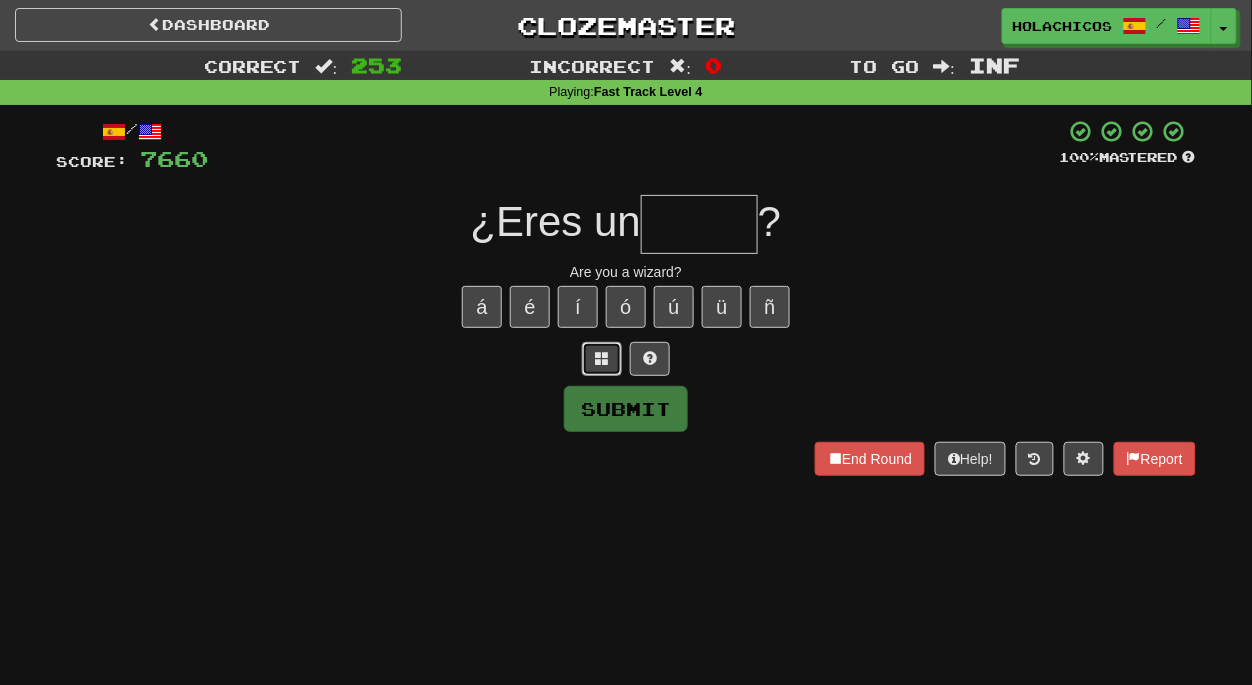 click at bounding box center [602, 358] 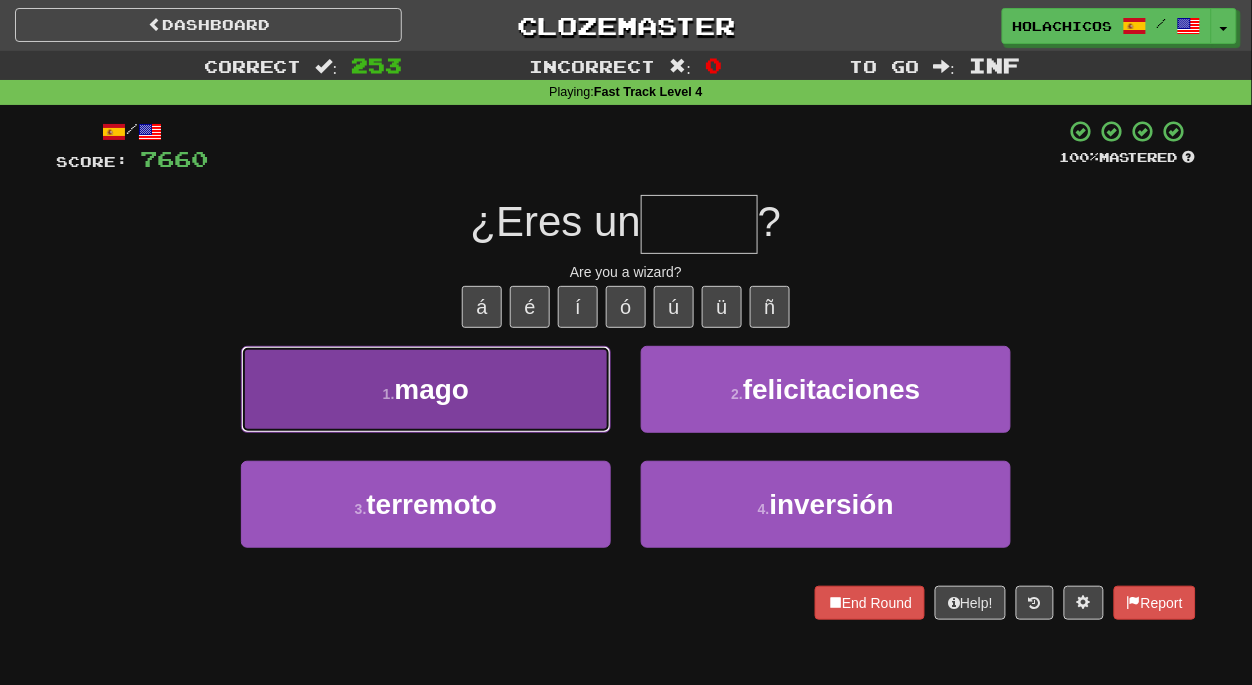 click on "1 .  mago" at bounding box center [426, 389] 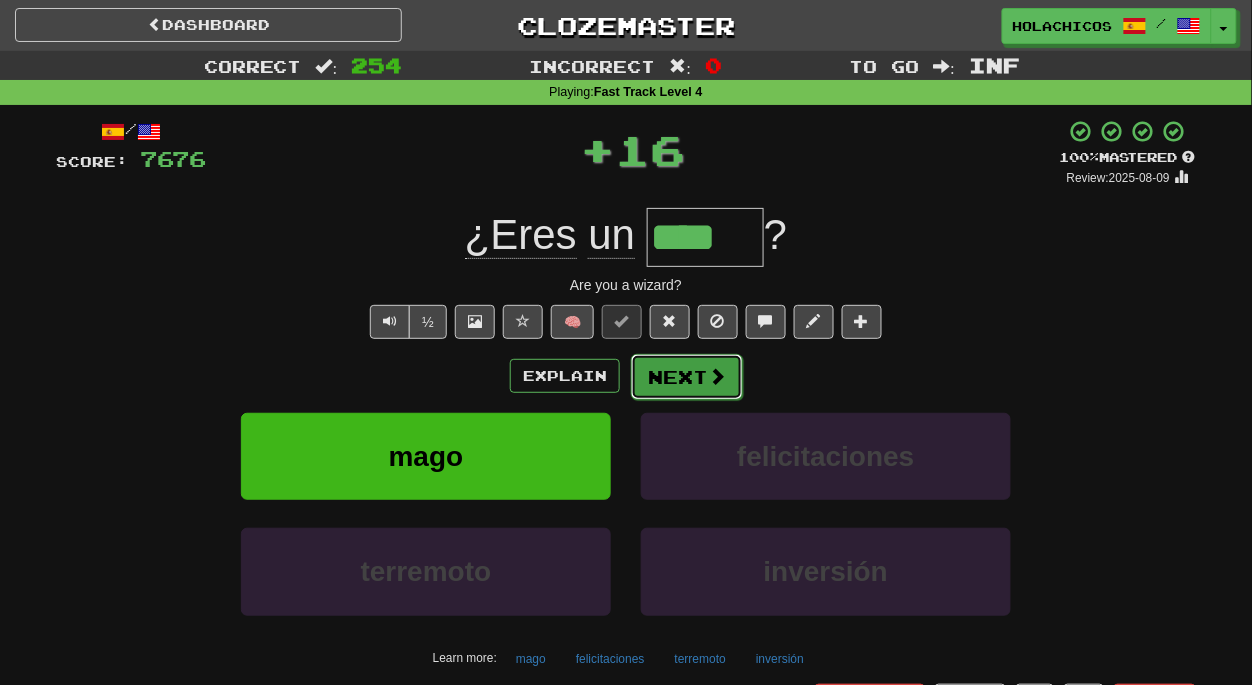 click on "Next" at bounding box center [687, 377] 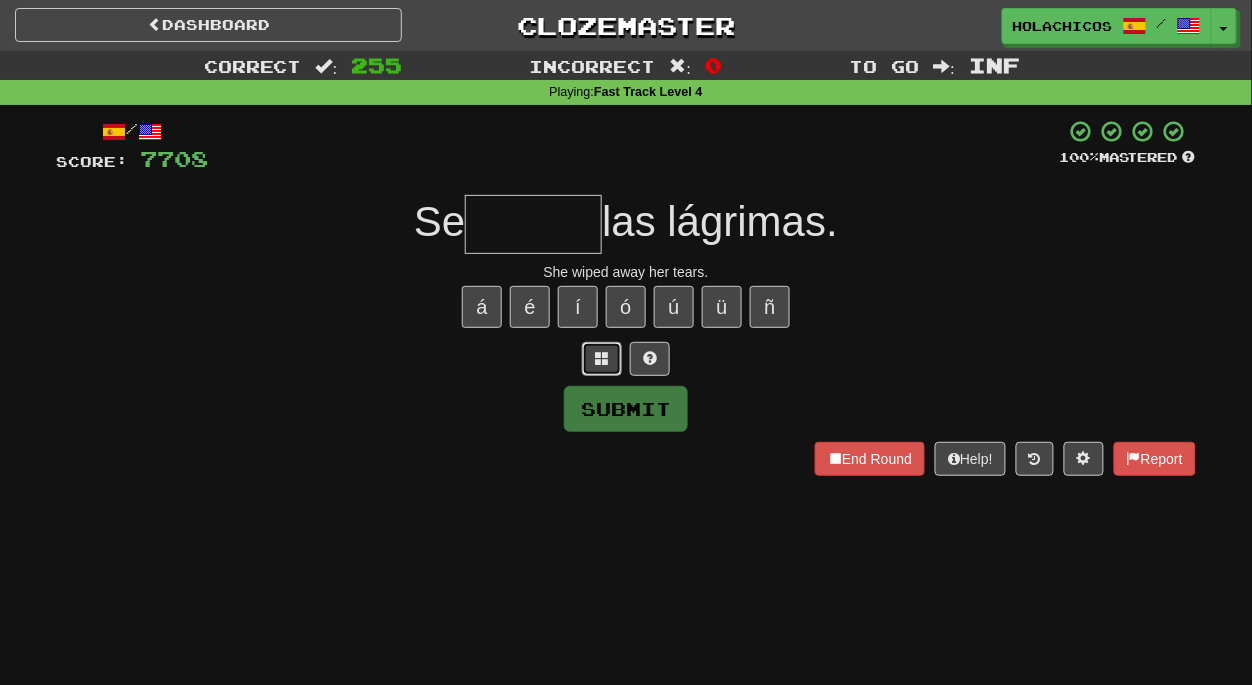click at bounding box center [602, 358] 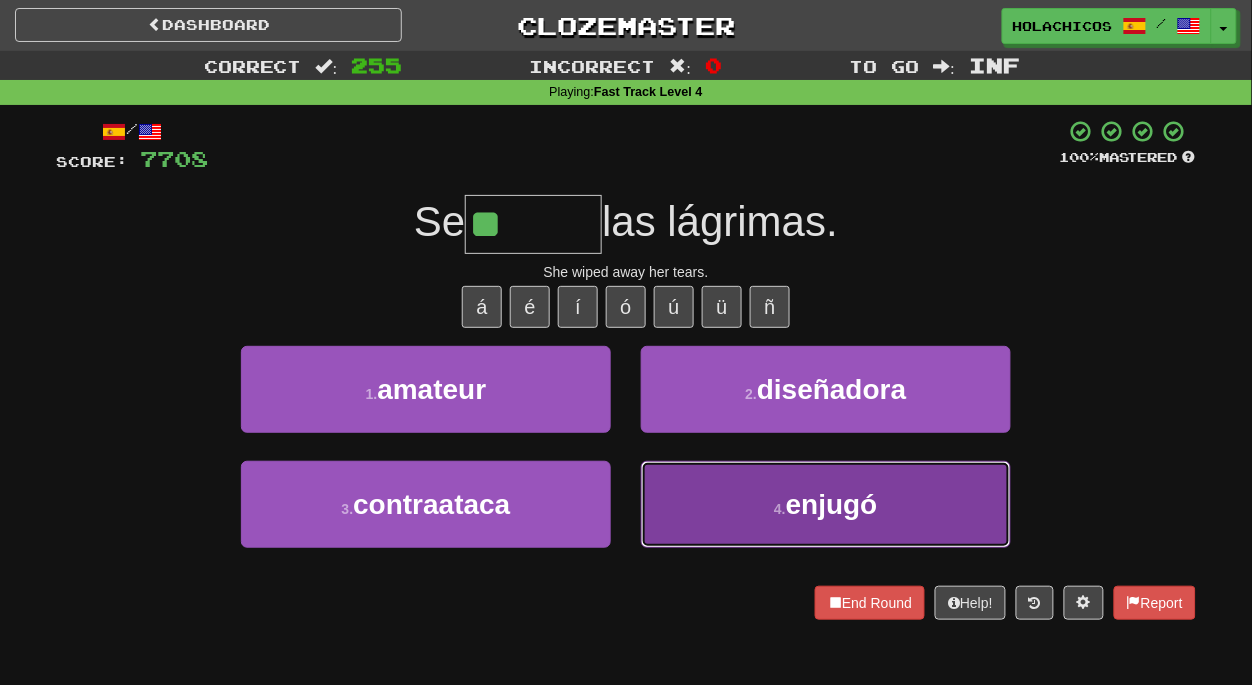 click on "4 .  enjugó" at bounding box center [826, 504] 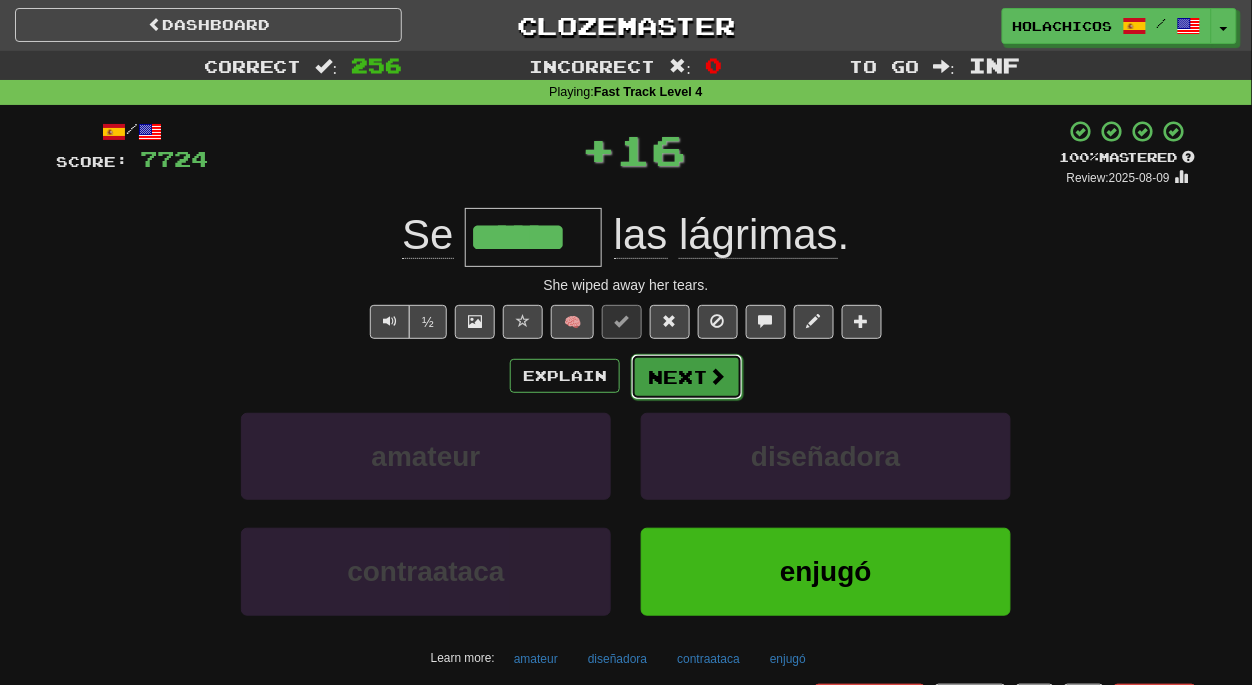 click on "Next" at bounding box center (687, 377) 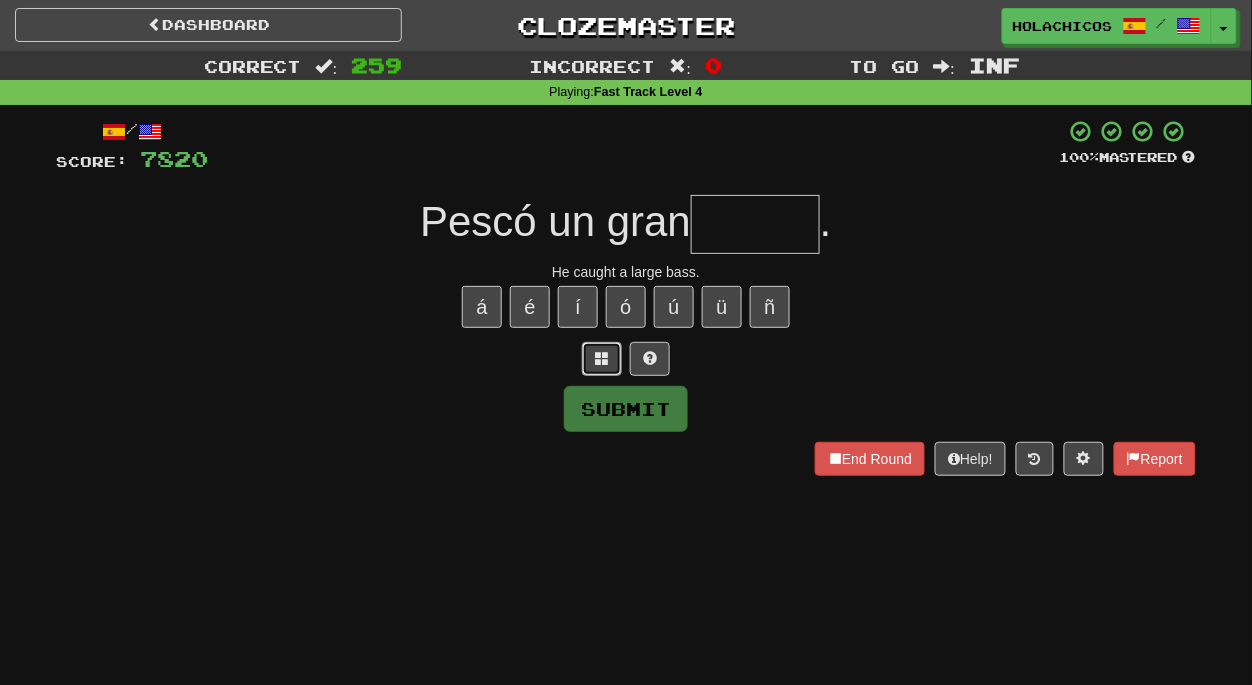 click at bounding box center (602, 359) 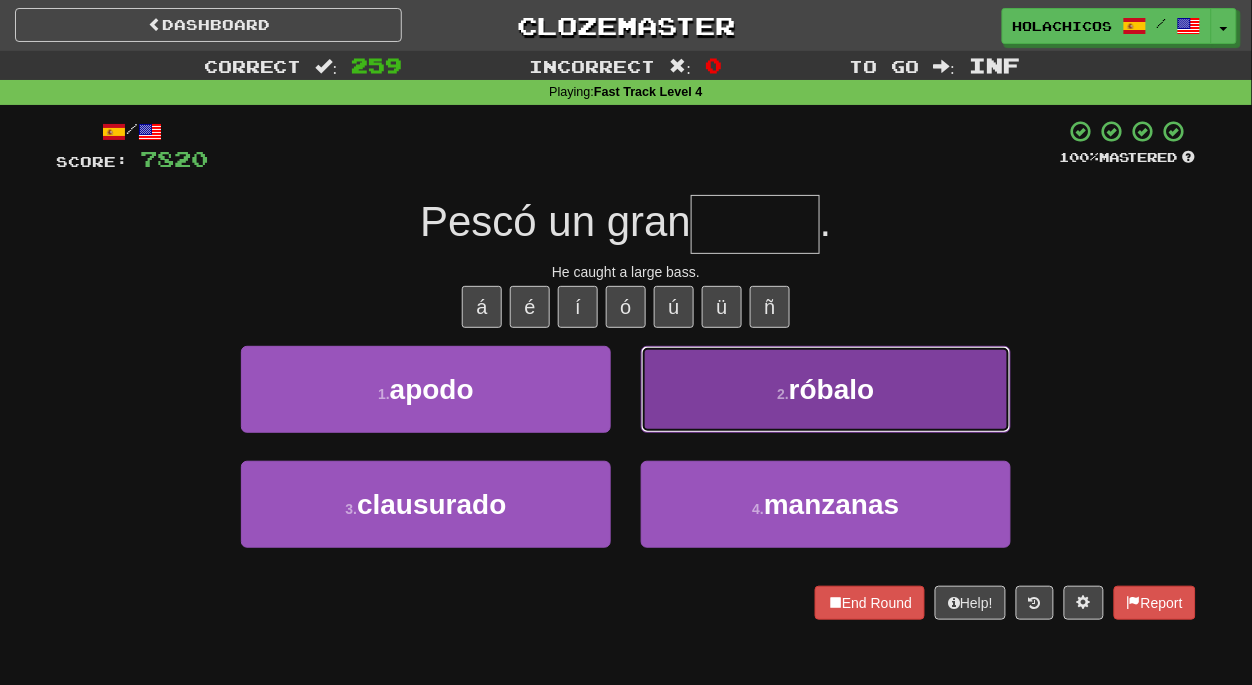 click on "2 .  róbalo" at bounding box center (826, 389) 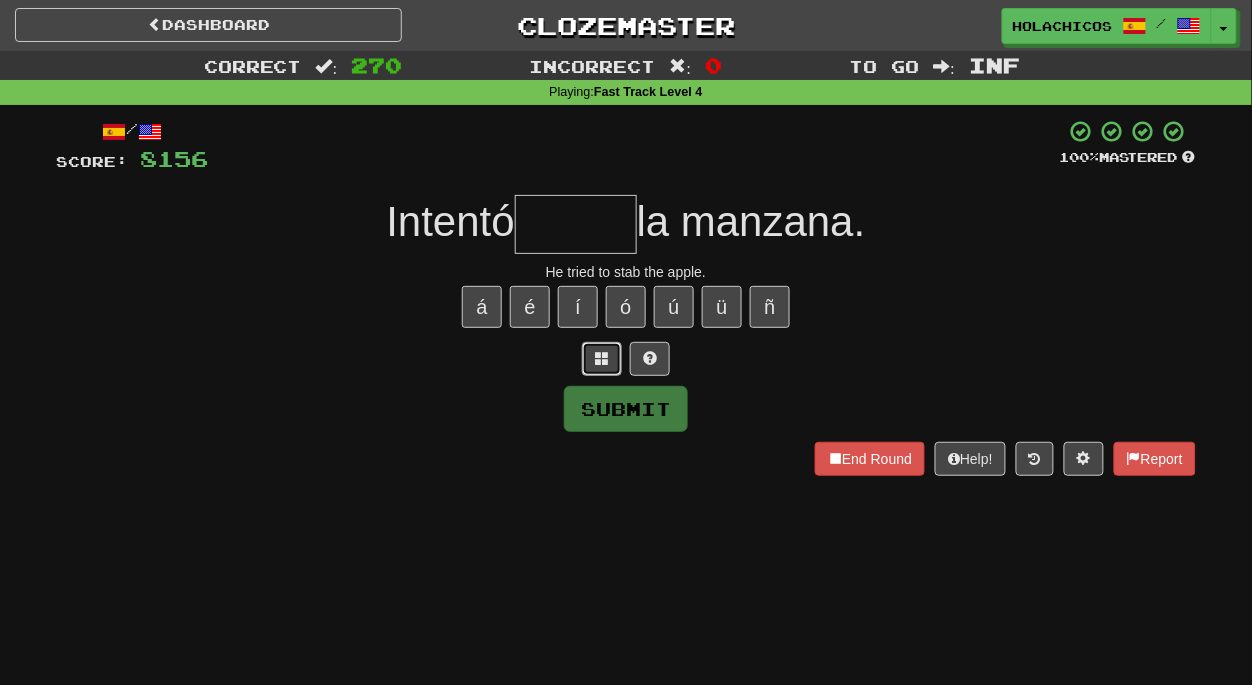 click at bounding box center (602, 358) 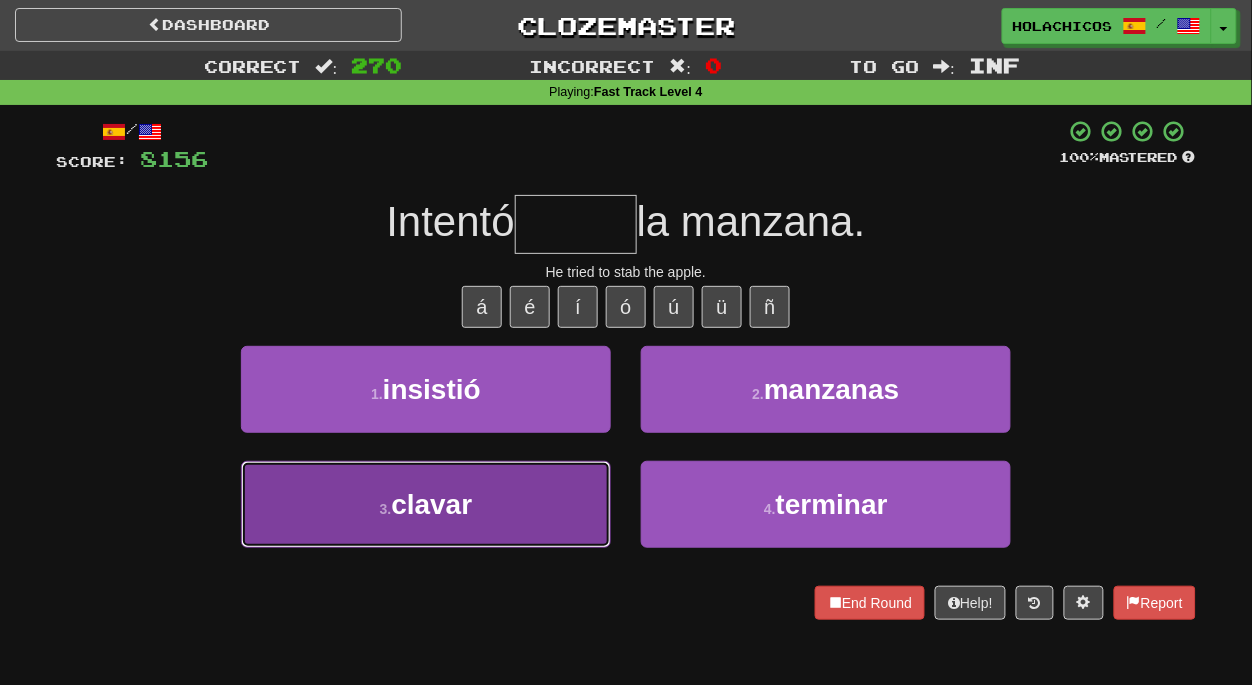 click on "3 .  clavar" at bounding box center (426, 504) 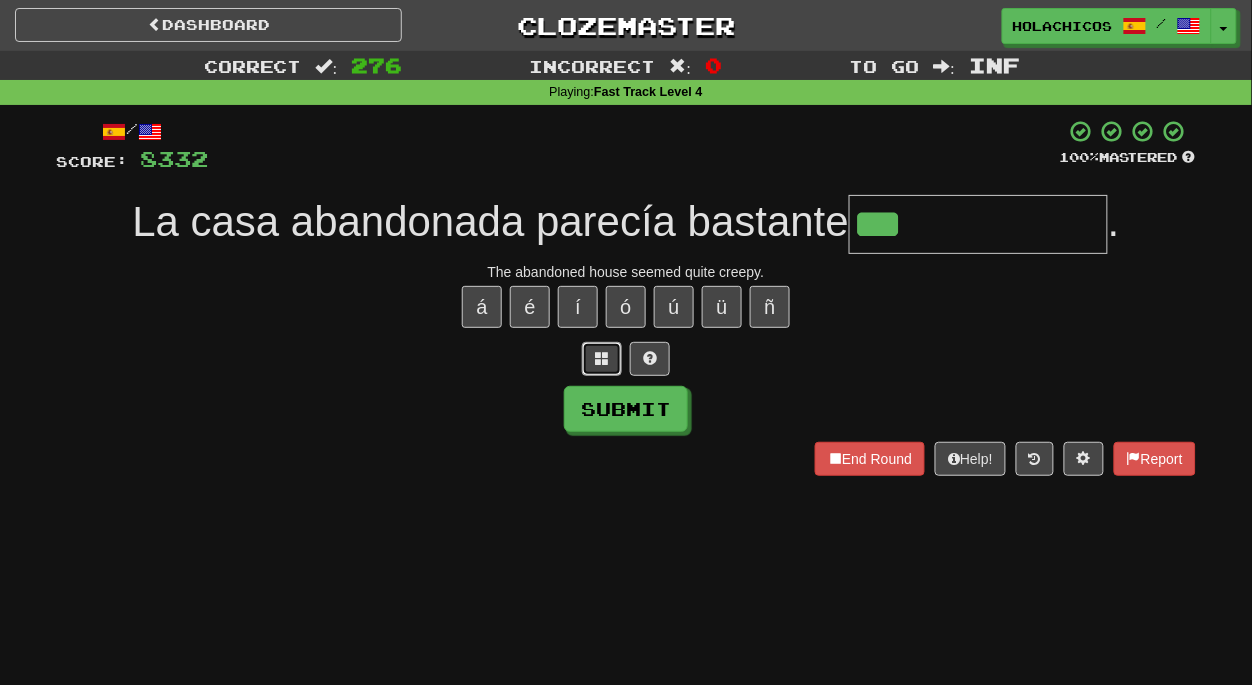 click at bounding box center (602, 358) 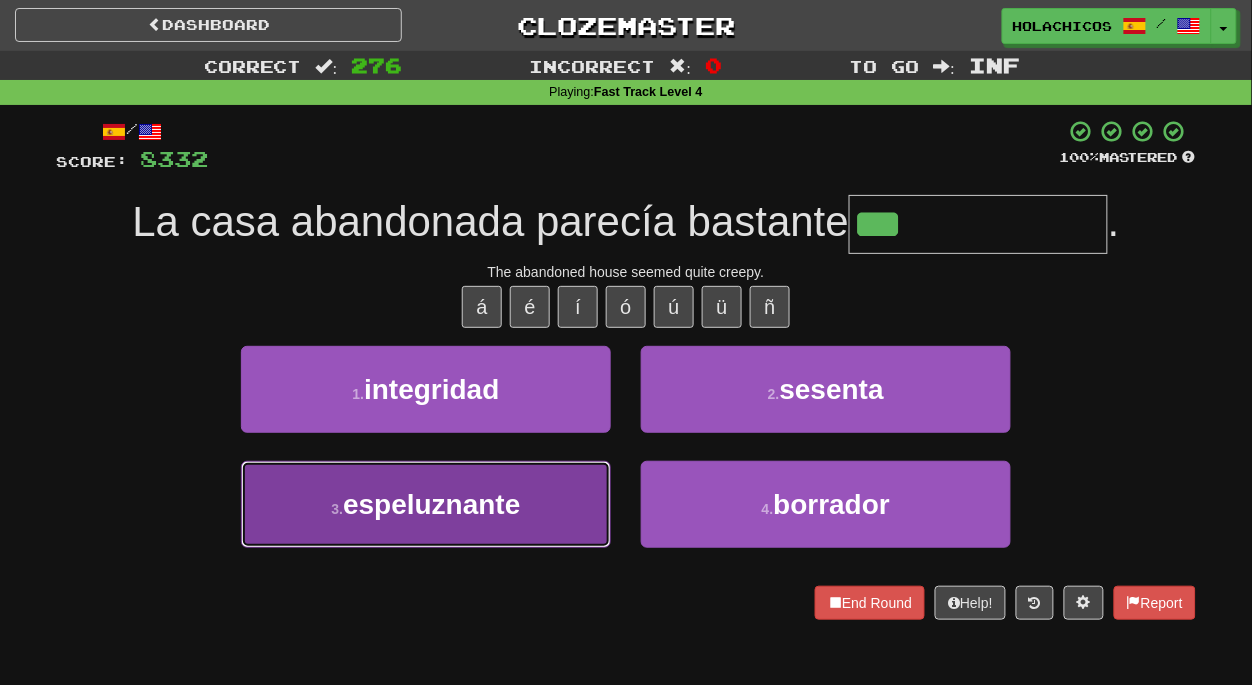click on "espeluznante" at bounding box center [431, 504] 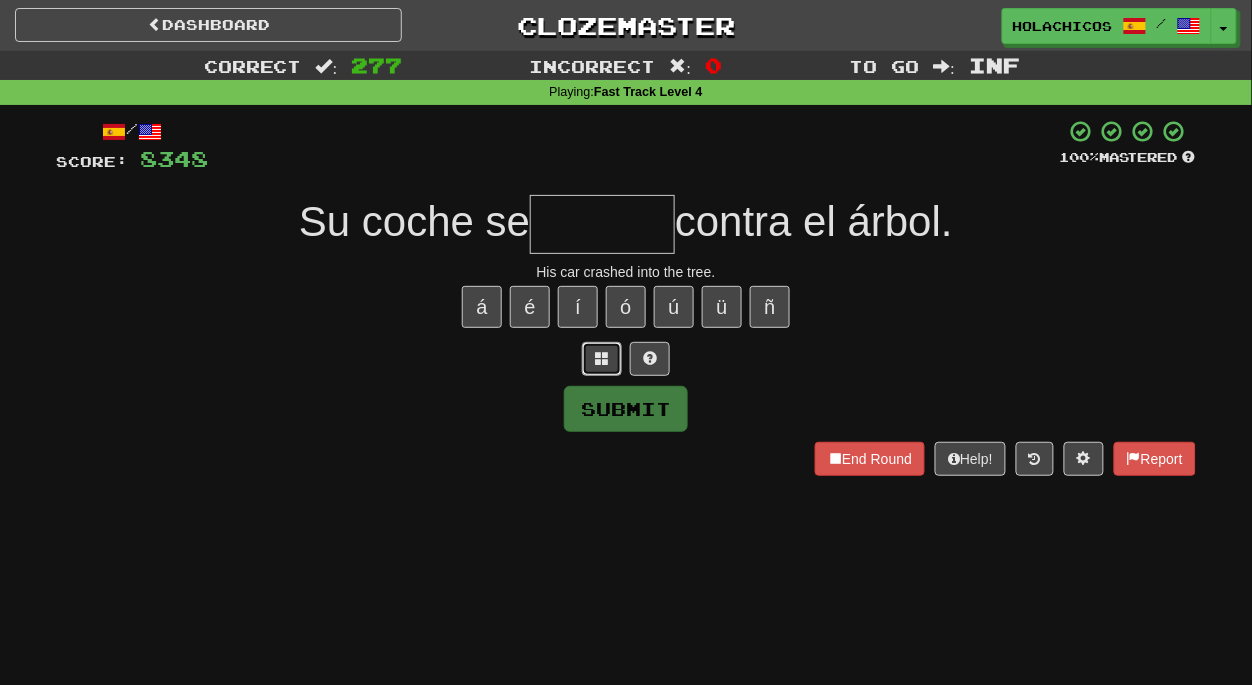 click at bounding box center (602, 358) 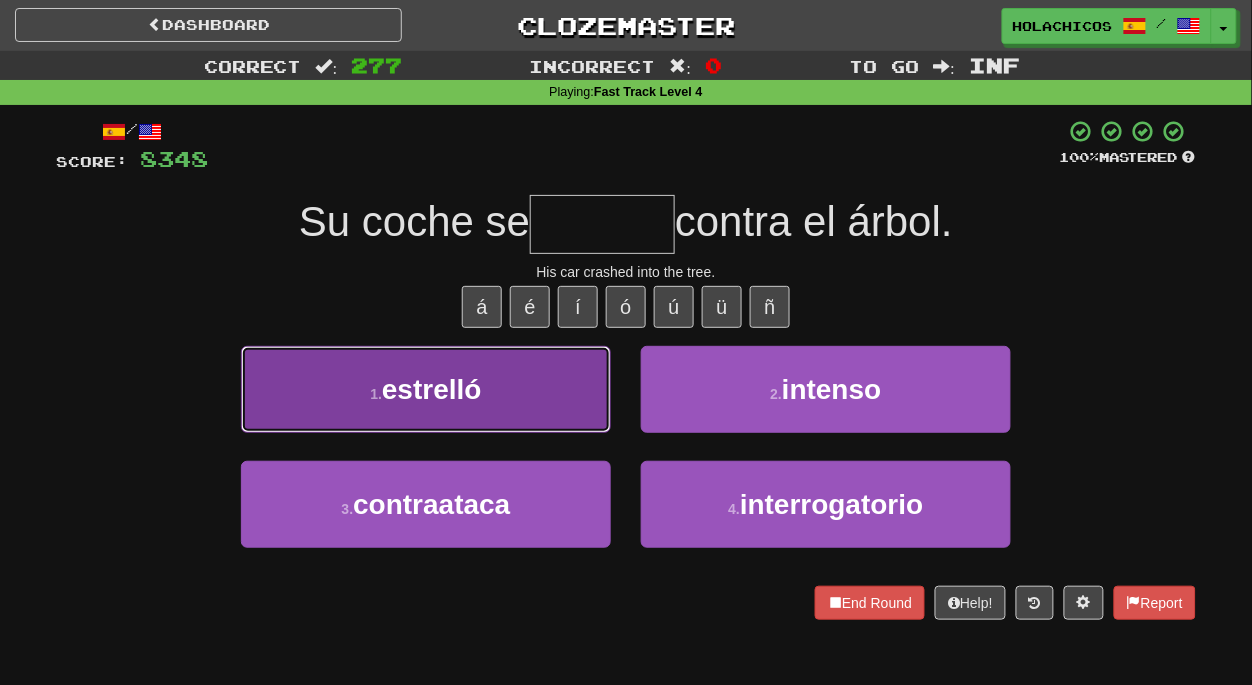 click on "1 .  estrelló" at bounding box center [426, 389] 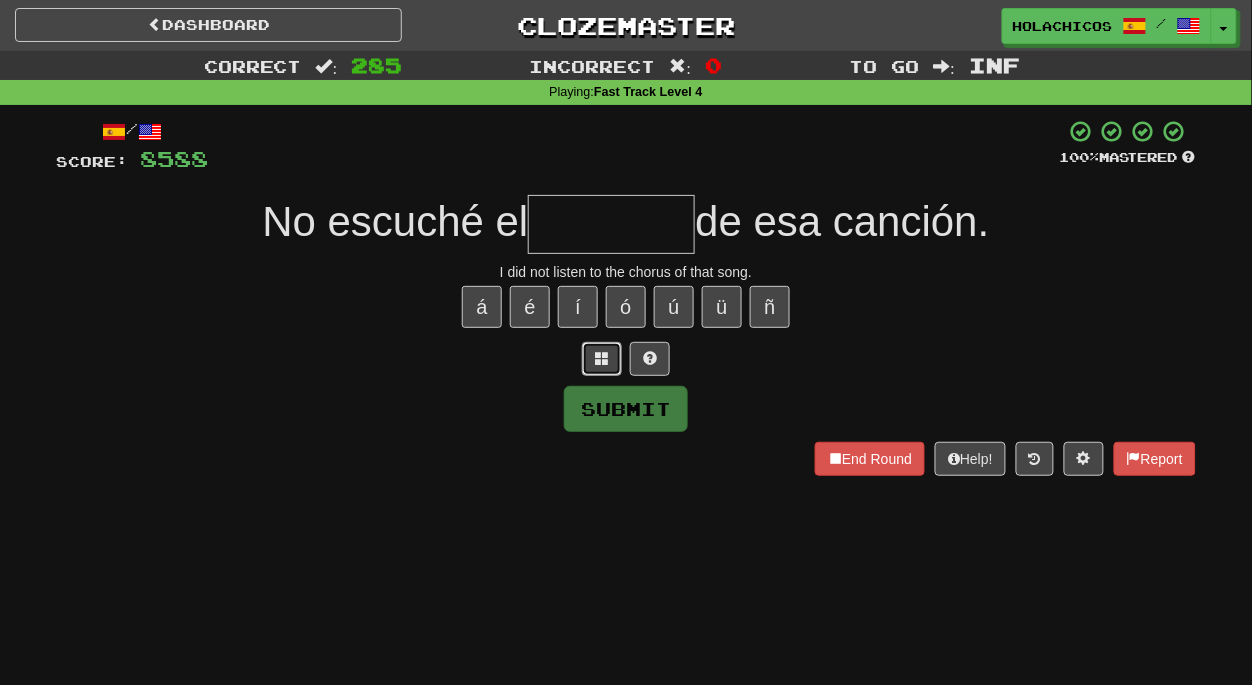 click at bounding box center [602, 358] 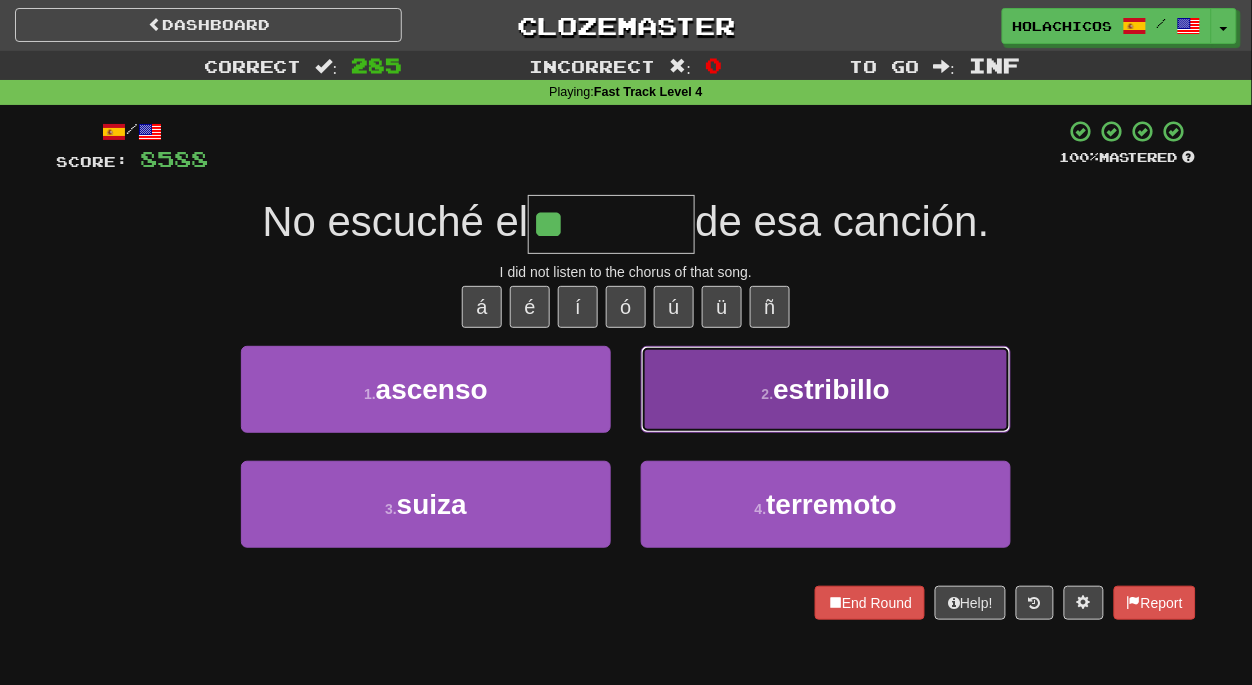 click on "estribillo" at bounding box center (831, 389) 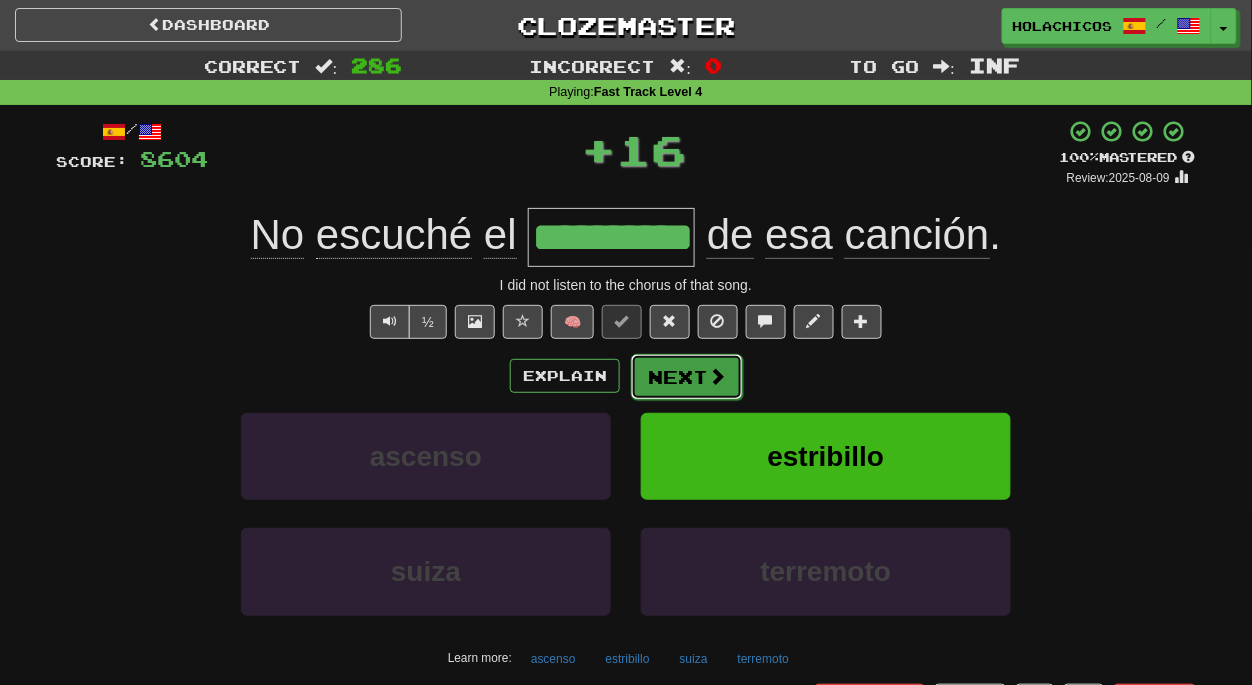click on "Next" at bounding box center [687, 377] 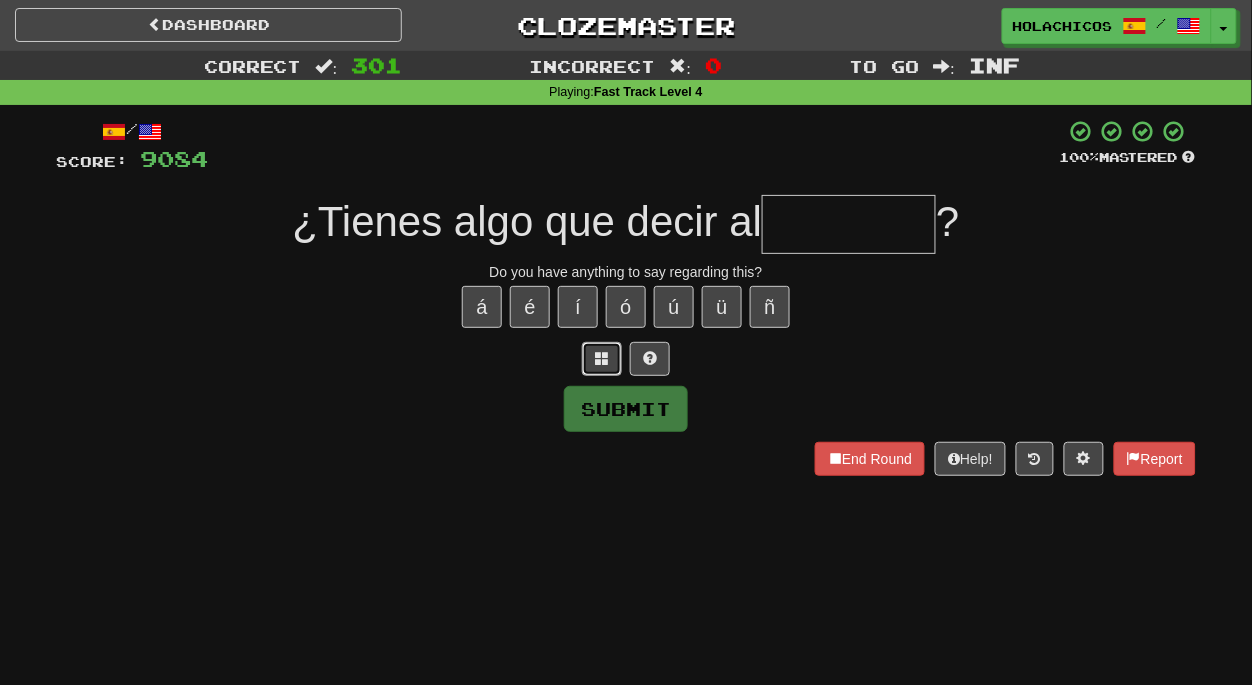 click at bounding box center [602, 358] 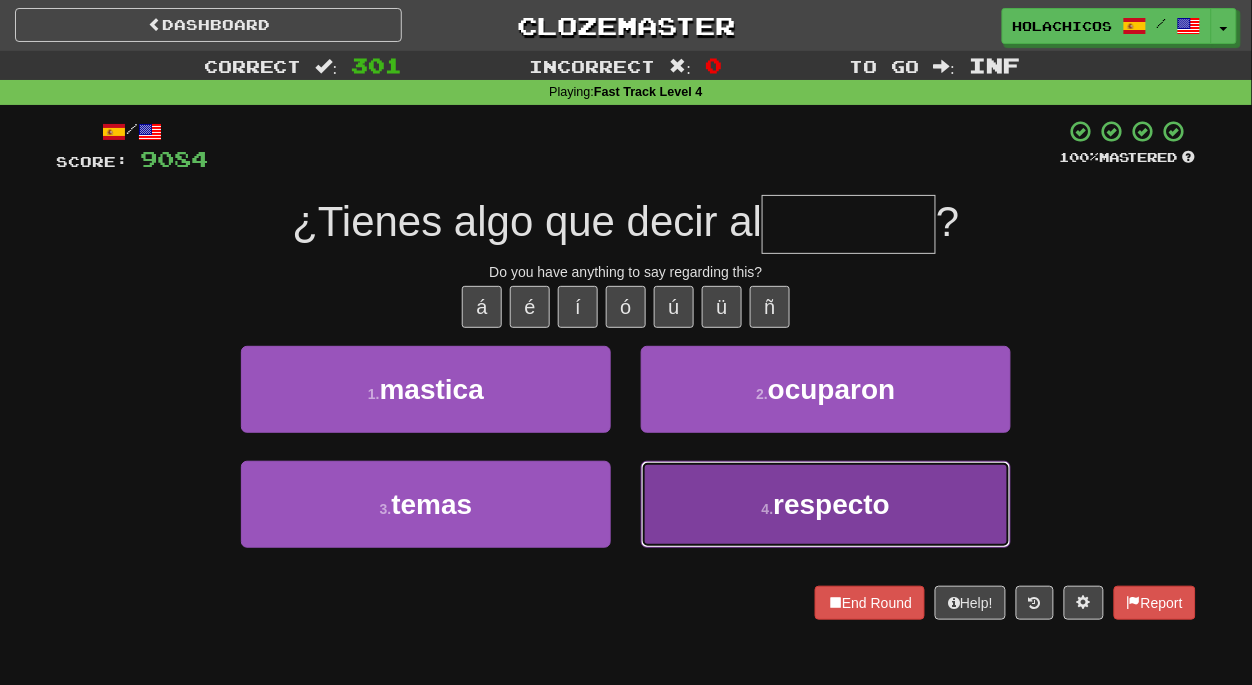 click on "4 .  respecto" at bounding box center [826, 504] 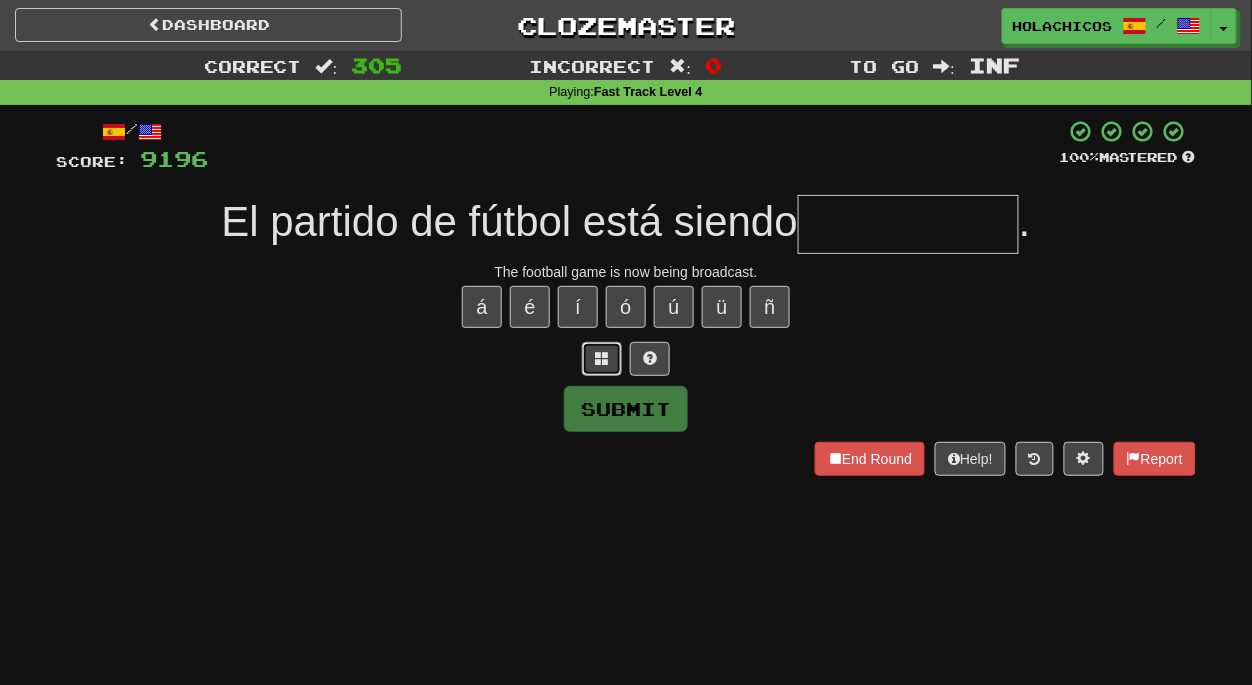 click at bounding box center (602, 358) 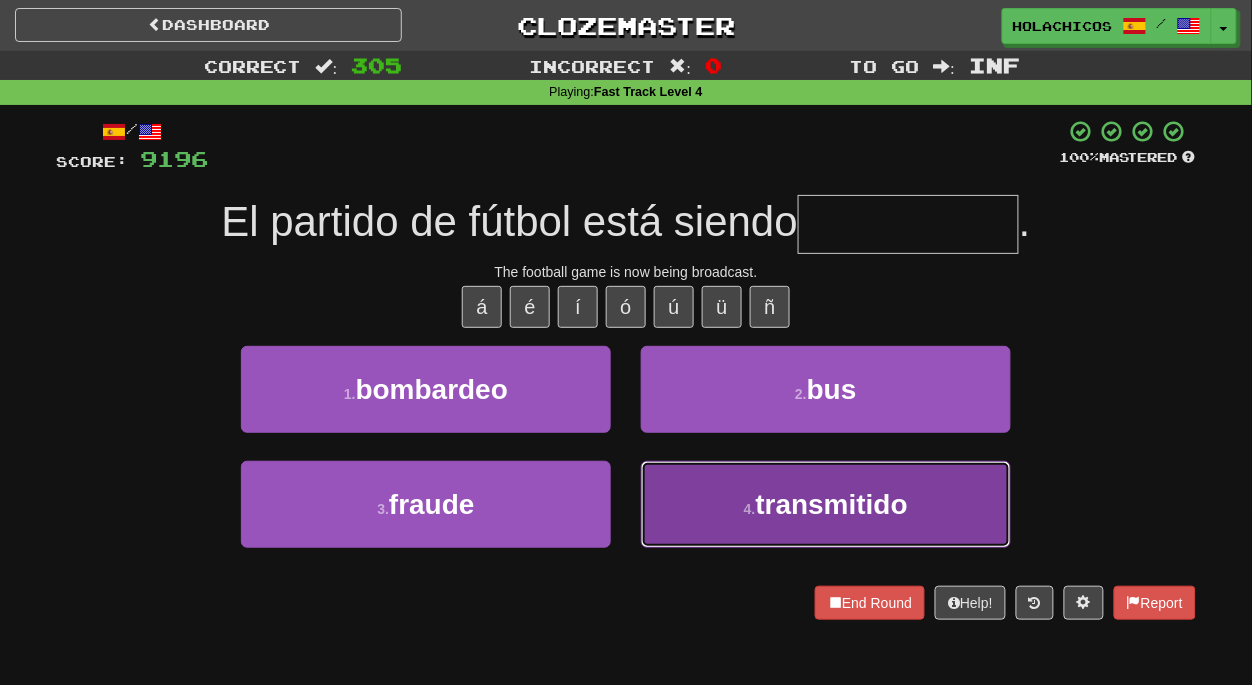 click on "4 .  transmitido" at bounding box center [826, 504] 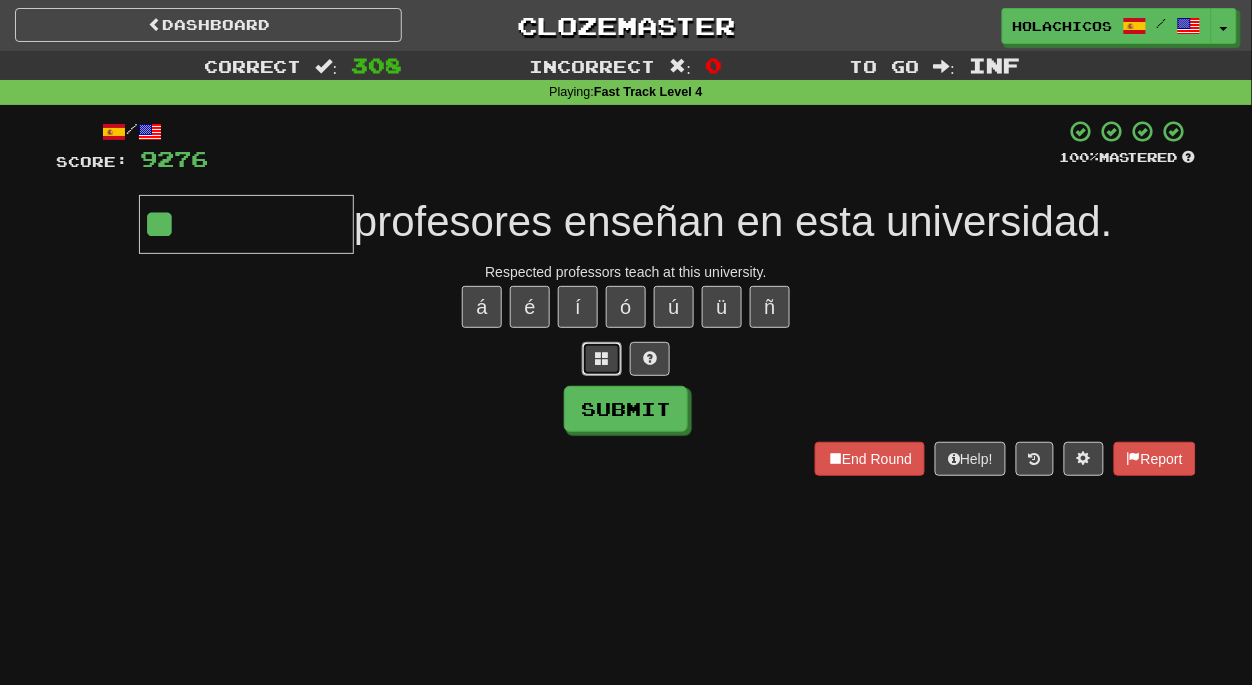 click at bounding box center [602, 359] 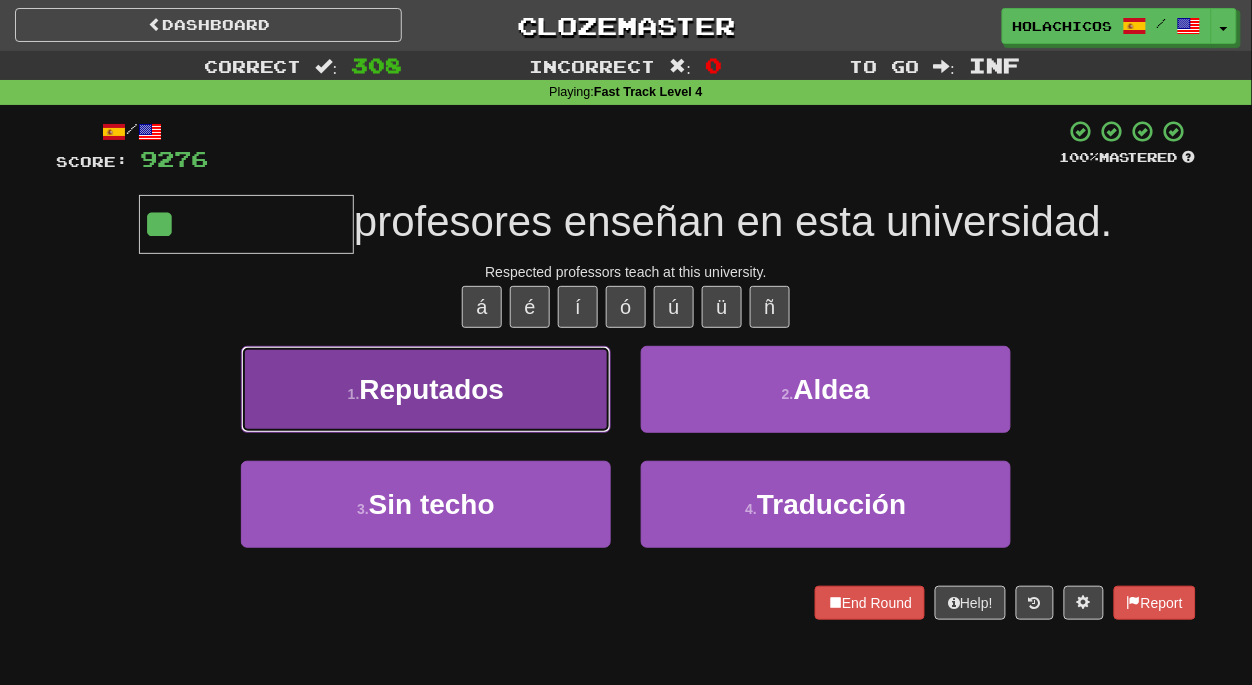 click on "Reputados" at bounding box center (432, 389) 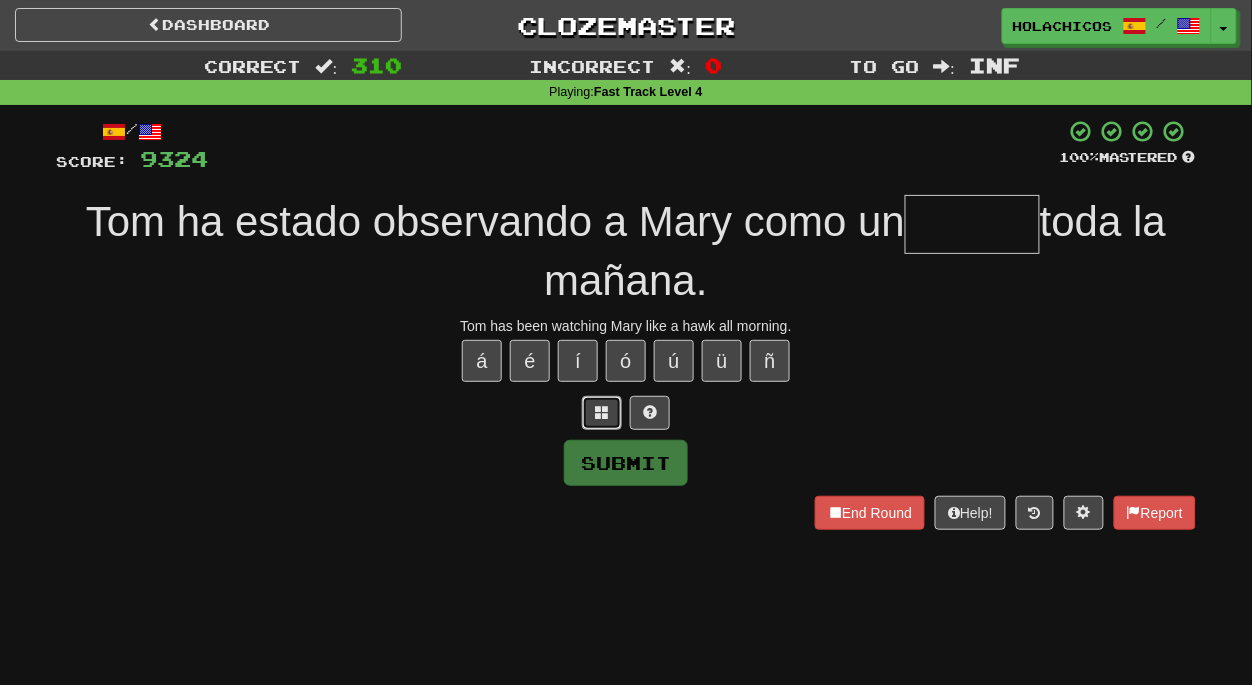 click at bounding box center [602, 412] 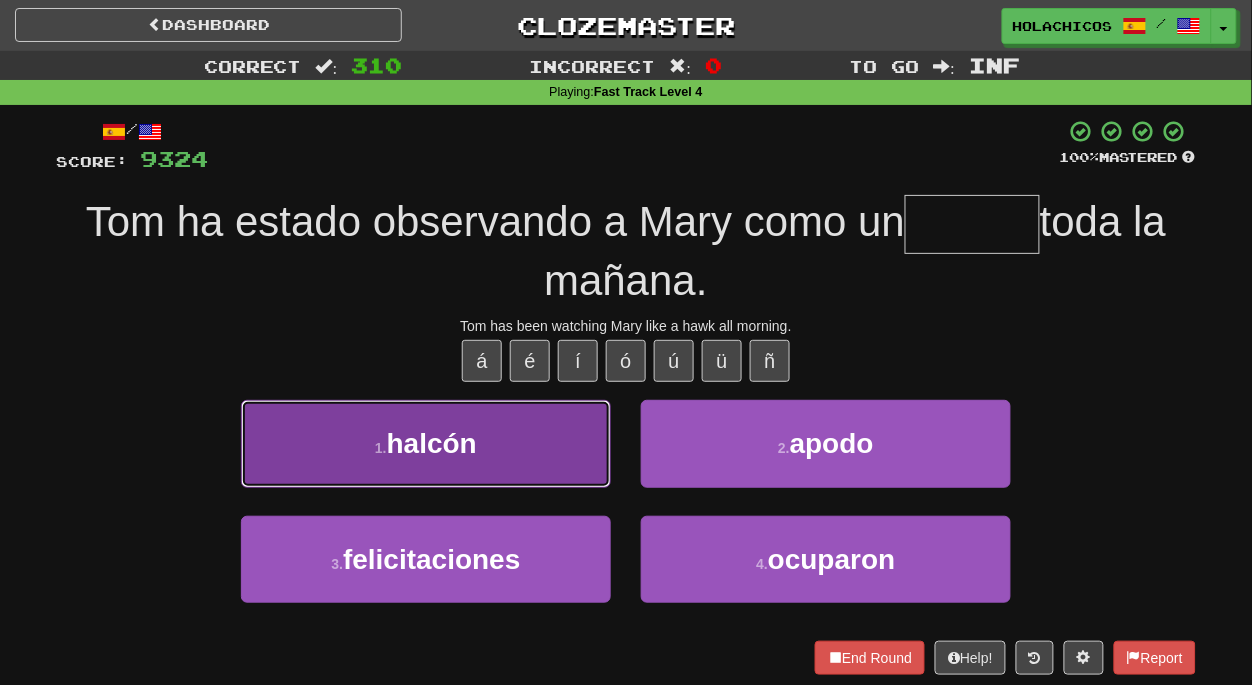 click on "1 .  halcón" at bounding box center (426, 443) 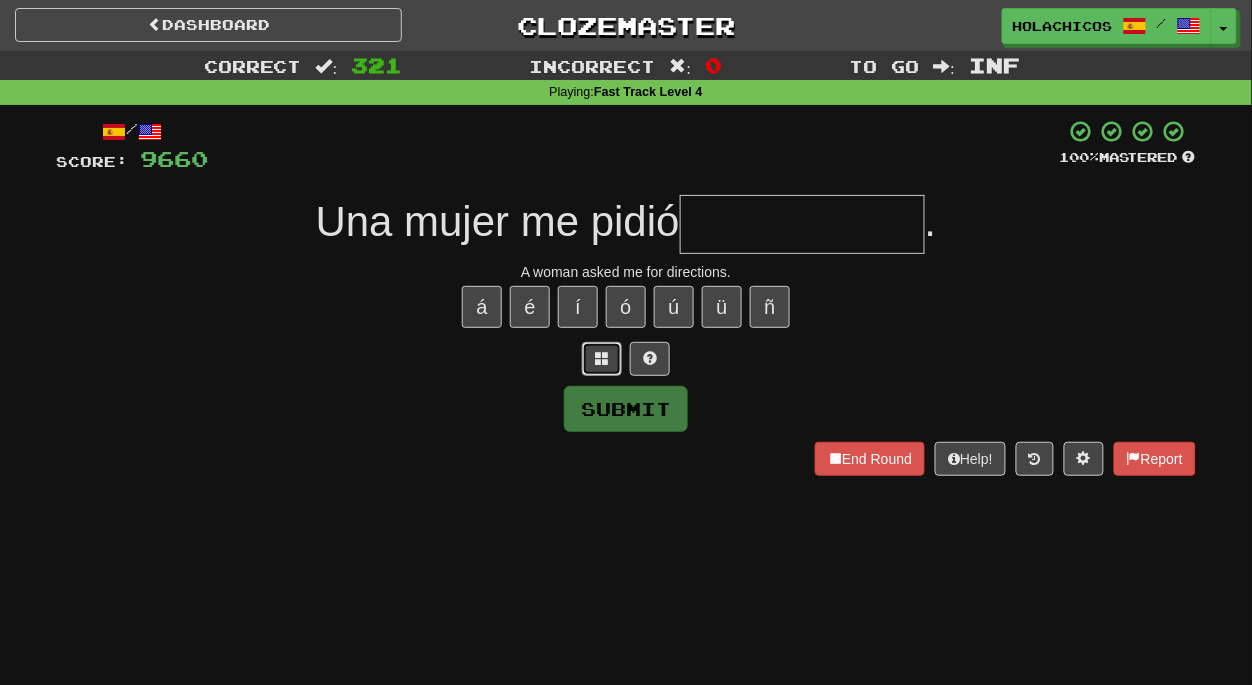 click at bounding box center [602, 358] 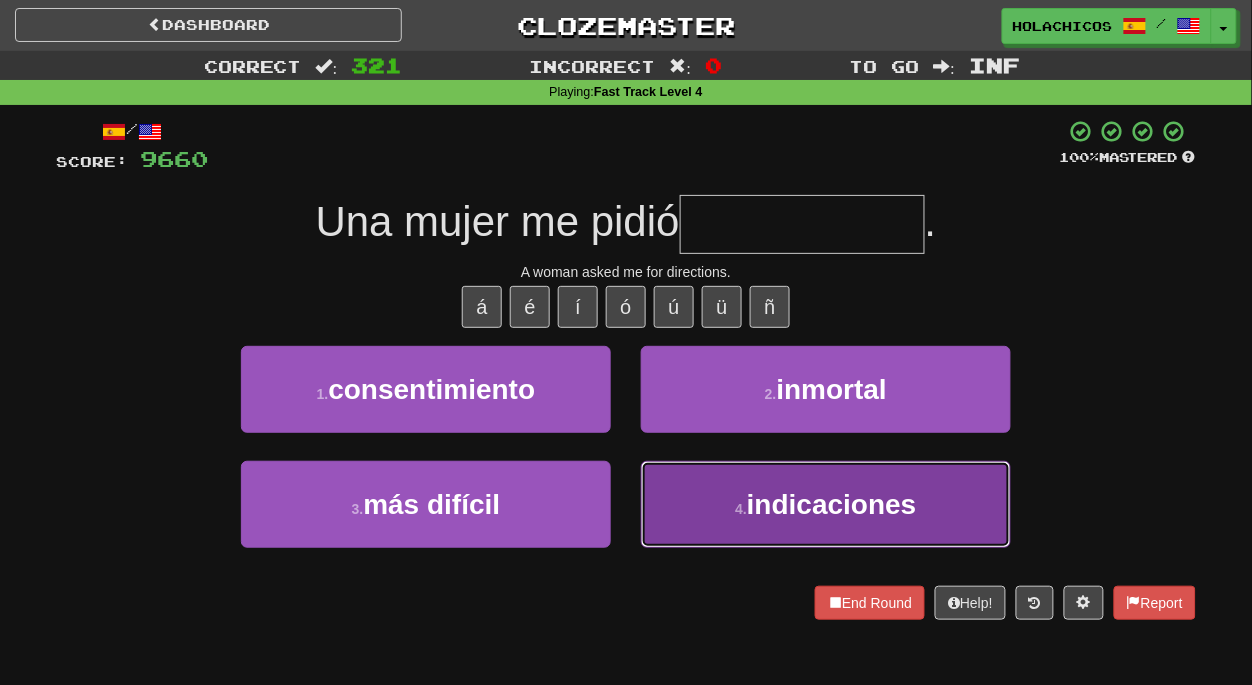 click on "4 .  indicaciones" at bounding box center [826, 504] 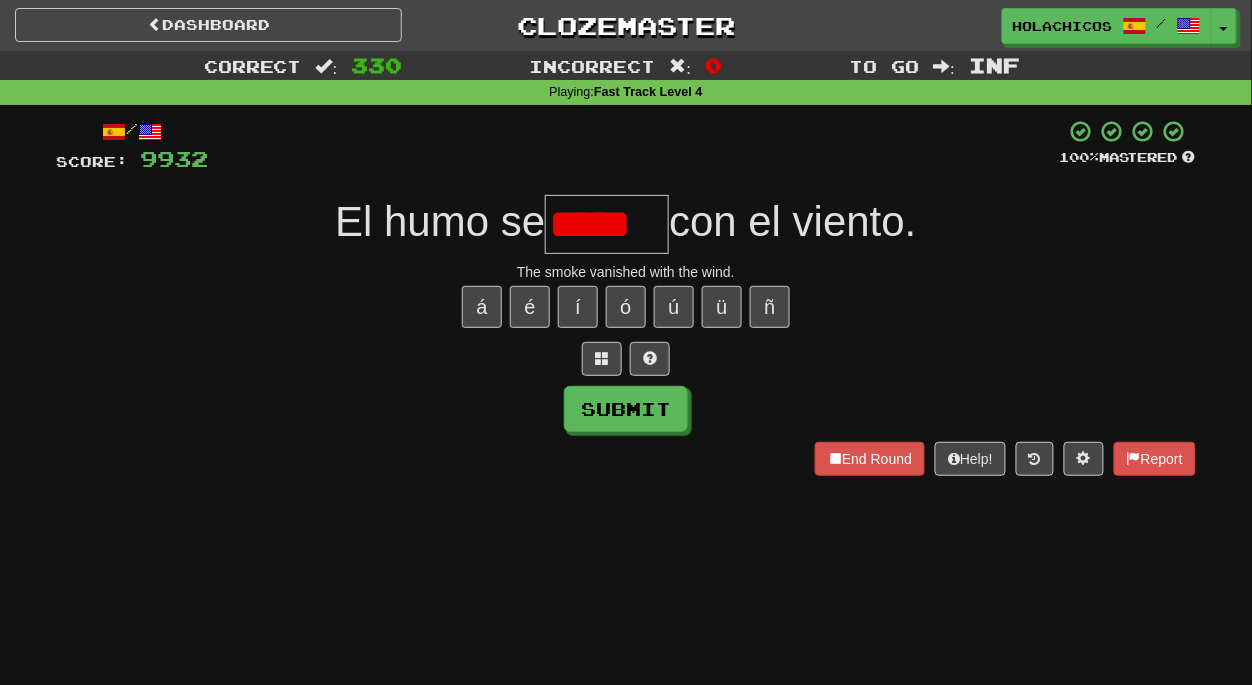 scroll, scrollTop: 0, scrollLeft: 0, axis: both 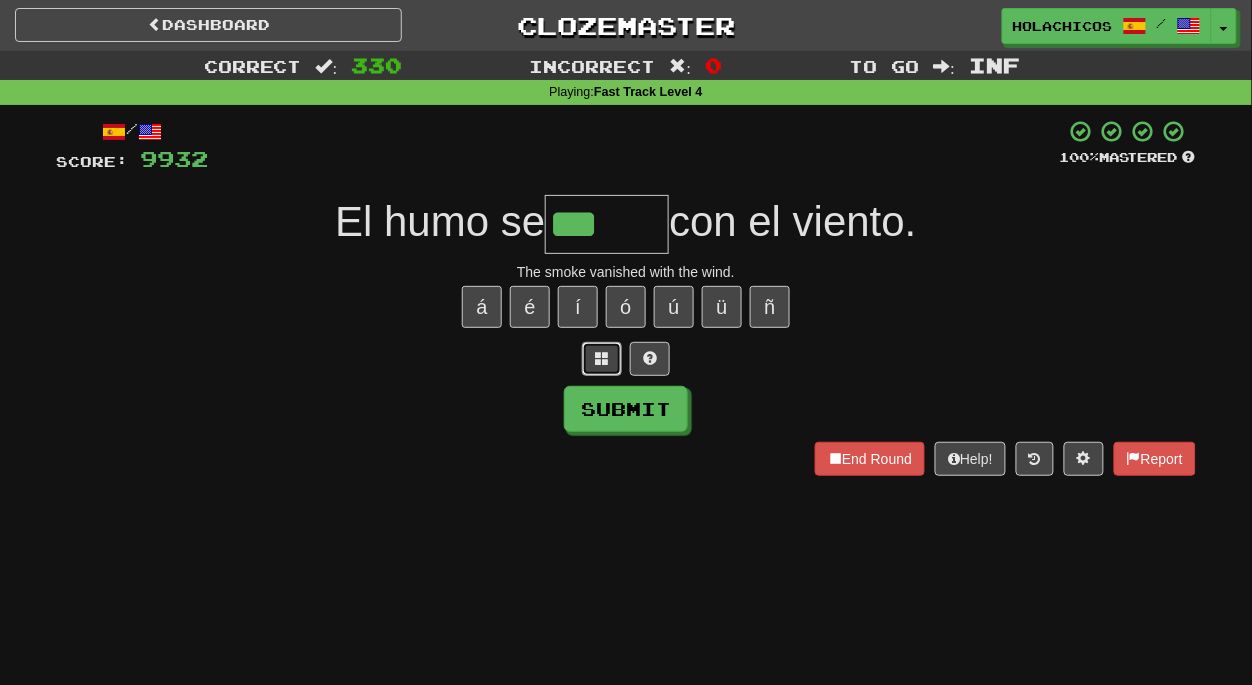 click at bounding box center (602, 359) 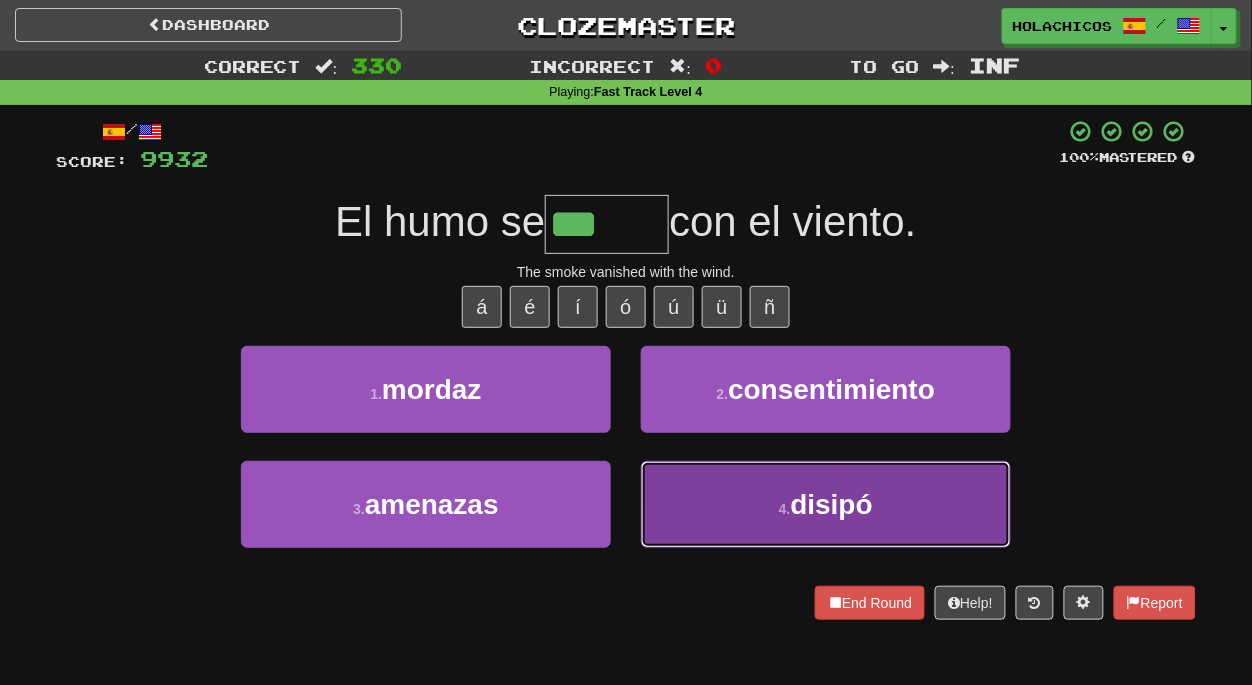 click on "4 .  disipó" at bounding box center [826, 504] 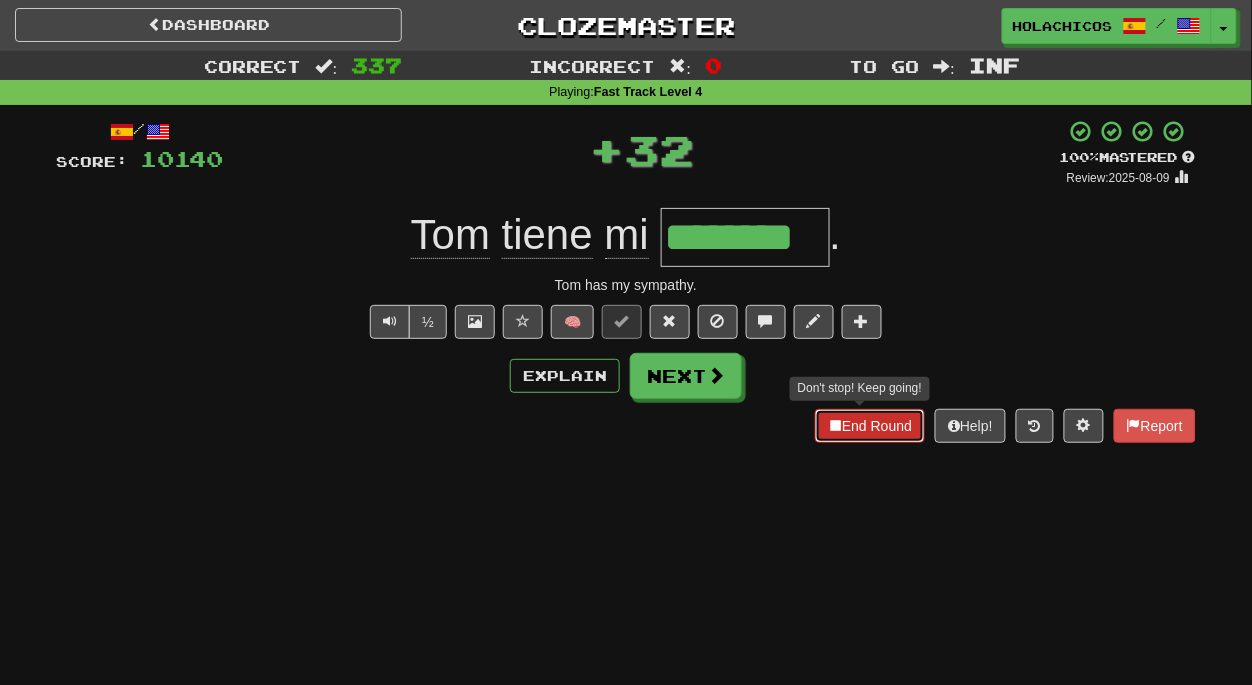 click on "End Round" at bounding box center (870, 426) 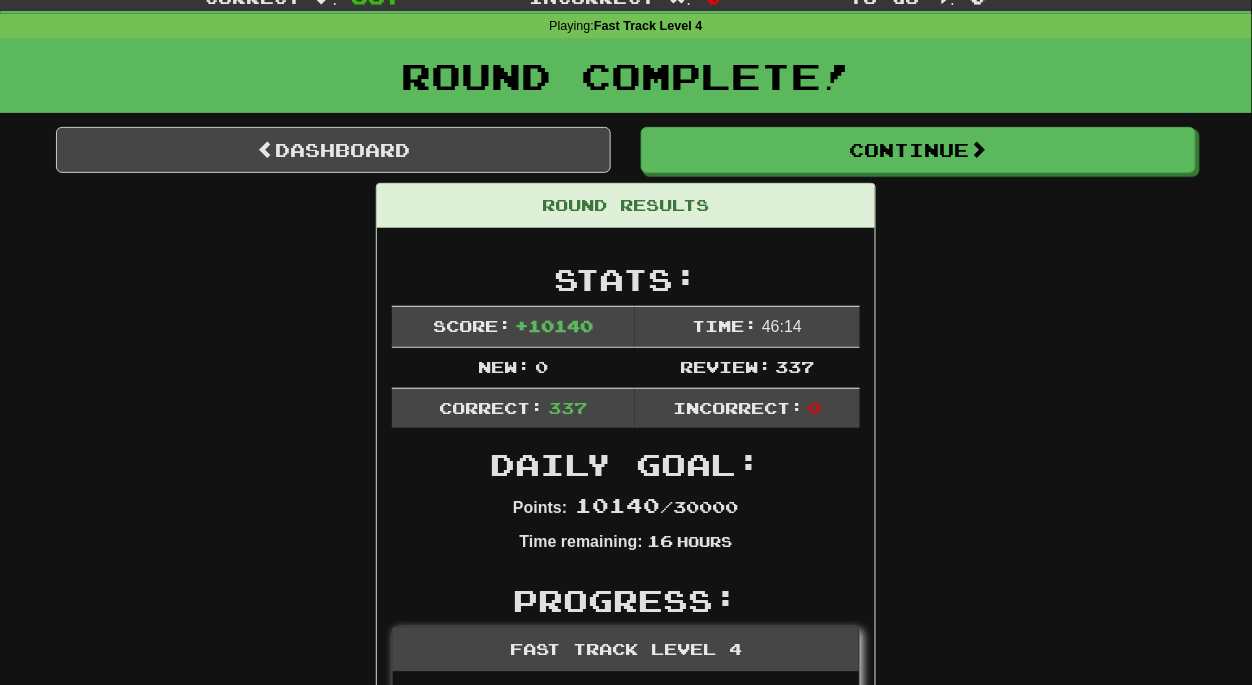 scroll, scrollTop: 0, scrollLeft: 0, axis: both 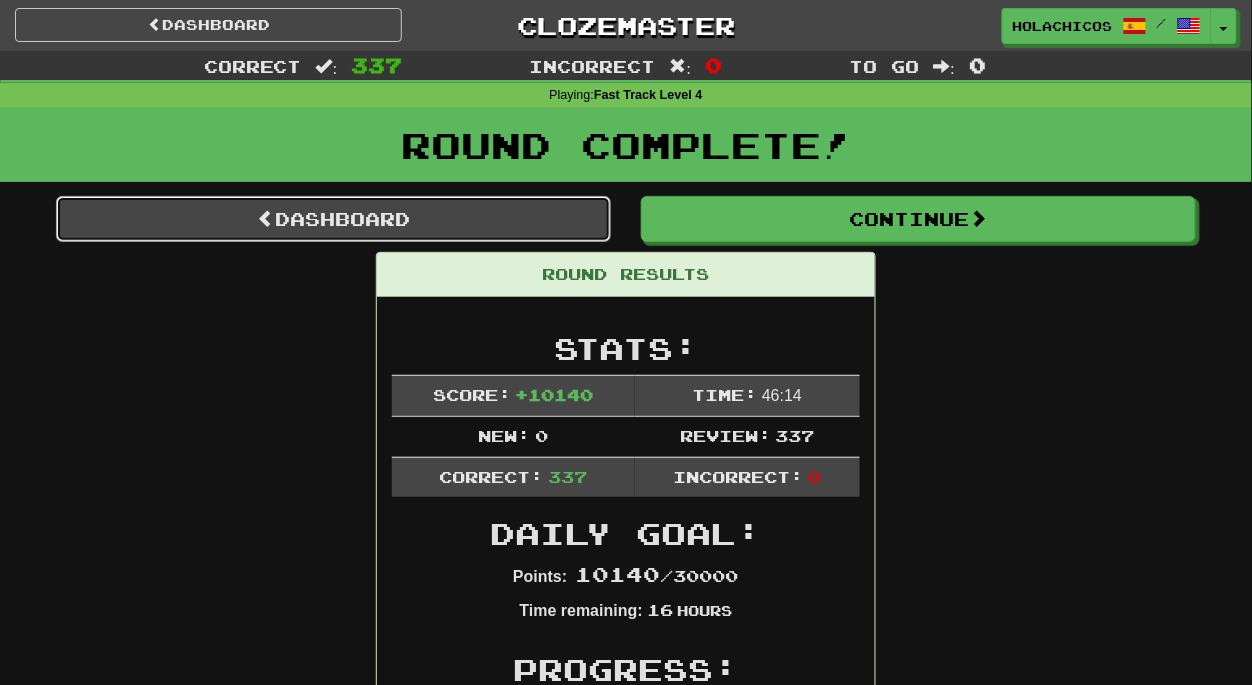 click on "Dashboard" at bounding box center (333, 219) 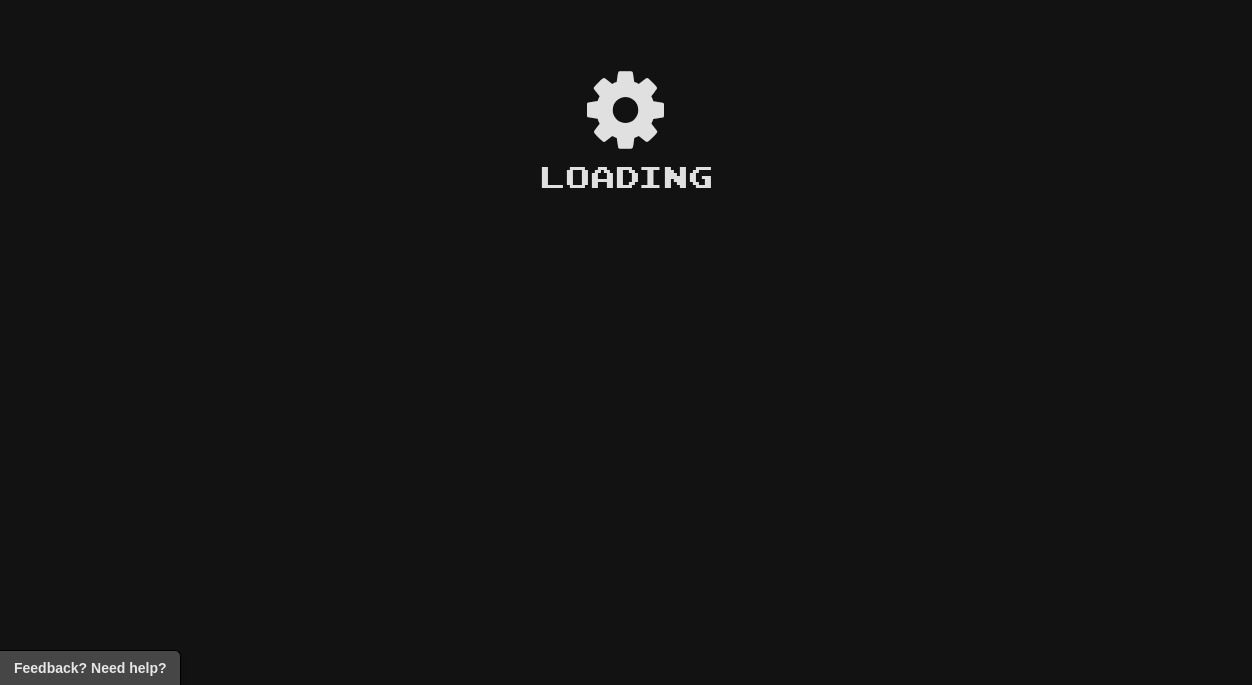 scroll, scrollTop: 0, scrollLeft: 0, axis: both 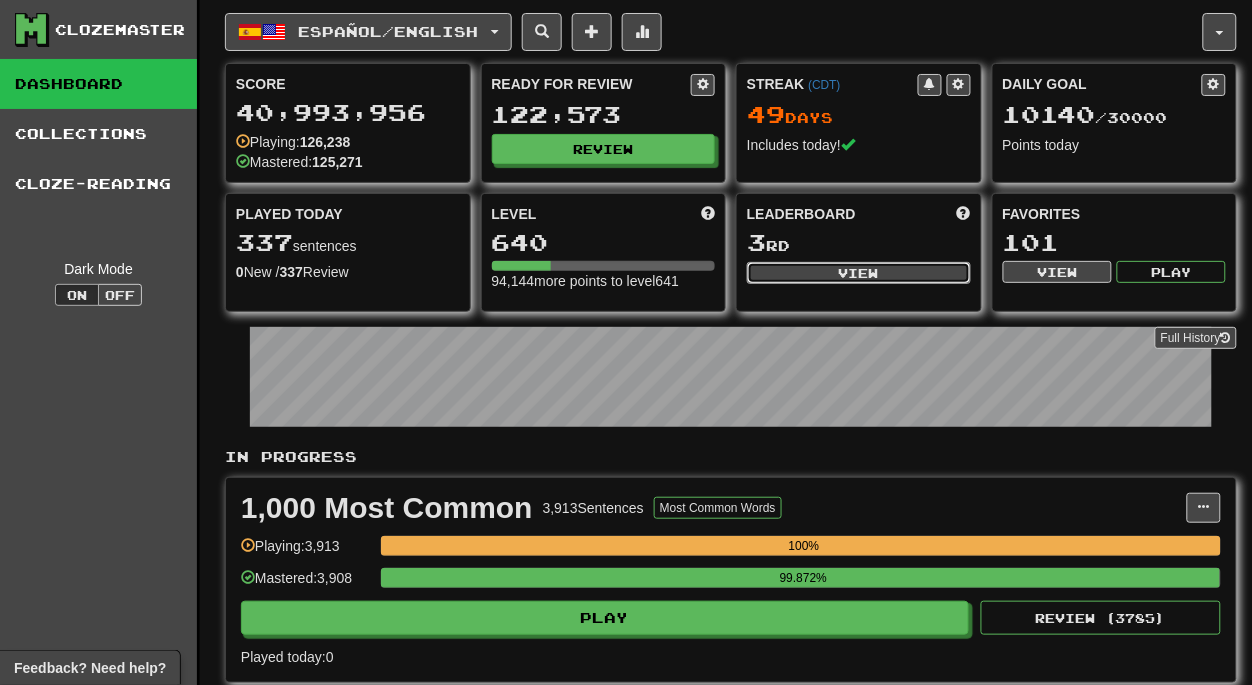 click on "View" at bounding box center (859, 273) 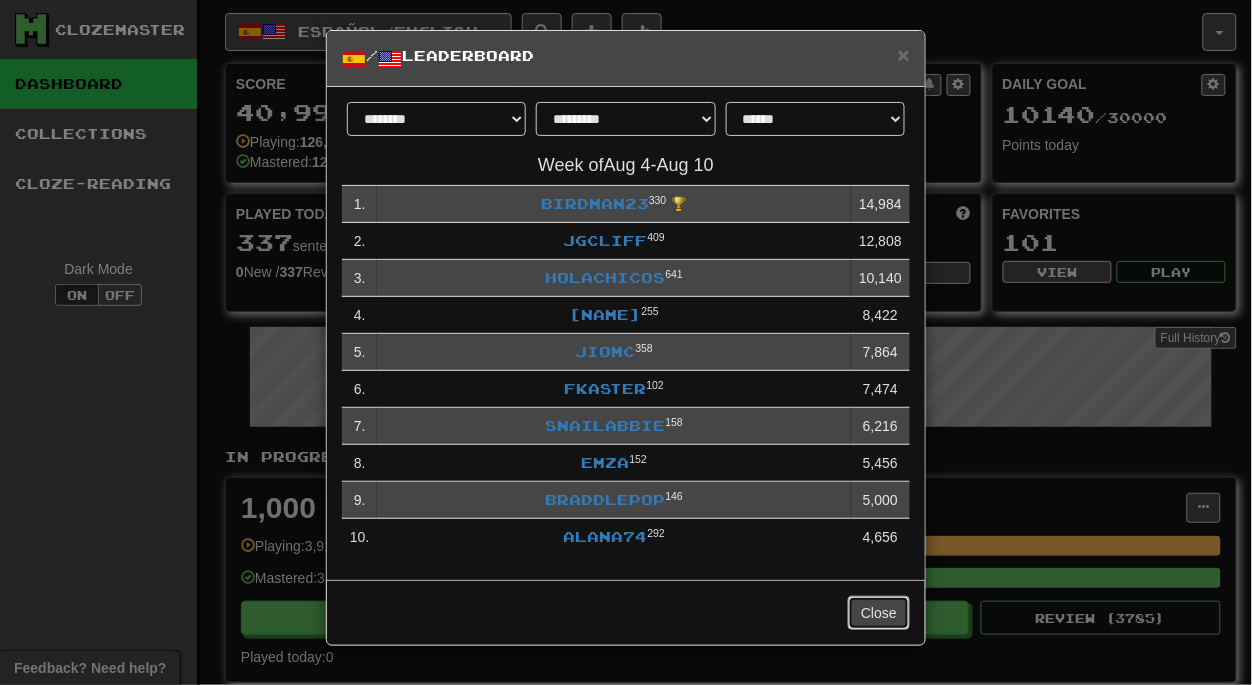 click on "Close" at bounding box center (879, 613) 